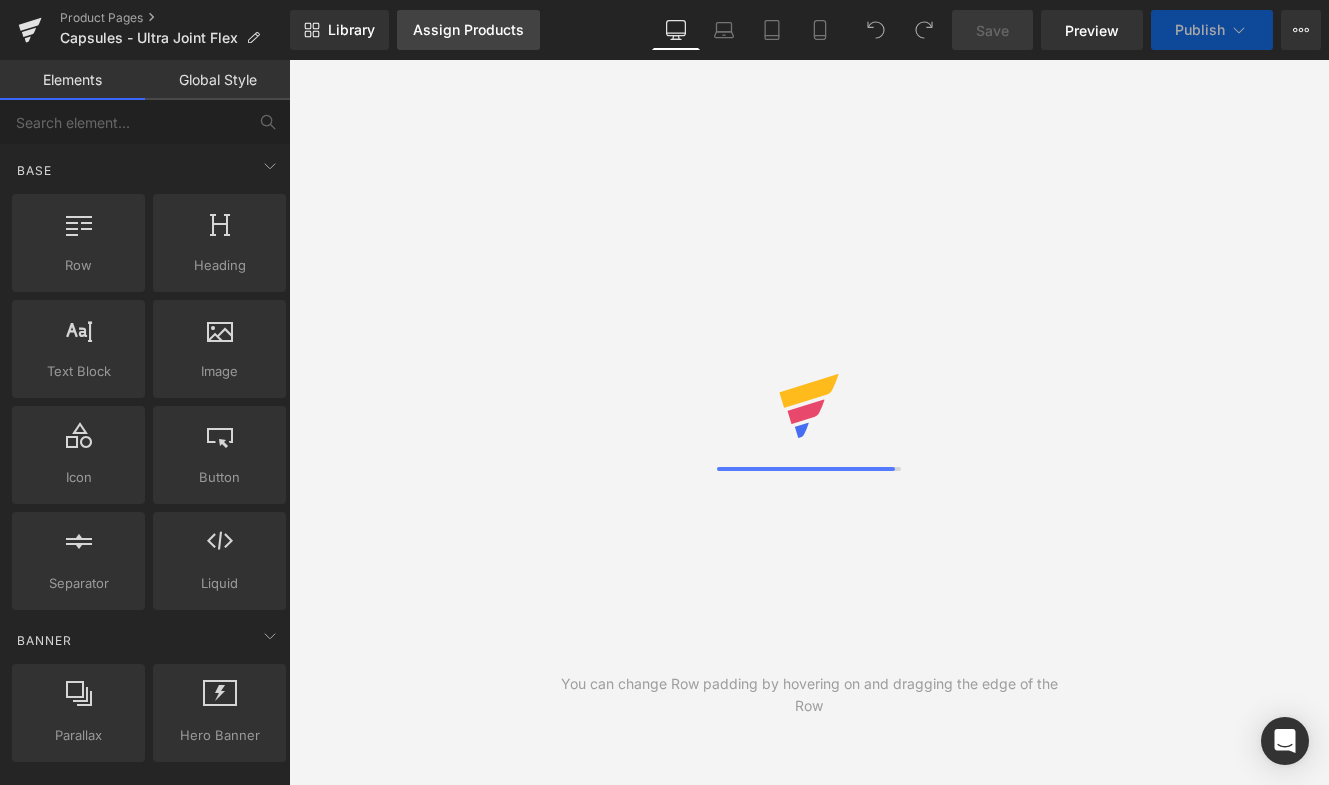 click on "Assign Products" at bounding box center (468, 30) 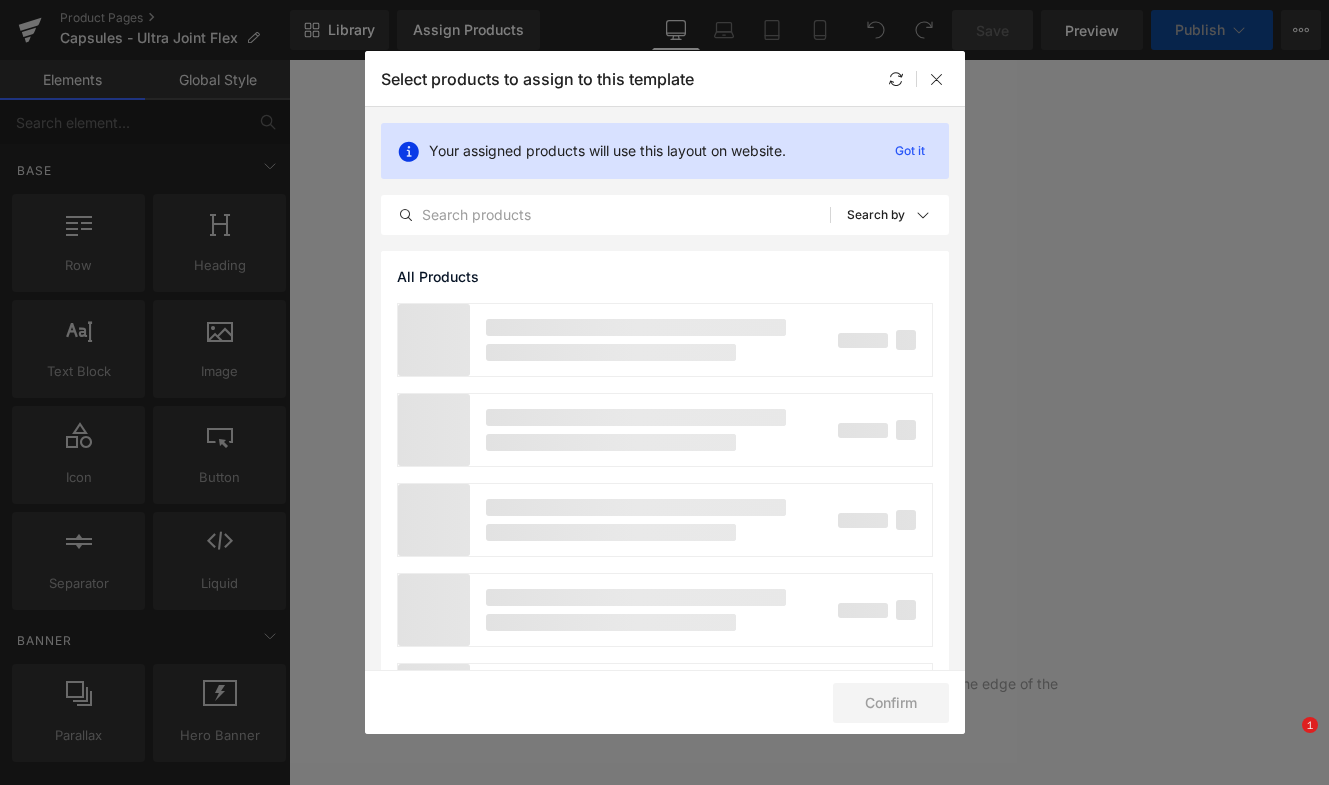 scroll, scrollTop: 0, scrollLeft: 0, axis: both 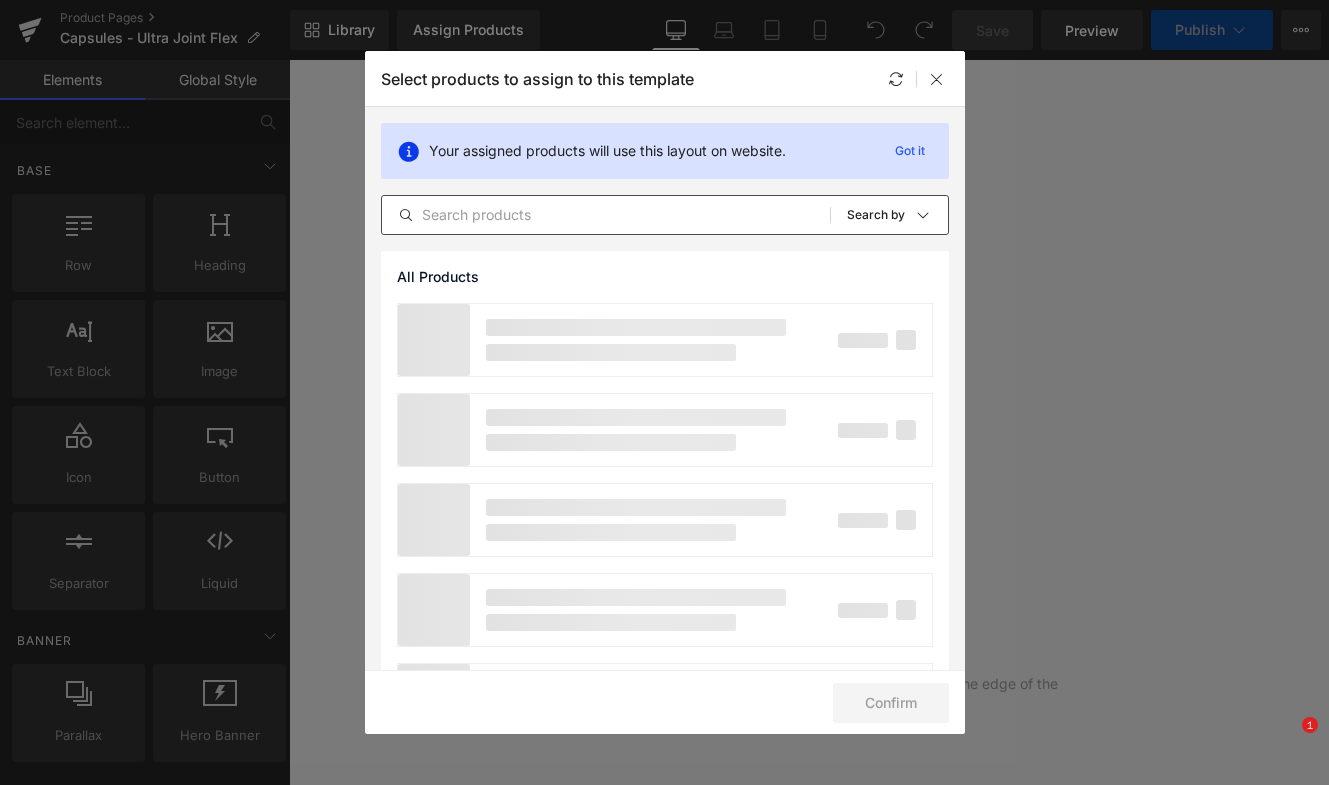 click at bounding box center (606, 215) 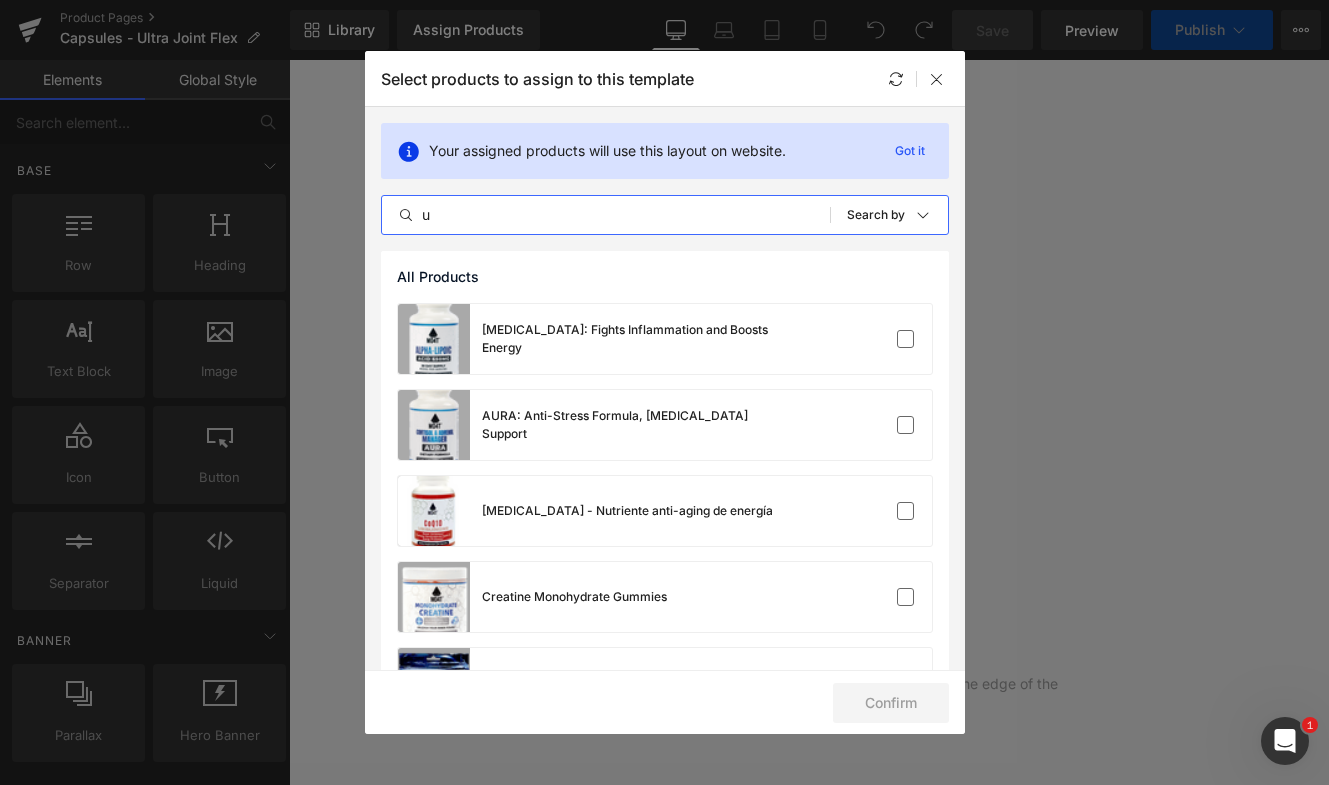 scroll, scrollTop: 0, scrollLeft: 0, axis: both 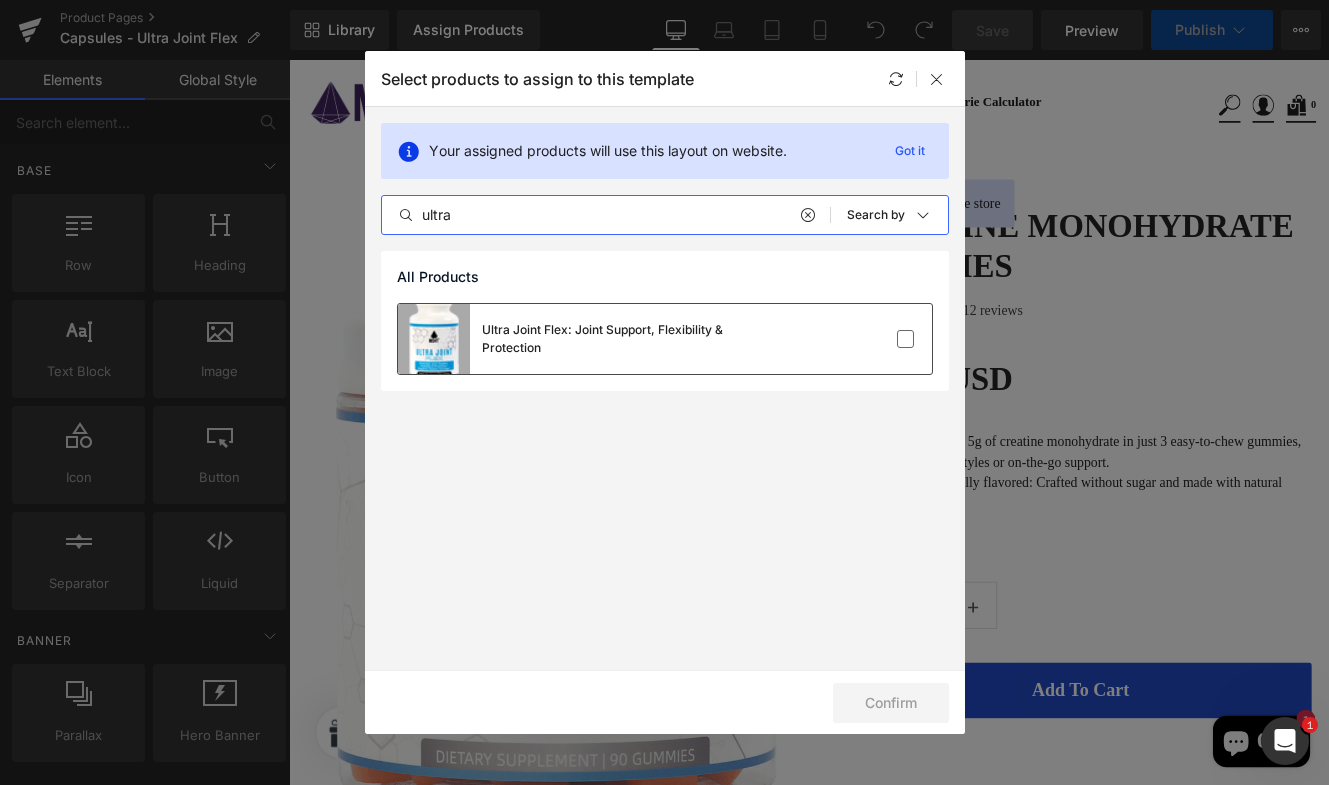 type on "ultra" 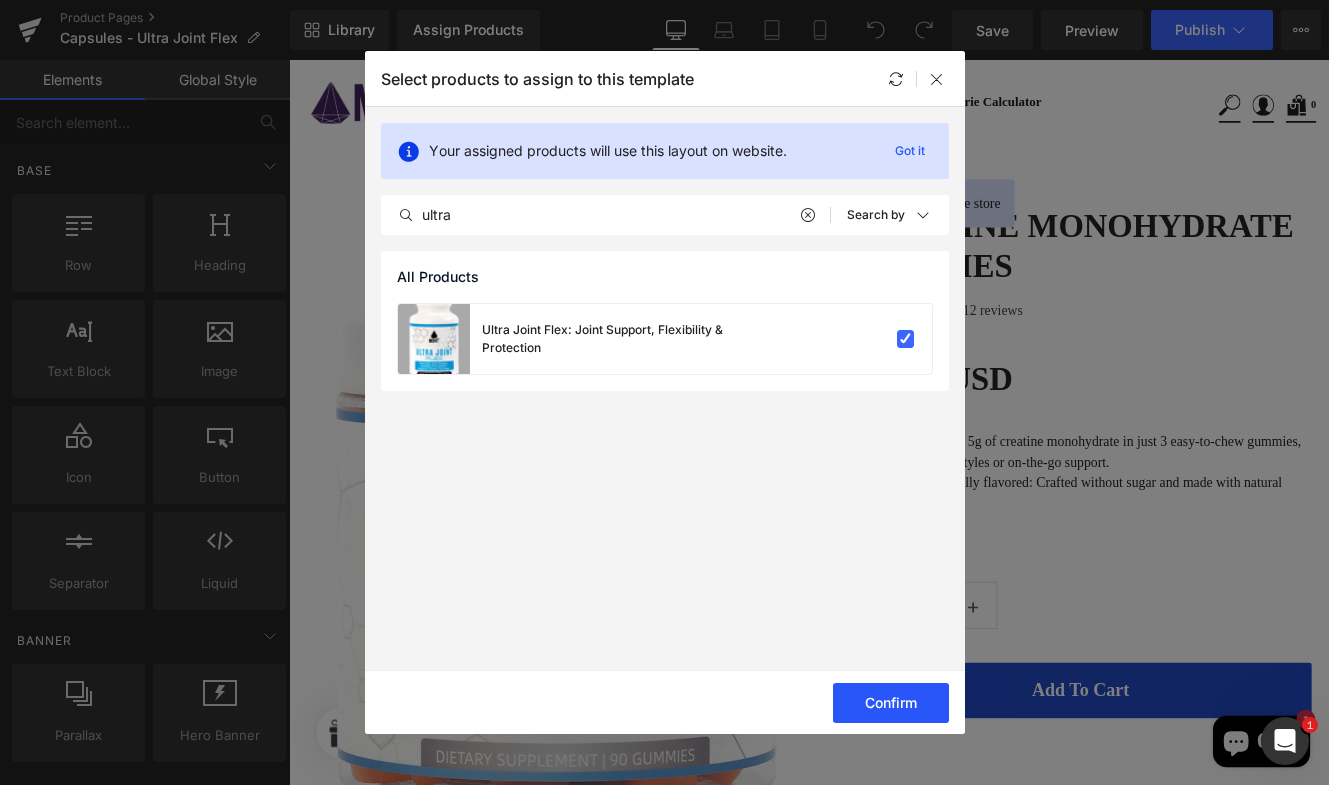 click on "Confirm" at bounding box center (891, 703) 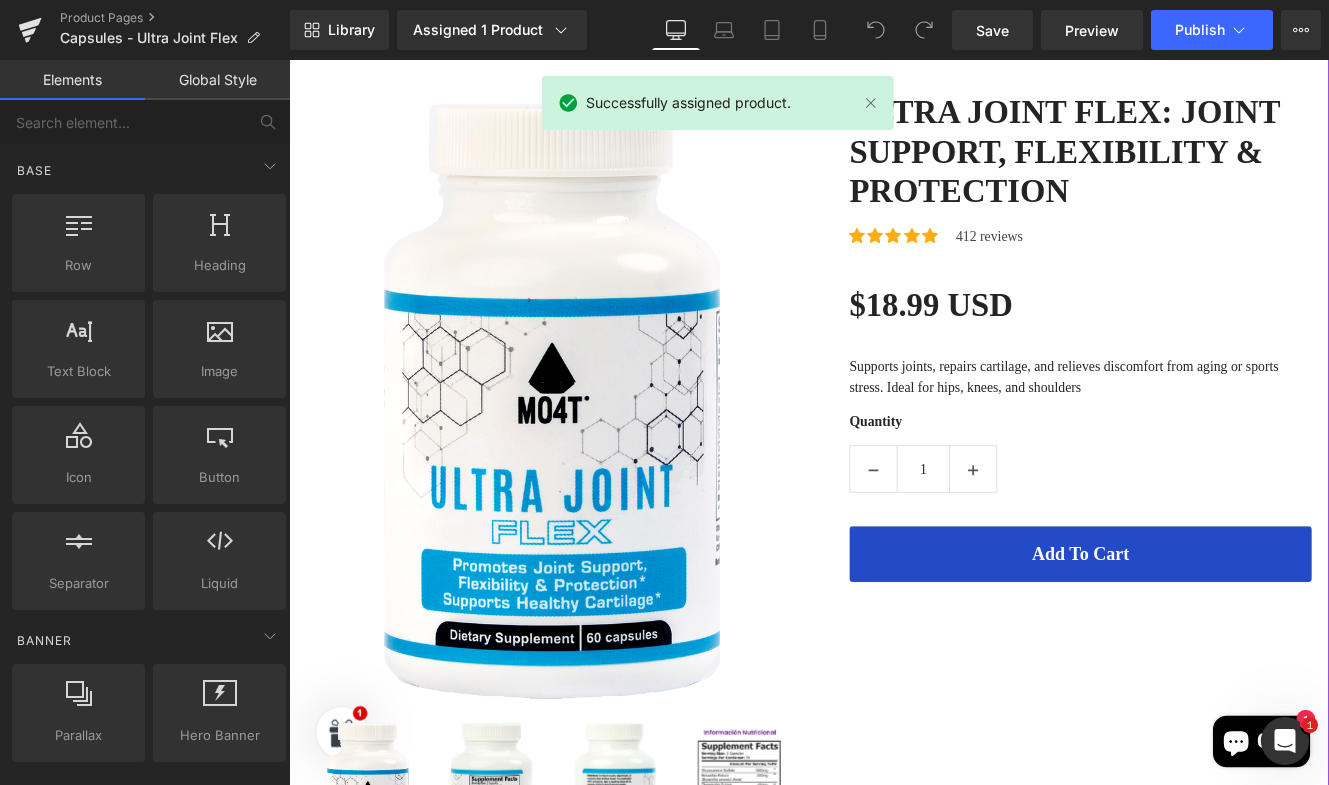 scroll, scrollTop: 173, scrollLeft: 0, axis: vertical 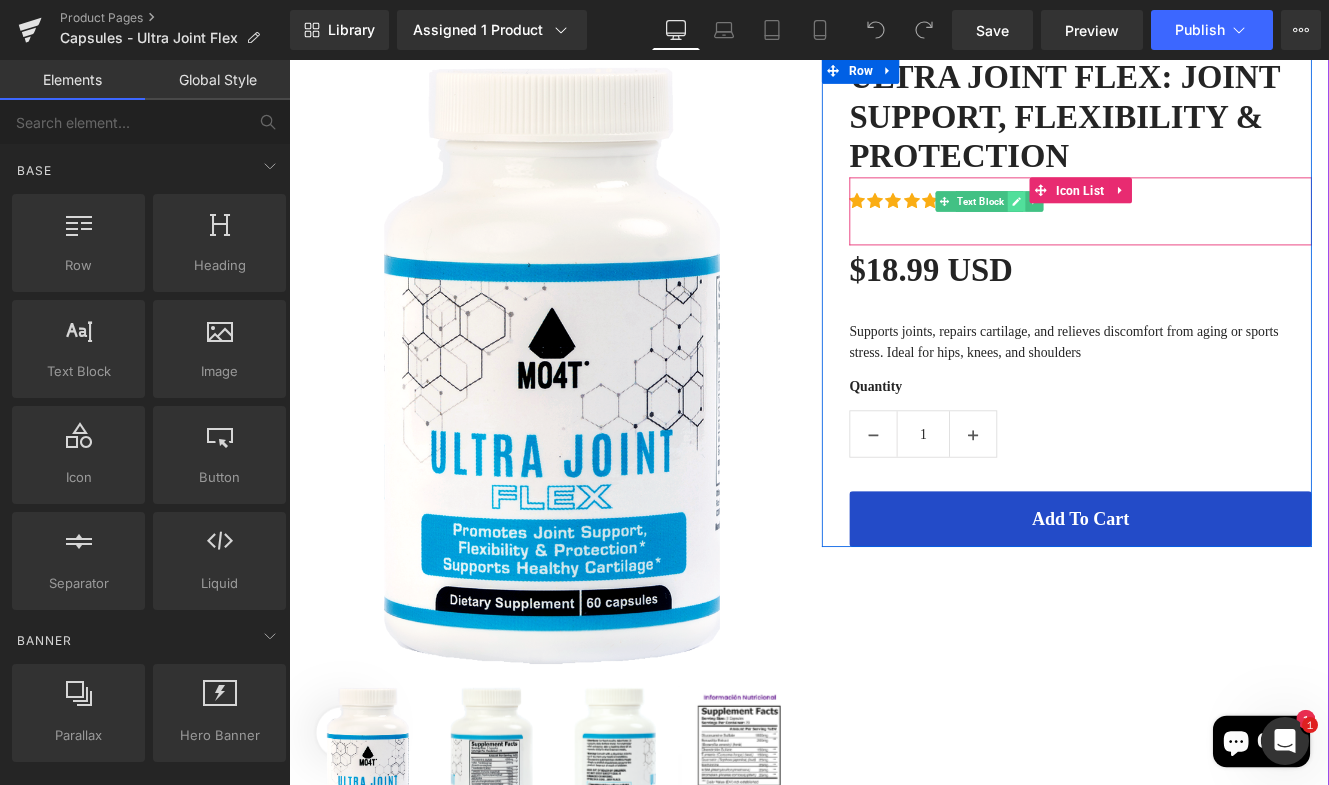 click at bounding box center (1135, 225) 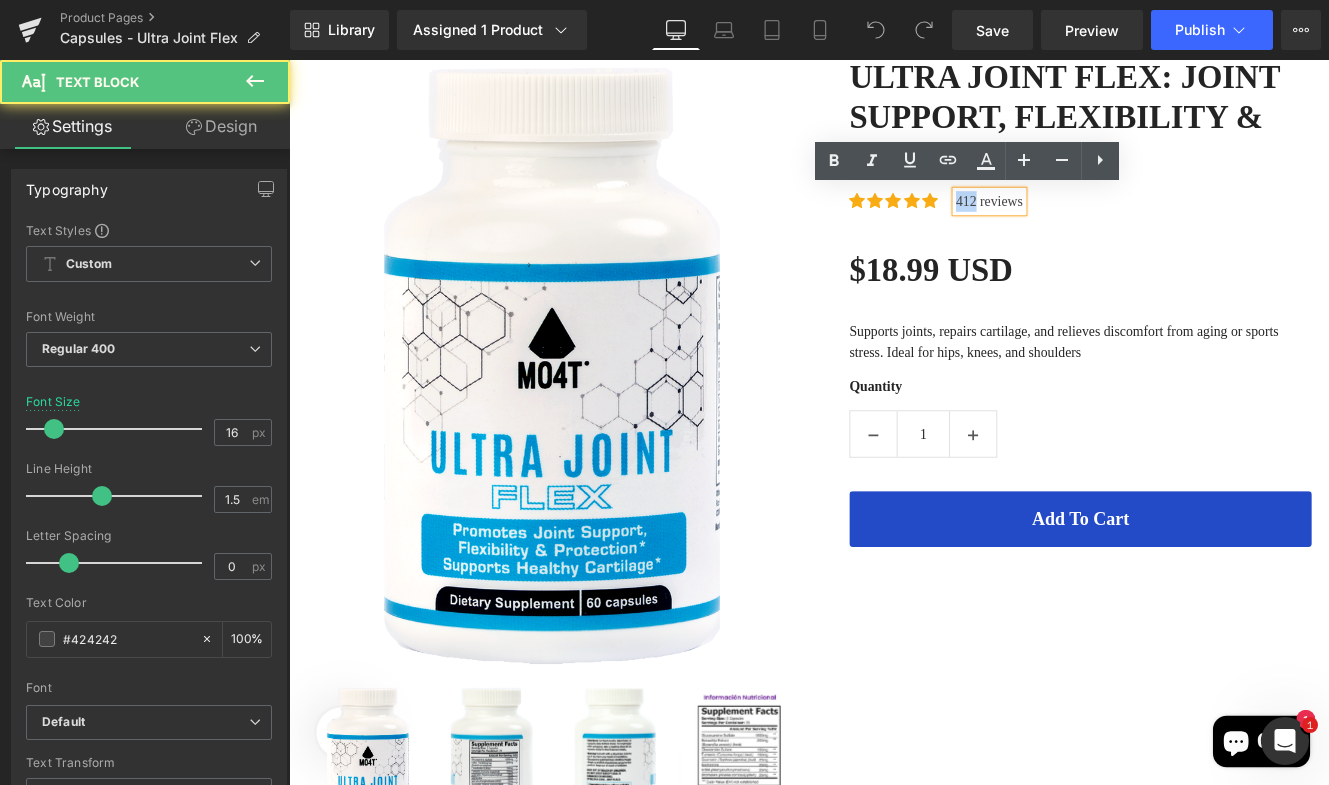drag, startPoint x: 1086, startPoint y: 223, endPoint x: 1060, endPoint y: 224, distance: 26.019224 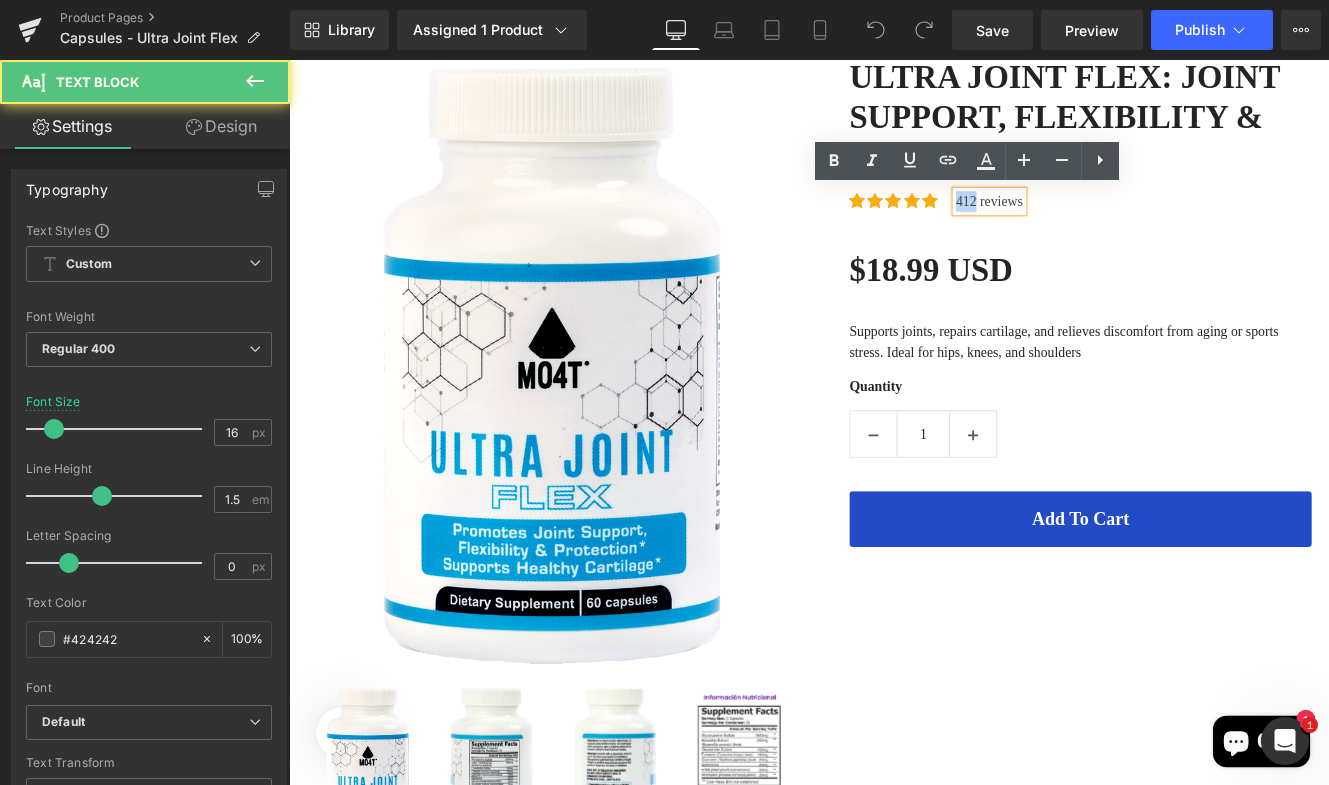 click on "412 reviews" at bounding box center (1104, 225) 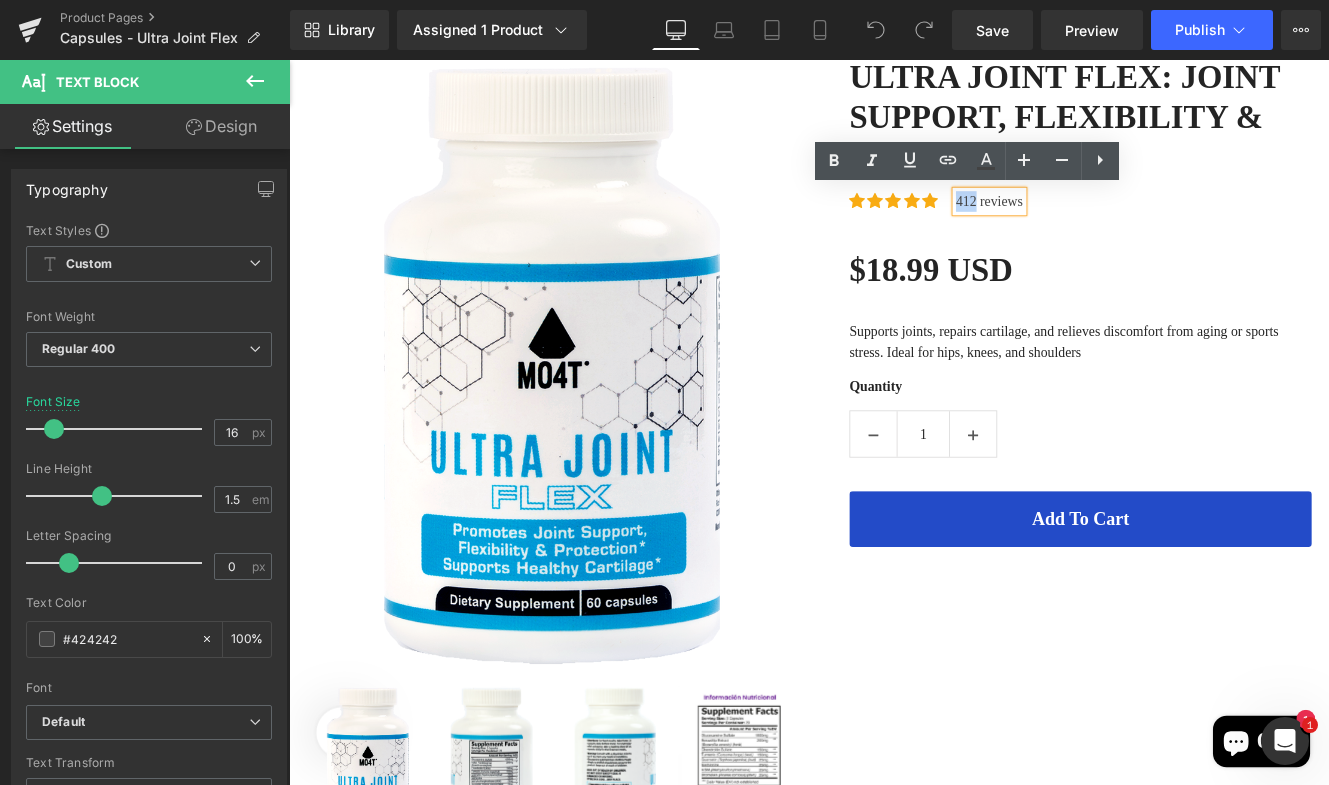 type 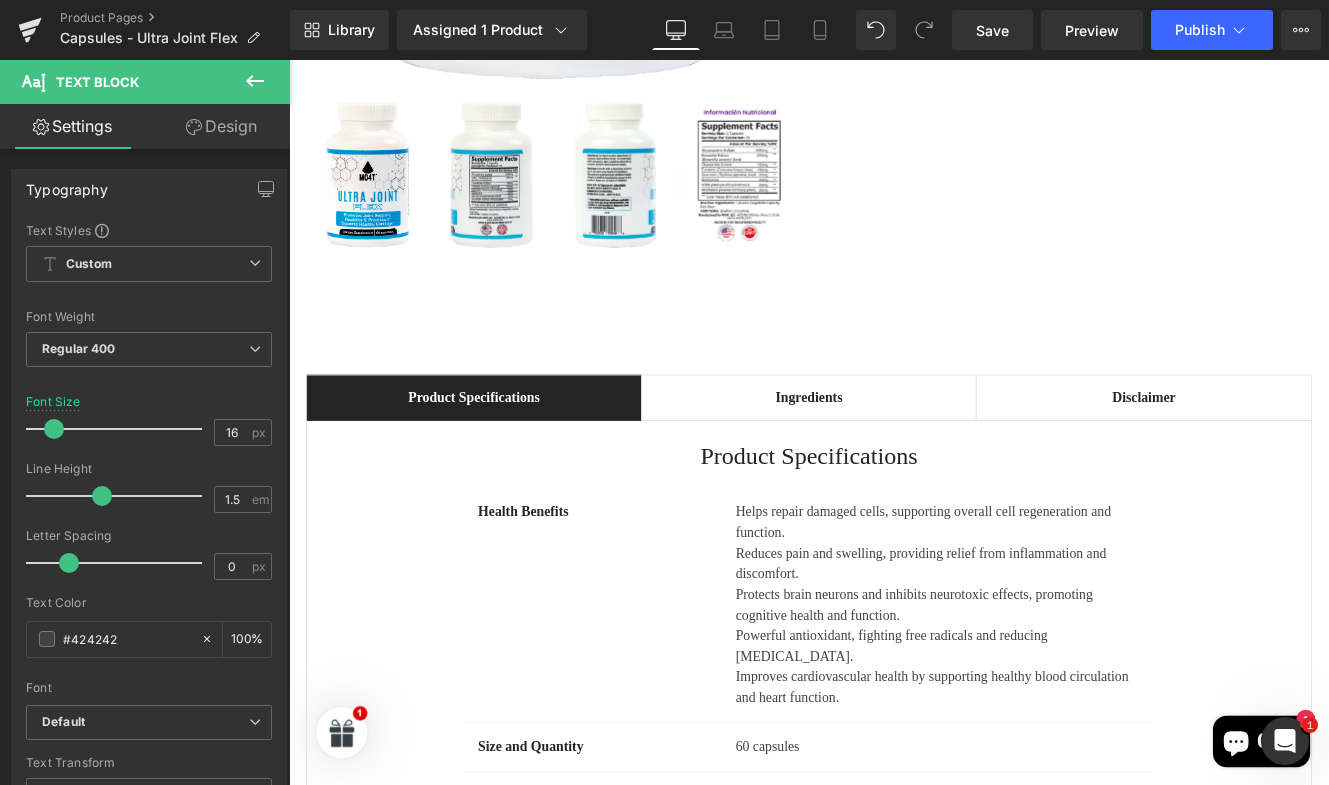 scroll, scrollTop: 887, scrollLeft: 0, axis: vertical 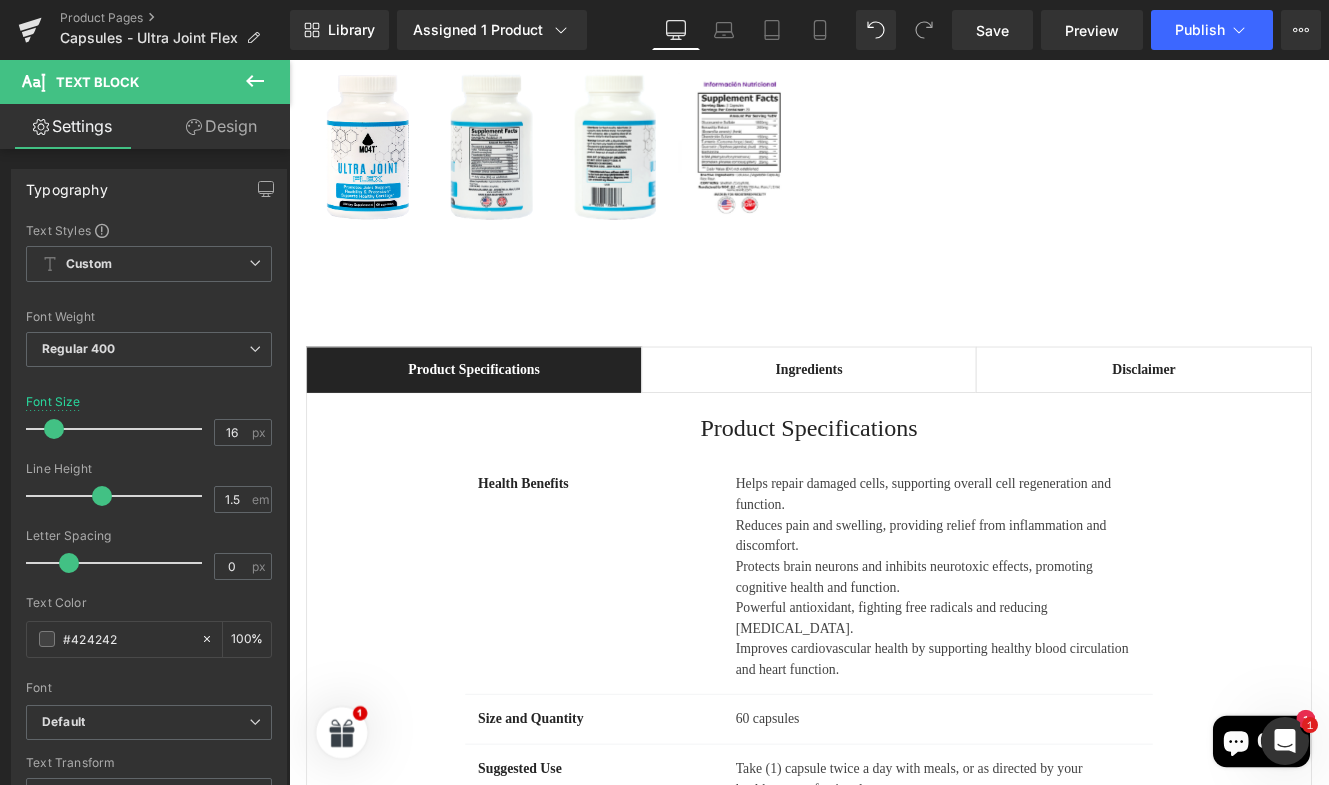 click on "Protects brain neurons and inhibits neurotoxic effects, promoting cognitive health and function." at bounding box center [1044, 661] 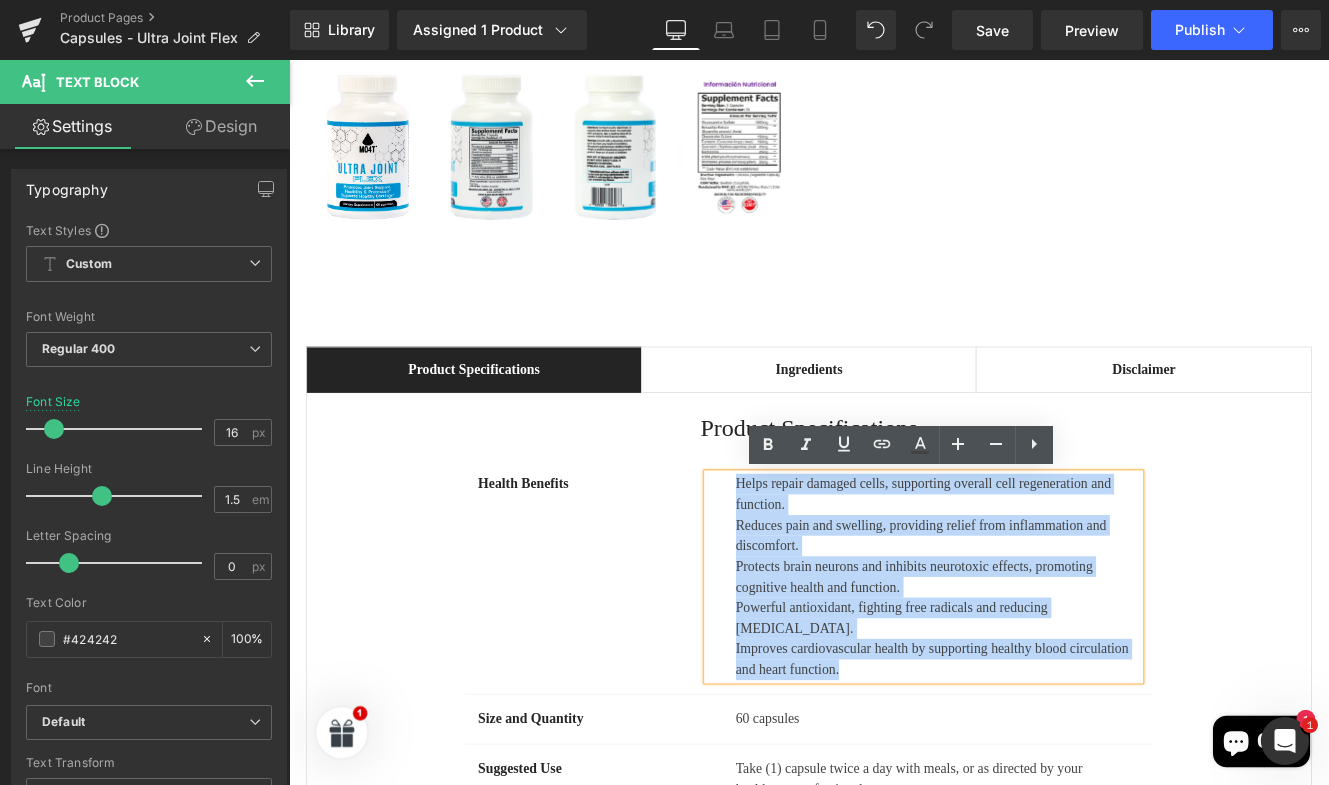 drag, startPoint x: 943, startPoint y: 744, endPoint x: 789, endPoint y: 528, distance: 265.27722 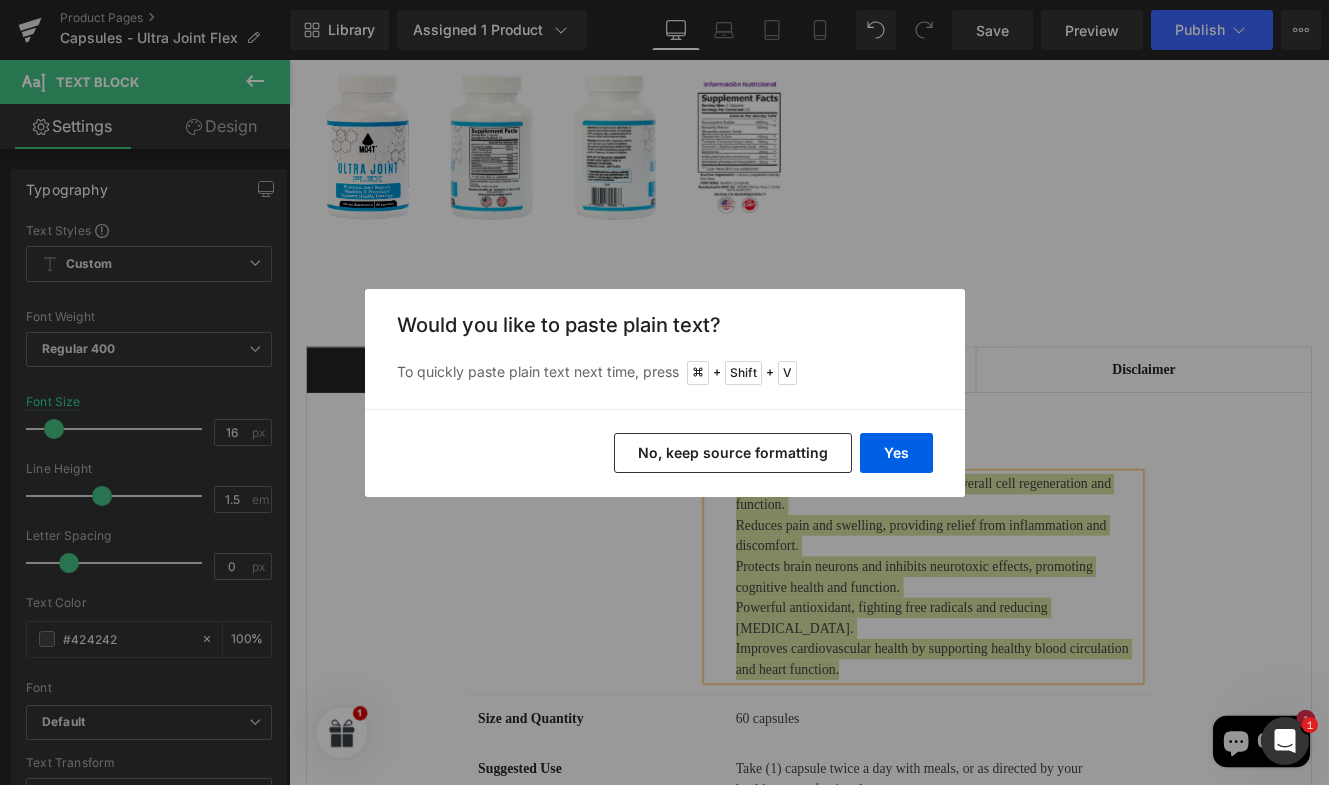 click on "Yes No, keep source formatting" at bounding box center (665, 453) 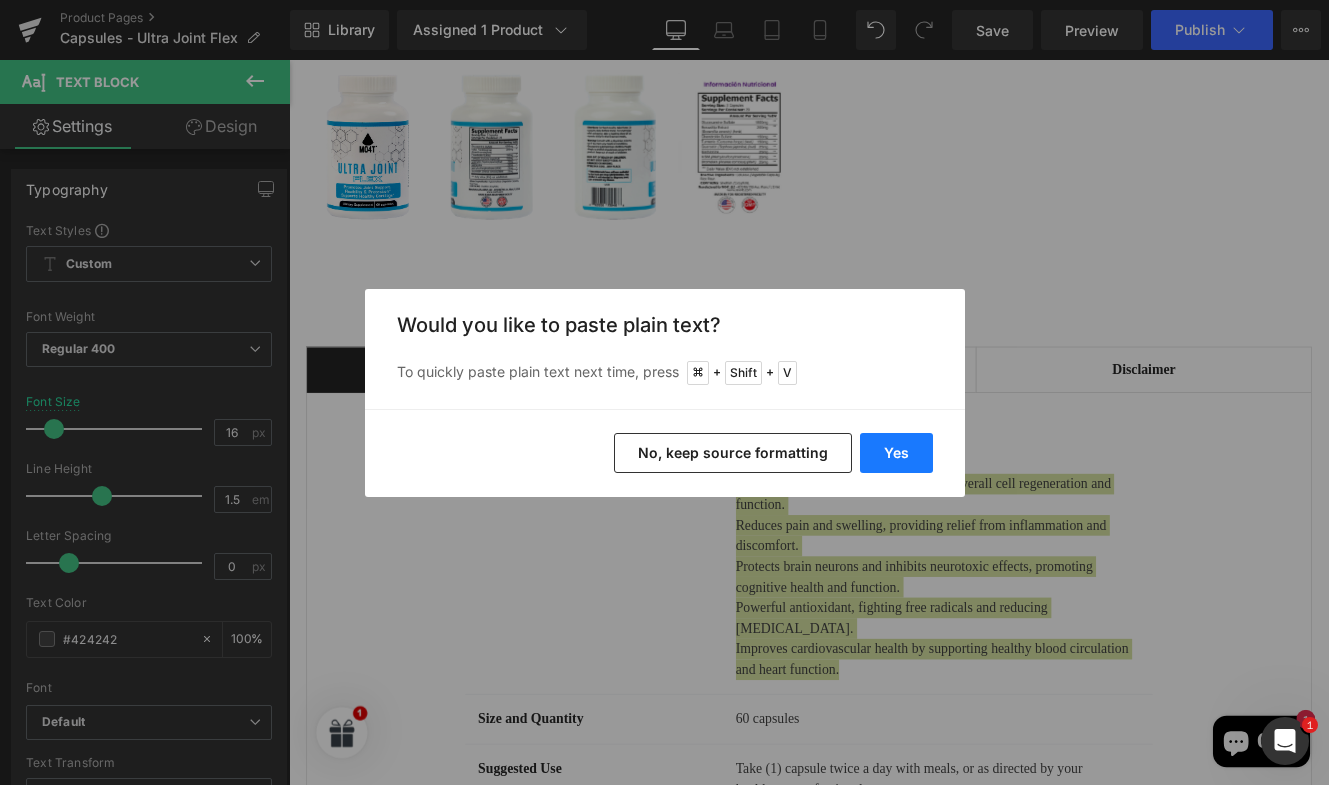 click on "Yes" at bounding box center [896, 453] 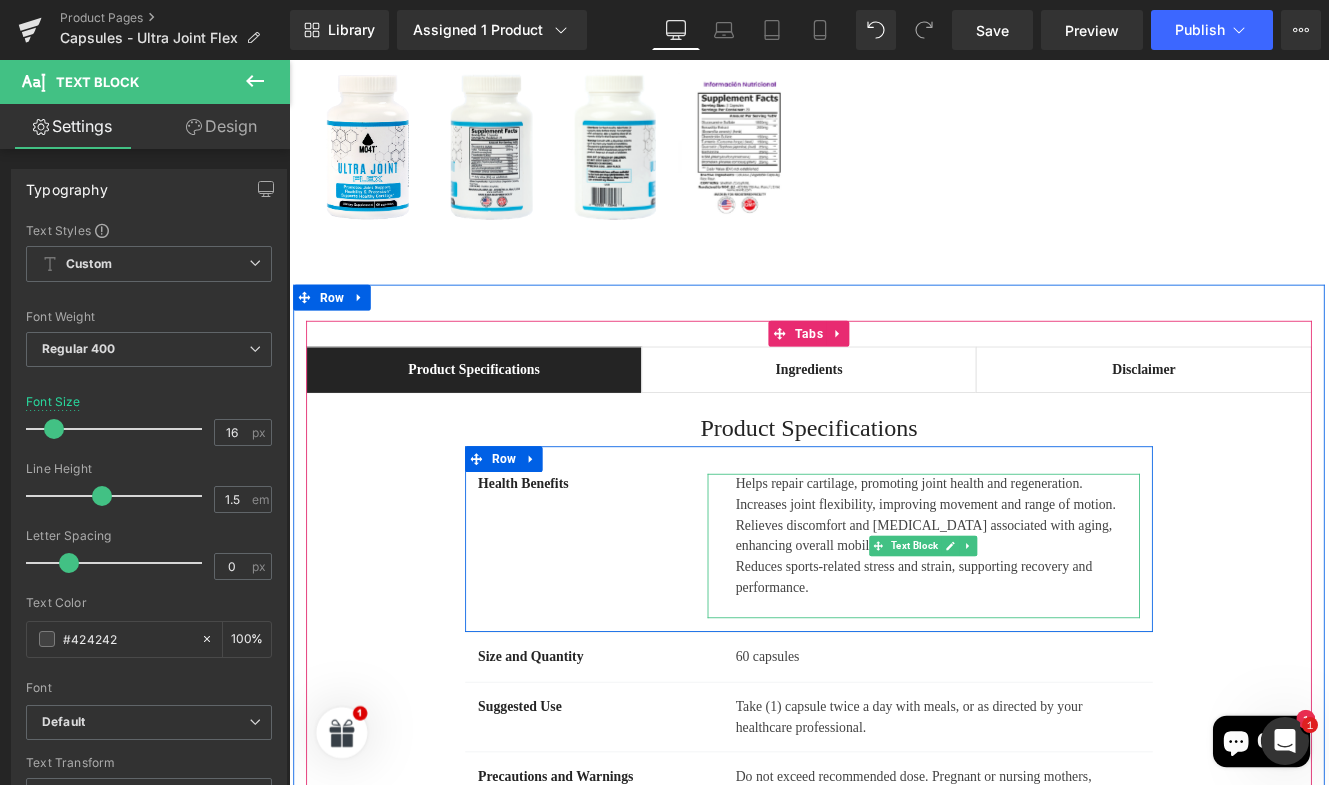 click on "Relieves discomfort and [MEDICAL_DATA] associated with aging, enhancing overall mobility." at bounding box center [1044, 613] 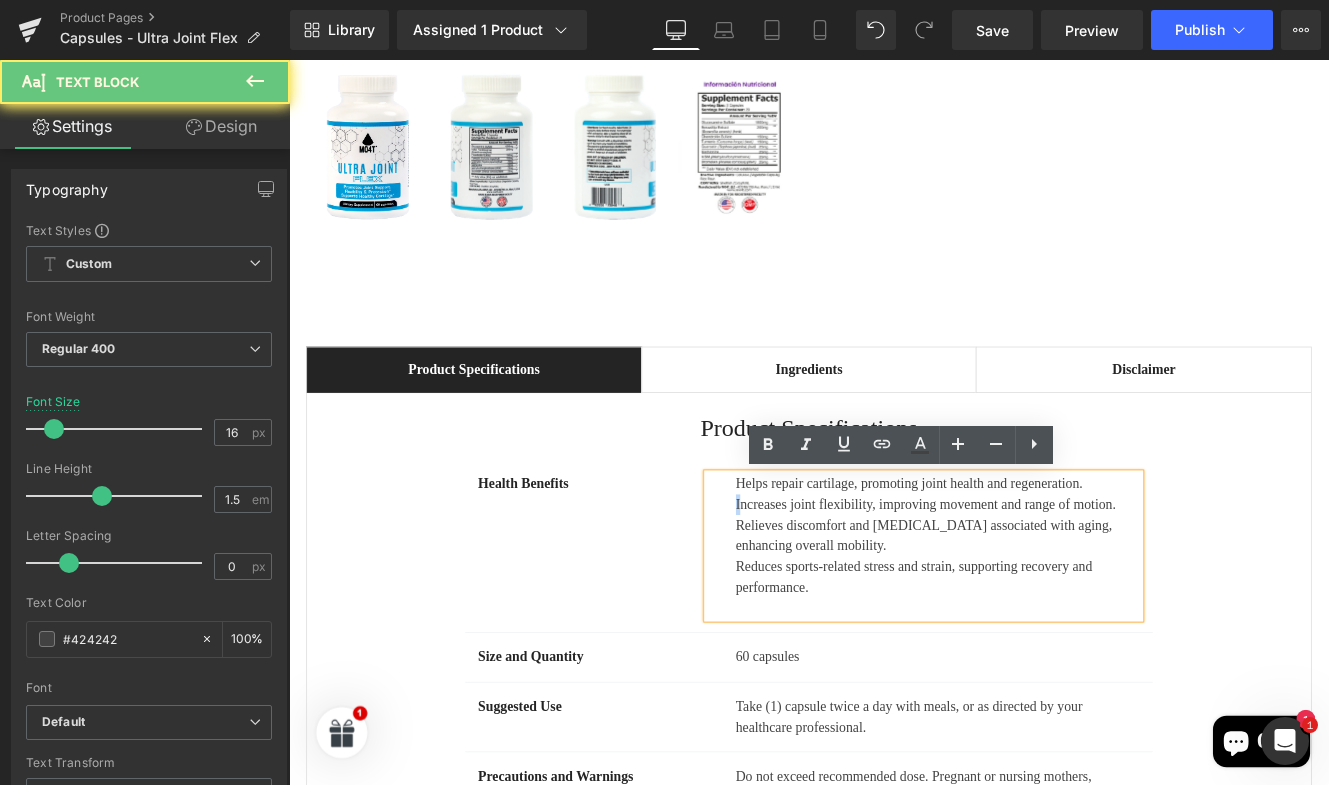 drag, startPoint x: 810, startPoint y: 571, endPoint x: 794, endPoint y: 575, distance: 16.492422 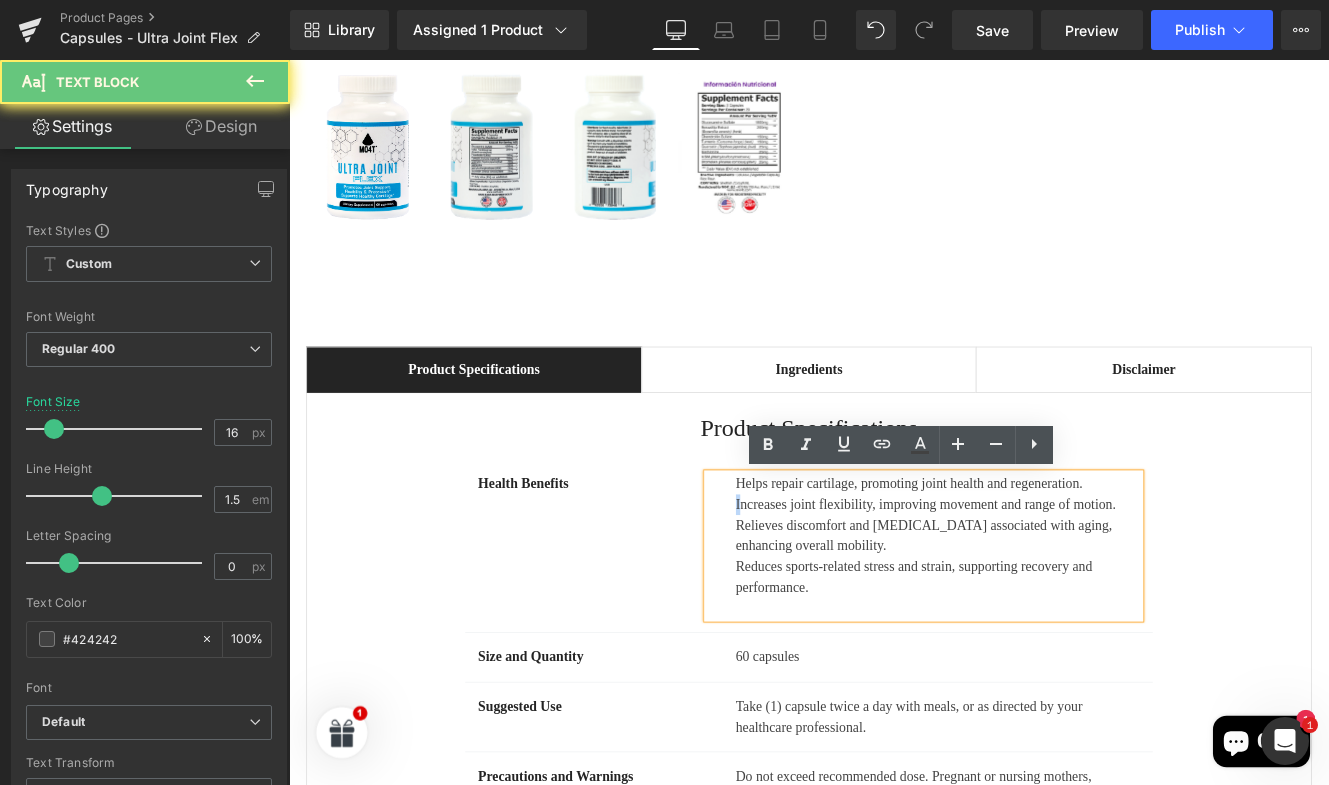 click on "Helps repair cartilage, promoting joint health and regeneration.    Increases joint flexibility, improving movement and range of motion.    Relieves discomfort and [MEDICAL_DATA] associated with aging, enhancing overall mobility.    Reduces sports-related stress and strain, supporting recovery and performance." at bounding box center [1027, 625] 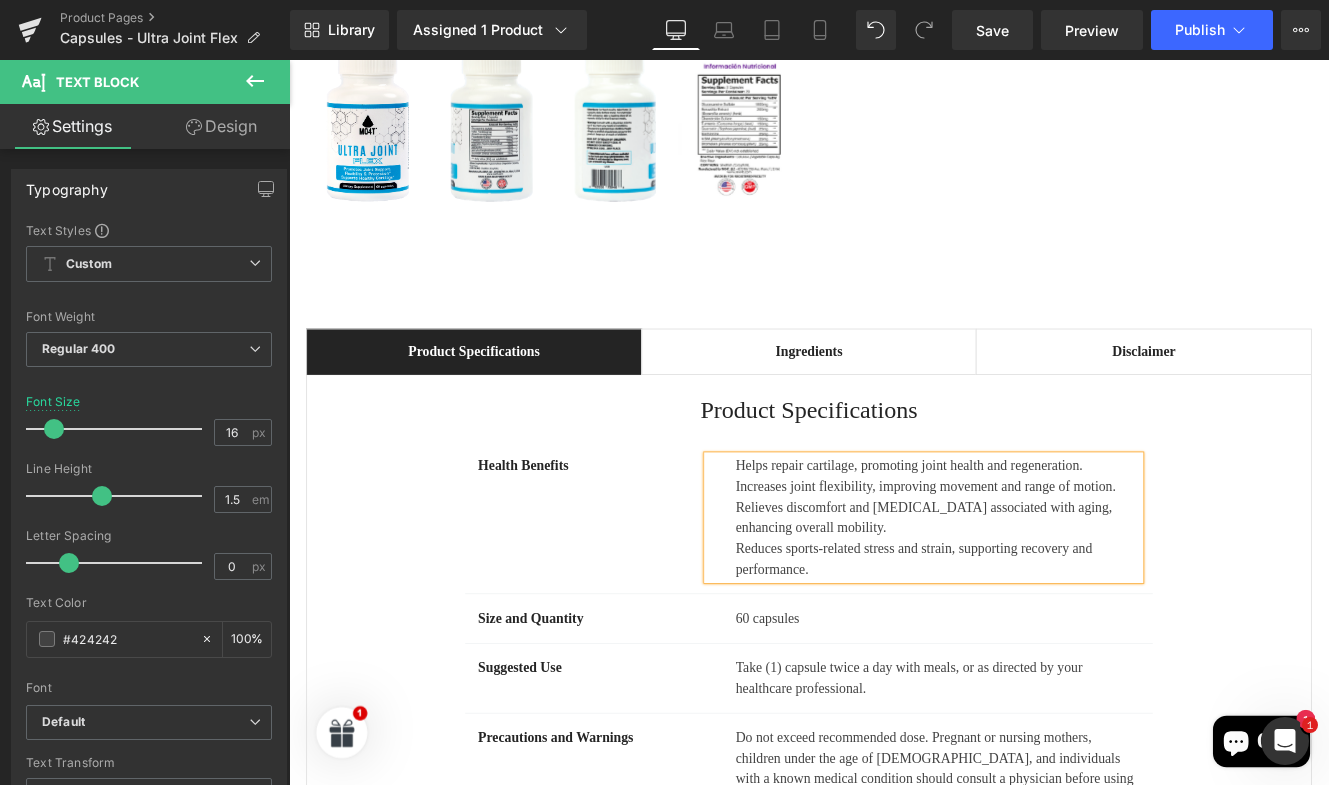 scroll, scrollTop: 1067, scrollLeft: 0, axis: vertical 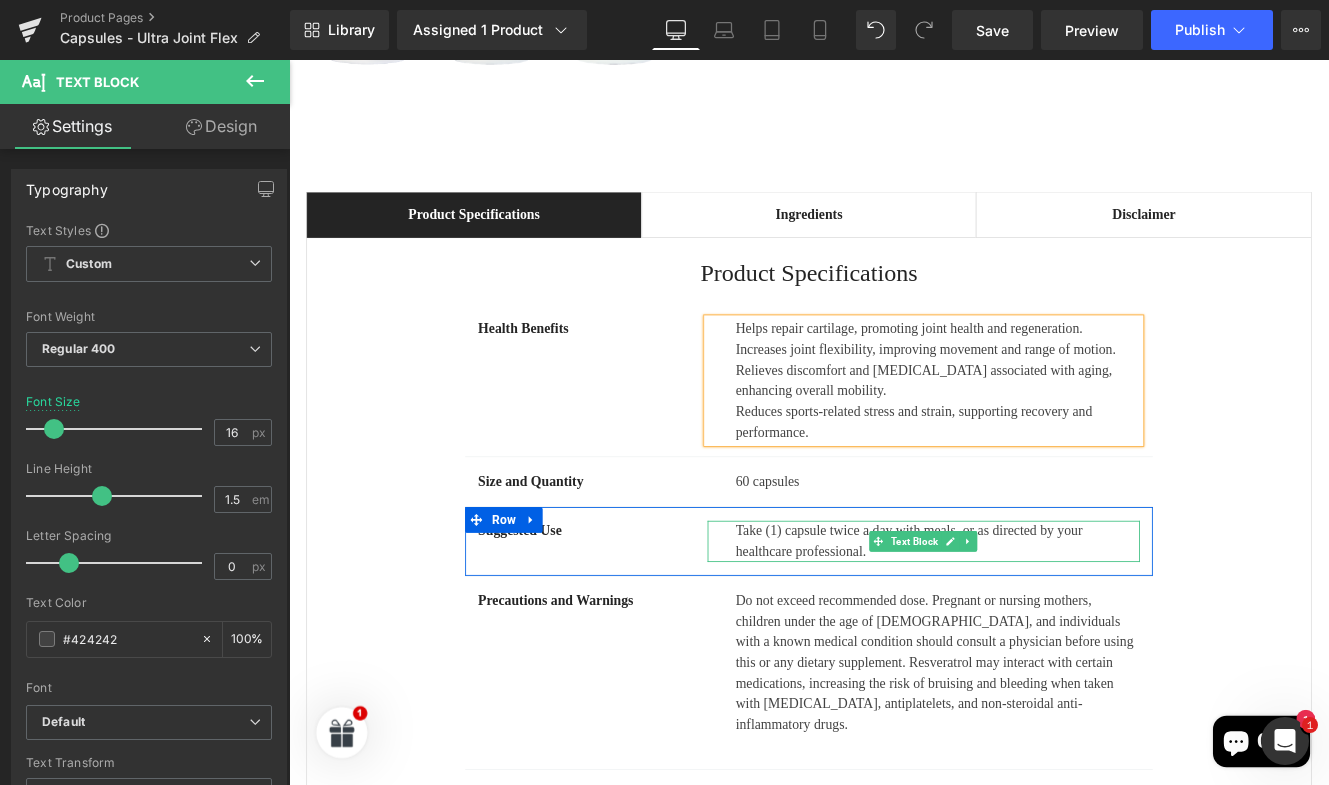 click on "Take (1) capsule twice a day with meals, or as directed by your healthcare professional." at bounding box center (1044, 620) 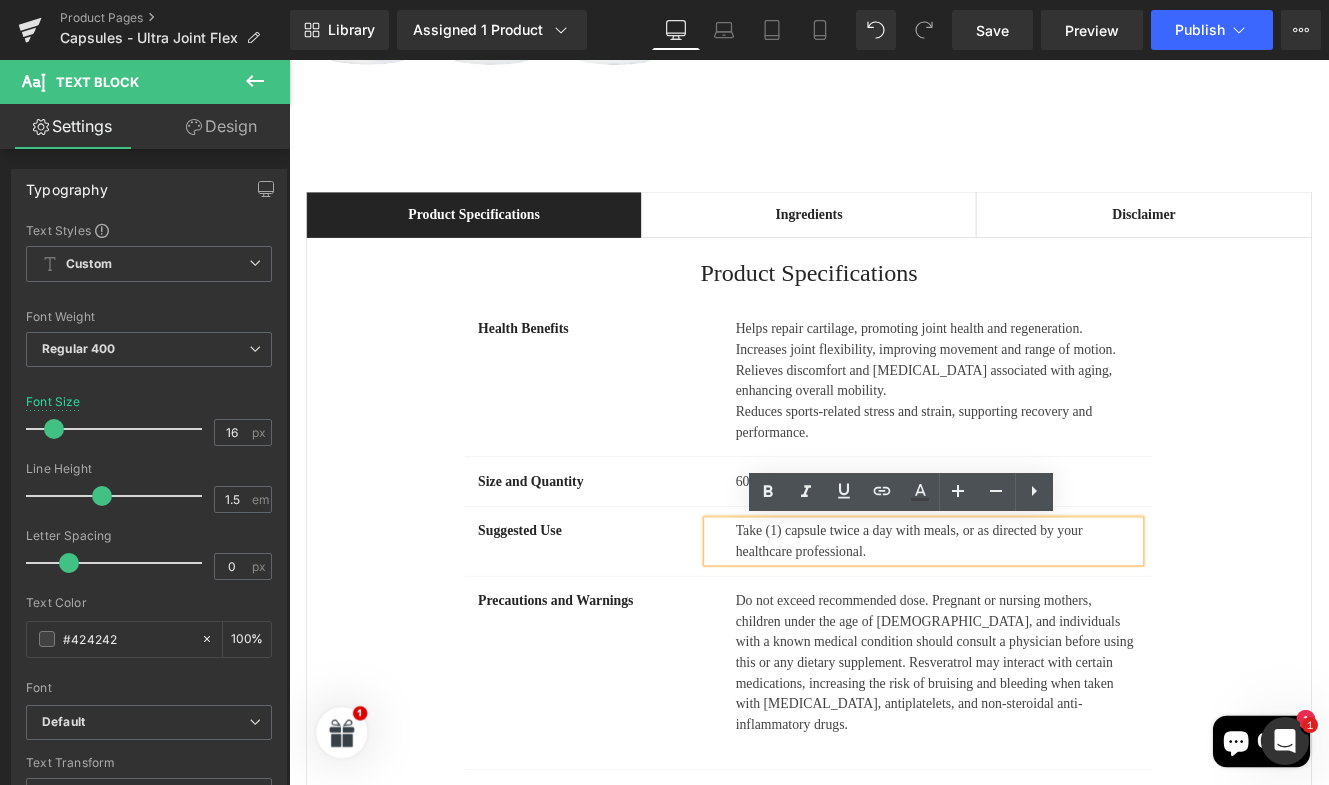 drag, startPoint x: 974, startPoint y: 631, endPoint x: 797, endPoint y: 611, distance: 178.12636 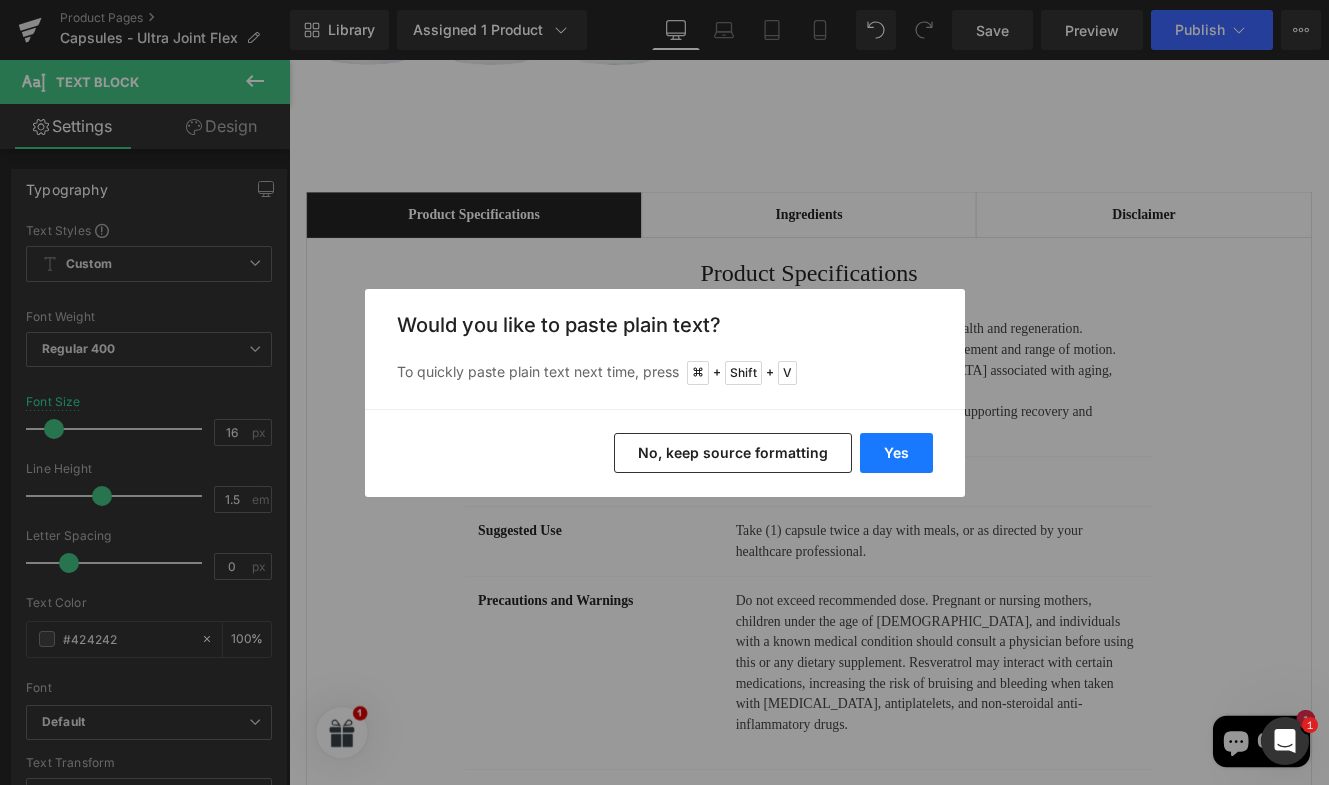 click on "Yes" at bounding box center [896, 453] 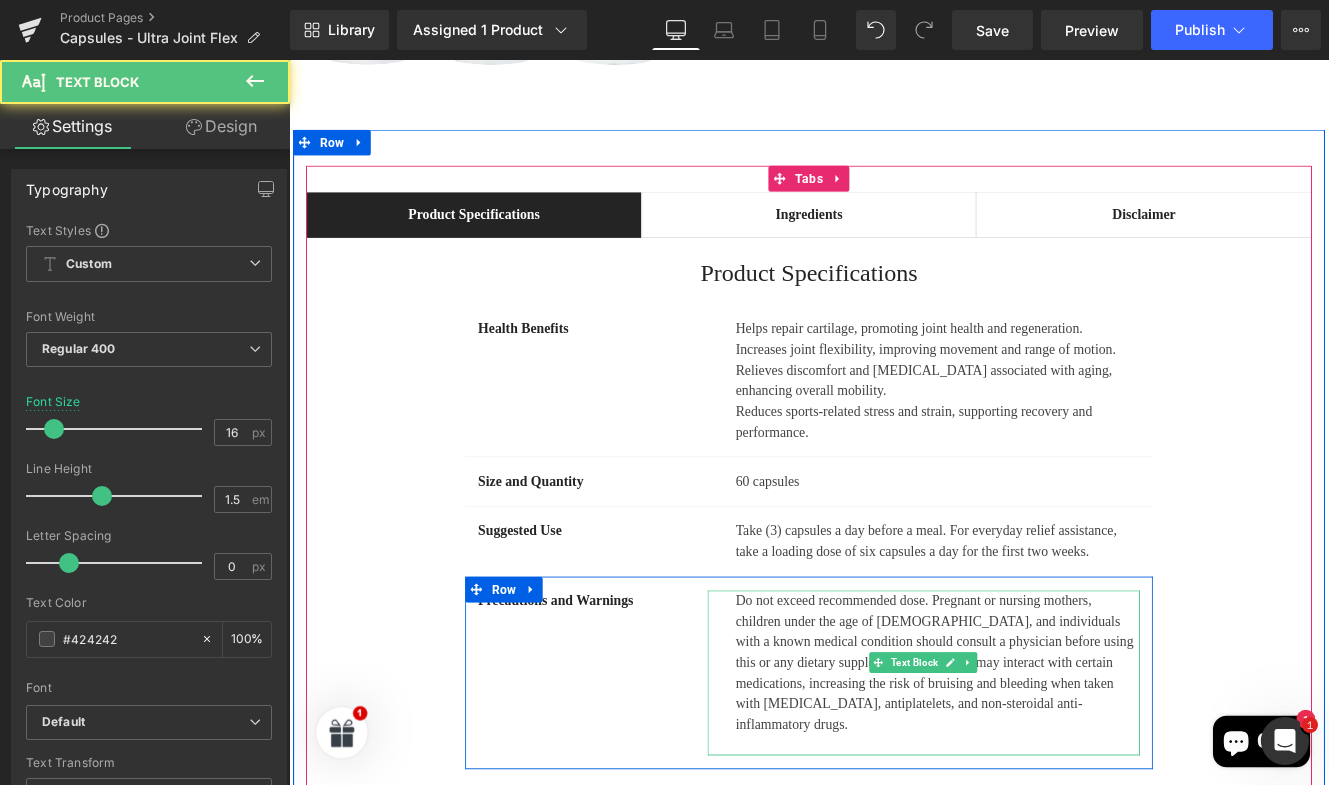 click on "Do not exceed recommended dose. Pregnant or nursing mothers, children under the age of [DEMOGRAPHIC_DATA], and individuals with a known medical condition should consult a physician before using this or any dietary supplement.  Resveratrol may interact with certain medications, increasing the risk of bruising and bleeding when taken with [MEDICAL_DATA], antiplatelets, and non-steroidal anti-inflammatory drugs." at bounding box center [1044, 761] 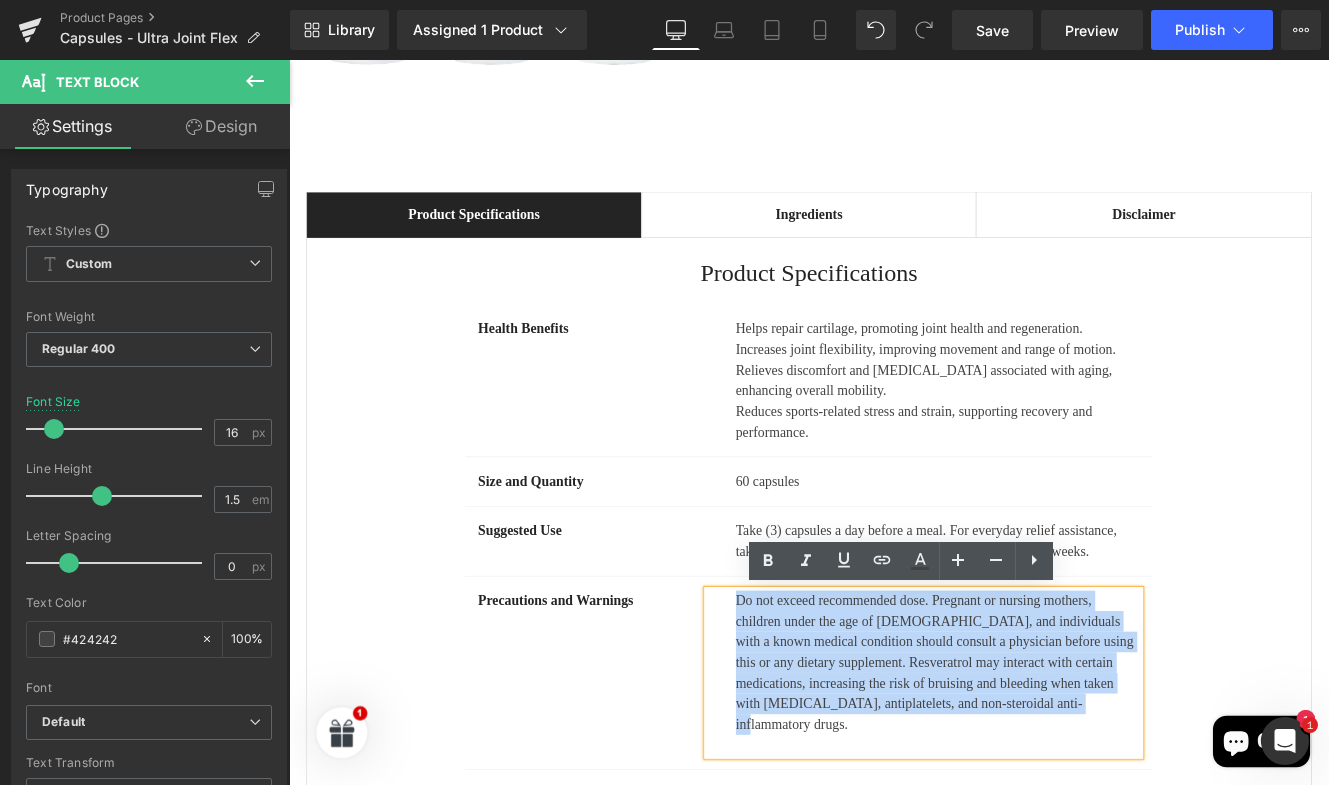 drag, startPoint x: 802, startPoint y: 687, endPoint x: 1265, endPoint y: 805, distance: 477.80017 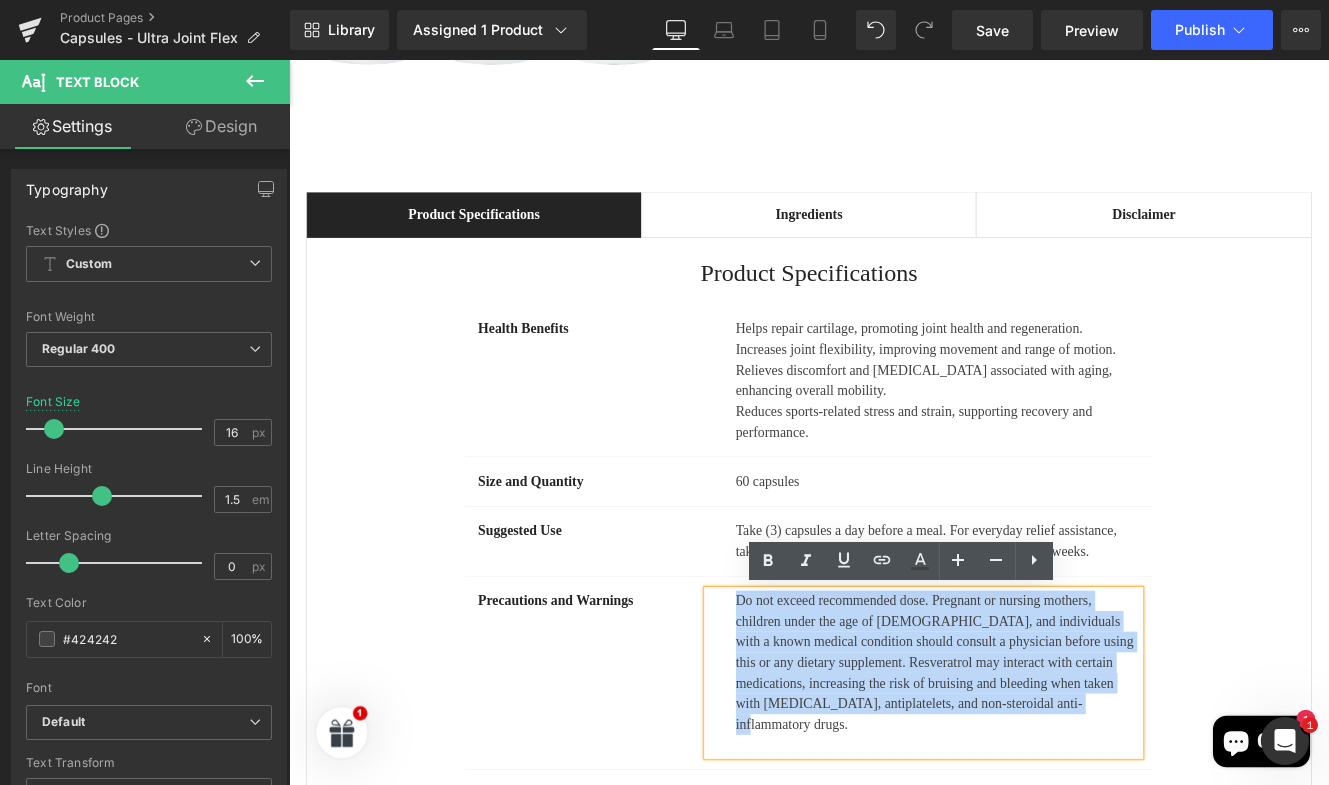 click on "Do not exceed recommended dose. Pregnant or nursing mothers, children under the age of [DEMOGRAPHIC_DATA], and individuals with a known medical condition should consult a physician before using this or any dietary supplement.  Resveratrol may interact with certain medications, increasing the risk of bruising and bleeding when taken with [MEDICAL_DATA], antiplatelets, and non-steroidal anti-inflammatory drugs." at bounding box center [1027, 773] 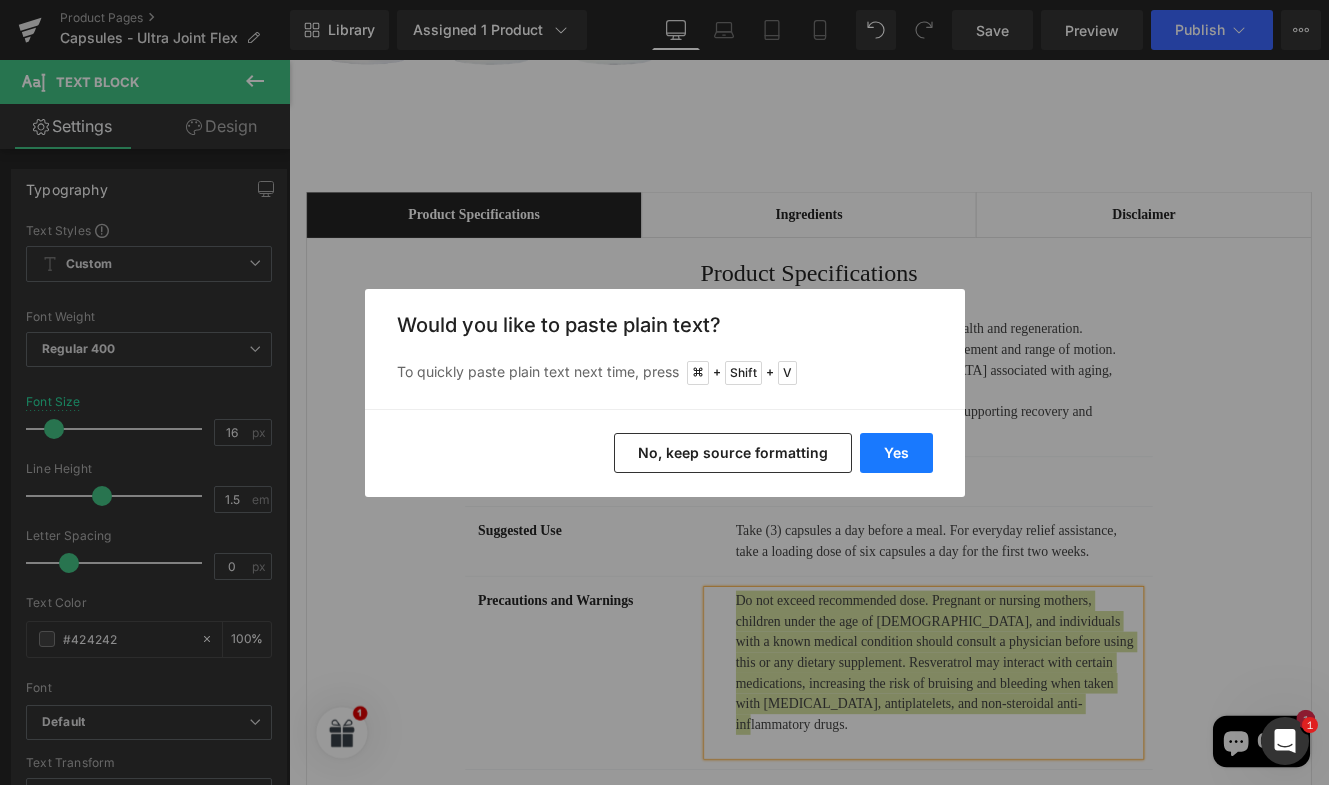 click on "Yes" at bounding box center (896, 453) 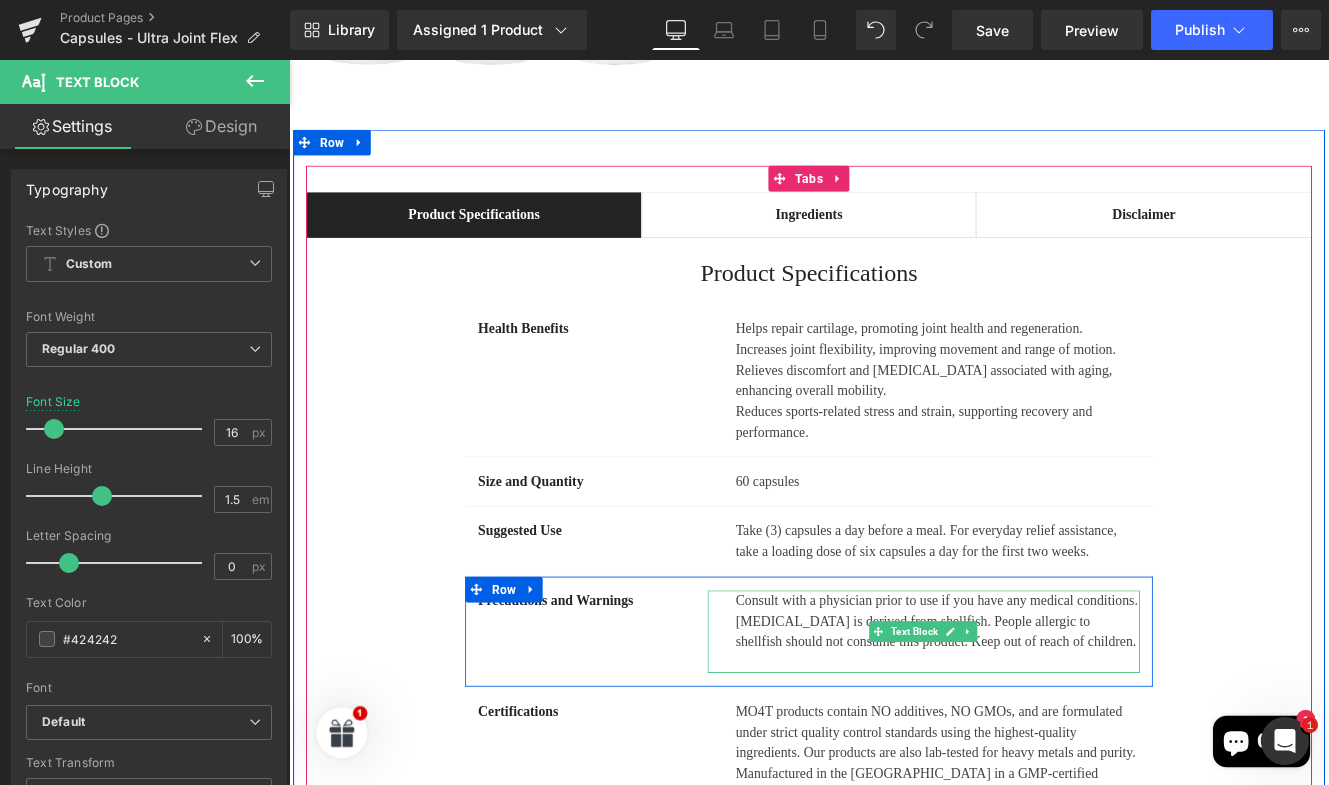 click at bounding box center (1044, 761) 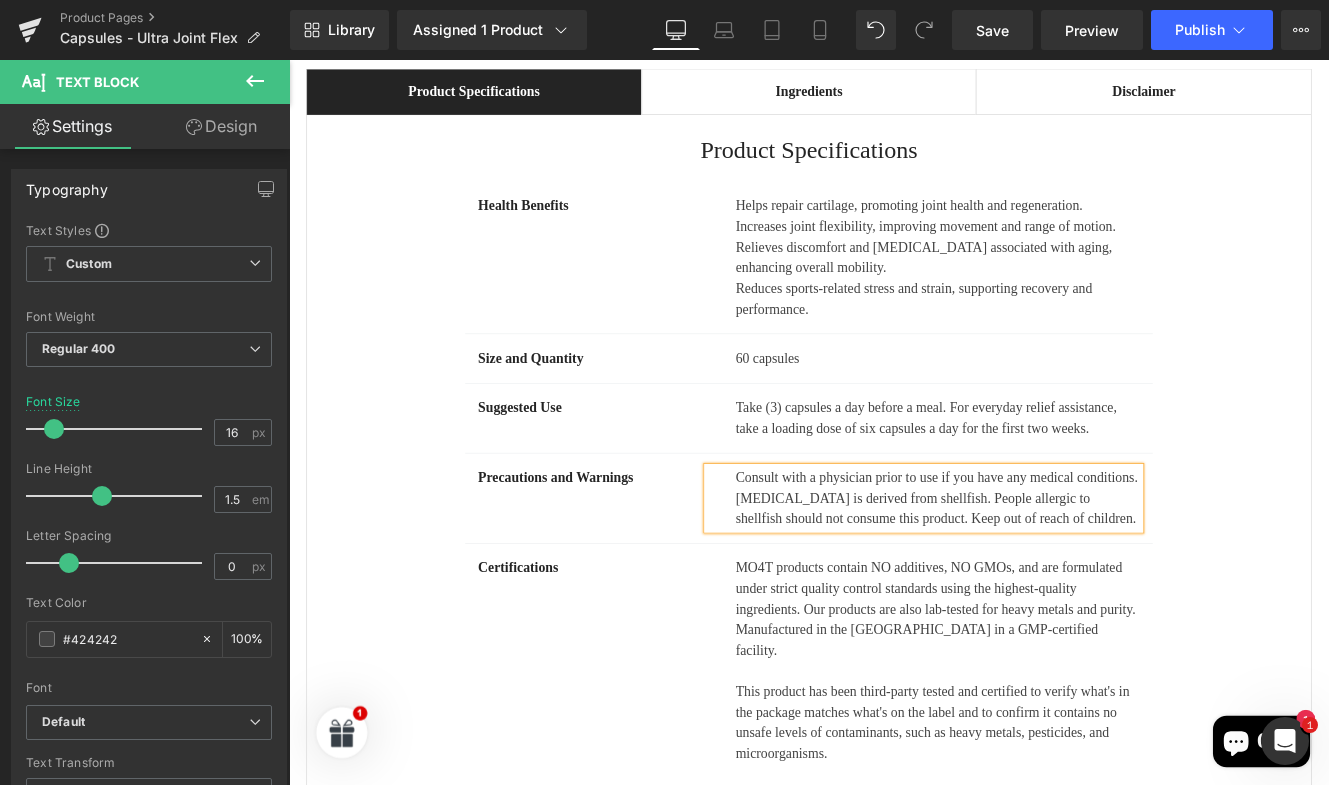 click on "MO4T products contain NO additives, NO GMOs, and are formulated under strict quality control standards using the highest-quality ingredients. Our products are also lab-tested for heavy metals and purity. Manufactured in the [GEOGRAPHIC_DATA] in a GMP-certified facility." at bounding box center (1044, 699) 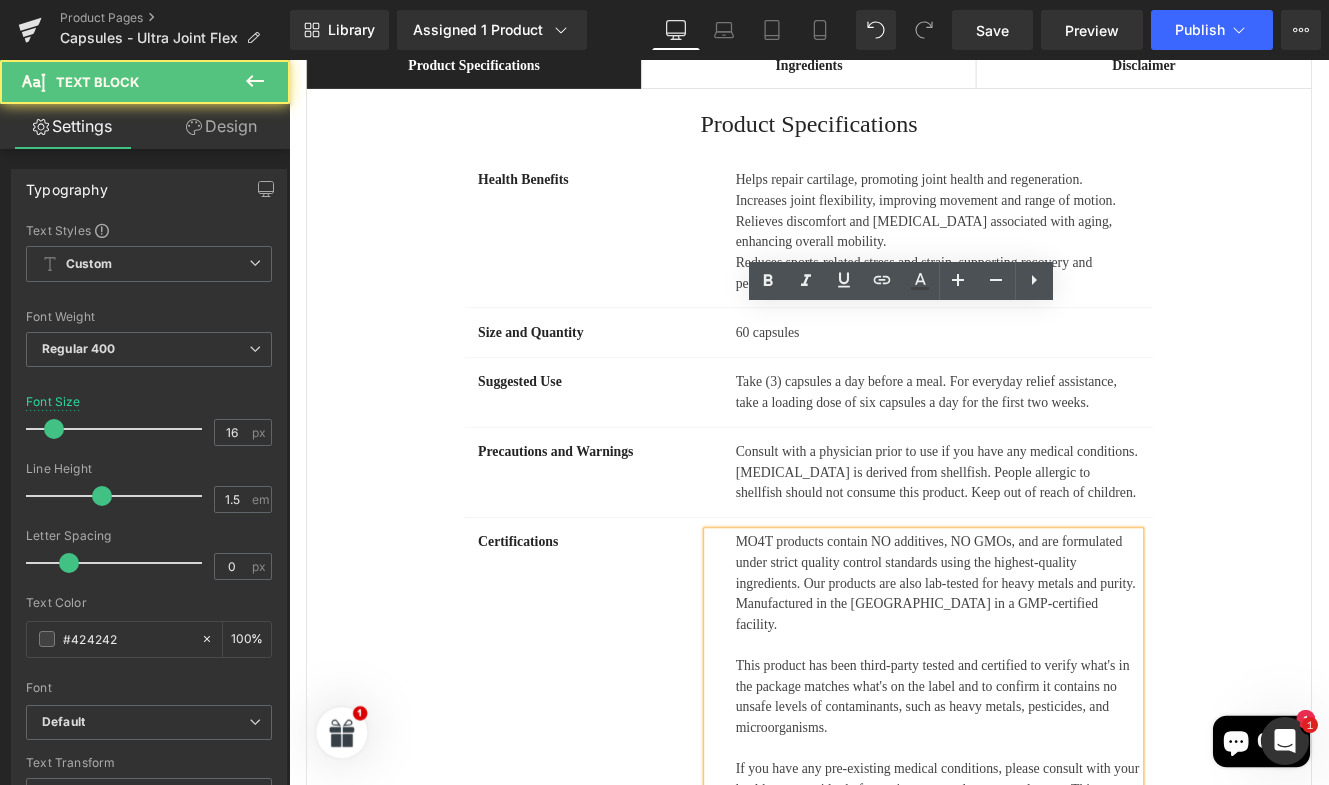scroll, scrollTop: 1498, scrollLeft: 0, axis: vertical 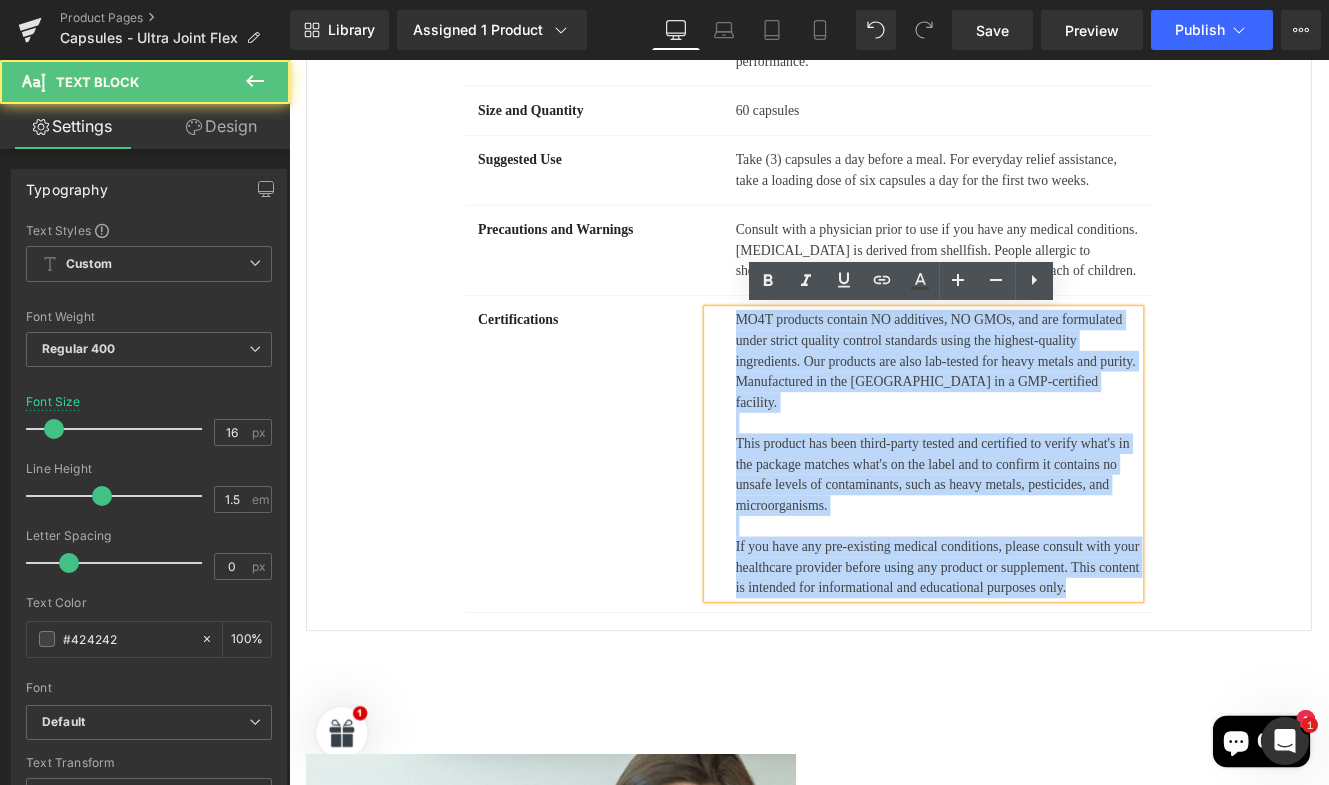 drag, startPoint x: 1199, startPoint y: 644, endPoint x: 786, endPoint y: 361, distance: 500.65756 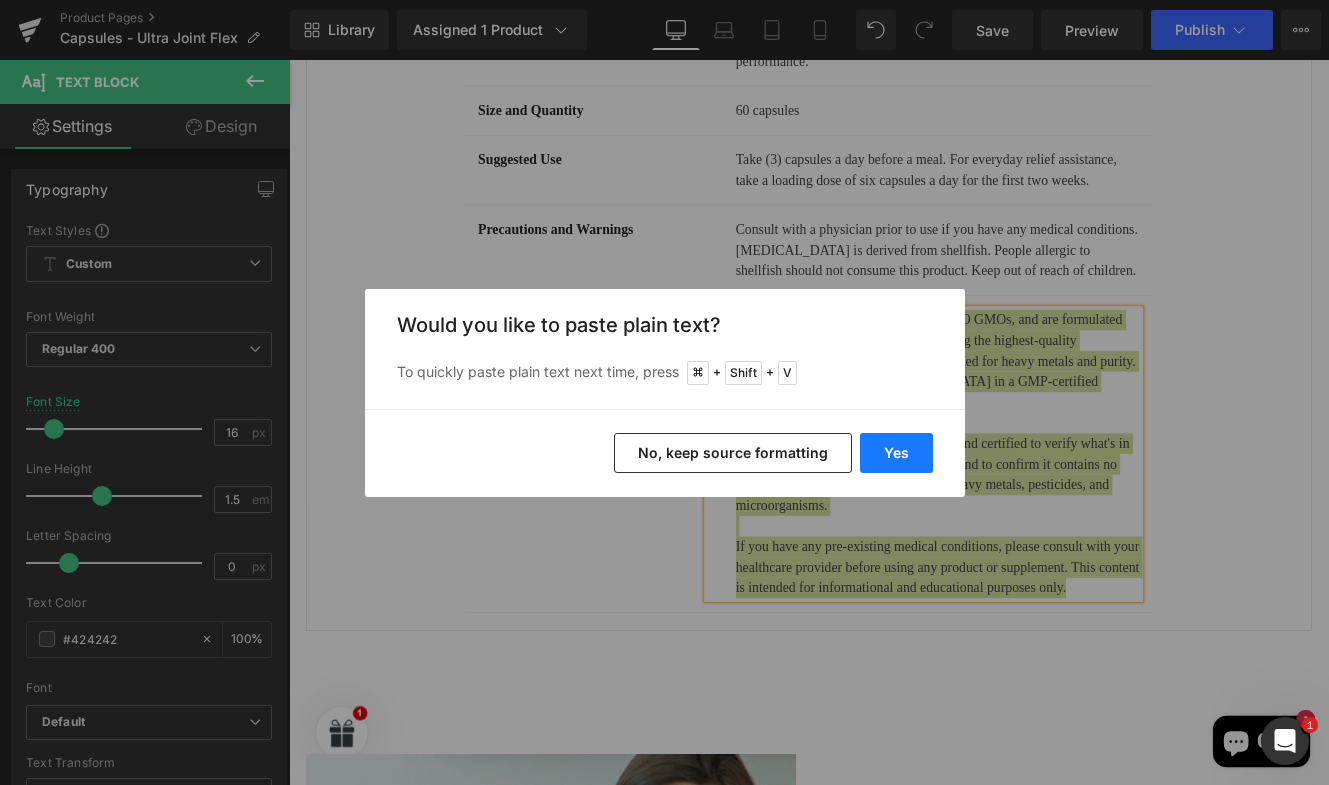 click on "Yes" at bounding box center [896, 453] 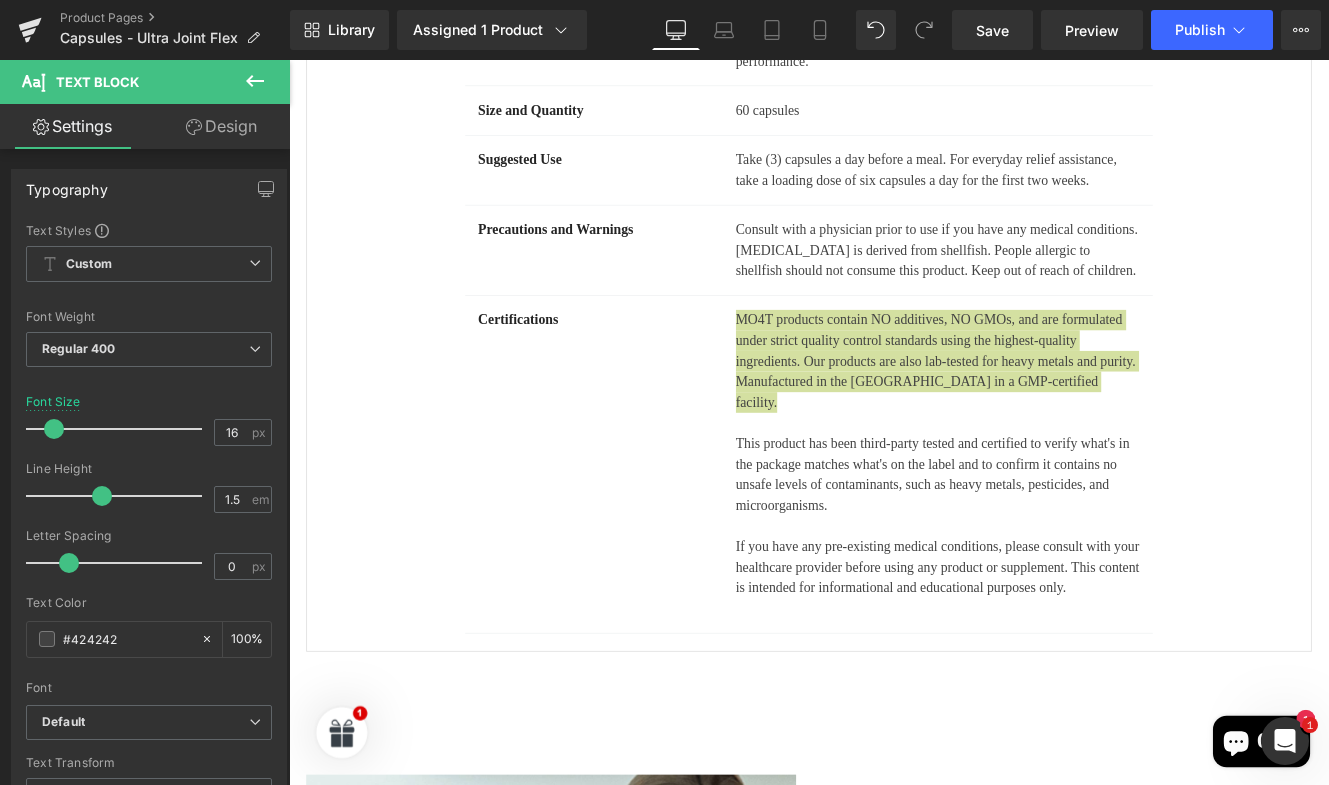 type 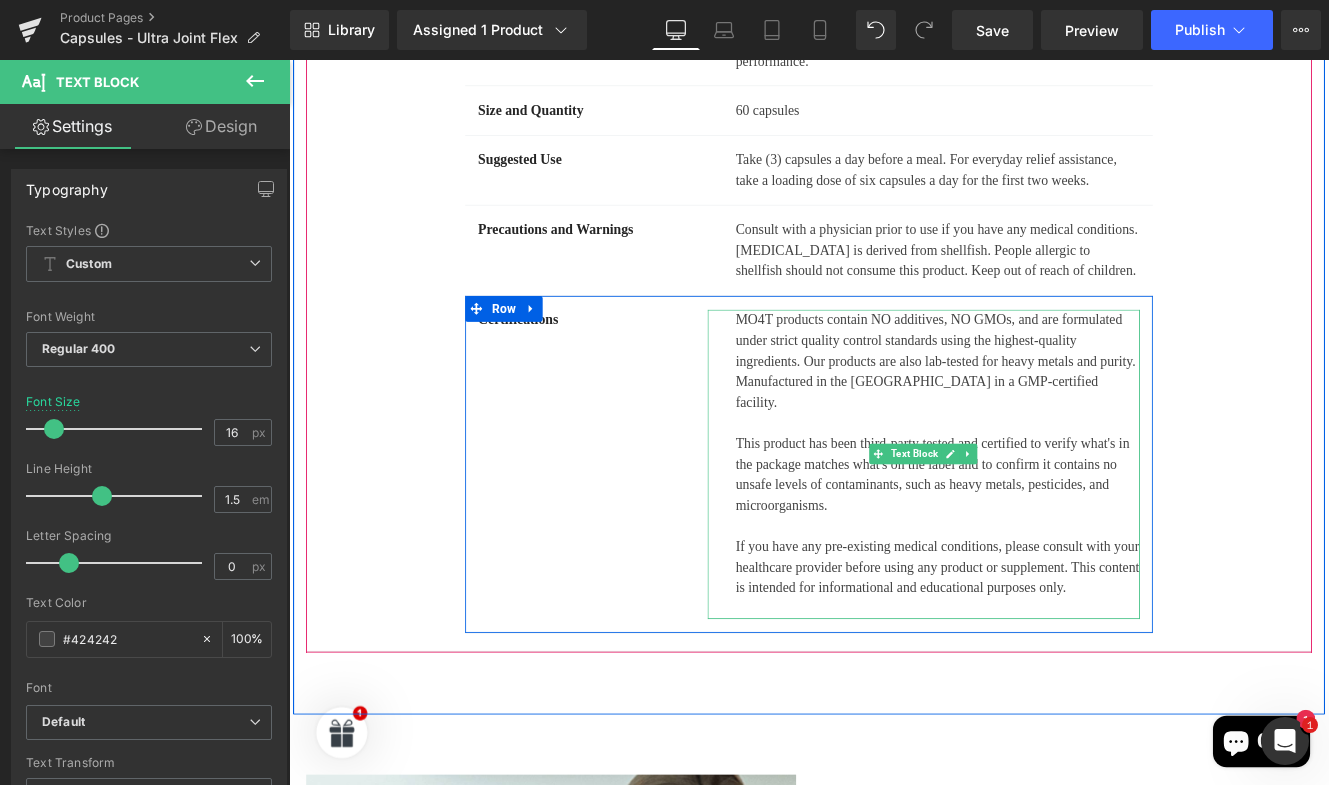 click at bounding box center [1044, 699] 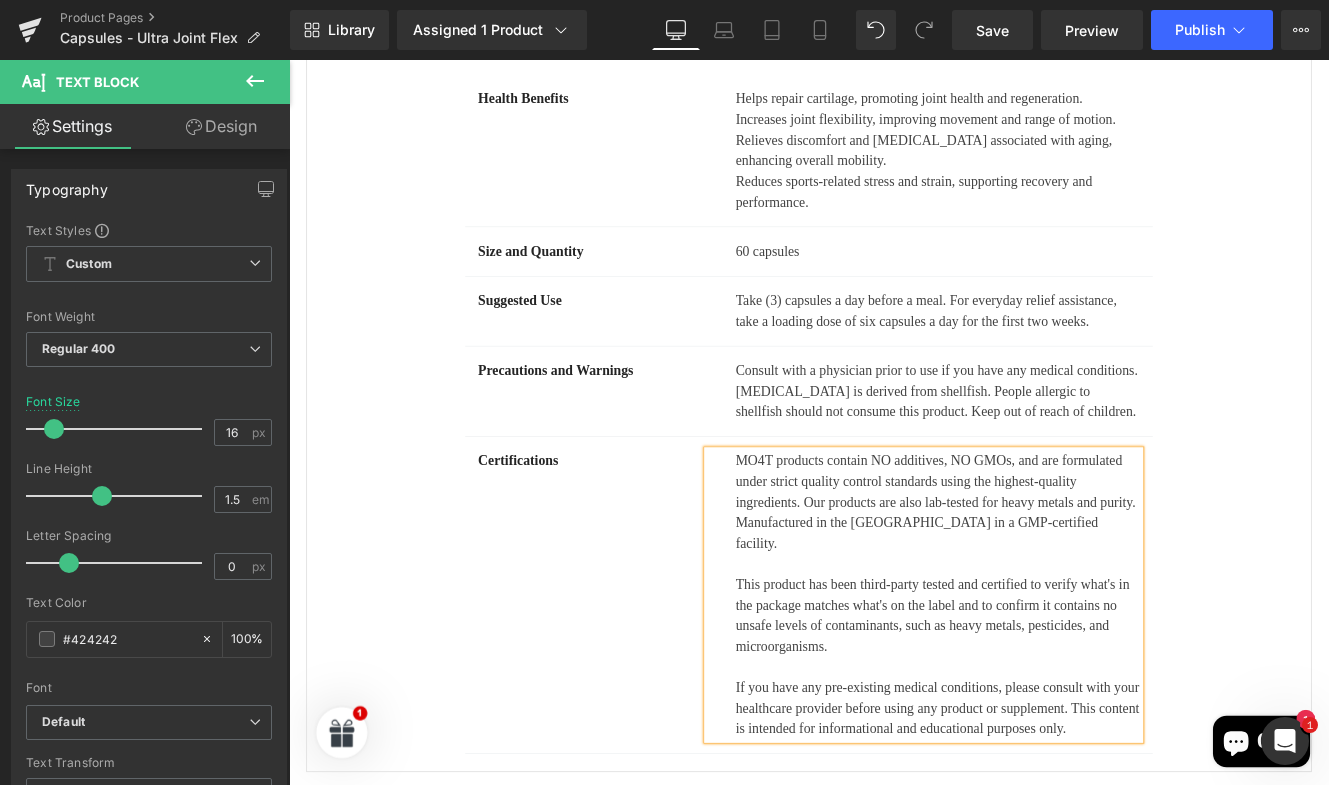 scroll, scrollTop: 1163, scrollLeft: 0, axis: vertical 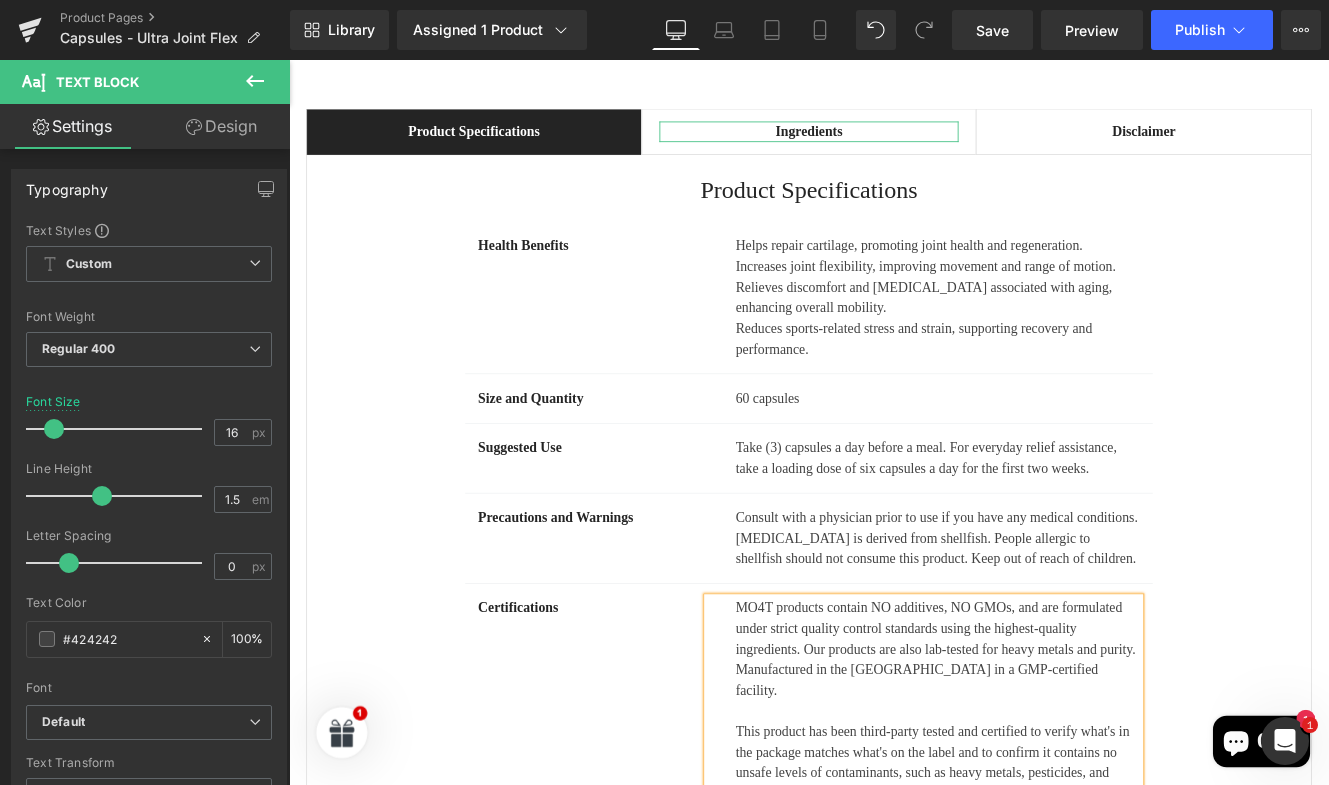 click on "Ingredients" at bounding box center [894, 144] 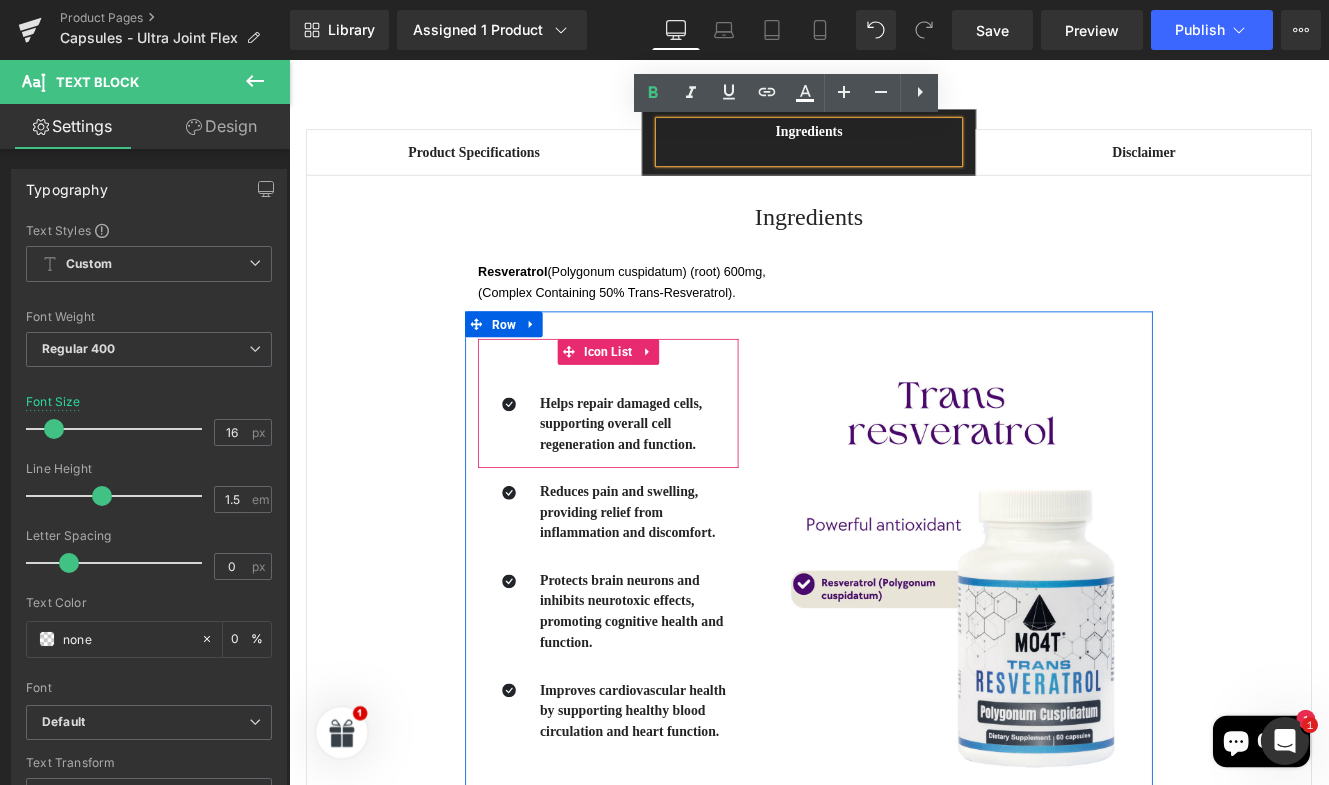 scroll, scrollTop: 1136, scrollLeft: 0, axis: vertical 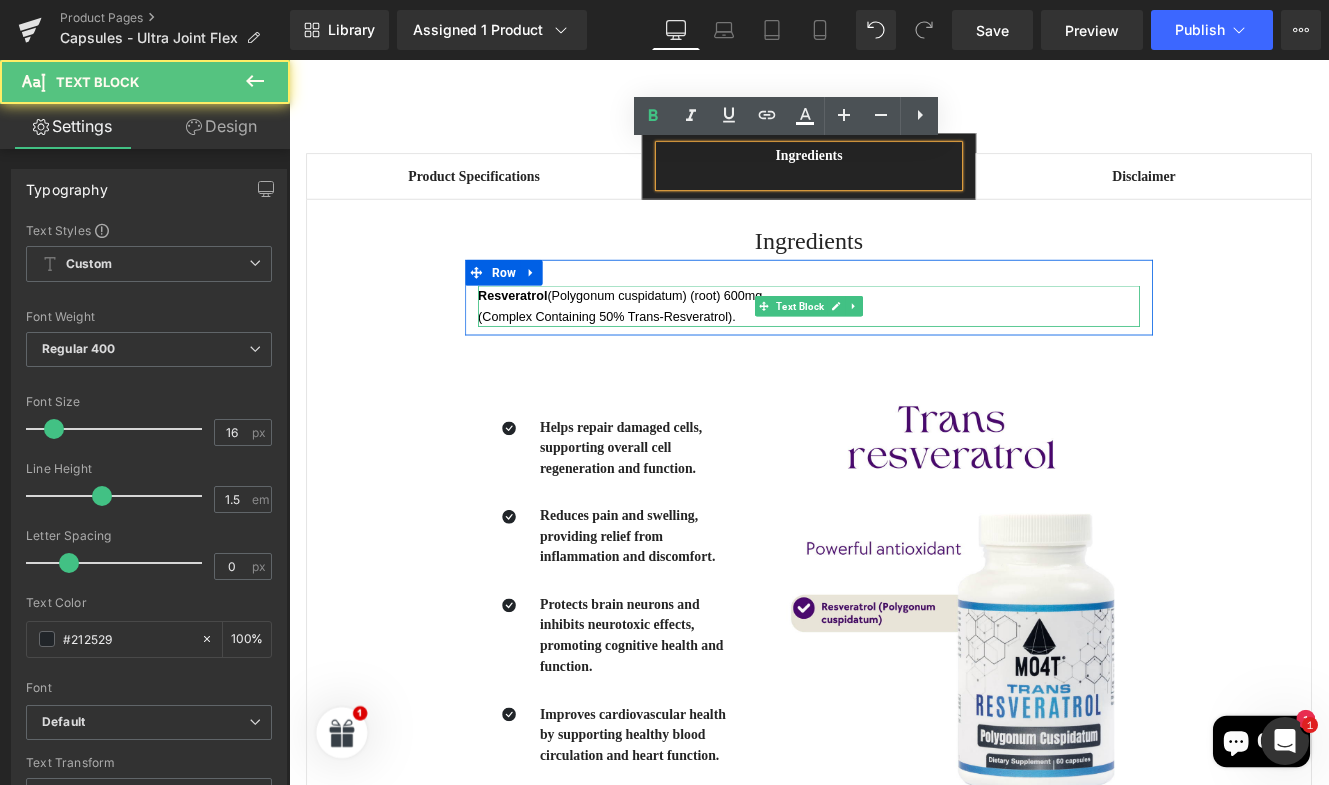 drag, startPoint x: 757, startPoint y: 318, endPoint x: 850, endPoint y: 339, distance: 95.34149 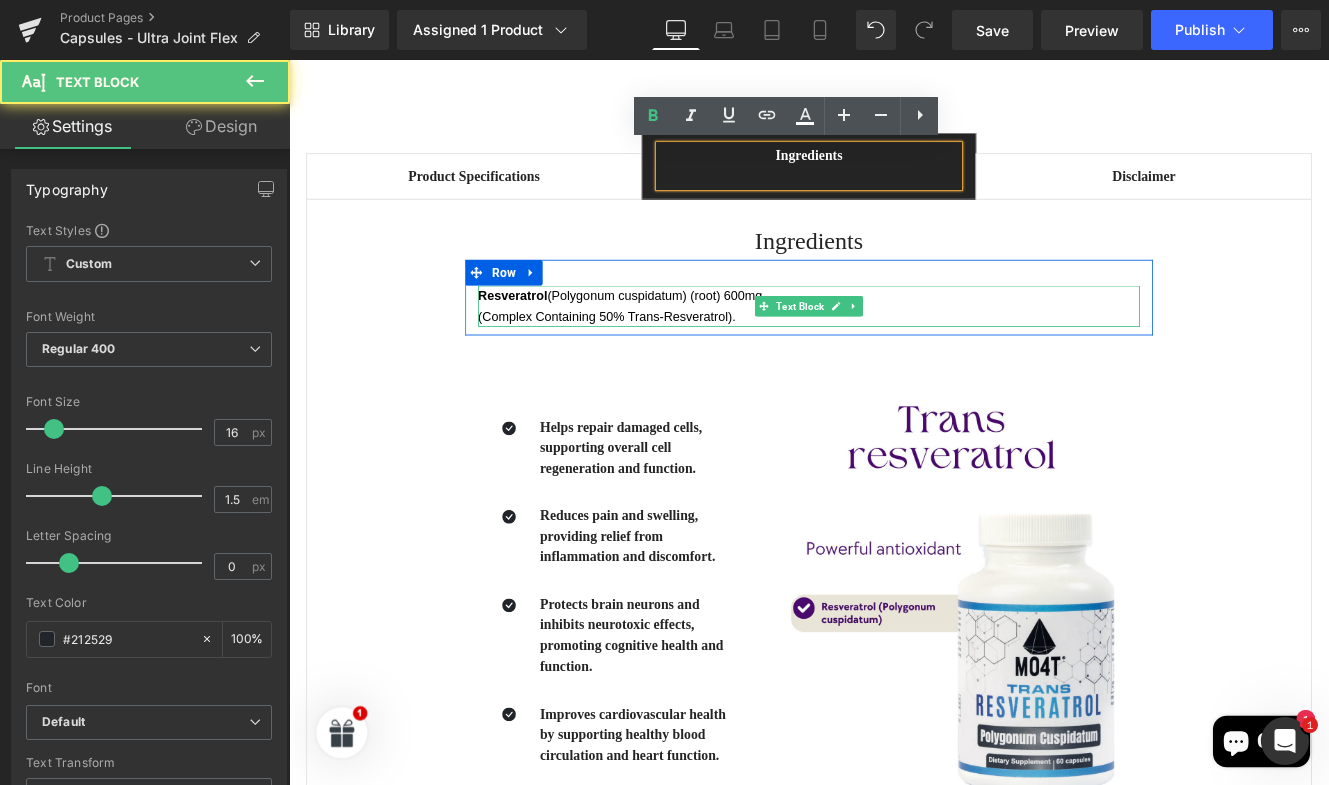 click on "Resveratrol  (Polygonum cuspidatum) (root) 600mg," at bounding box center [676, 334] 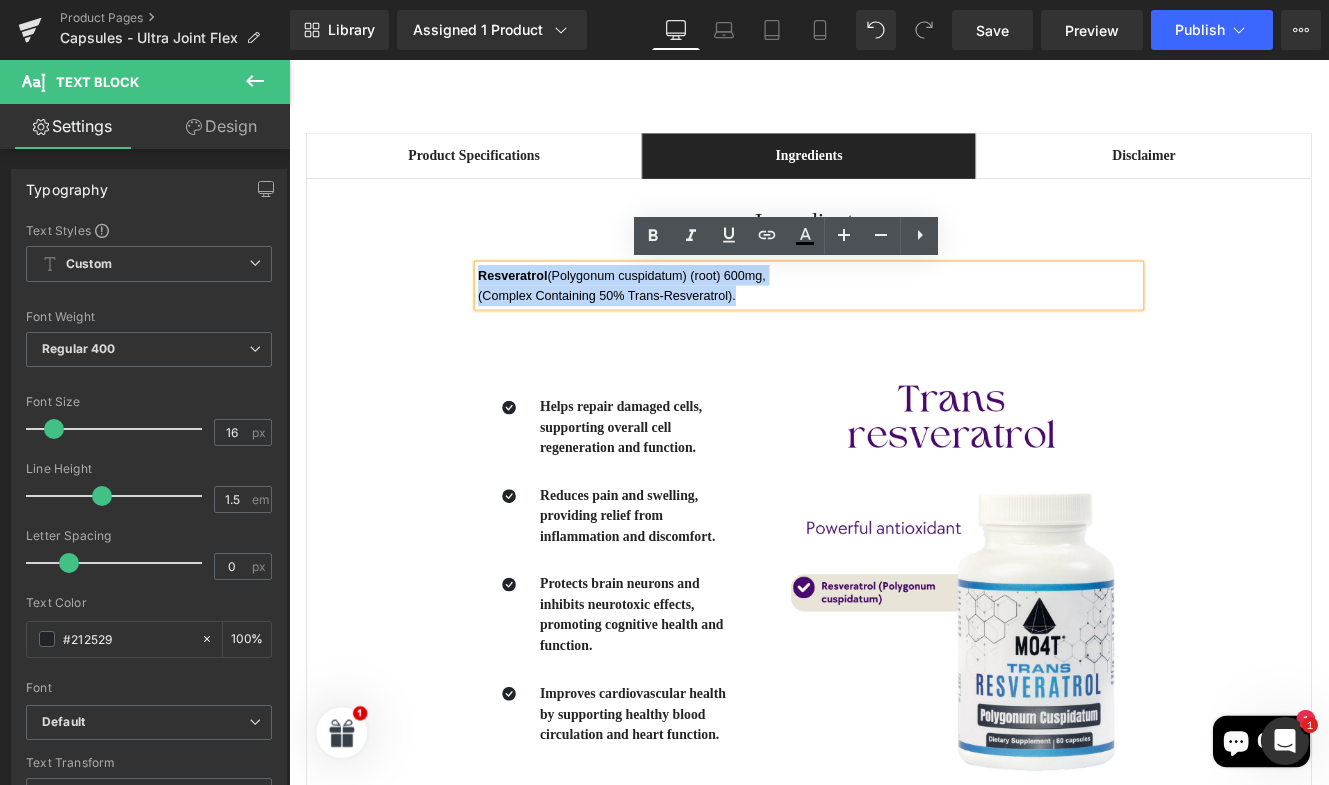 drag, startPoint x: 845, startPoint y: 338, endPoint x: 500, endPoint y: 308, distance: 346.30188 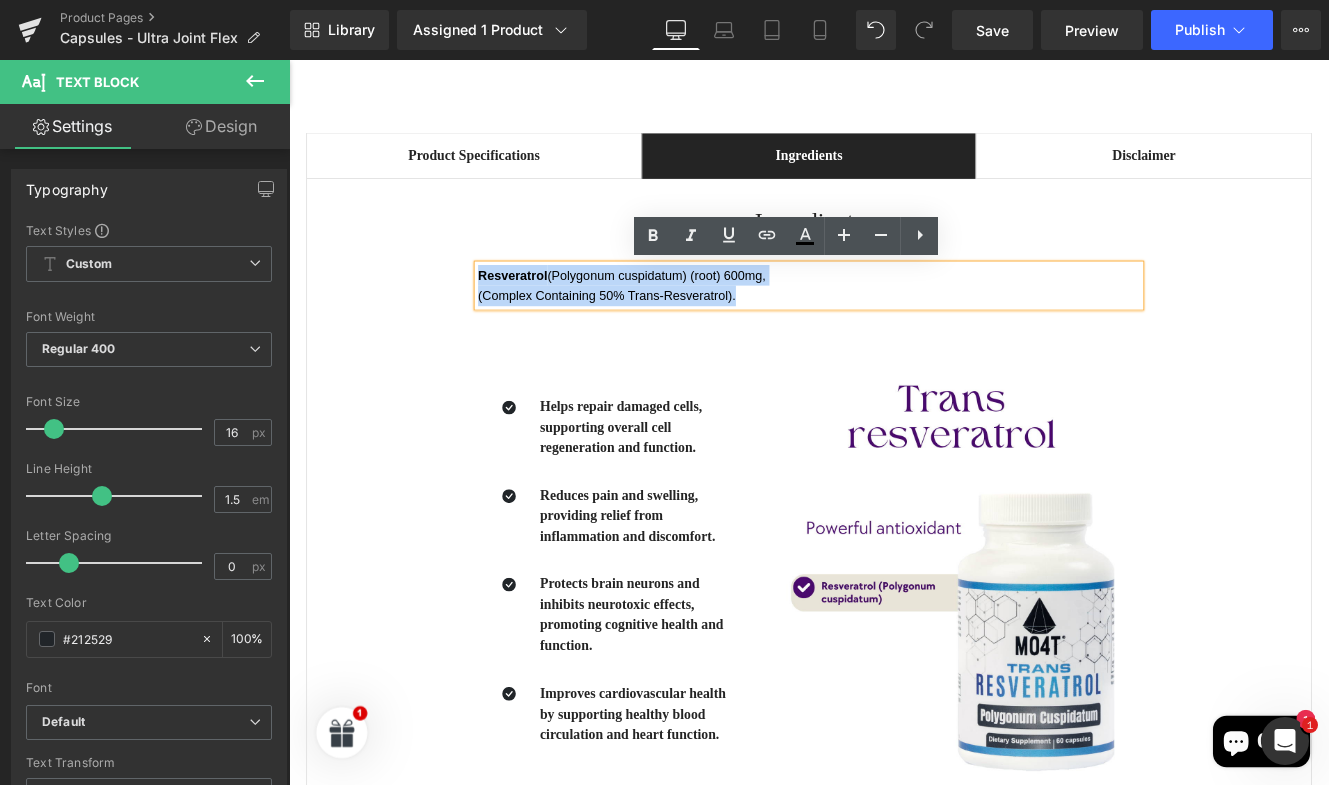 click on "Resveratrol  (Polygonum cuspidatum) (root) 600mg, (Complex Containing 50% Trans-Resveratrol)." at bounding box center (894, 322) 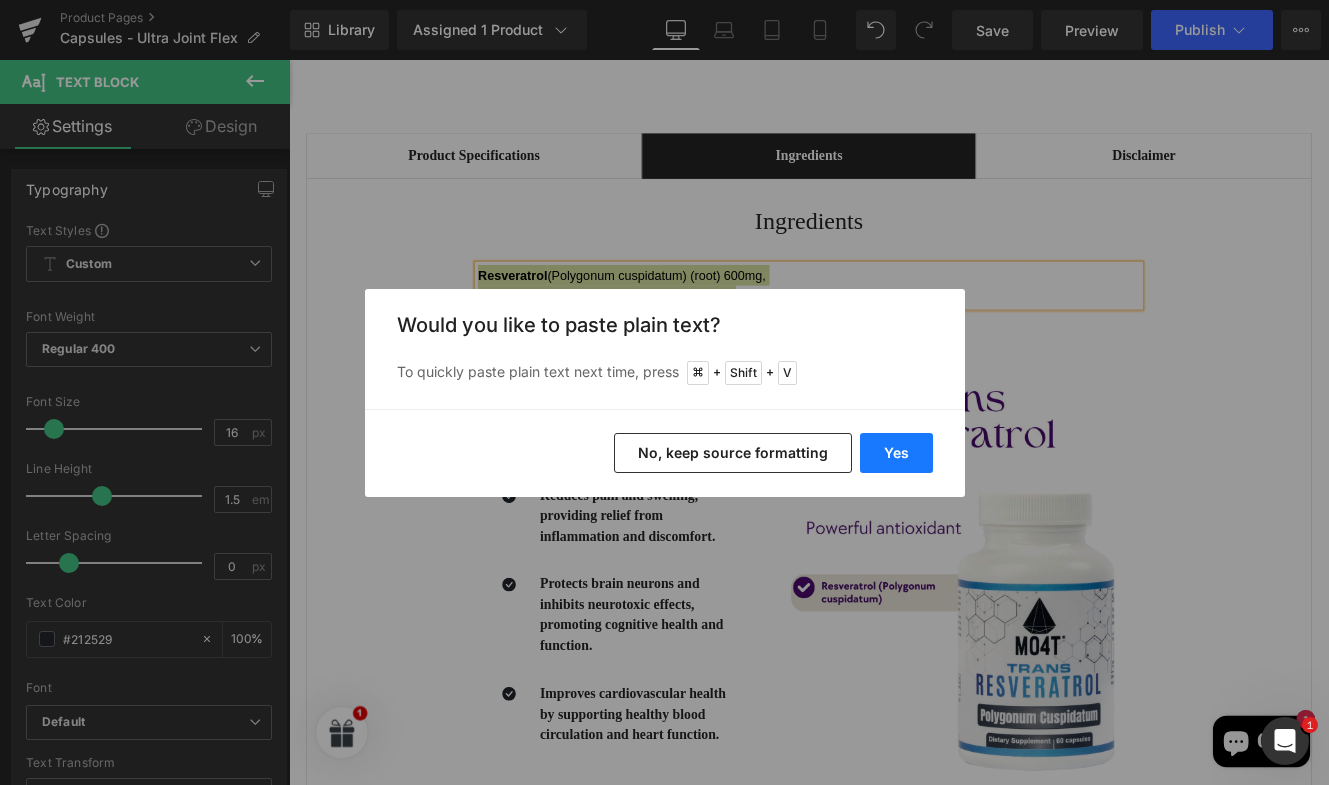 click on "Yes" at bounding box center [896, 453] 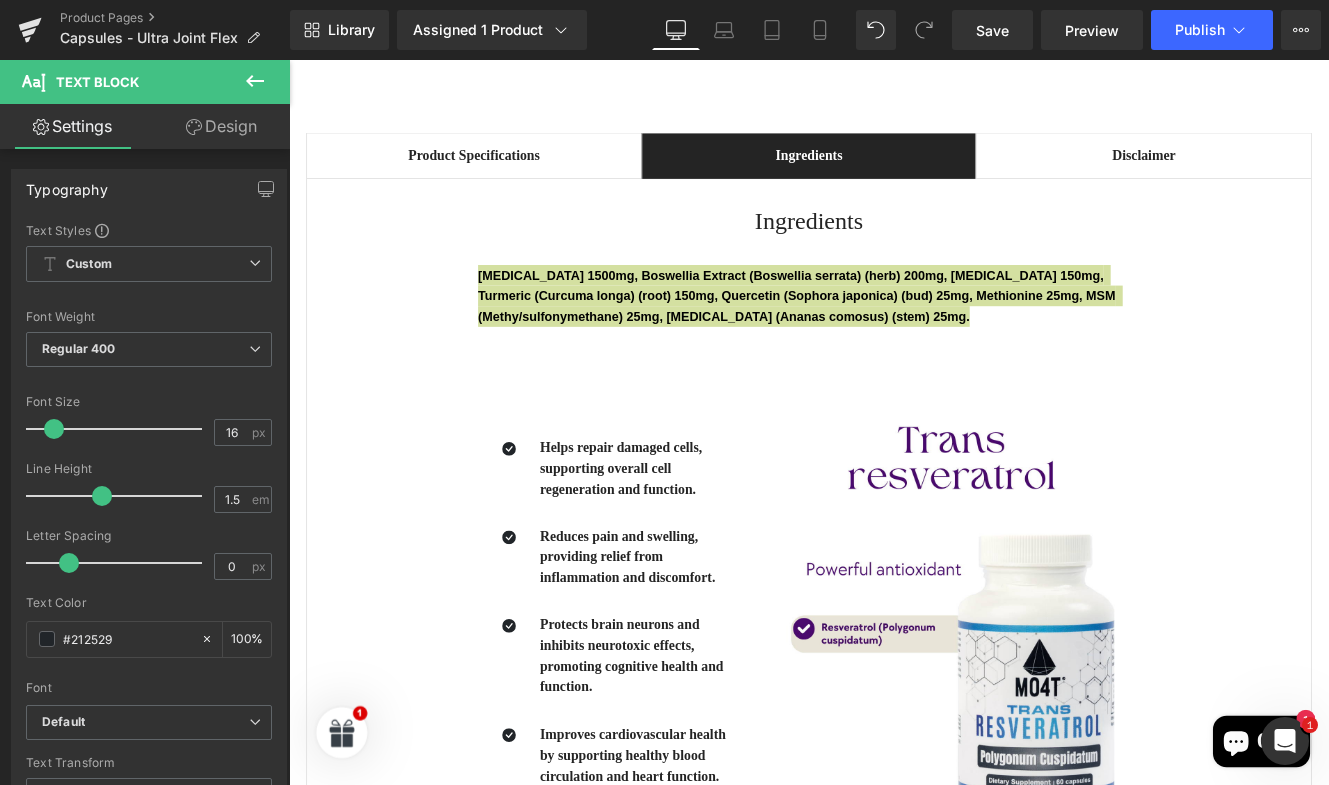 type 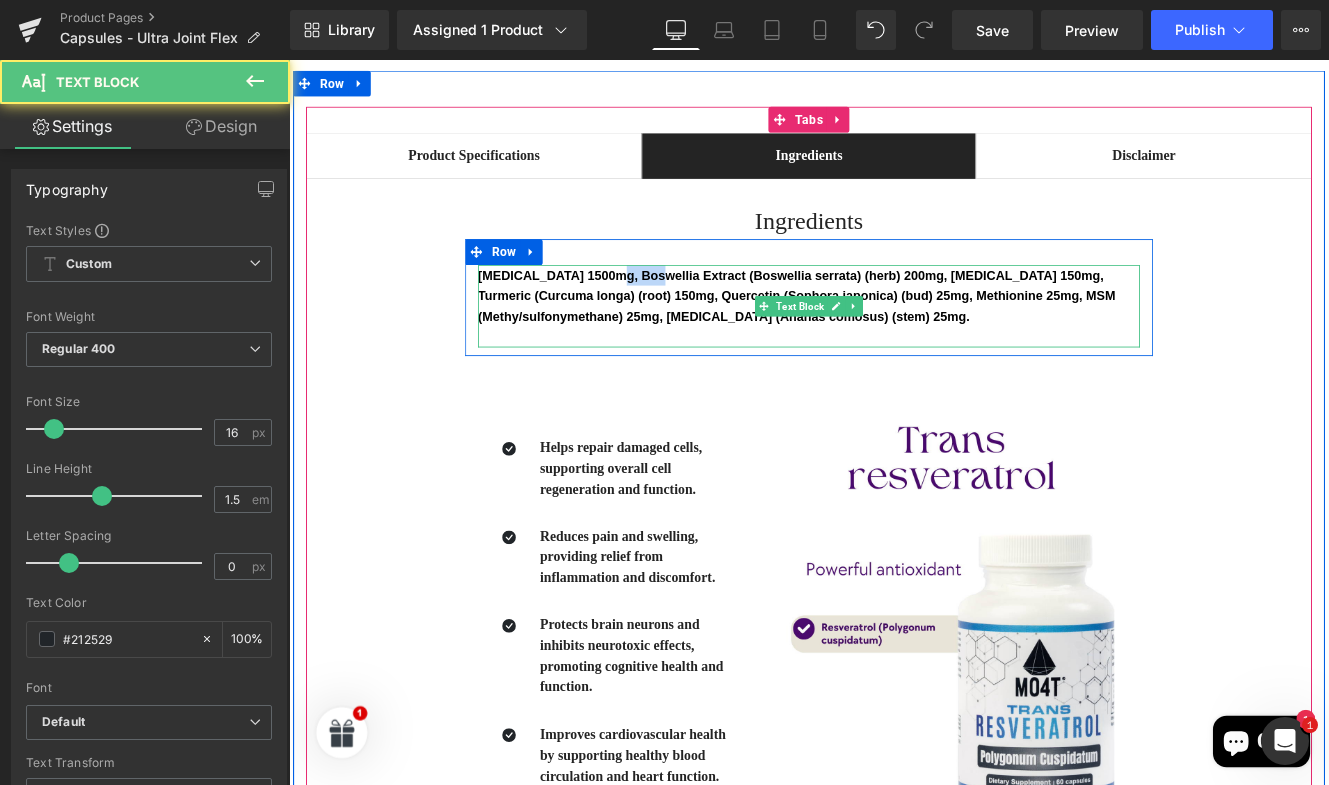 drag, startPoint x: 658, startPoint y: 309, endPoint x: 710, endPoint y: 311, distance: 52.03845 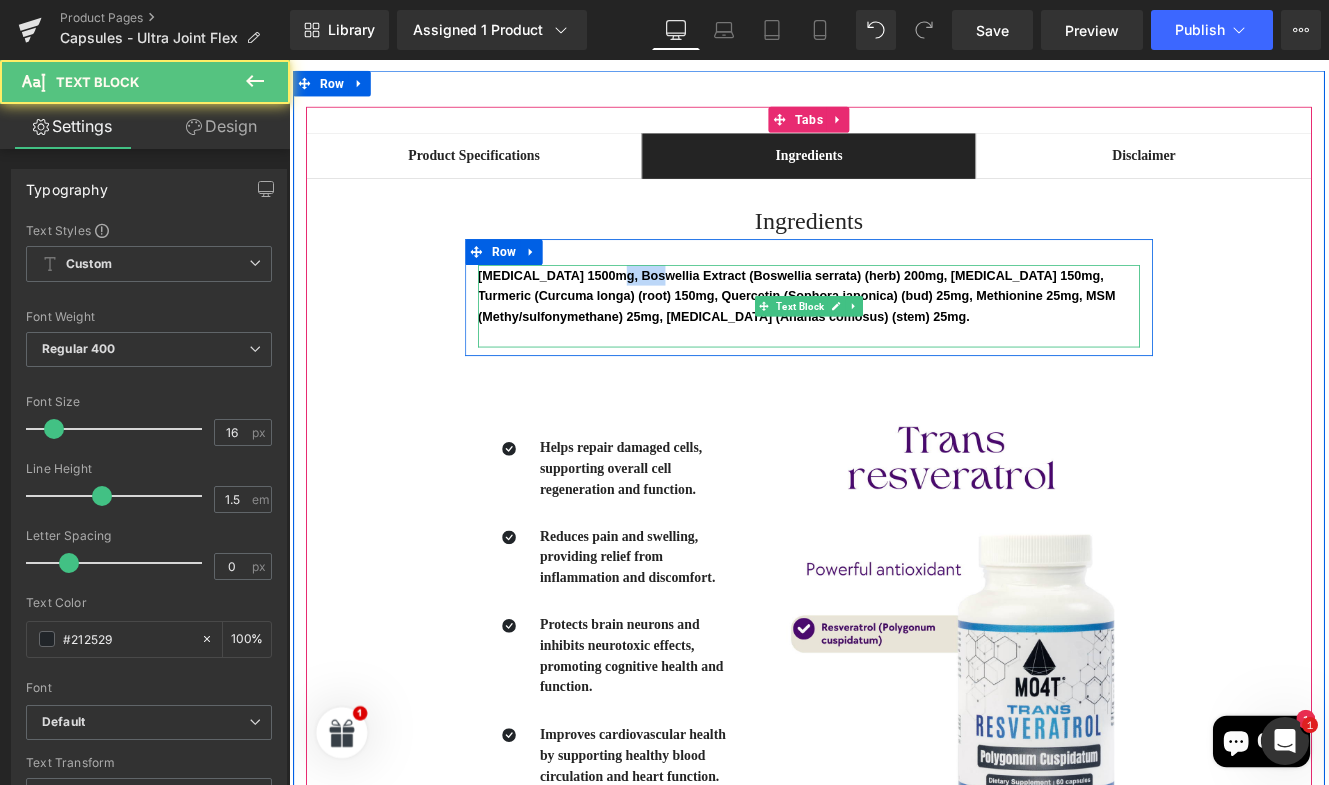 click on "[MEDICAL_DATA] 1500mg, Boswellia Extract (Boswellia serrata) (herb) 200mg, [MEDICAL_DATA] 150mg, Turmeric (Curcuma longa) (root) 150mg, Quercetin (Sophora japonica) (bud) 25mg, Methionine 25mg, MSM (Methy/sulfonymethane) 25mg, [MEDICAL_DATA] (Ananas comosus) (stem) 25mg." at bounding box center [882, 334] 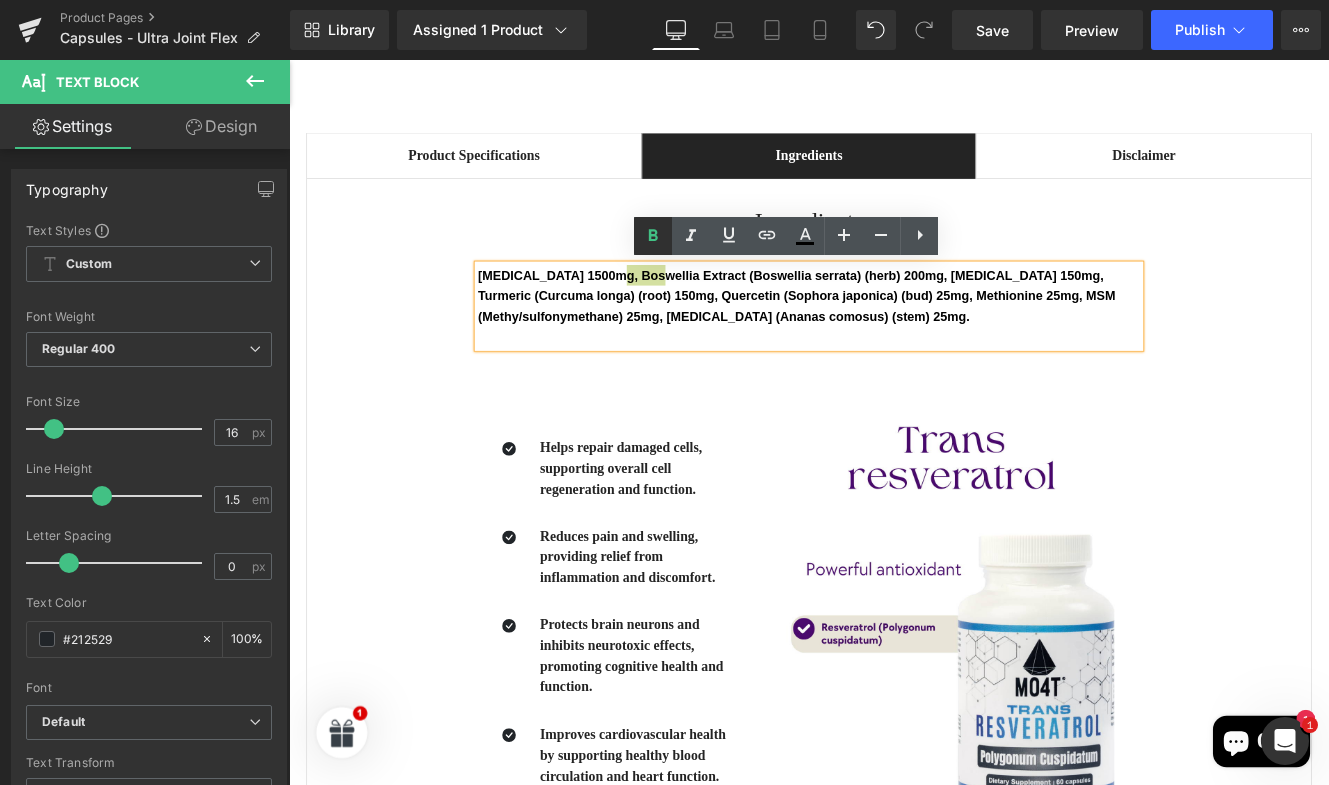 click 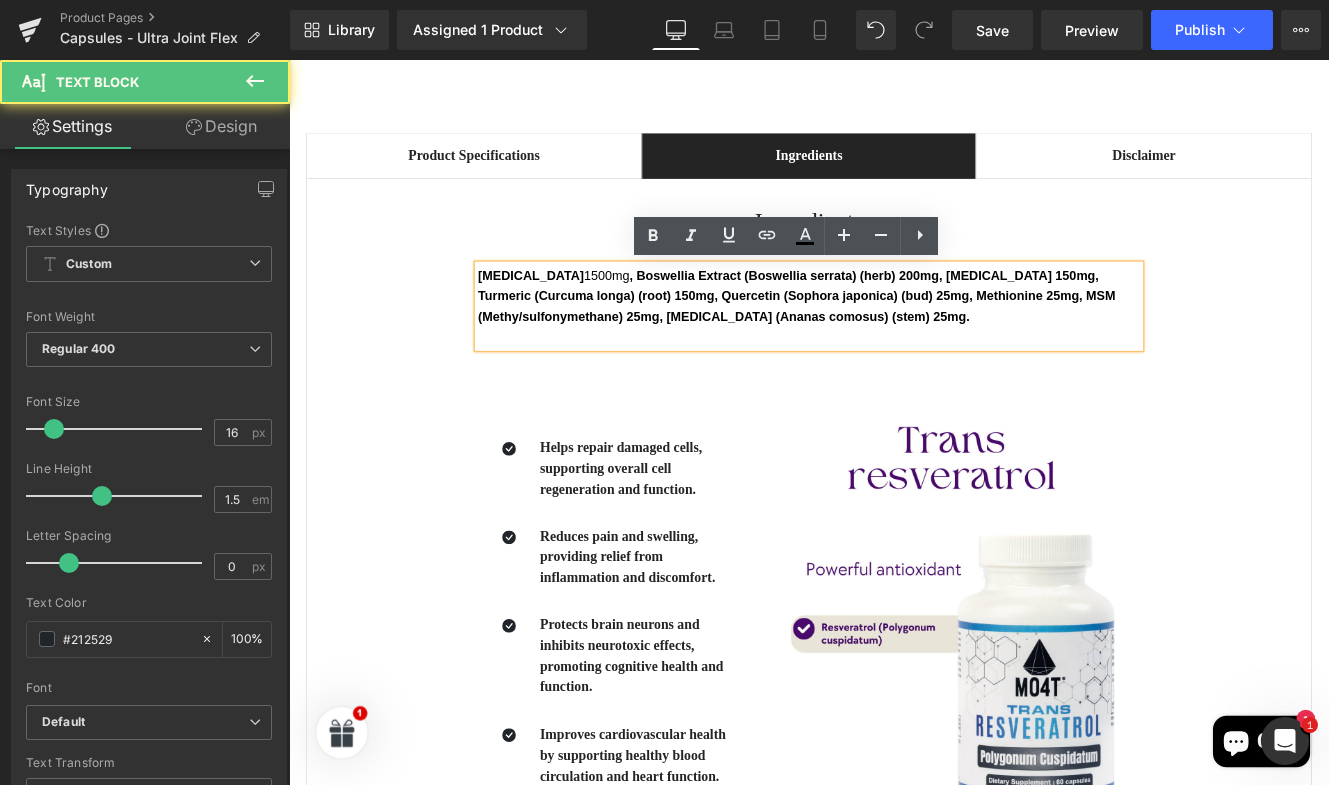 click on ", Boswellia Extract (Boswellia serrata) (herb) 200mg, [MEDICAL_DATA] 150mg, Turmeric (Curcuma longa) (root) 150mg, Quercetin (Sophora japonica) (bud) 25mg, Methionine 25mg, MSM (Methy/sulfonymethane) 25mg, [MEDICAL_DATA] (Ananas comosus) (stem) 25mg." at bounding box center (882, 334) 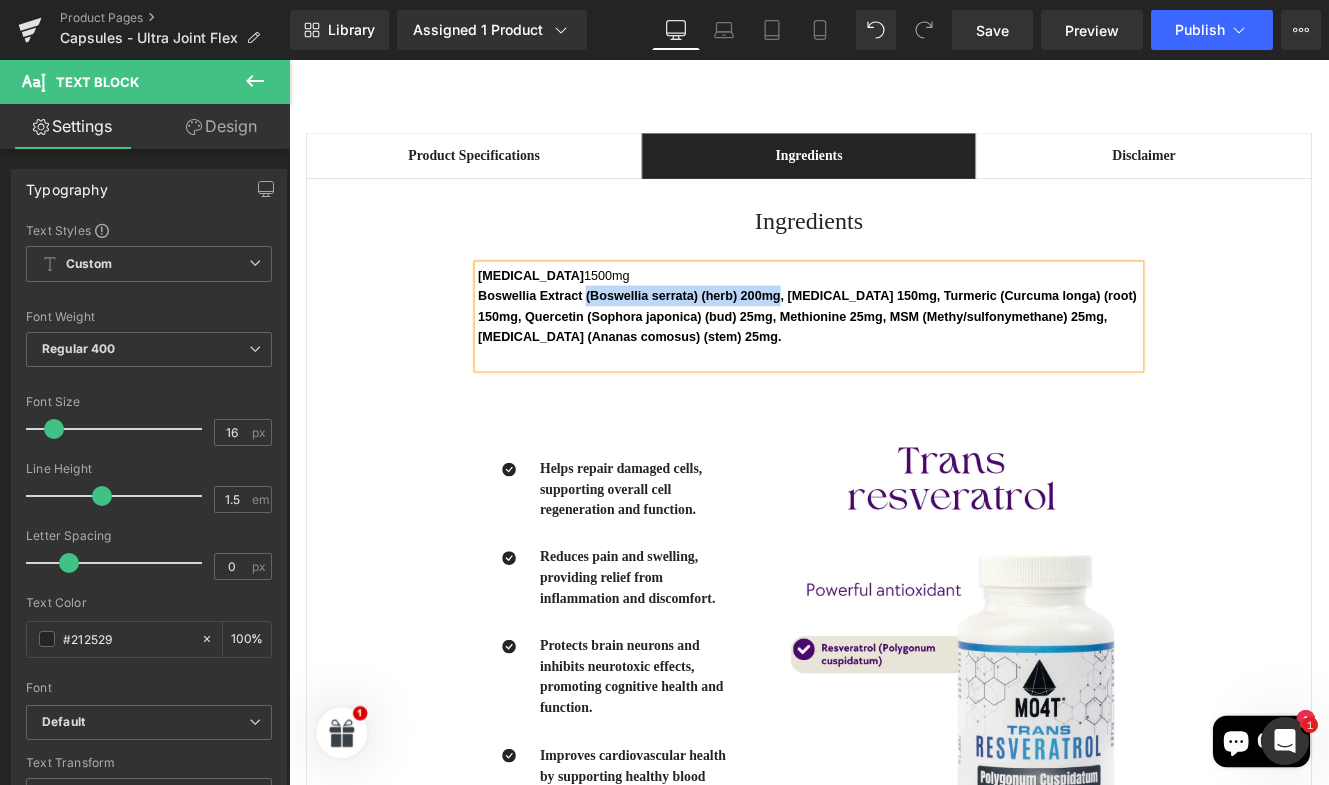 drag, startPoint x: 629, startPoint y: 329, endPoint x: 856, endPoint y: 324, distance: 227.05505 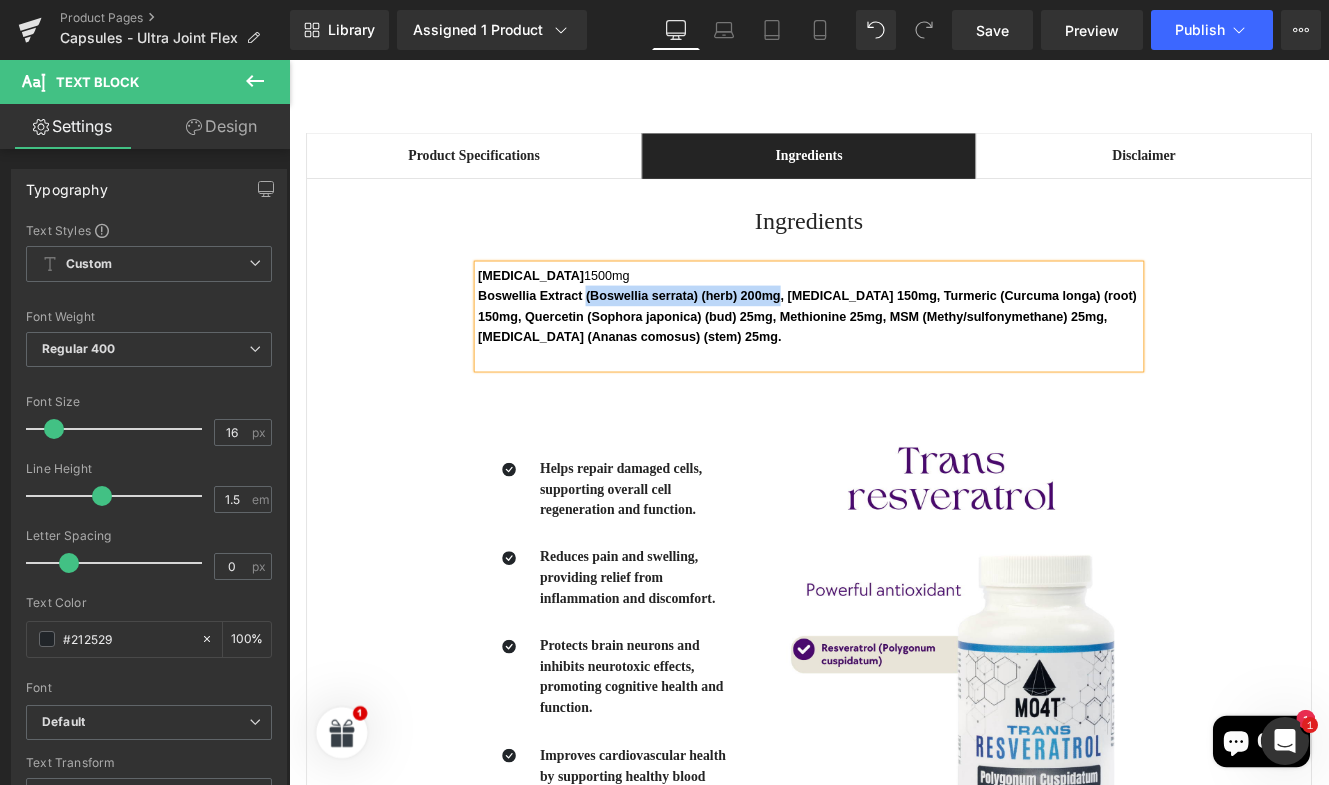 click on "Boswellia Extract (Boswellia serrata) (herb) 200mg, [MEDICAL_DATA] 150mg, Turmeric (Curcuma longa) (root) 150mg, Quercetin (Sophora japonica) (bud) 25mg, Methionine 25mg, MSM (Methy/sulfonymethane) 25mg, [MEDICAL_DATA] (Ananas comosus) (stem) 25mg." at bounding box center [894, 358] 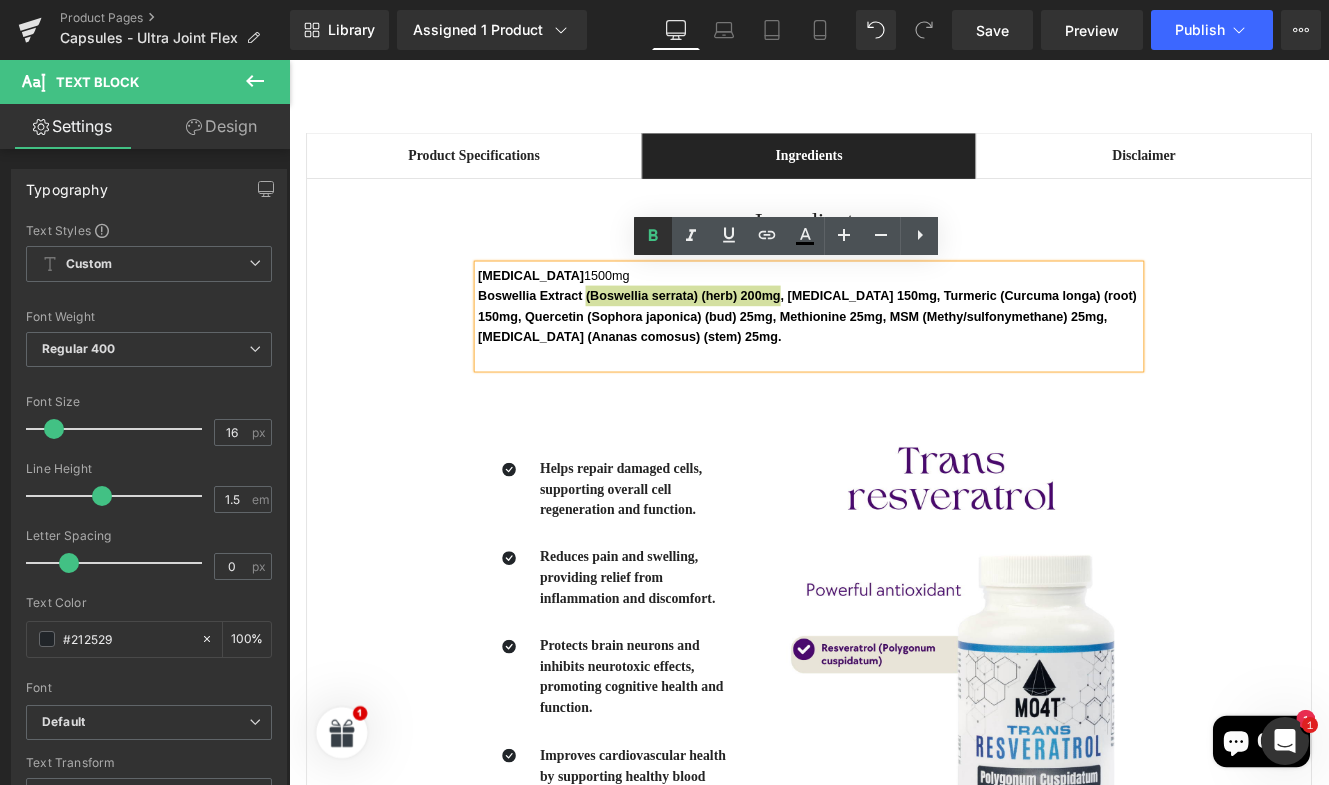 click 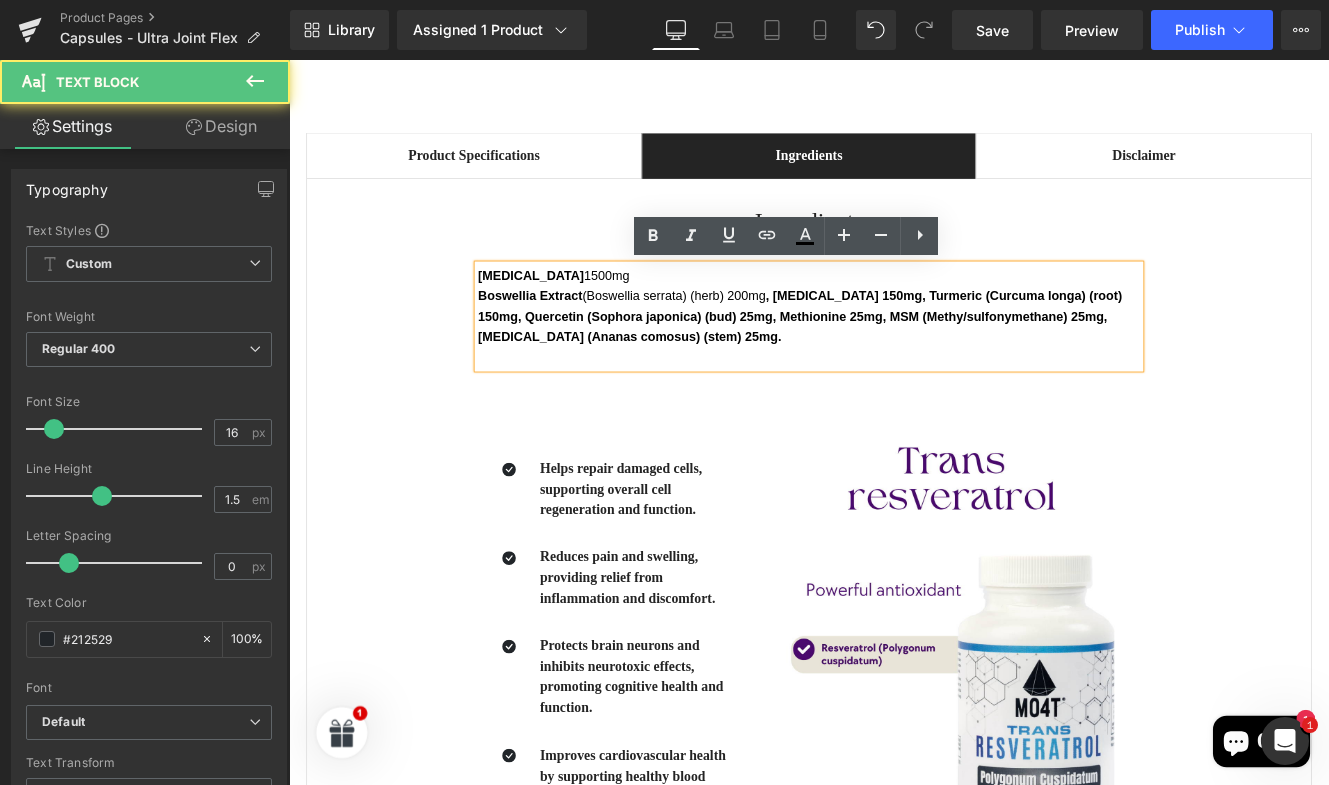 click on ", [MEDICAL_DATA] 150mg, Turmeric (Curcuma longa) (root) 150mg, Quercetin (Sophora japonica) (bud) 25mg, Methionine 25mg, MSM (Methy/sulfonymethane) 25mg, [MEDICAL_DATA] (Ananas comosus) (stem) 25mg." at bounding box center (885, 358) 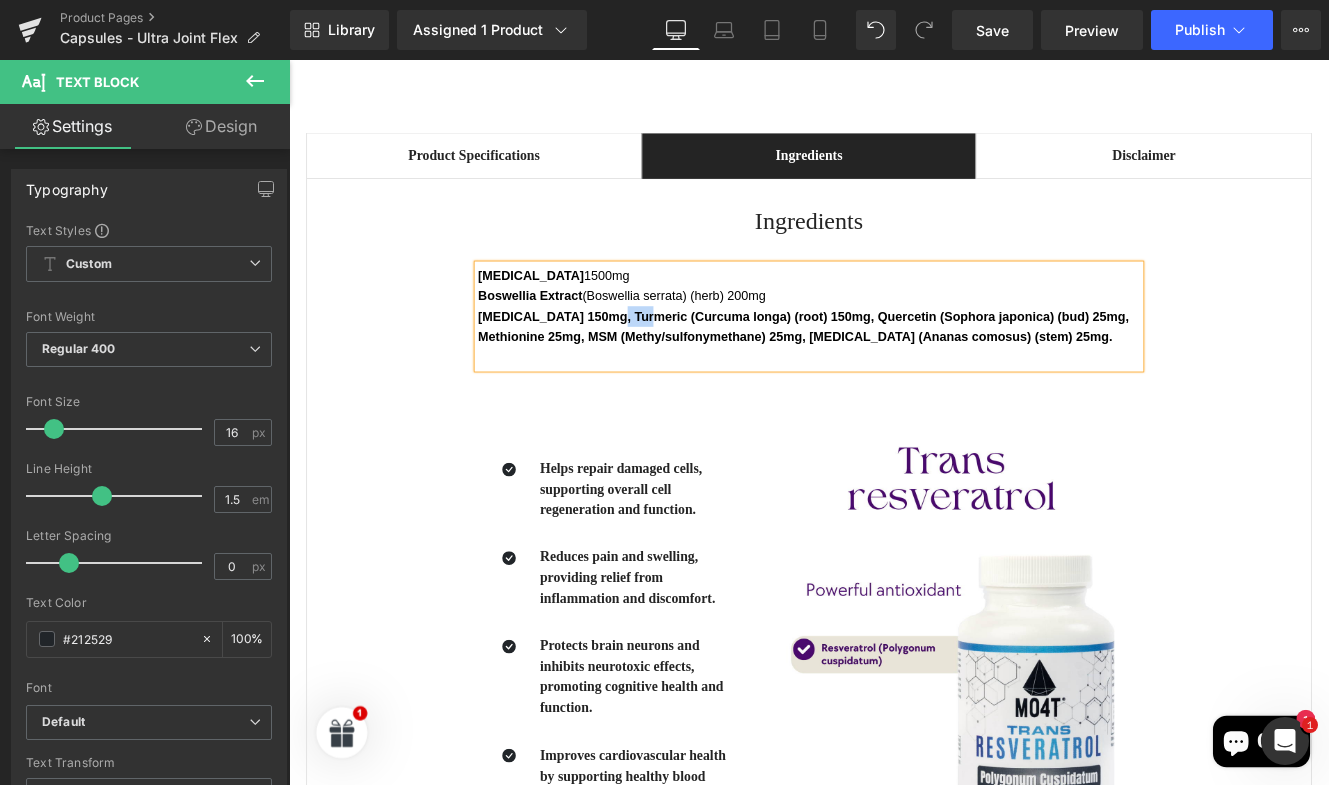 drag, startPoint x: 646, startPoint y: 354, endPoint x: 690, endPoint y: 354, distance: 44 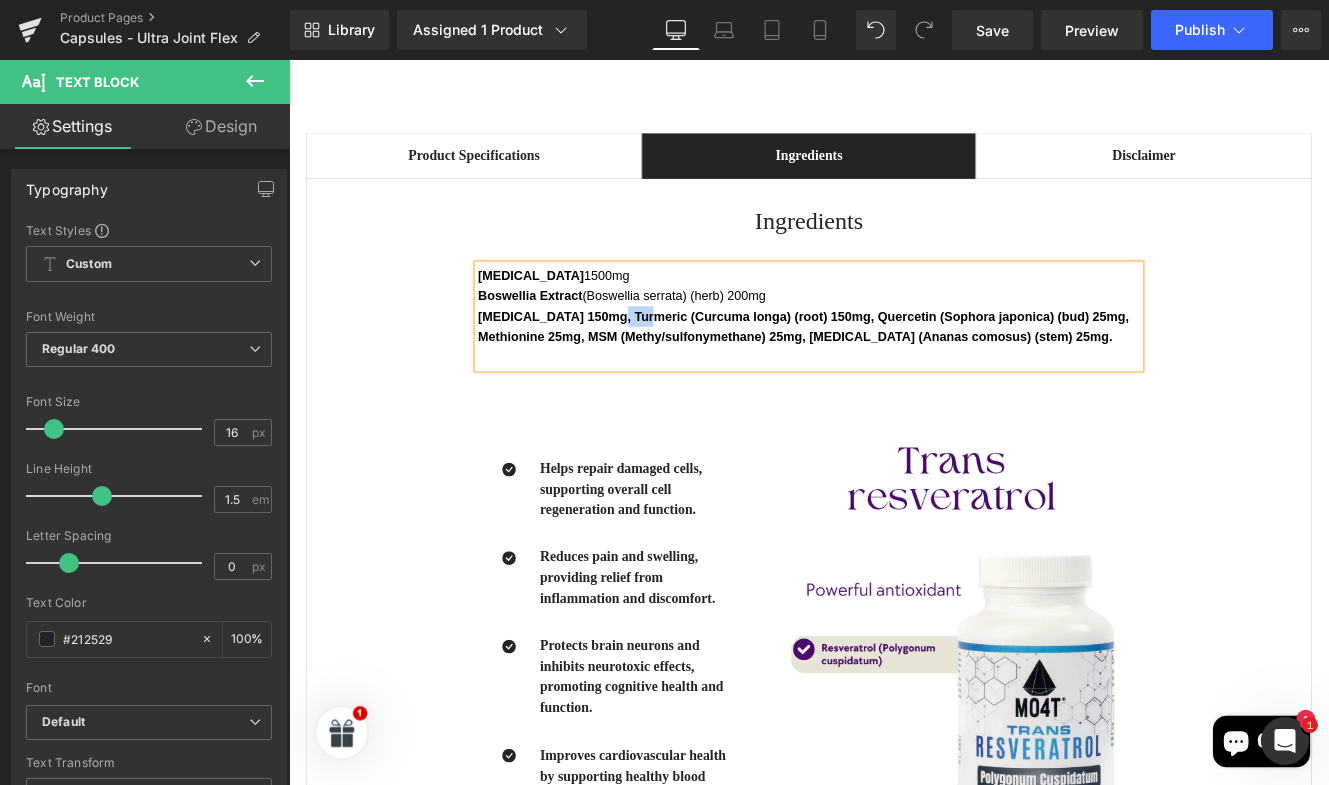click on "[MEDICAL_DATA] 150mg, Turmeric (Curcuma longa) (root) 150mg, Quercetin (Sophora japonica) (bud) 25mg, Methionine 25mg, MSM (Methy/sulfonymethane) 25mg, [MEDICAL_DATA] (Ananas comosus) (stem) 25mg." at bounding box center [889, 370] 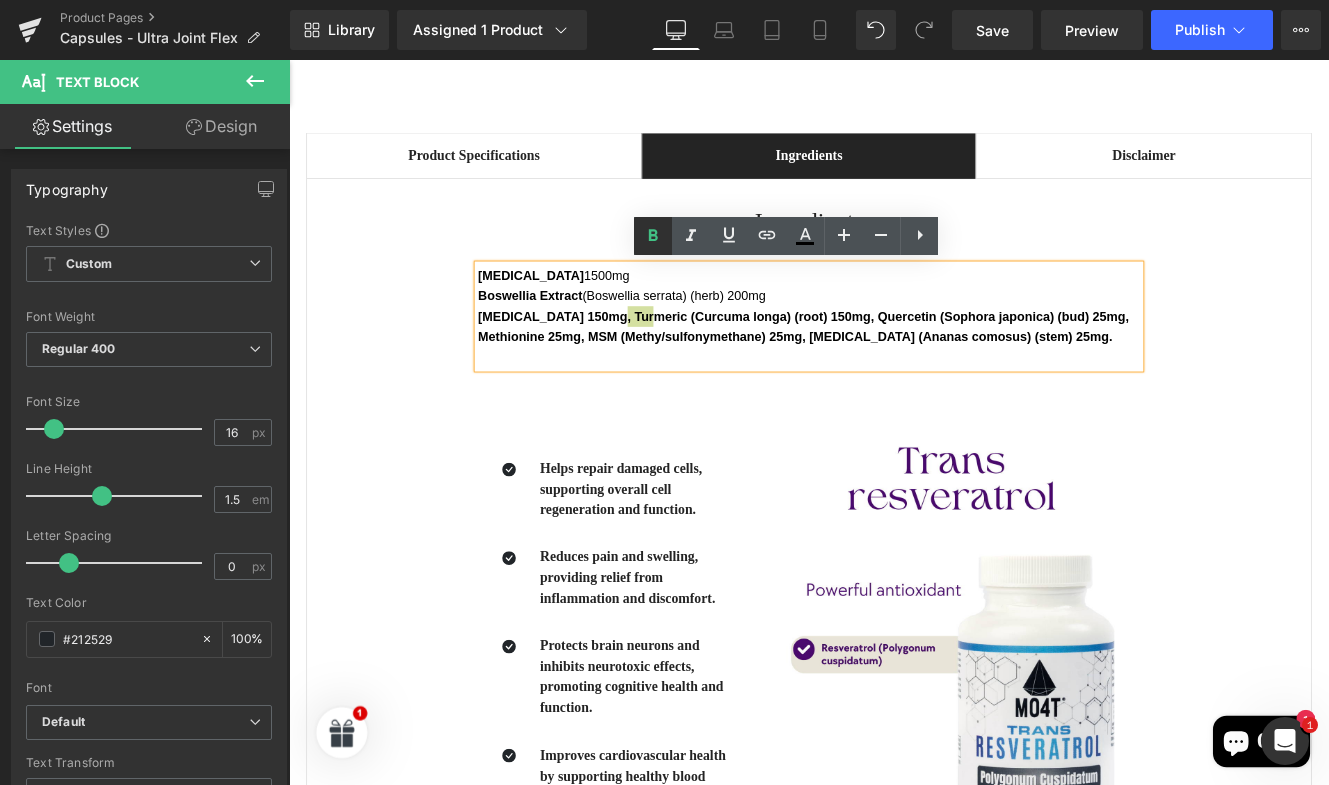 click 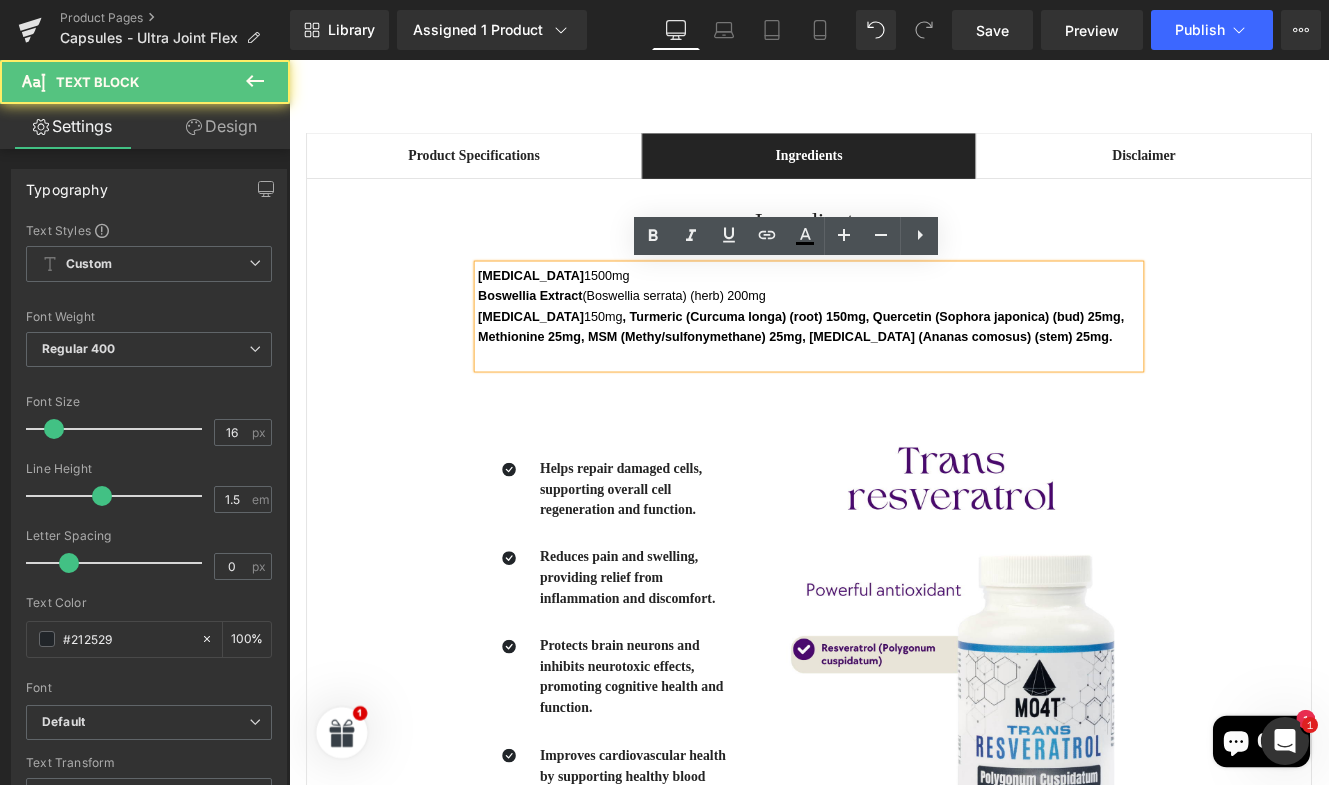 drag, startPoint x: 701, startPoint y: 354, endPoint x: 757, endPoint y: 344, distance: 56.88585 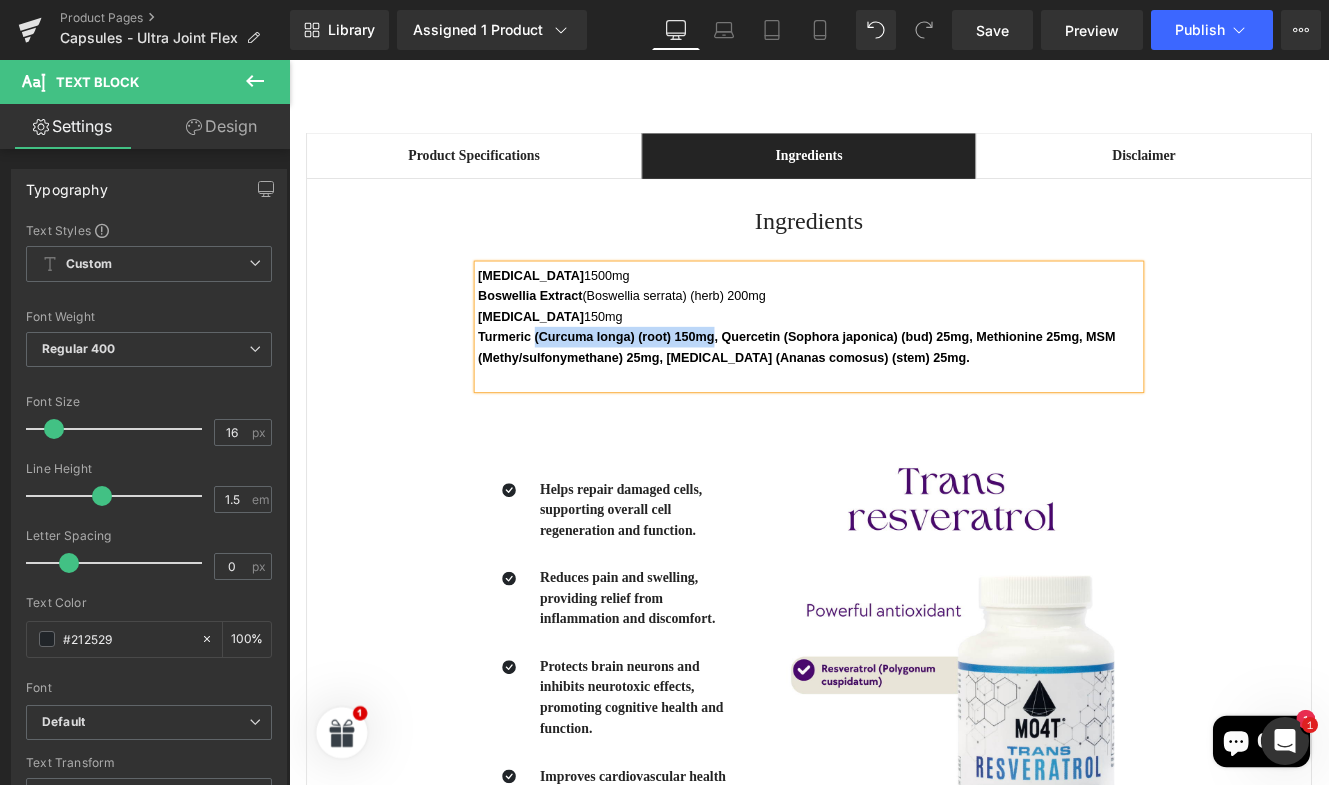 drag, startPoint x: 571, startPoint y: 382, endPoint x: 779, endPoint y: 374, distance: 208.1538 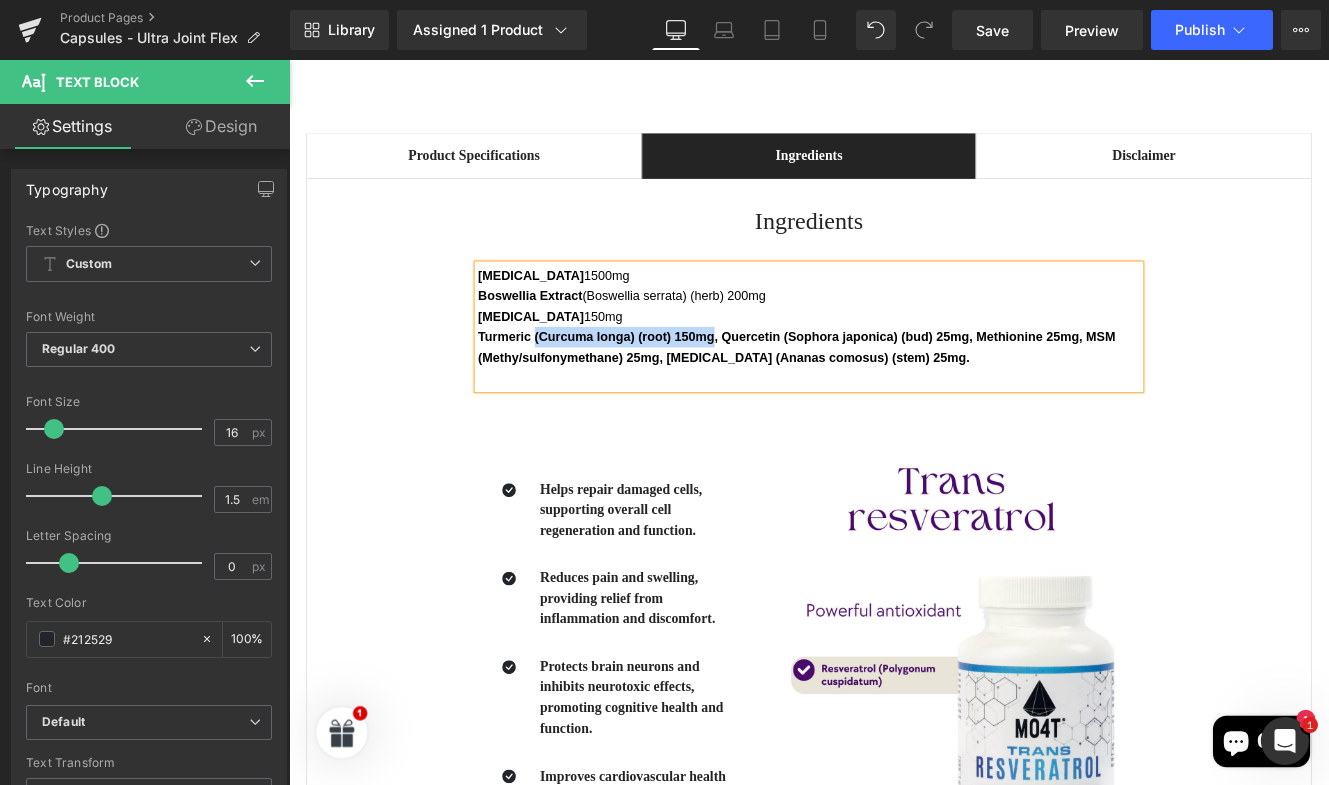 click on "Turmeric (Curcuma longa) (root) 150mg, Quercetin (Sophora japonica) (bud) 25mg, Methionine 25mg, MSM (Methy/sulfonymethane) 25mg, [MEDICAL_DATA] (Ananas comosus) (stem) 25mg." at bounding box center (882, 394) 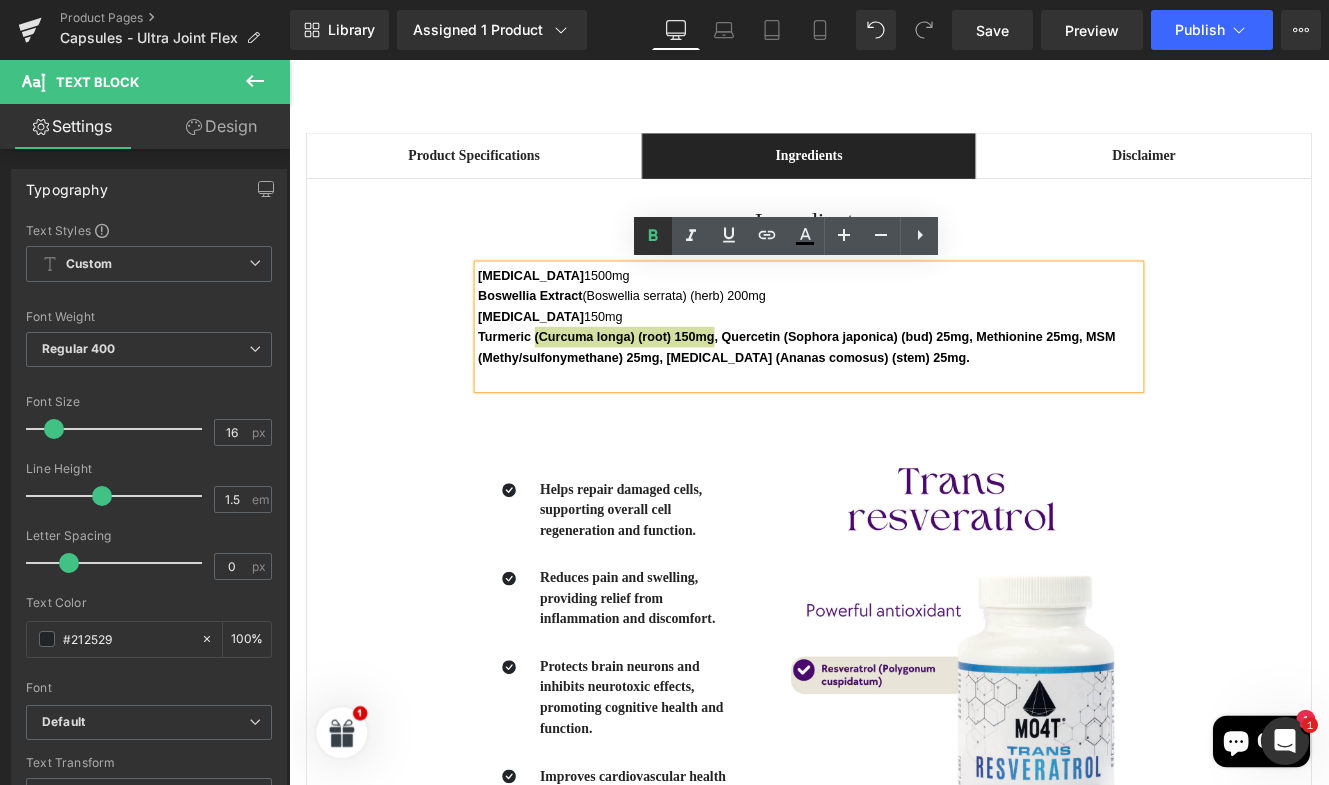 click 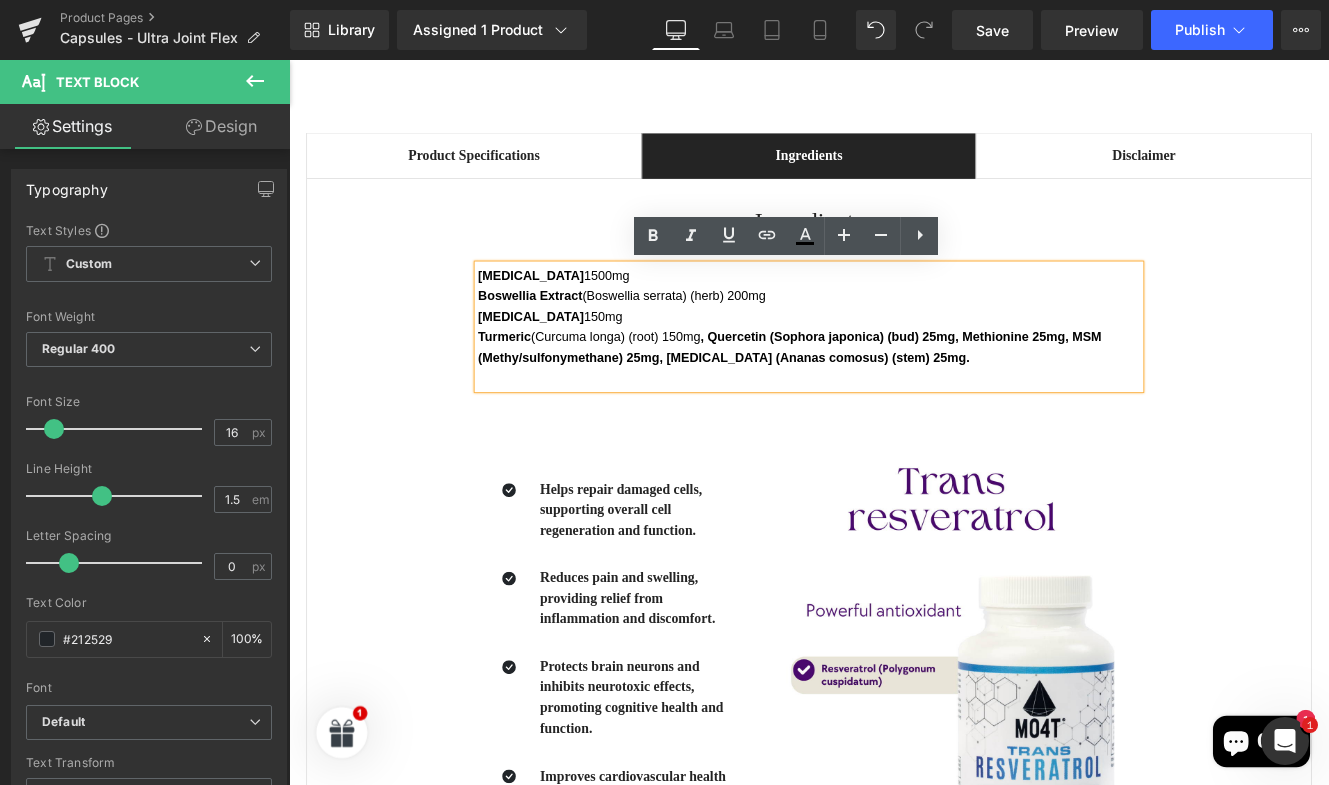 click on ", Quercetin (Sophora japonica) (bud) 25mg, Methionine 25mg, MSM (Methy/sulfonymethane) 25mg, [MEDICAL_DATA] (Ananas comosus) (stem) 25mg." at bounding box center [873, 394] 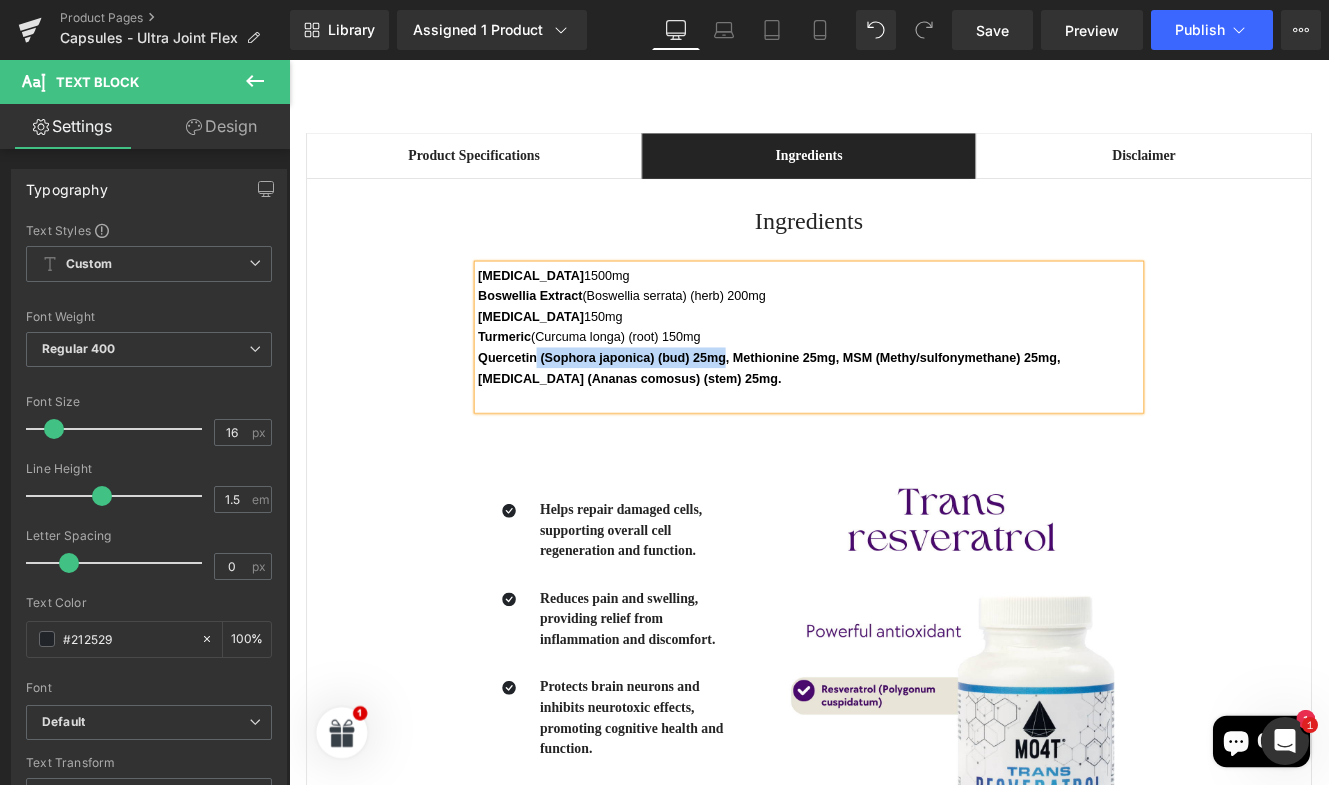 drag, startPoint x: 575, startPoint y: 412, endPoint x: 794, endPoint y: 407, distance: 219.05707 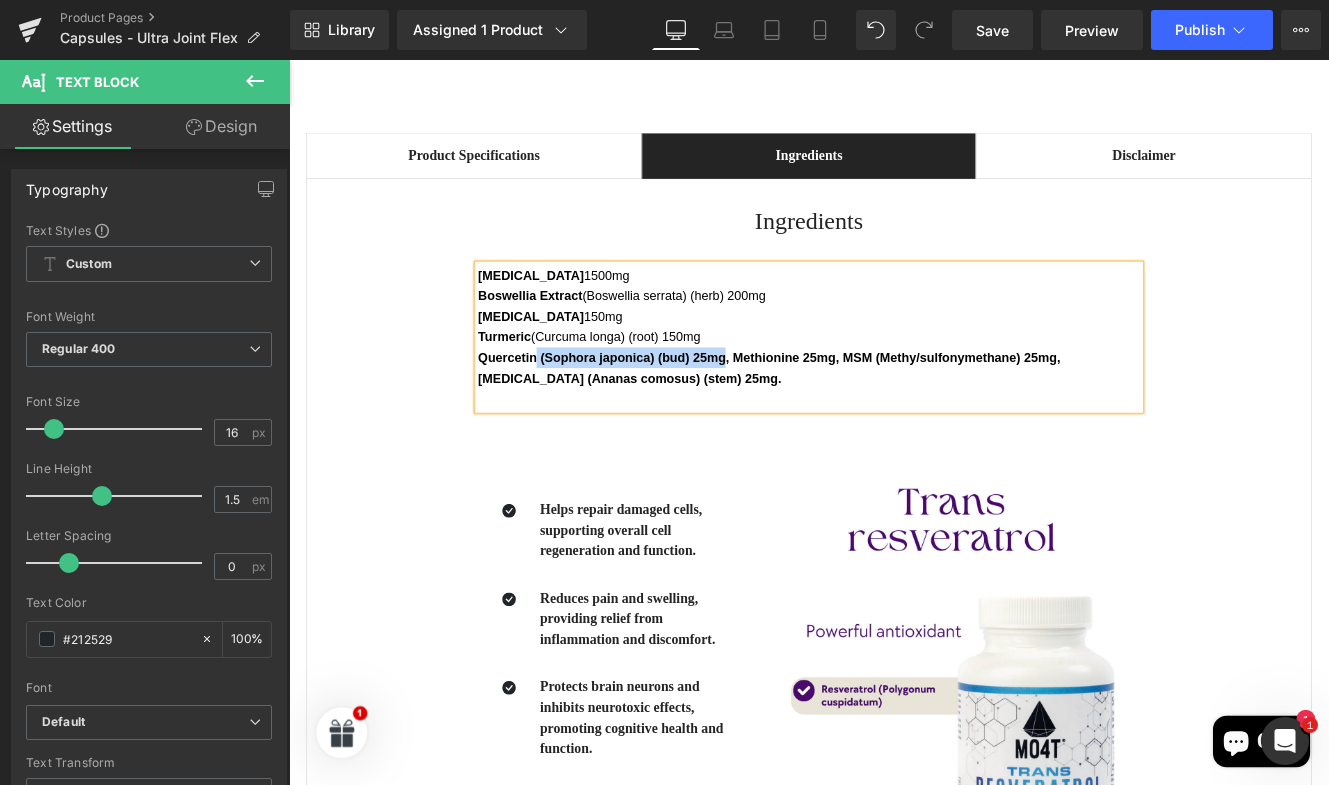 click on "Quercetin (Sophora japonica) (bud) 25mg, Methionine 25mg, MSM (Methy/sulfonymethane) 25mg, [MEDICAL_DATA] (Ananas comosus) (stem) 25mg." at bounding box center [850, 418] 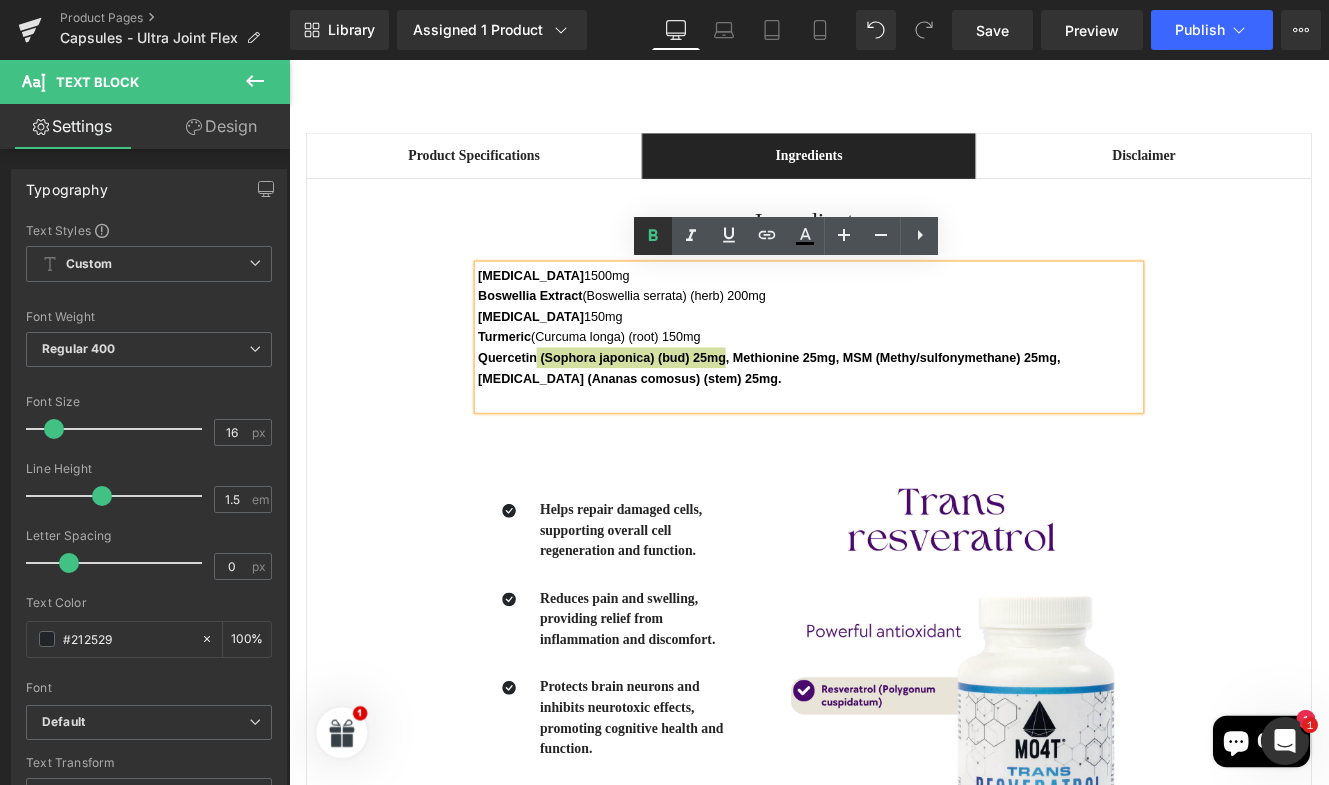 click 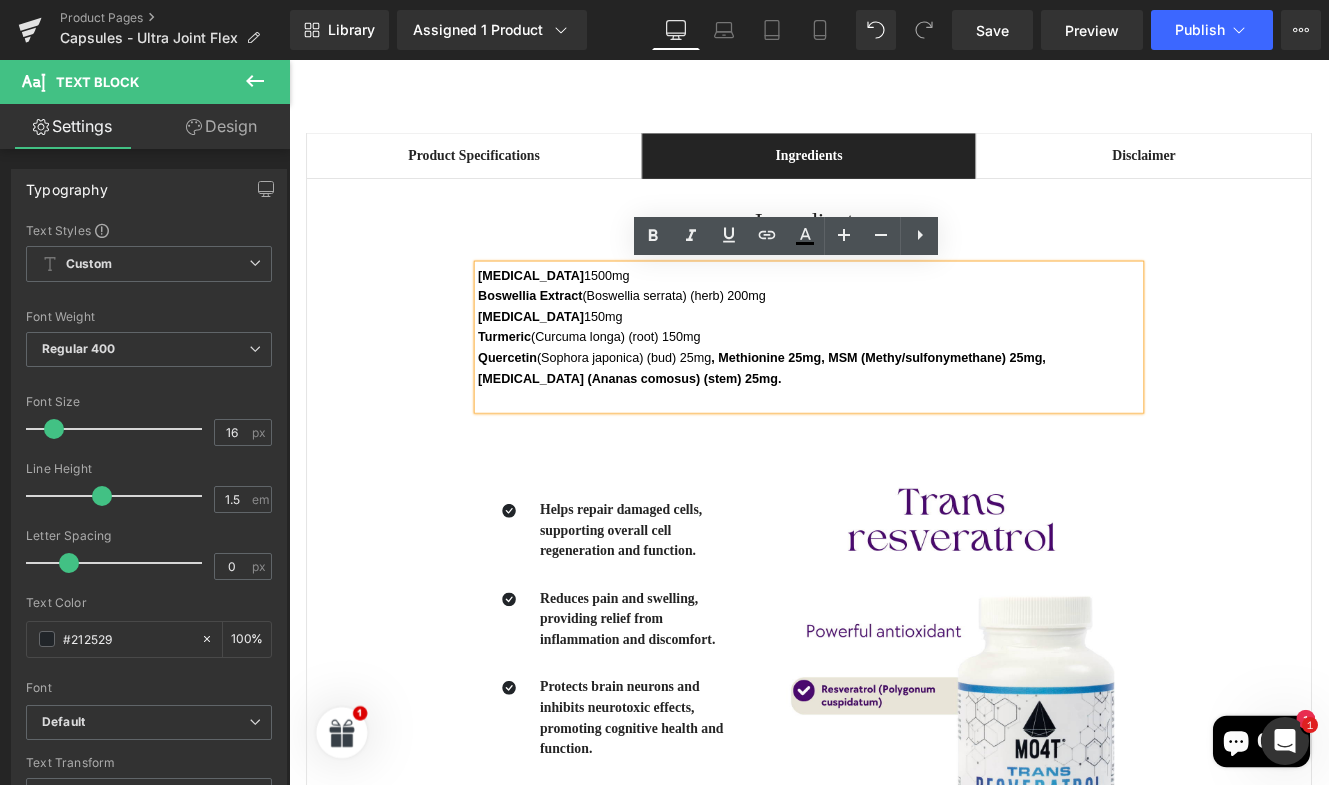 click on ", Methionine 25mg, MSM (Methy/sulfonymethane) 25mg, [MEDICAL_DATA] (Ananas comosus) (stem) 25mg." at bounding box center [841, 418] 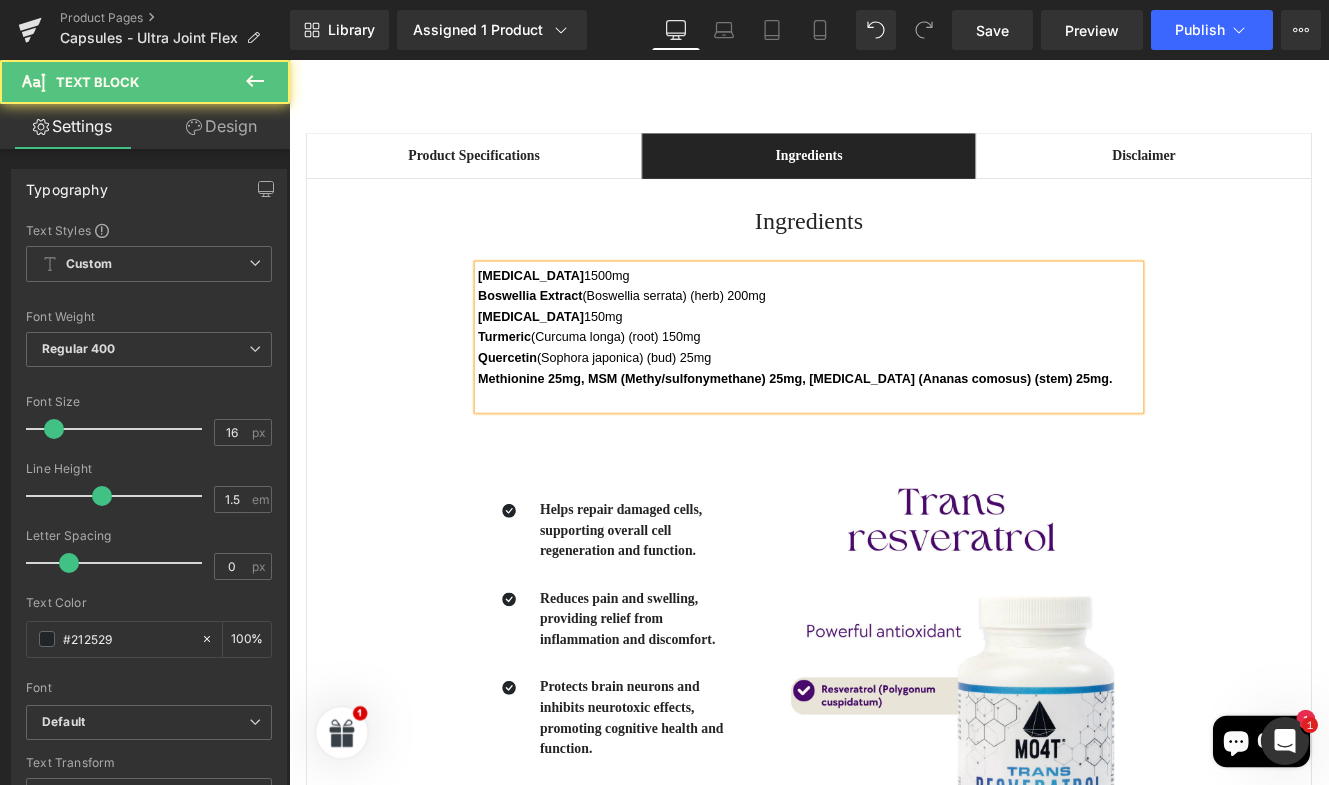 click on "Methionine 25mg, MSM (Methy/sulfonymethane) 25mg, [MEDICAL_DATA] (Ananas comosus) (stem) 25mg." at bounding box center (878, 430) 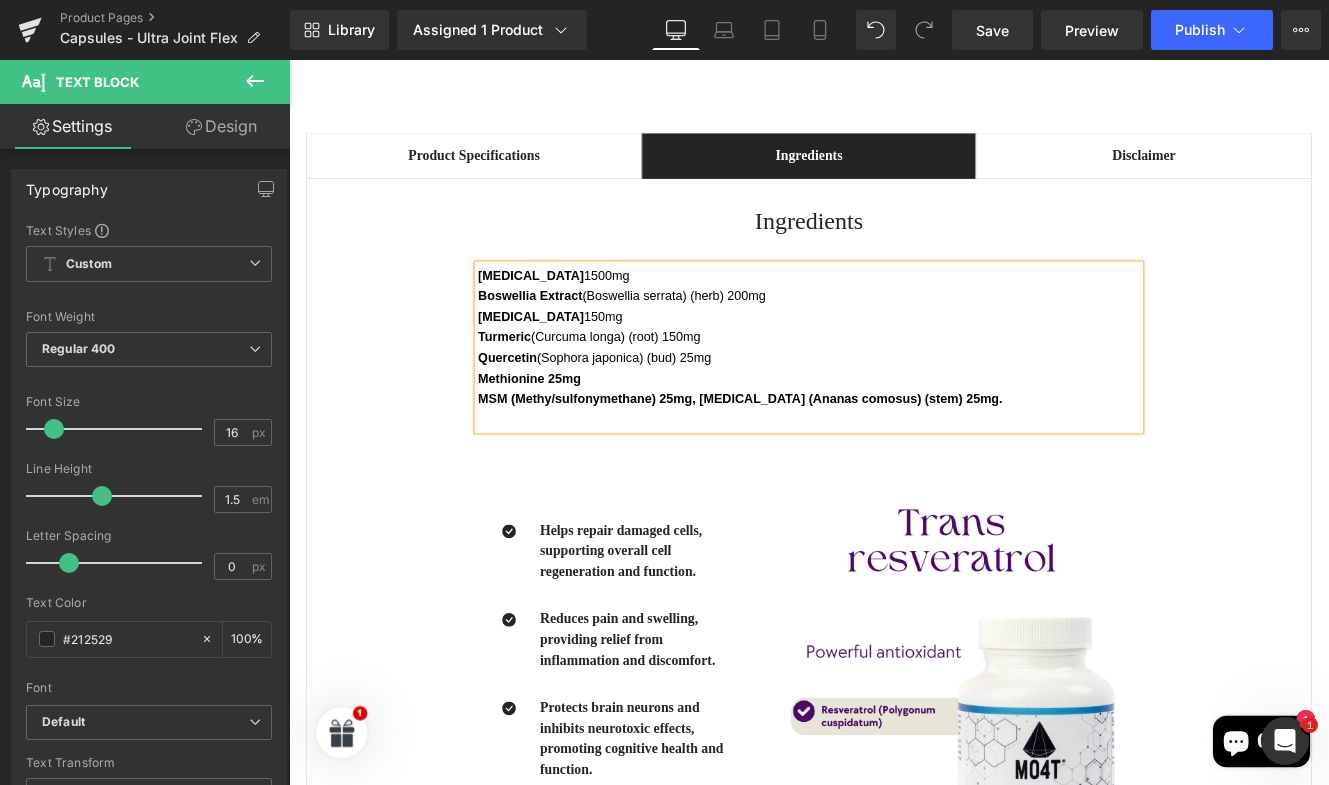 click on "MSM (Methy/sulfonymethane) 25mg, [MEDICAL_DATA] (Ananas comosus) (stem) 25mg." at bounding box center (814, 454) 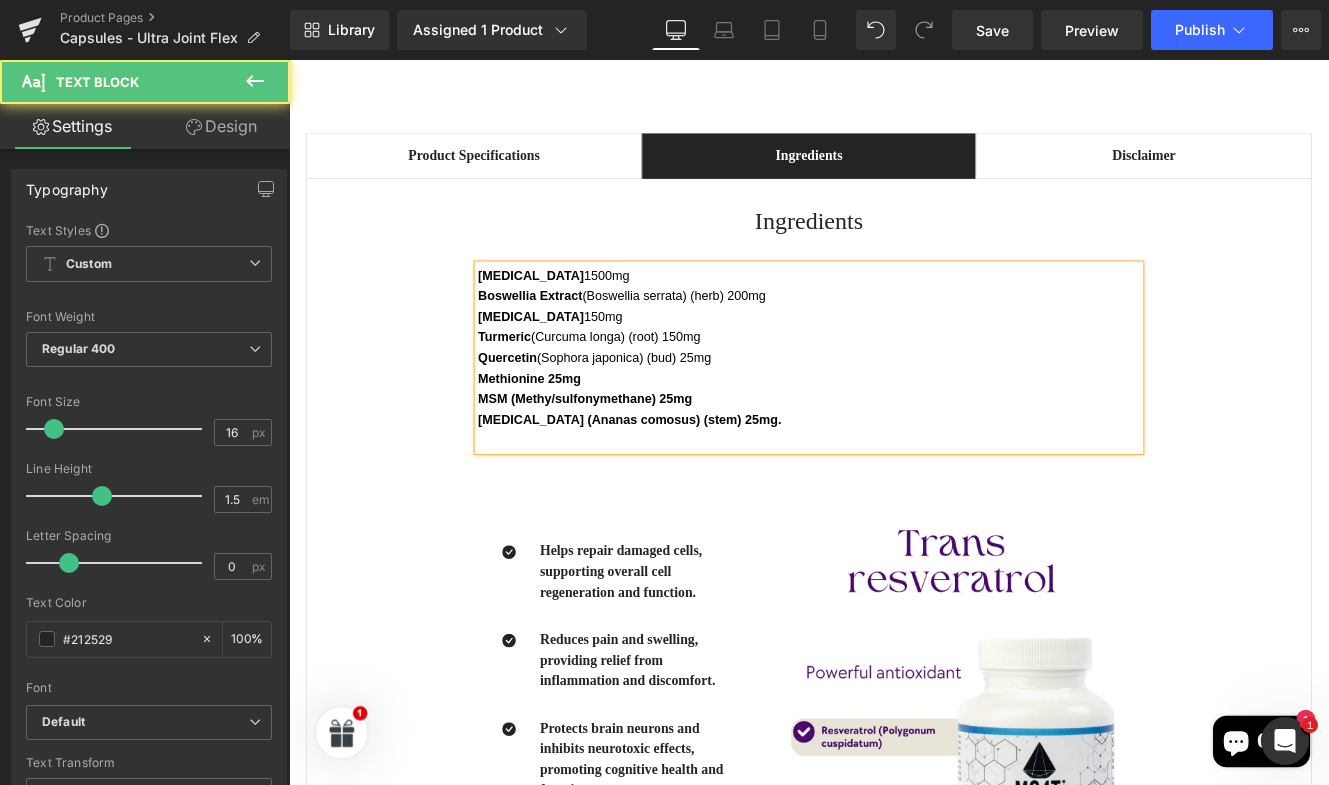 click at bounding box center [894, 502] 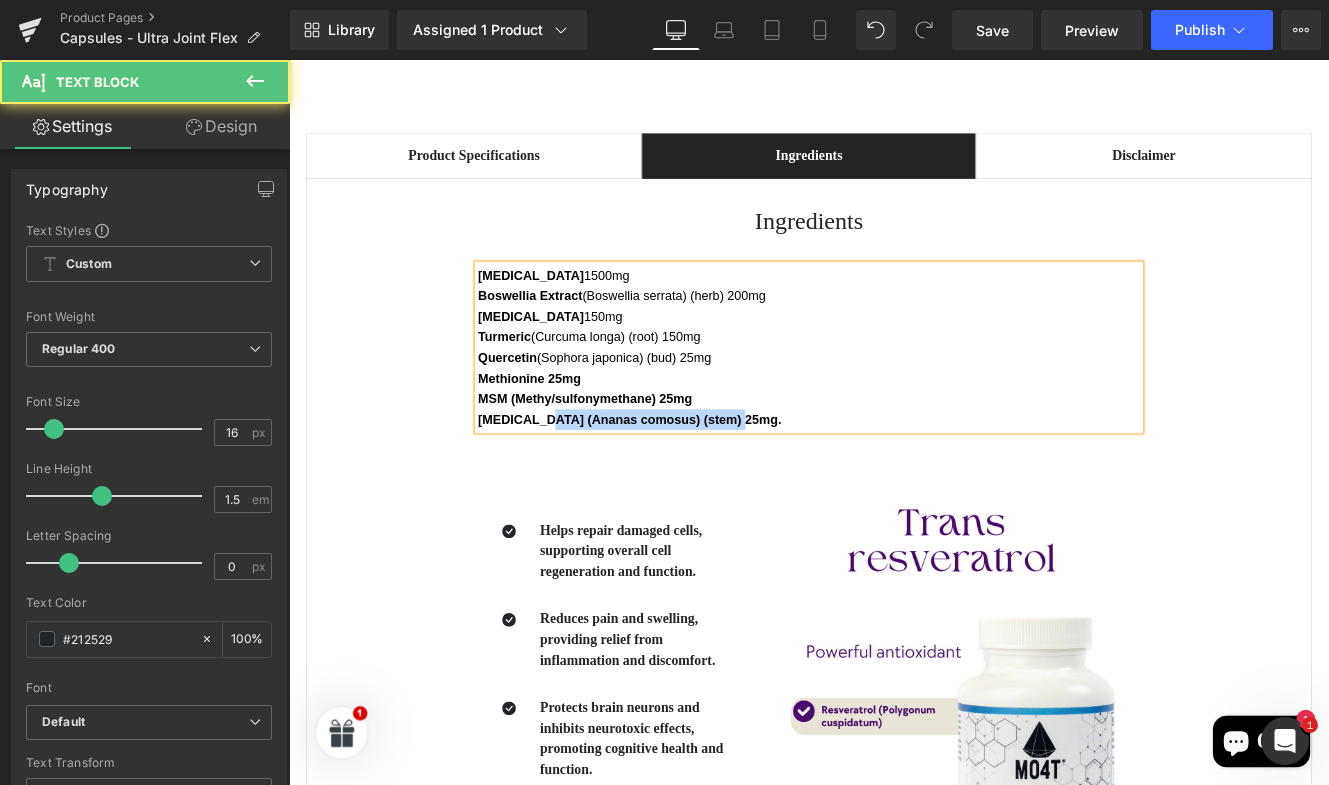 drag, startPoint x: 850, startPoint y: 478, endPoint x: 581, endPoint y: 476, distance: 269.00745 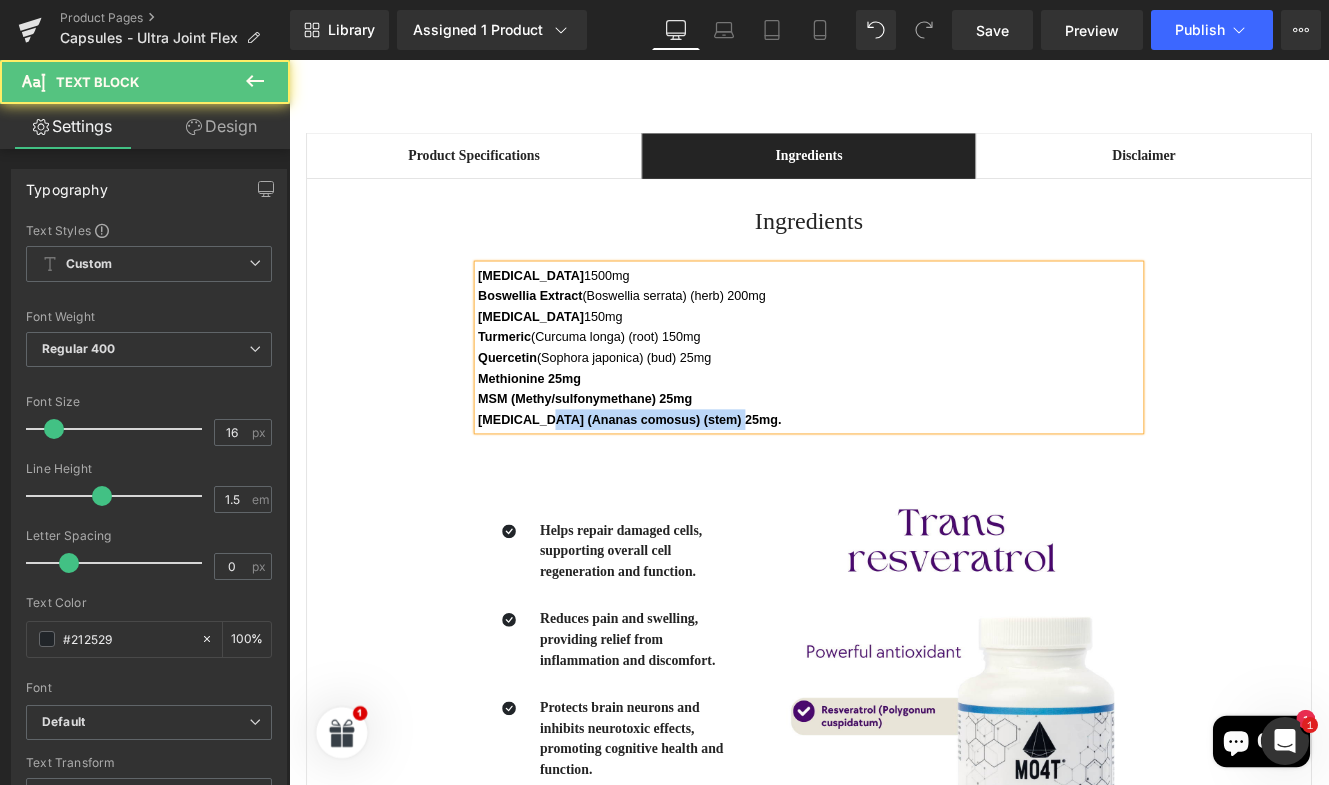 click on "[MEDICAL_DATA] (Ananas comosus) (stem) 25mg." at bounding box center (894, 478) 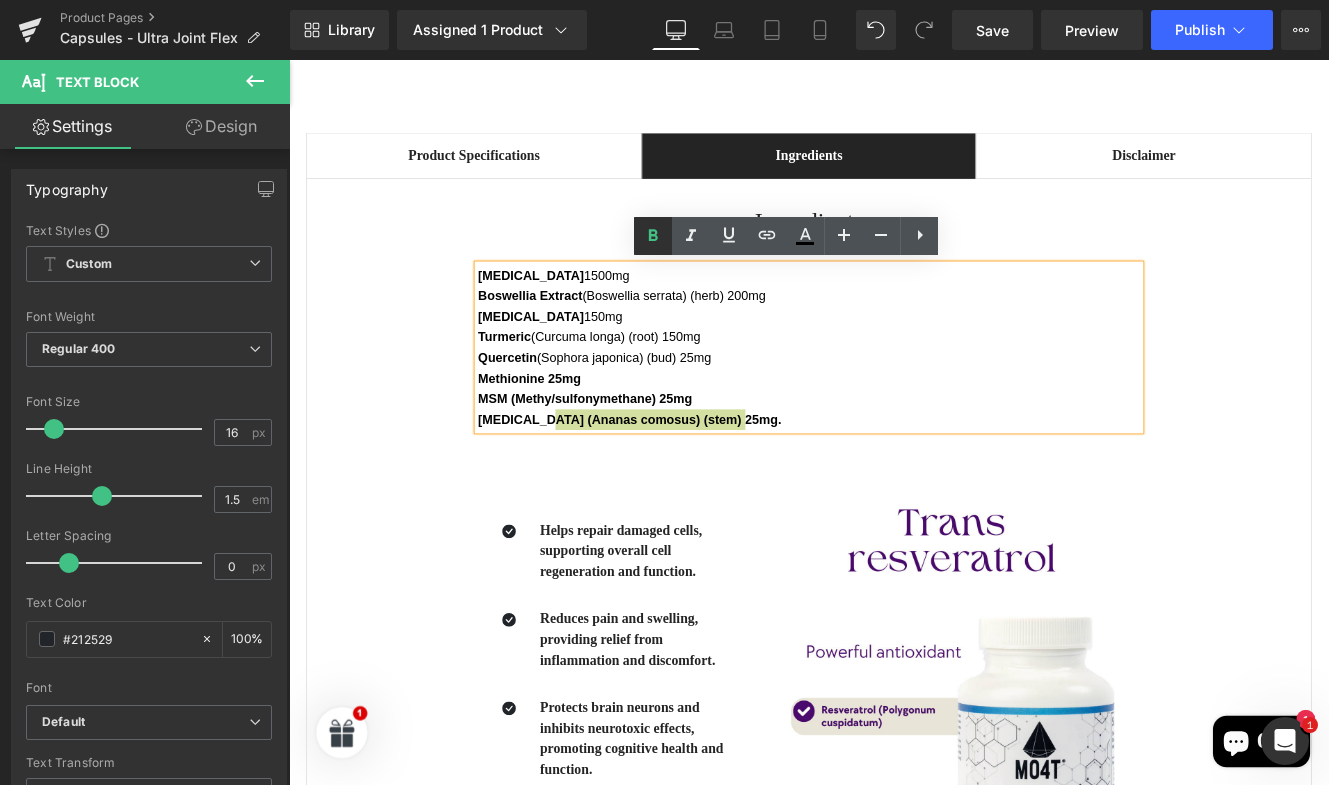 click 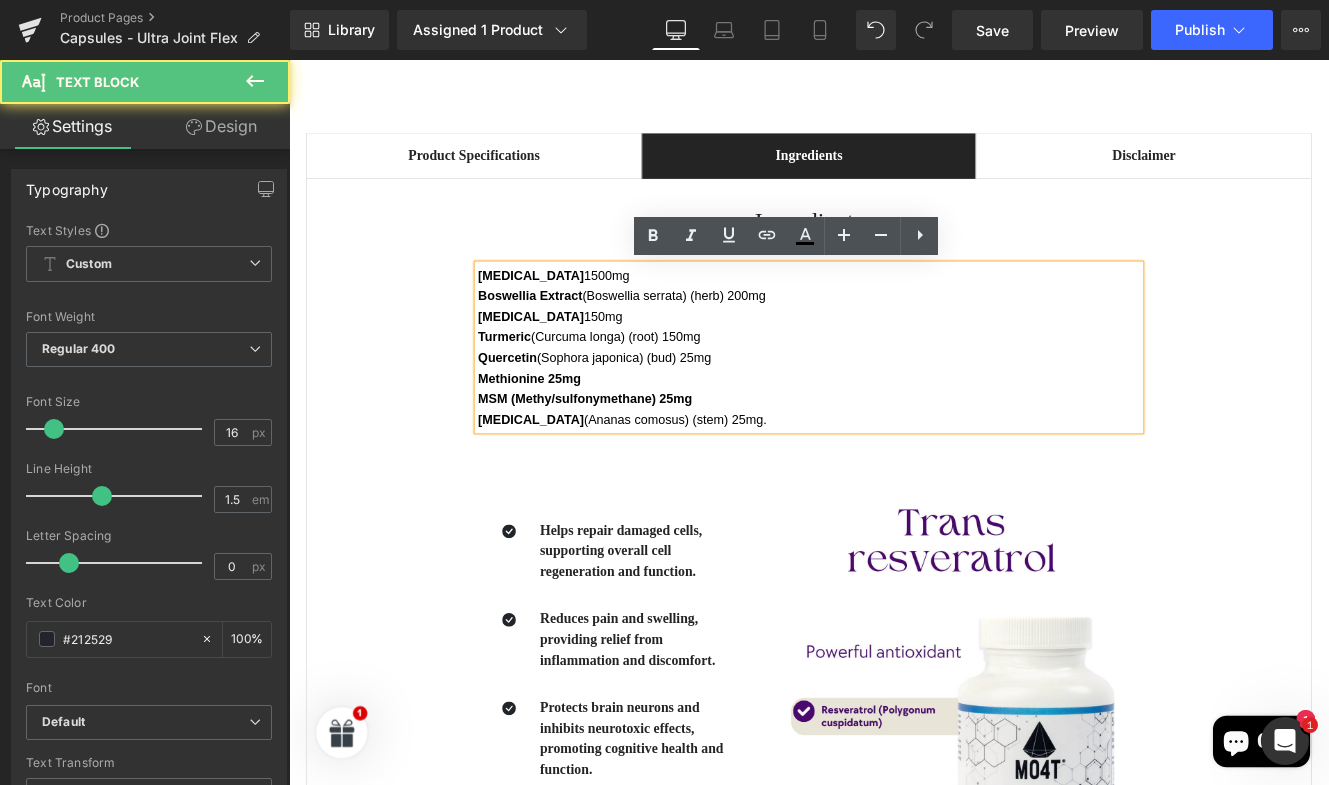 click on "[MEDICAL_DATA]  (Ananas comosus) (stem) 25mg." at bounding box center (894, 478) 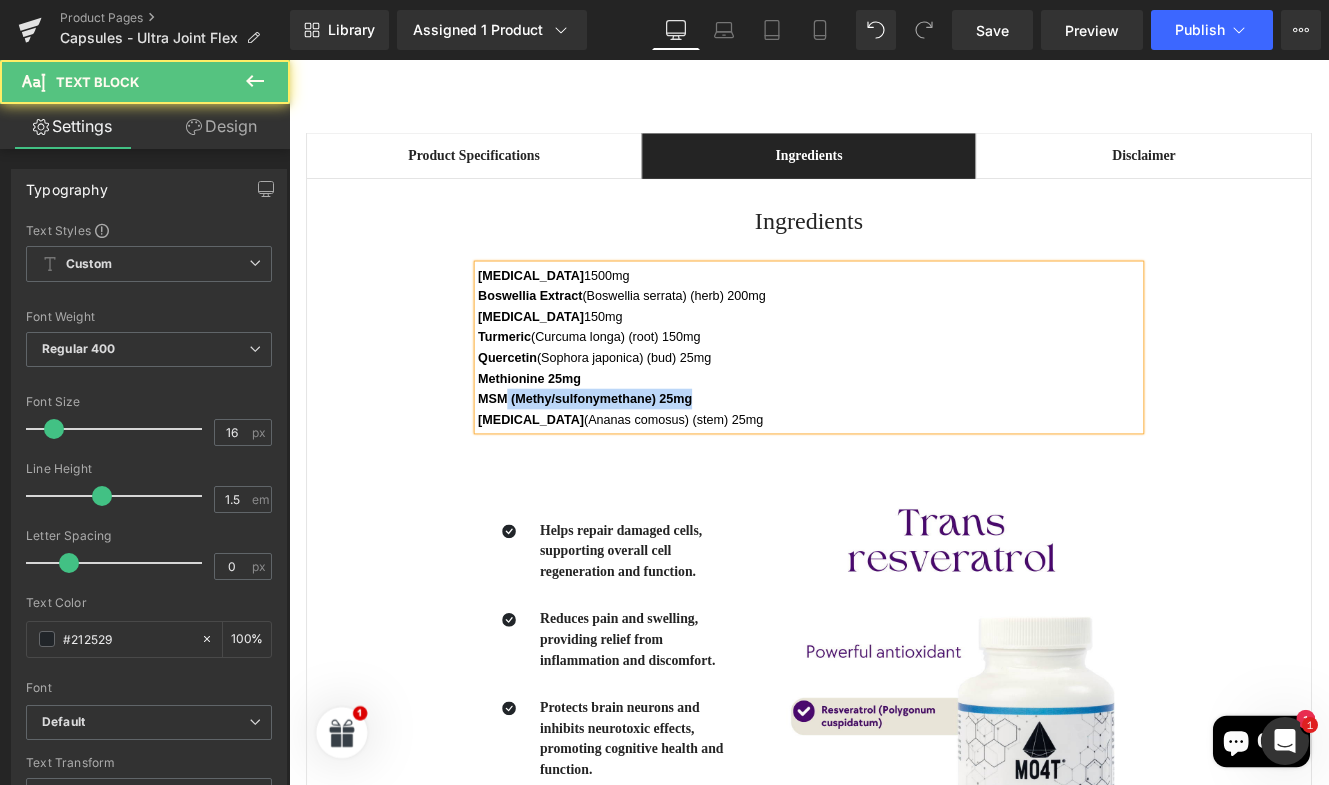 drag, startPoint x: 760, startPoint y: 454, endPoint x: 541, endPoint y: 453, distance: 219.00229 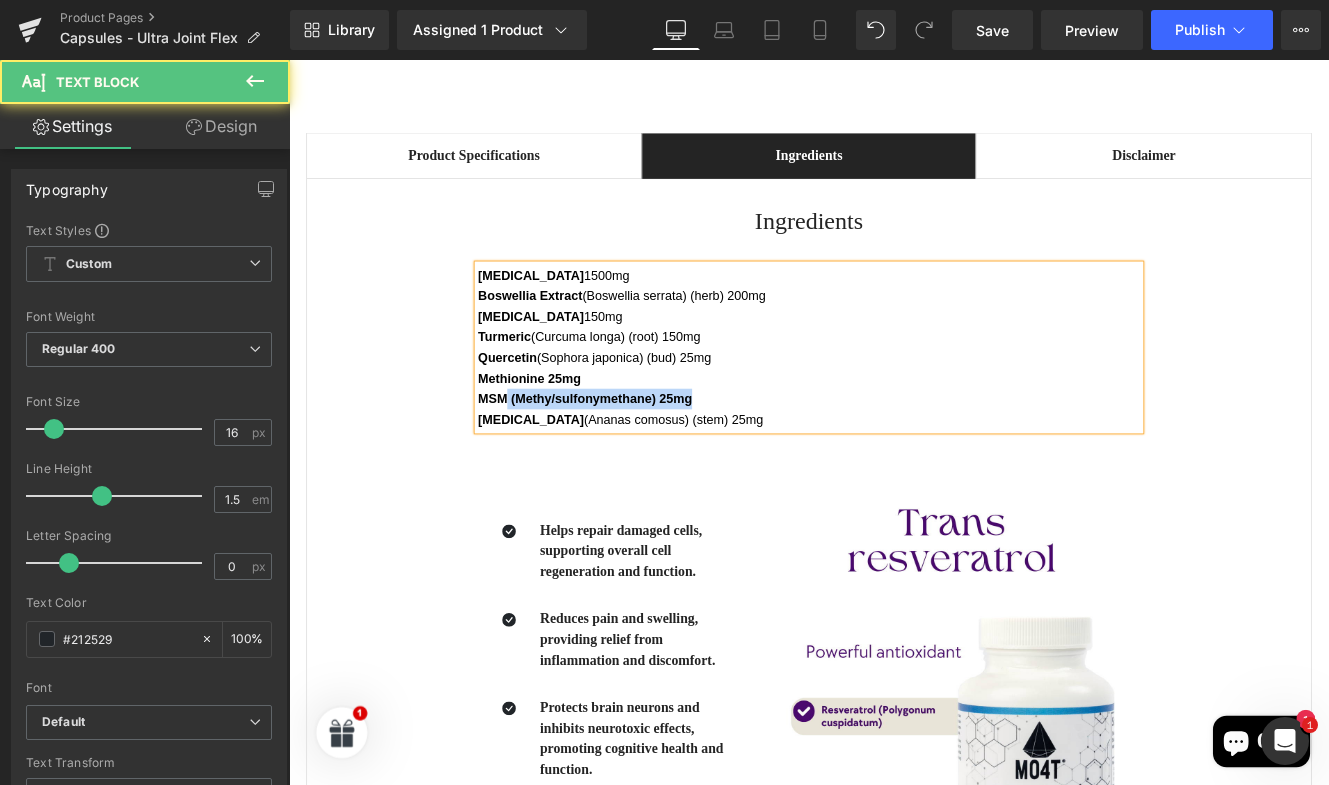 click on "MSM (Methy/sulfonymethane) 25mg" at bounding box center (894, 454) 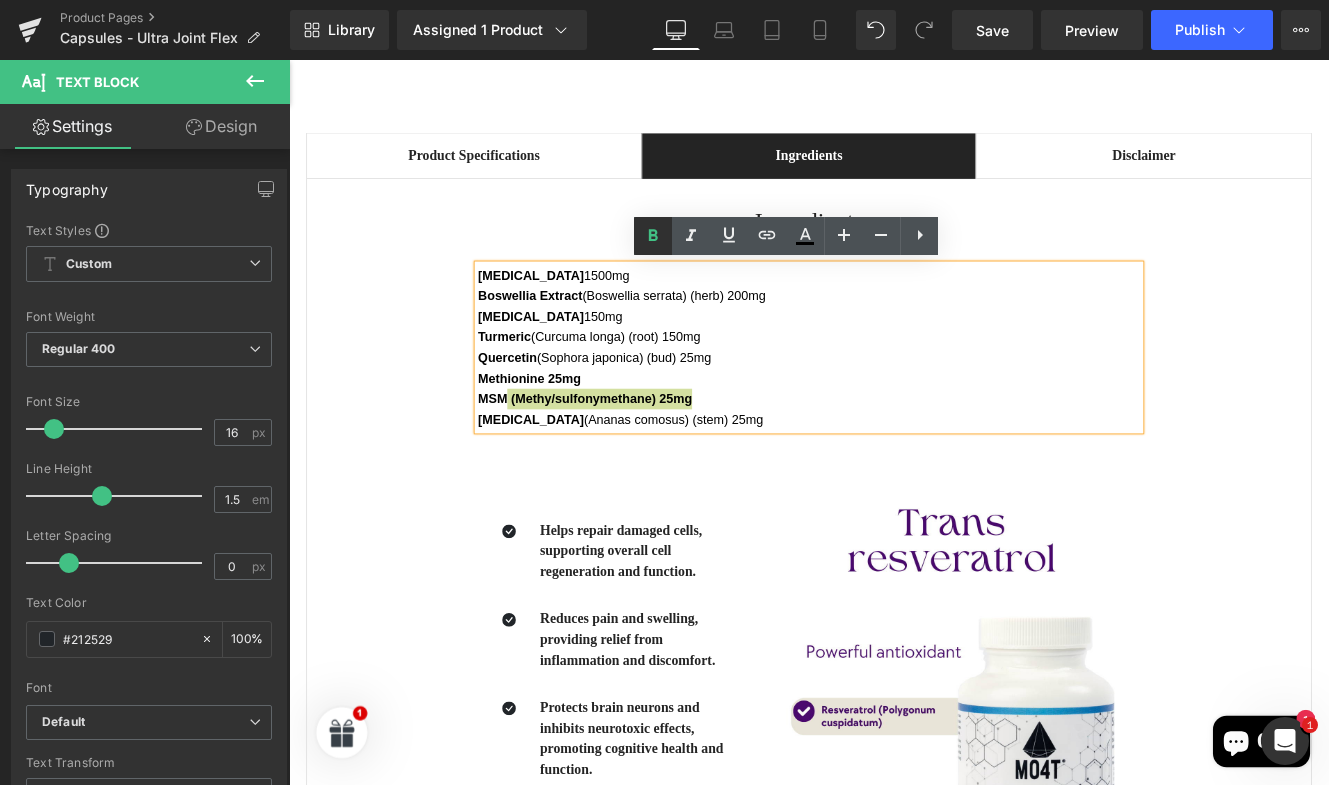 click 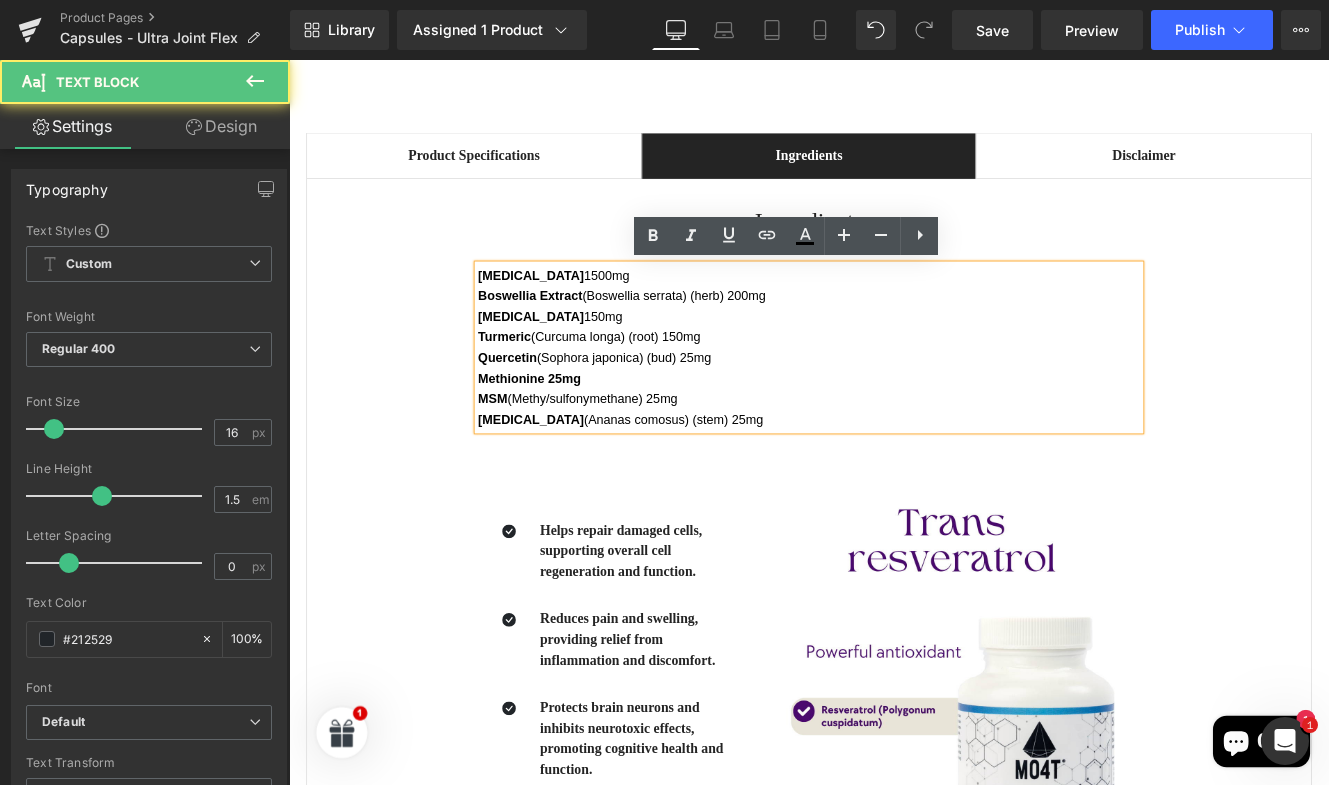 drag, startPoint x: 645, startPoint y: 417, endPoint x: 624, endPoint y: 418, distance: 21.023796 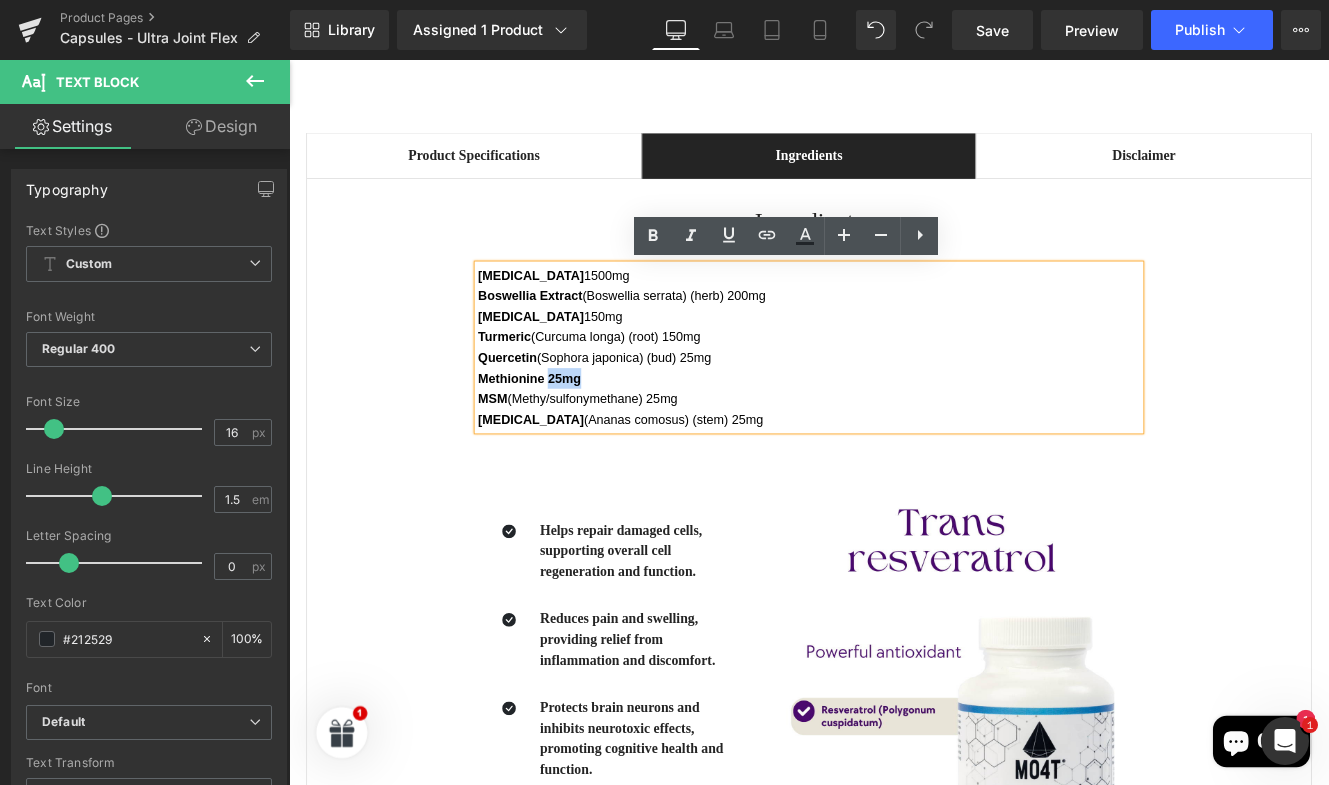 drag, startPoint x: 603, startPoint y: 426, endPoint x: 586, endPoint y: 425, distance: 17.029387 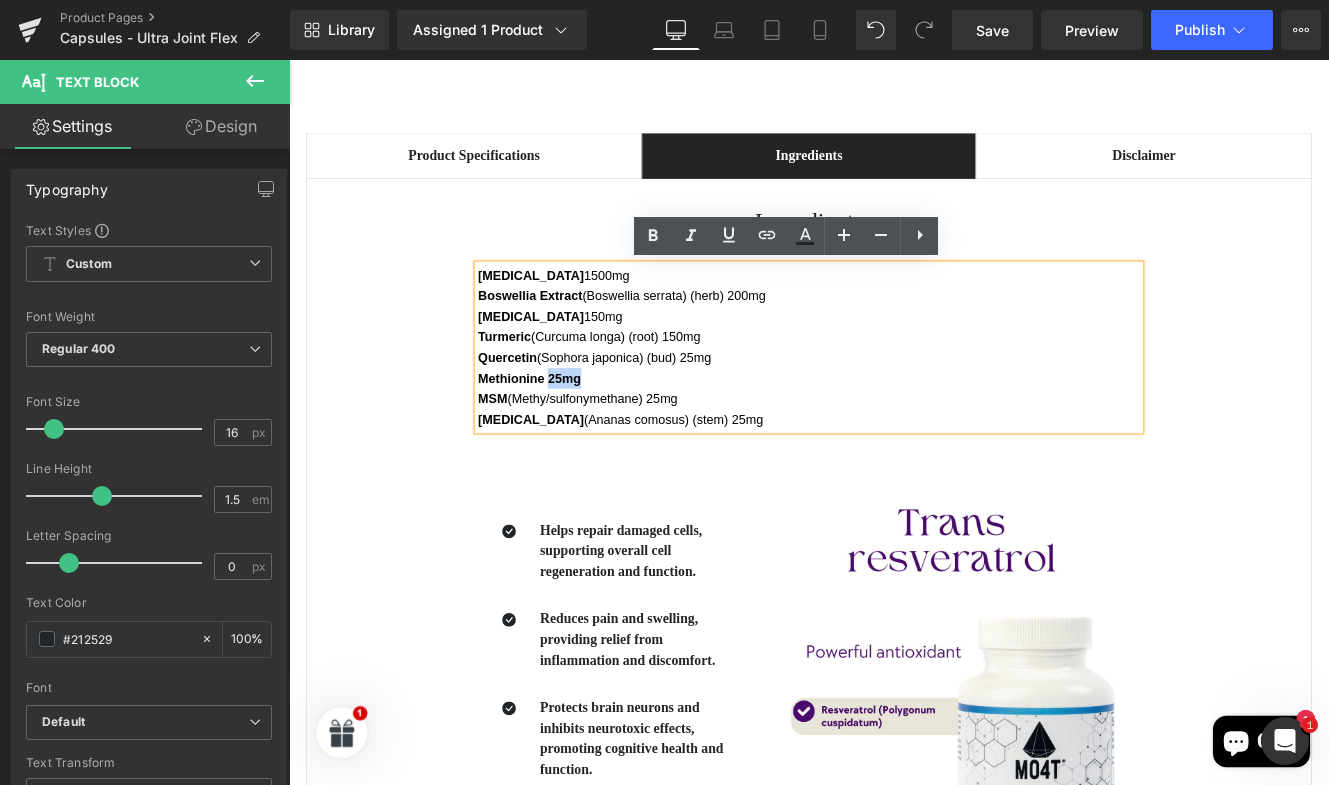 click on "Methionine 25mg" at bounding box center [894, 430] 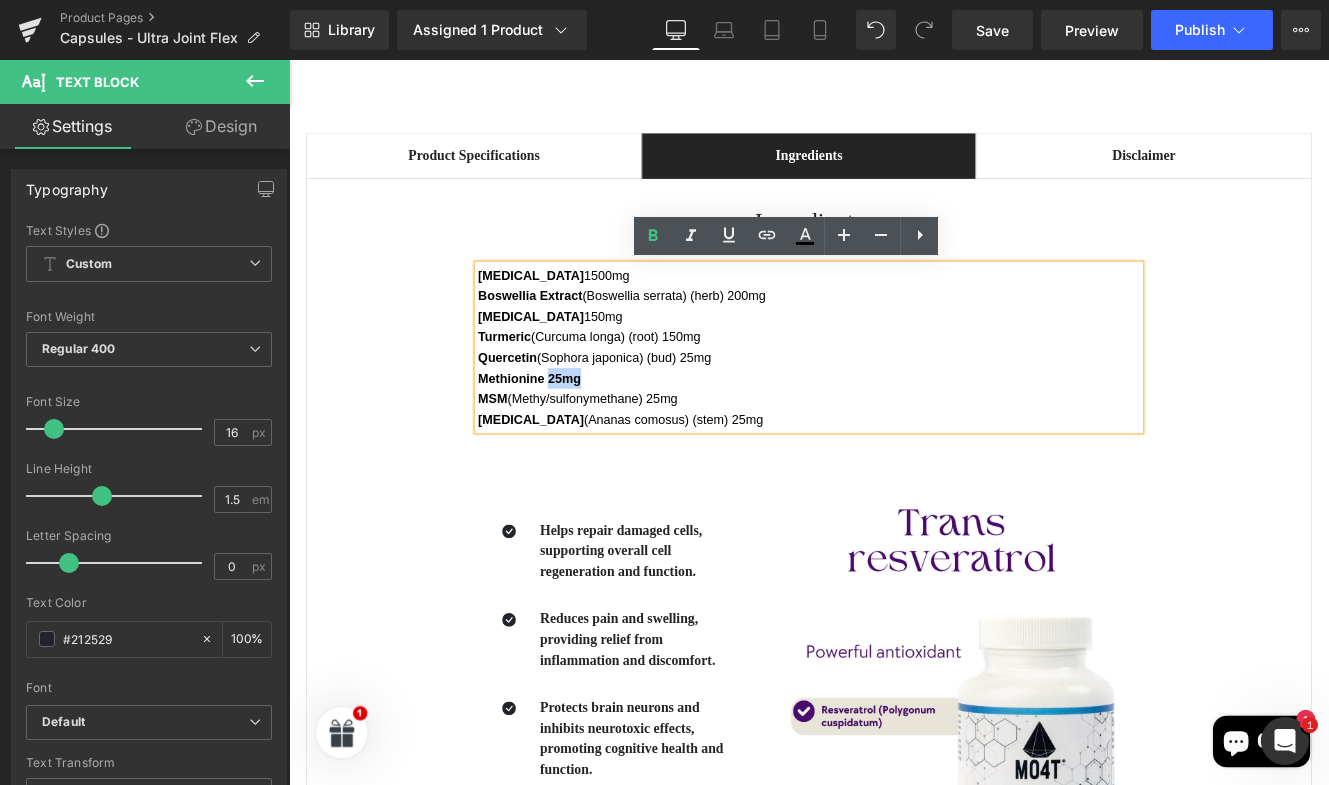 click on "Methionine 25mg" at bounding box center (894, 430) 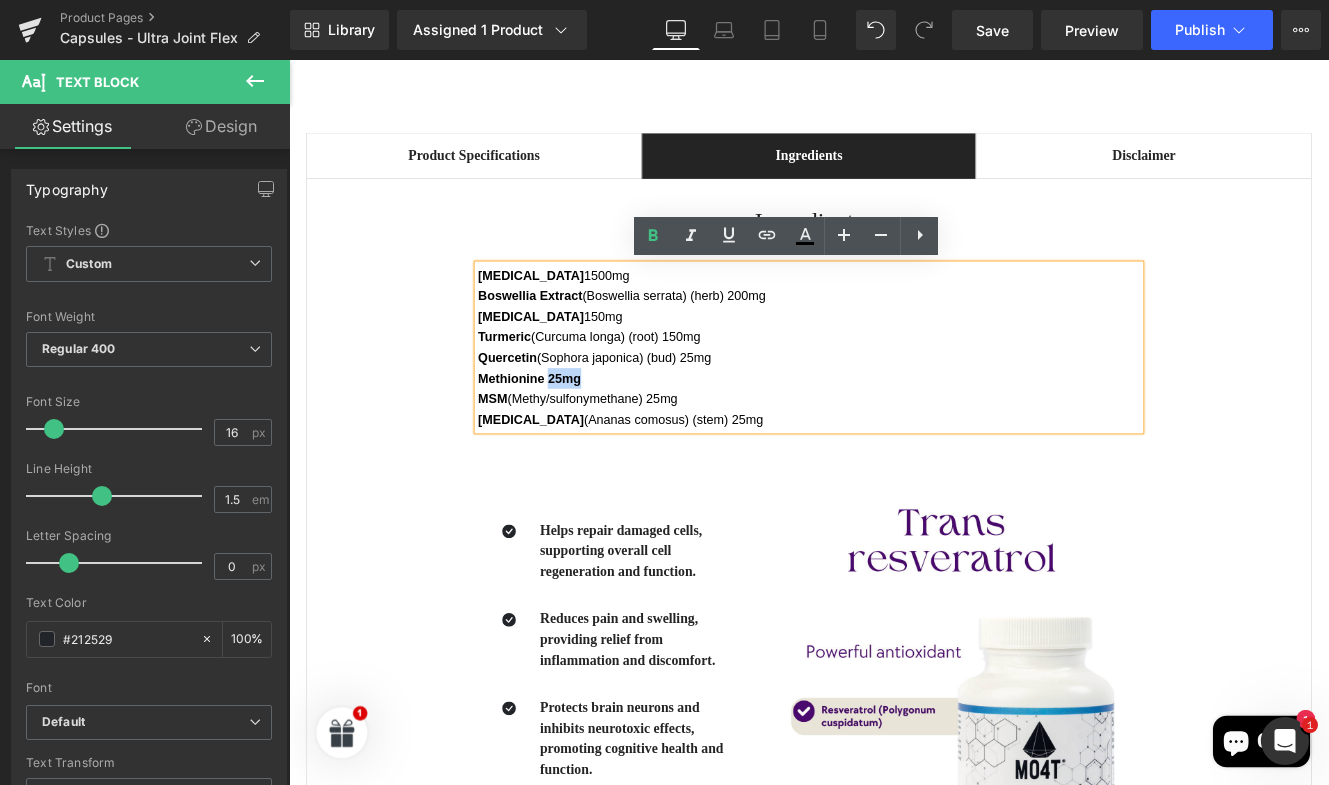 click on "Methionine 25mg" at bounding box center (894, 430) 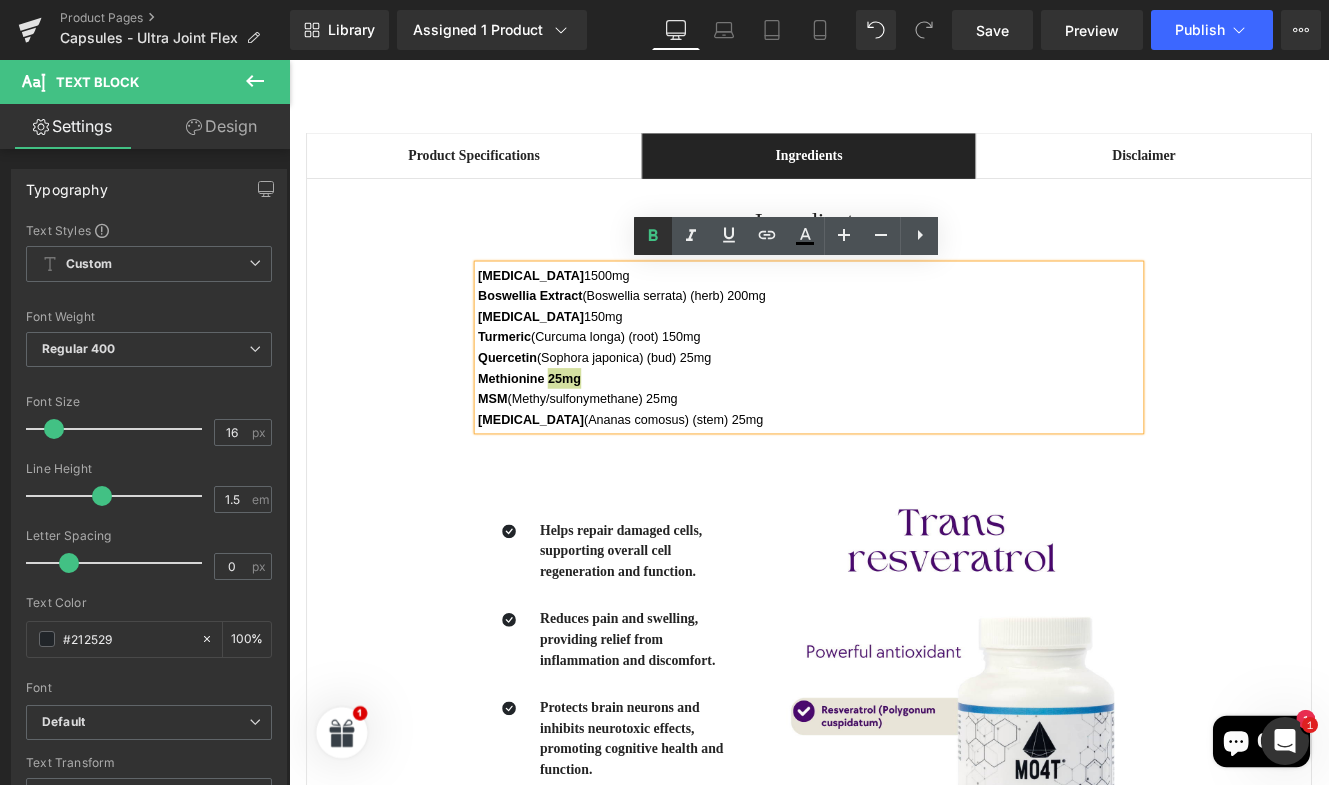 click 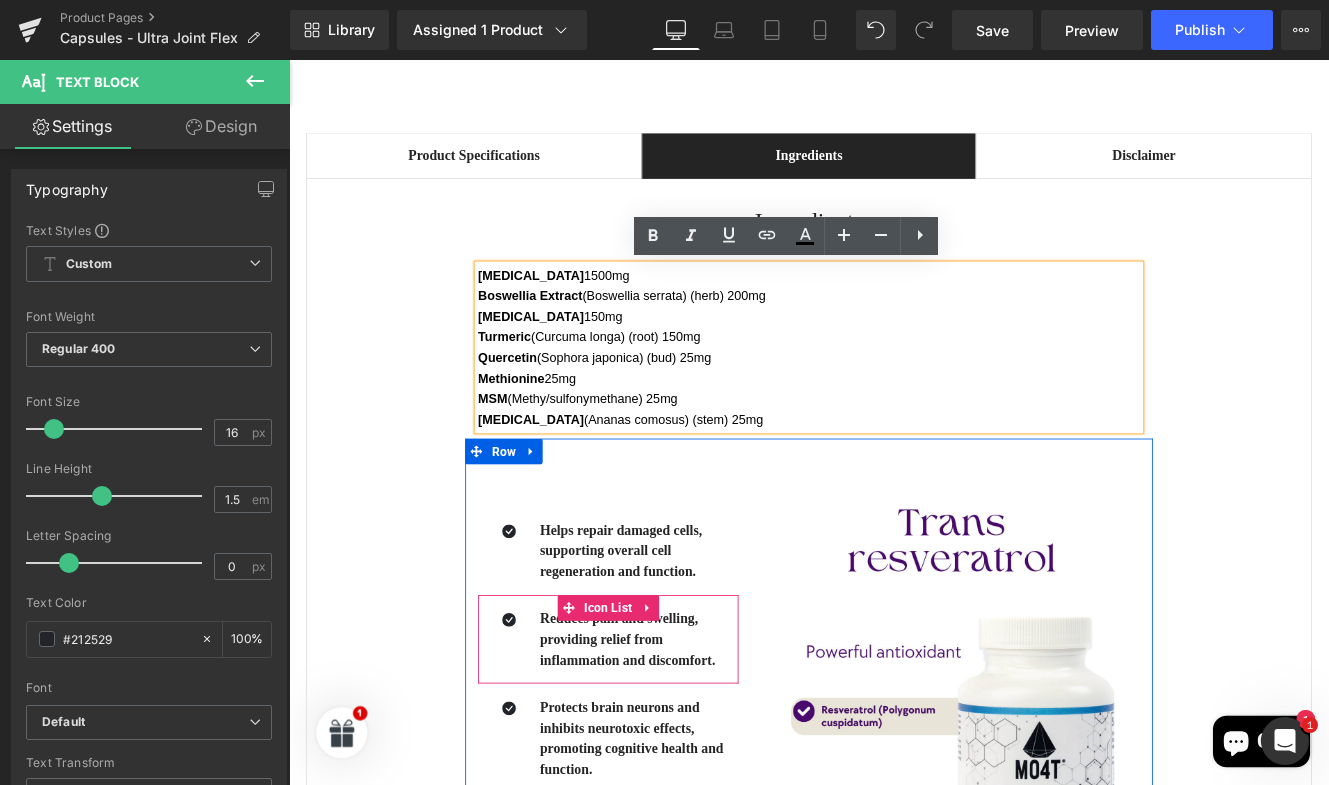 click on "Reduces pain and swelling, providing relief from inflammation and discomfort." at bounding box center (696, 734) 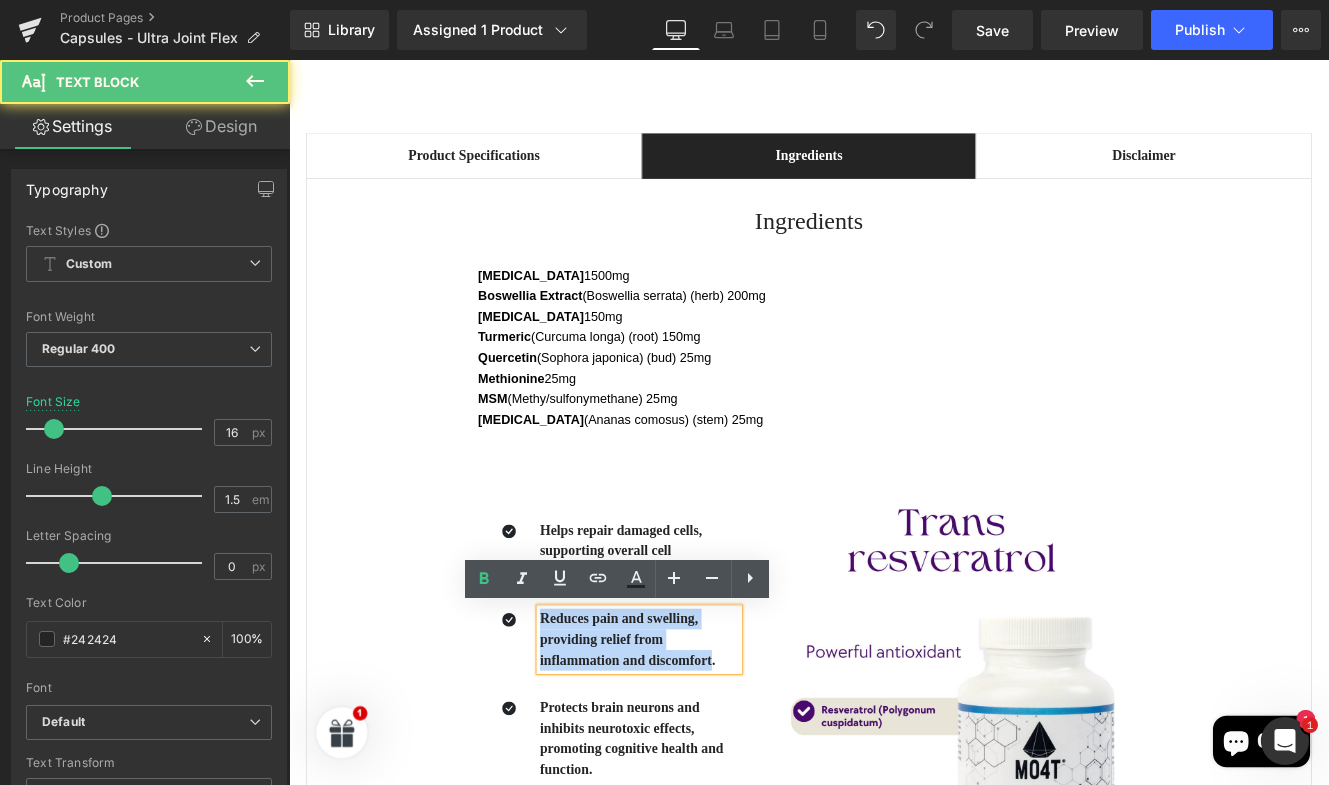 drag, startPoint x: 778, startPoint y: 755, endPoint x: 569, endPoint y: 700, distance: 216.1157 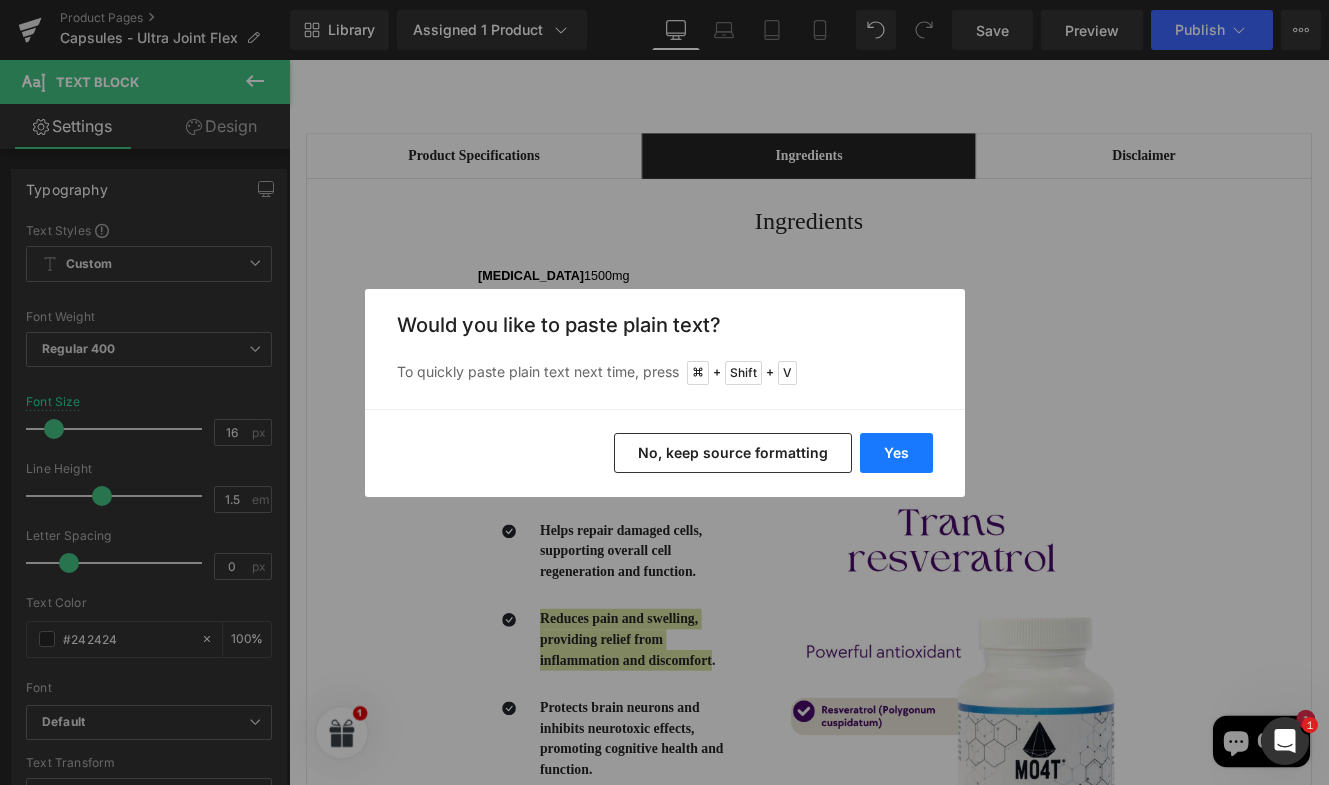 click on "Yes" at bounding box center (896, 453) 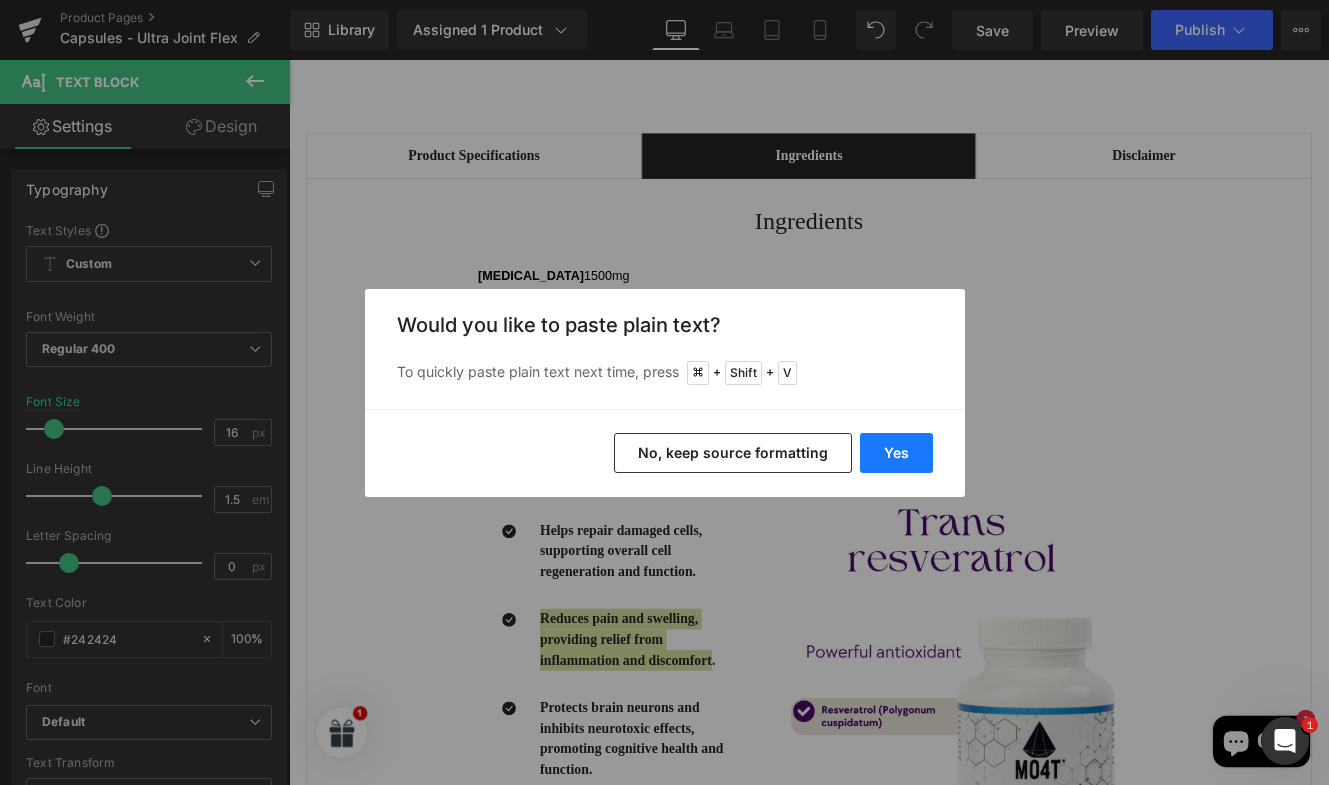 type 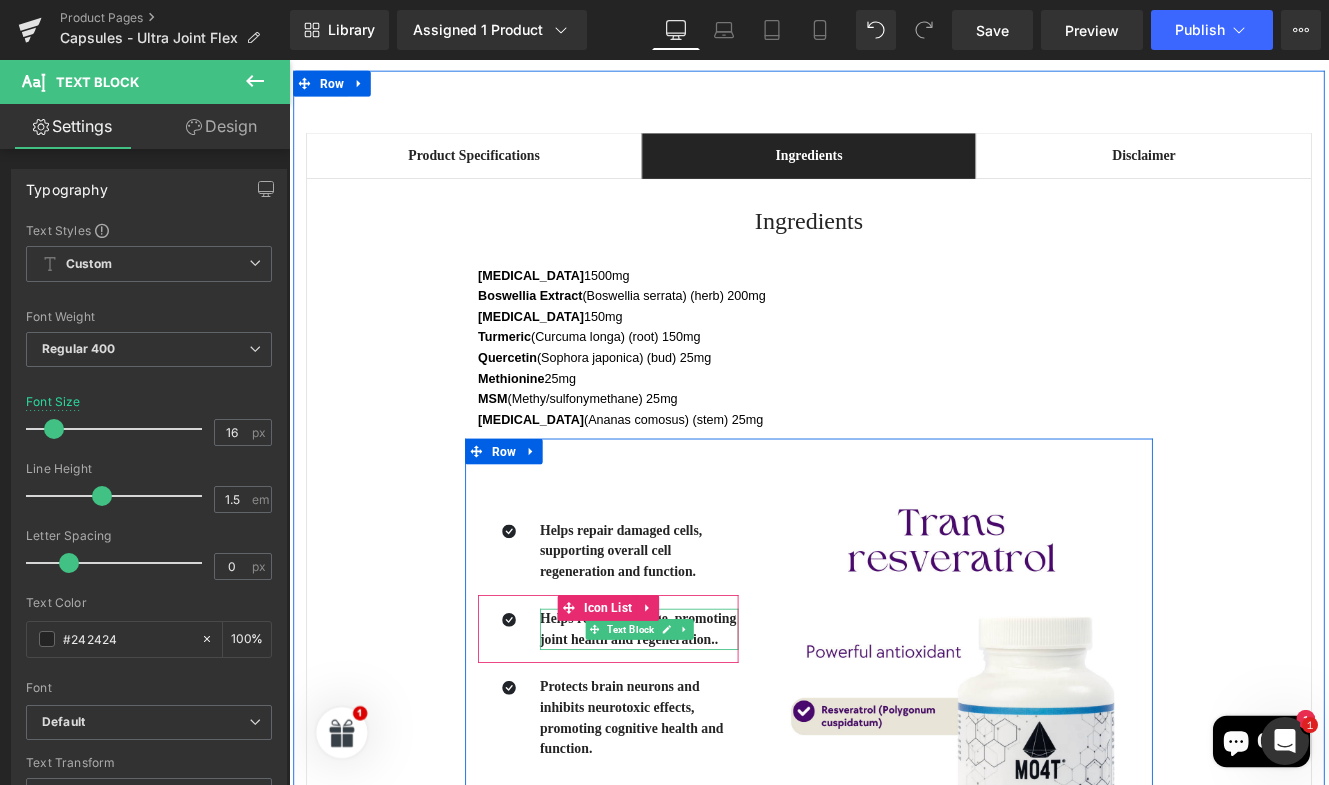 click on "Helps repair cartilage, promoting joint health and regeneration.." at bounding box center [695, 721] 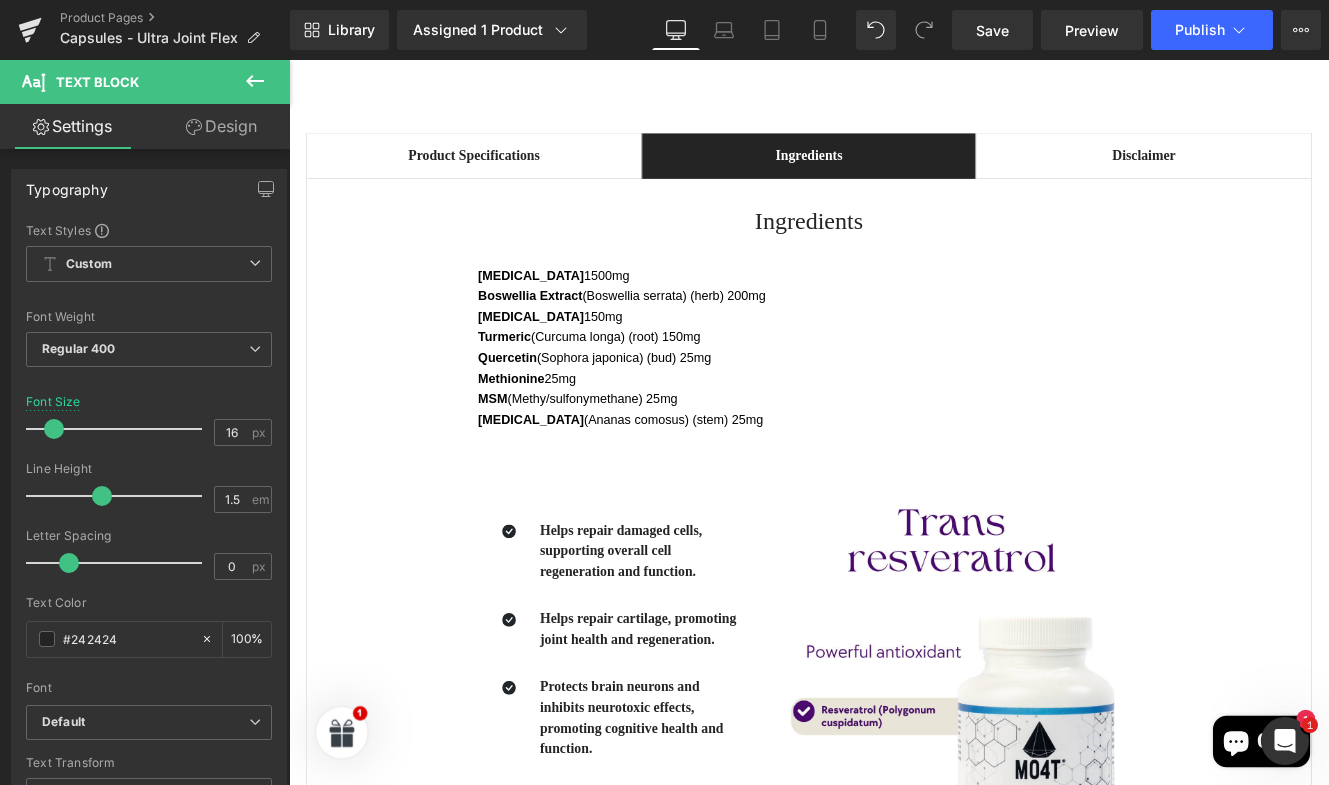 click on "Helps repair damaged cells, supporting overall cell regeneration and function." at bounding box center (675, 630) 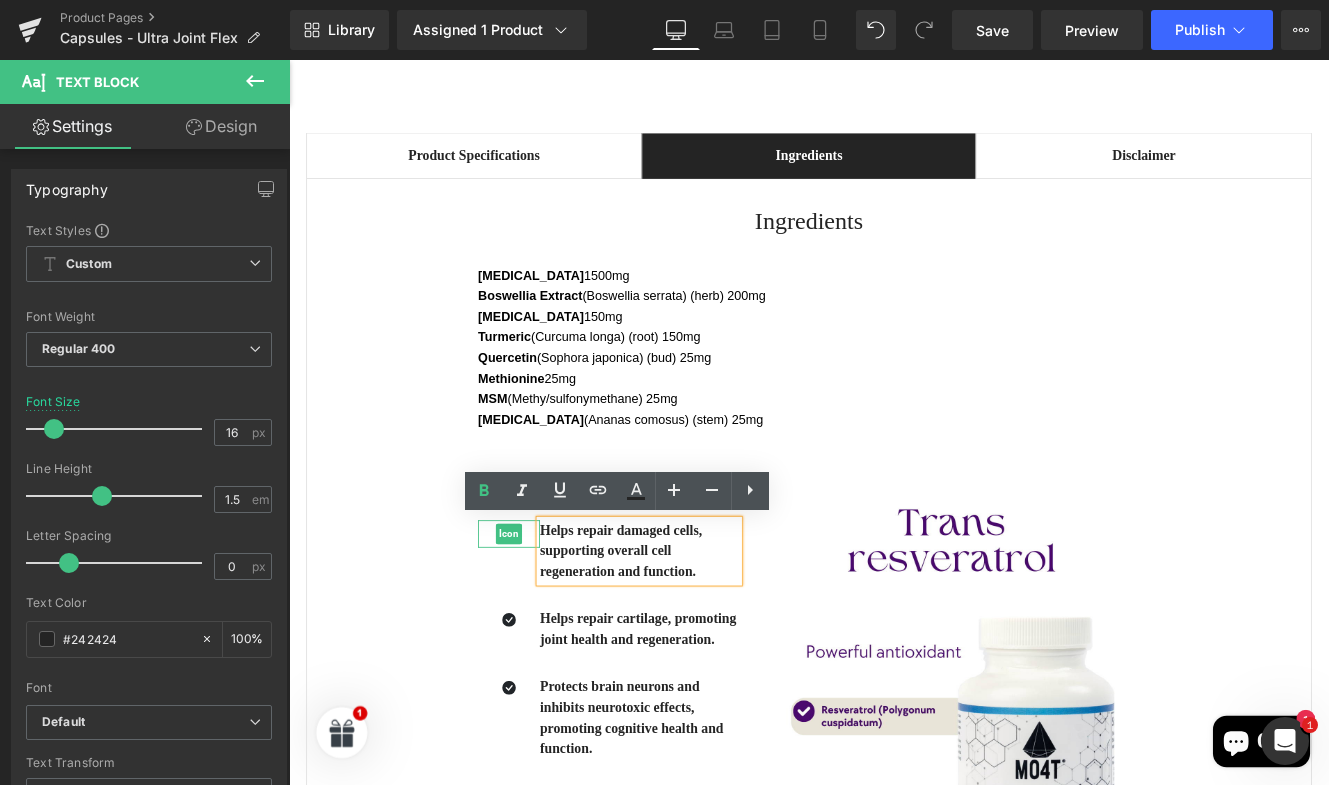 drag, startPoint x: 761, startPoint y: 652, endPoint x: 557, endPoint y: 608, distance: 208.69116 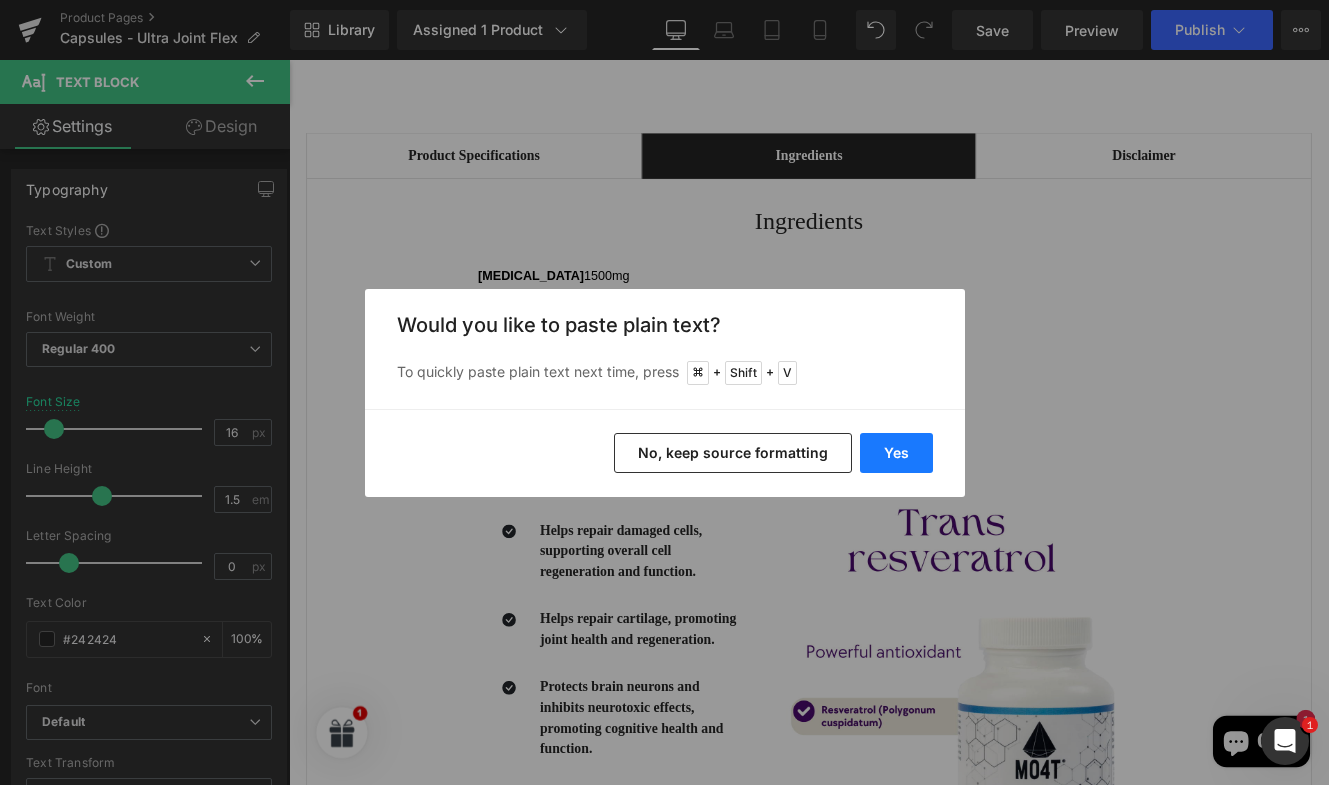 click on "Yes" at bounding box center [896, 453] 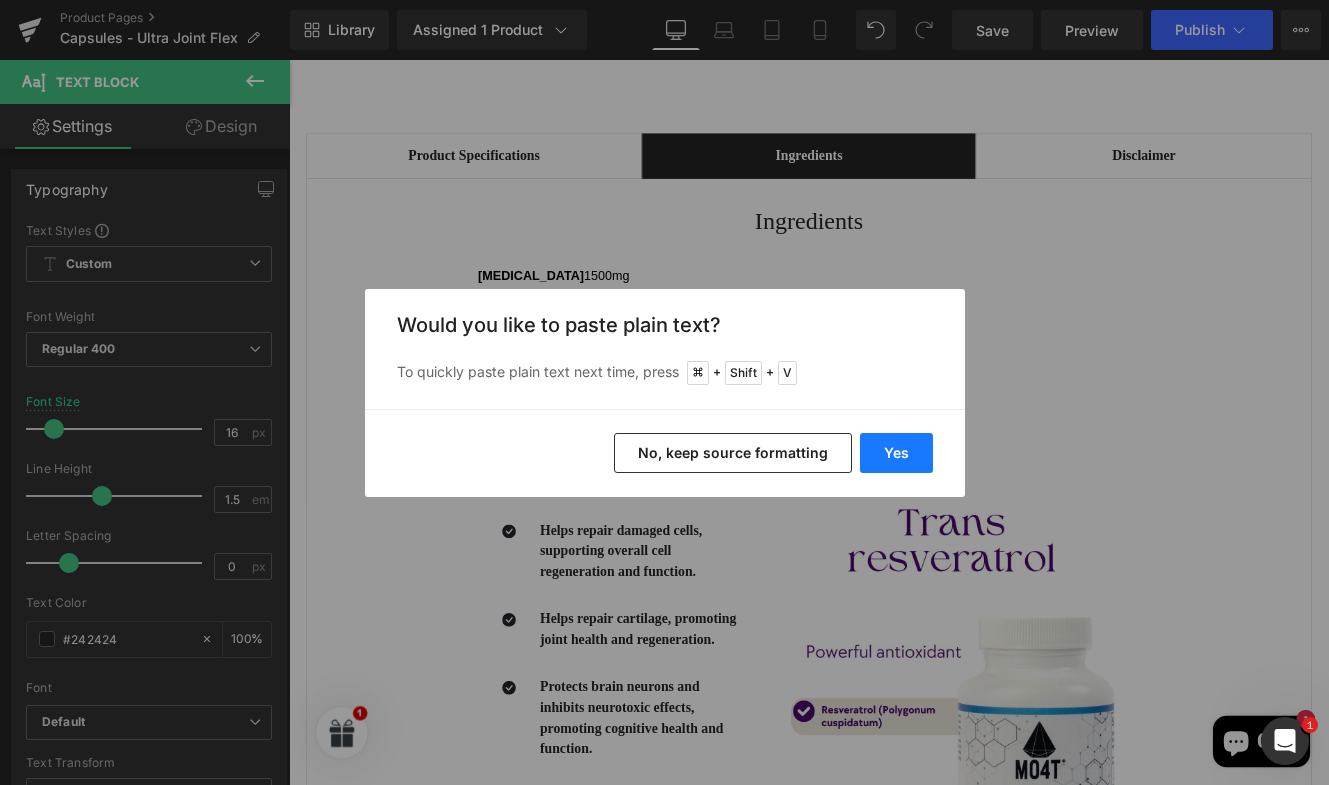 type 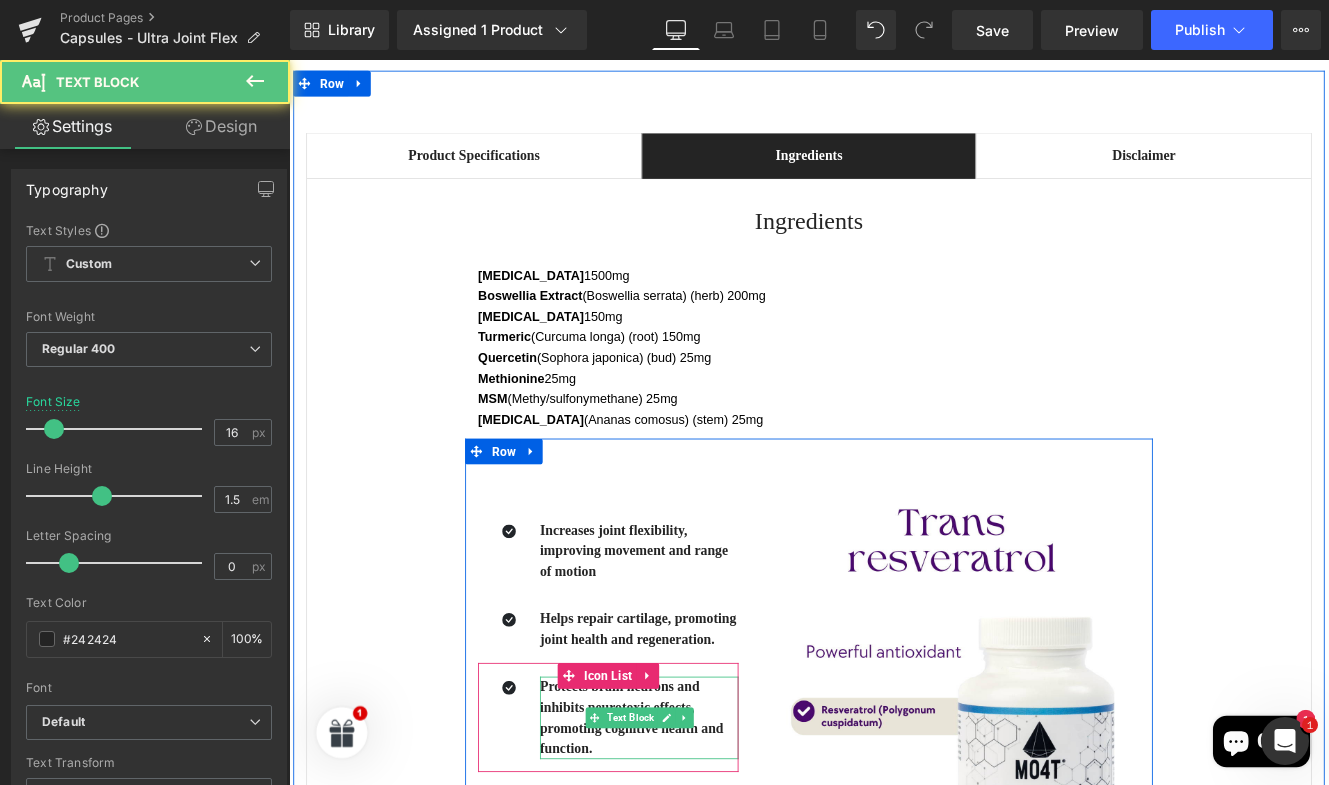click on "Protects brain neurons and inhibits neurotoxic effects, promoting cognitive health and function." at bounding box center [696, 825] 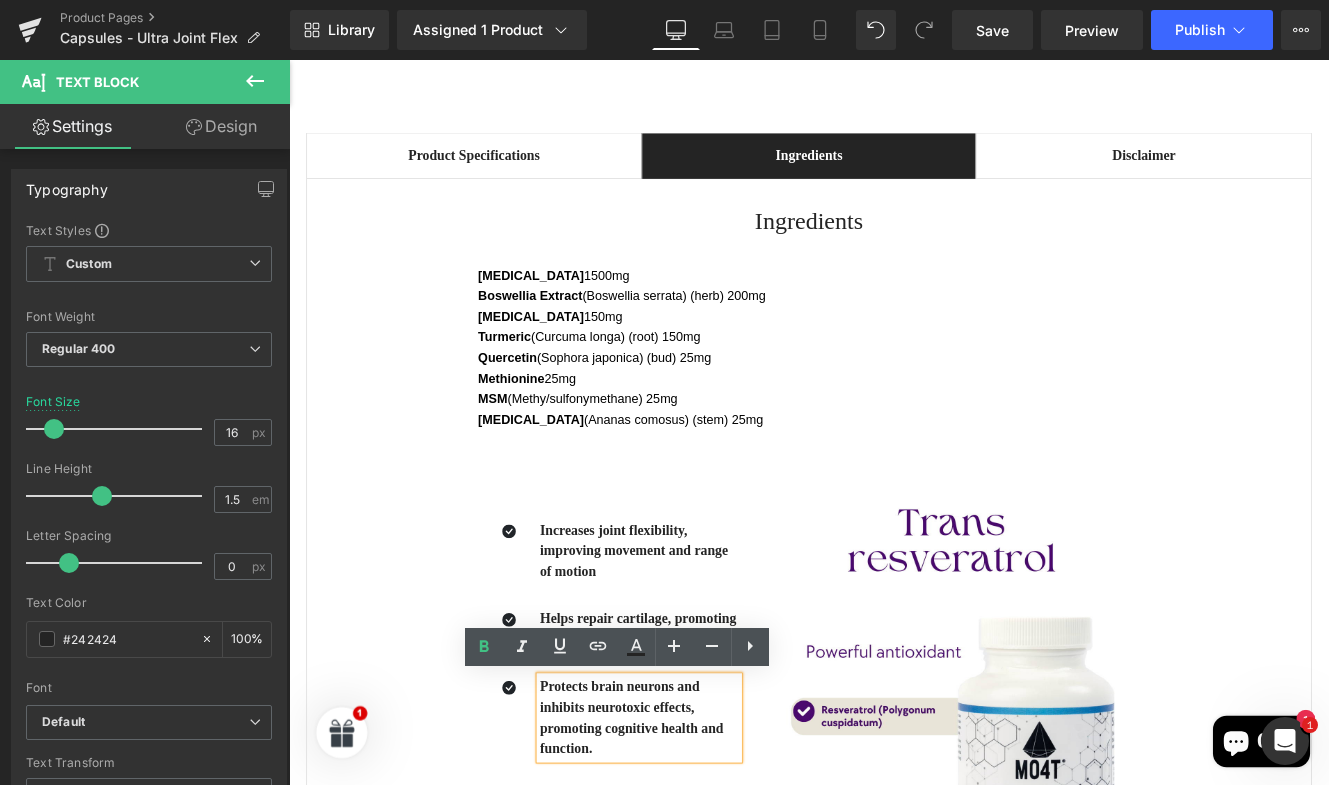 drag, startPoint x: 649, startPoint y: 852, endPoint x: 580, endPoint y: 789, distance: 93.43447 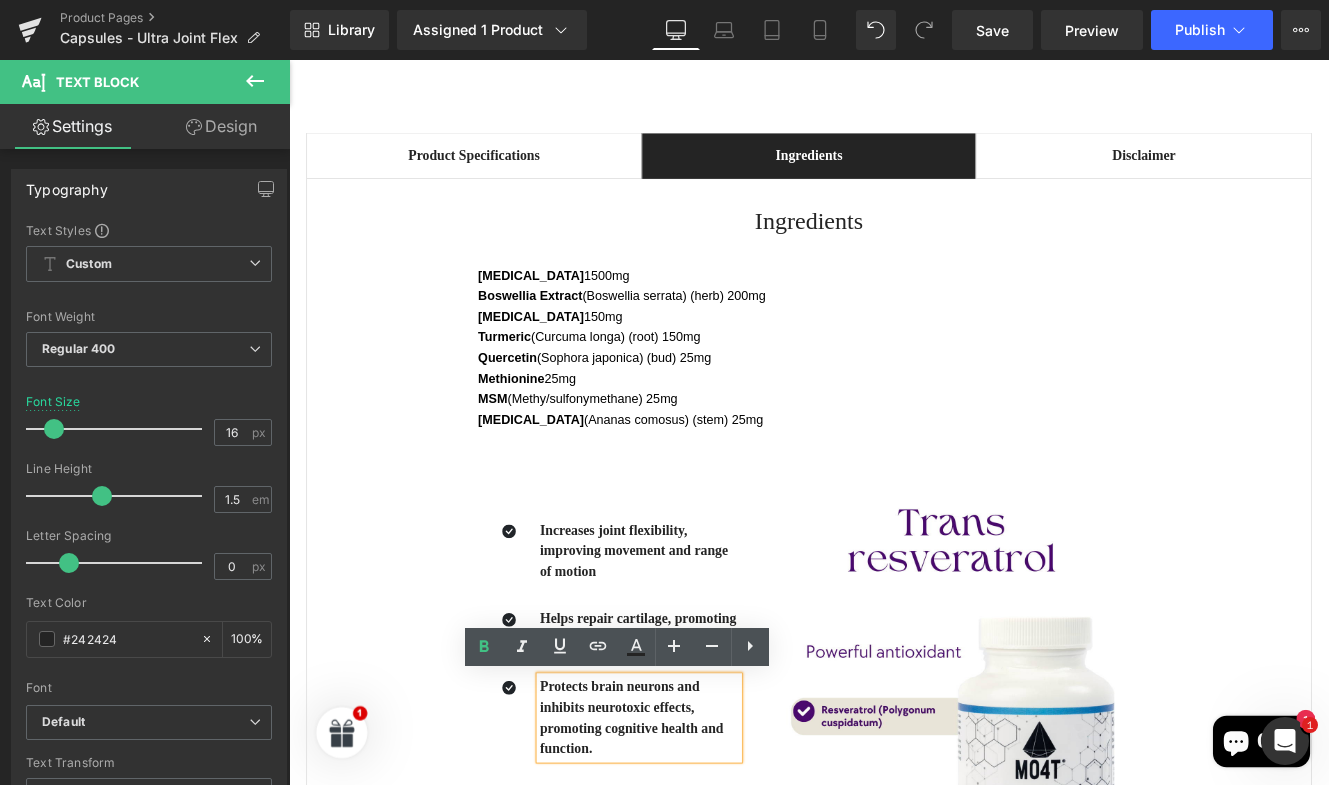 click on "Protects brain neurons and inhibits neurotoxic effects, promoting cognitive health and function." at bounding box center [696, 825] 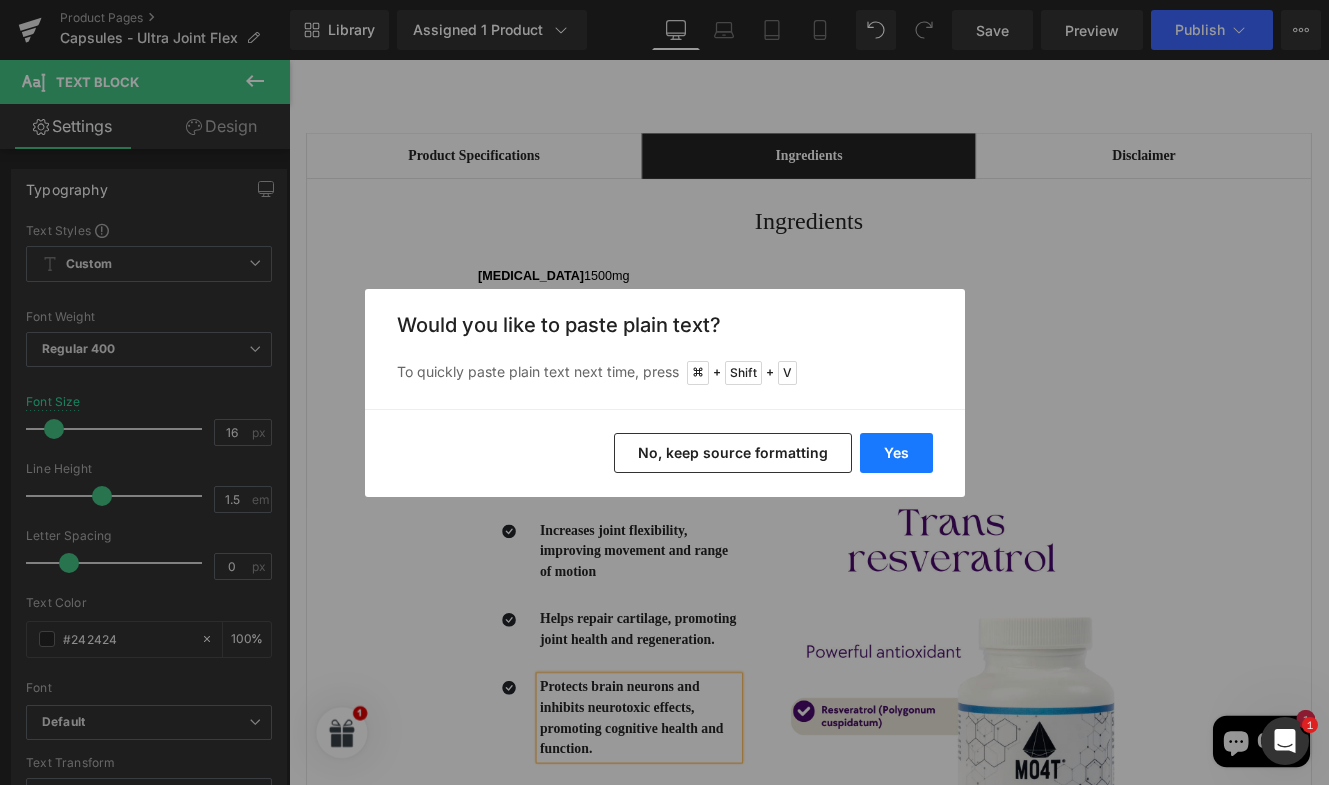 click on "Yes" at bounding box center [896, 453] 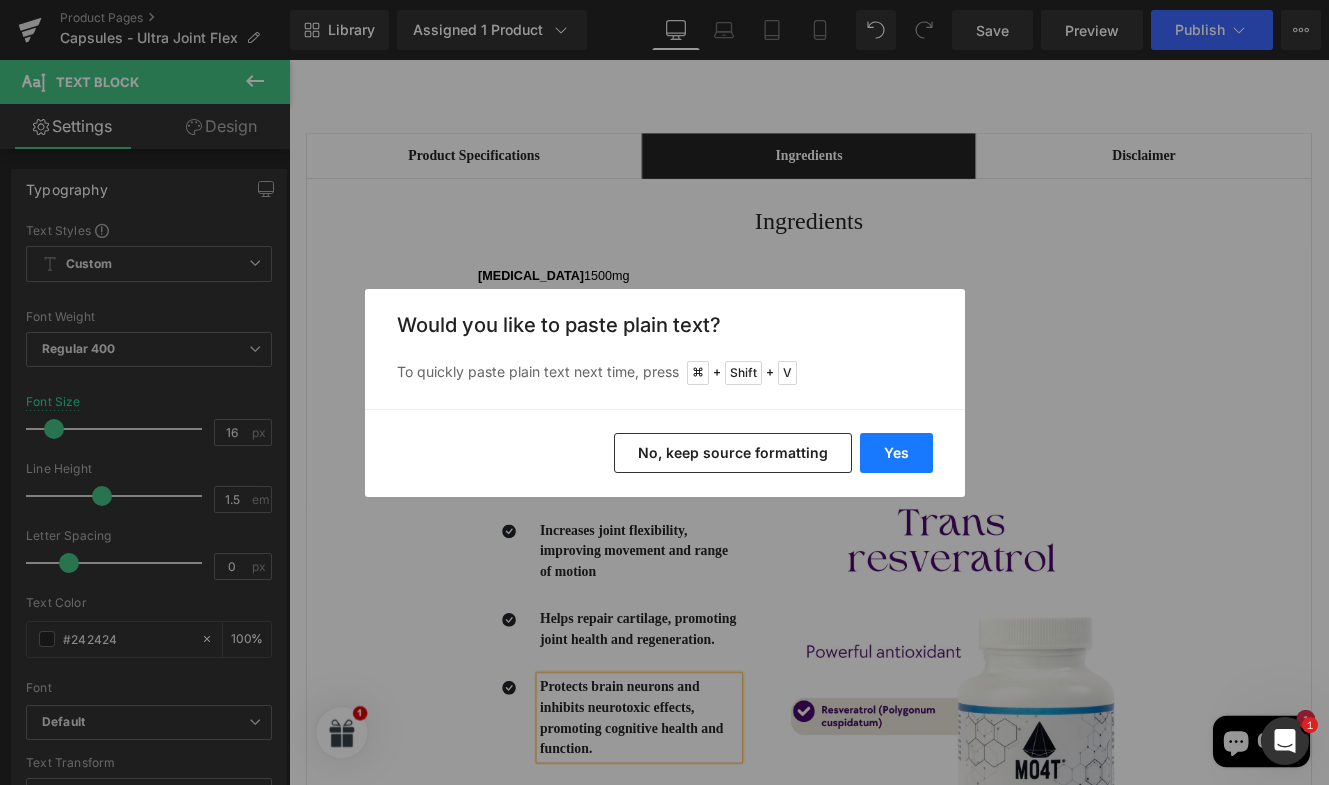 type 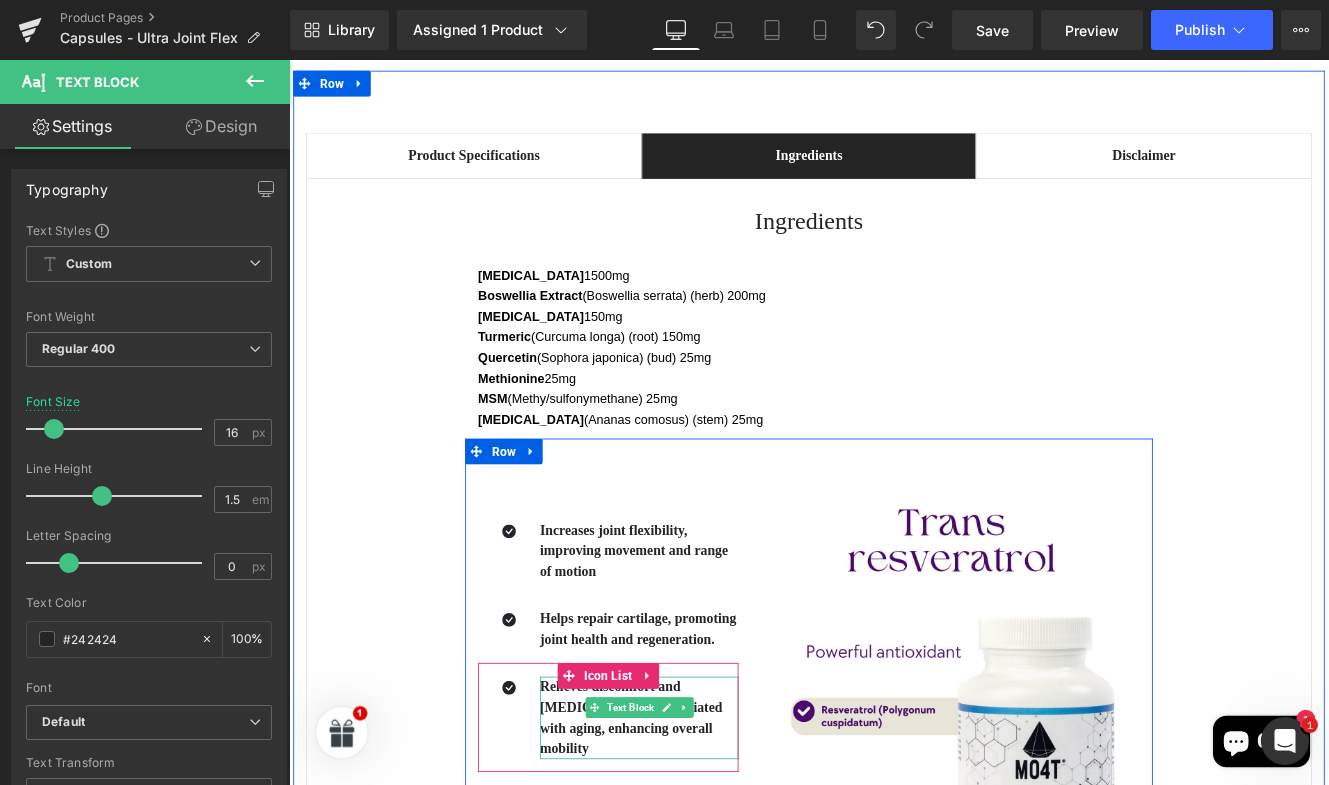 click on "Relieves discomfort and [MEDICAL_DATA] associated with aging, enhancing overall mobility" at bounding box center [696, 825] 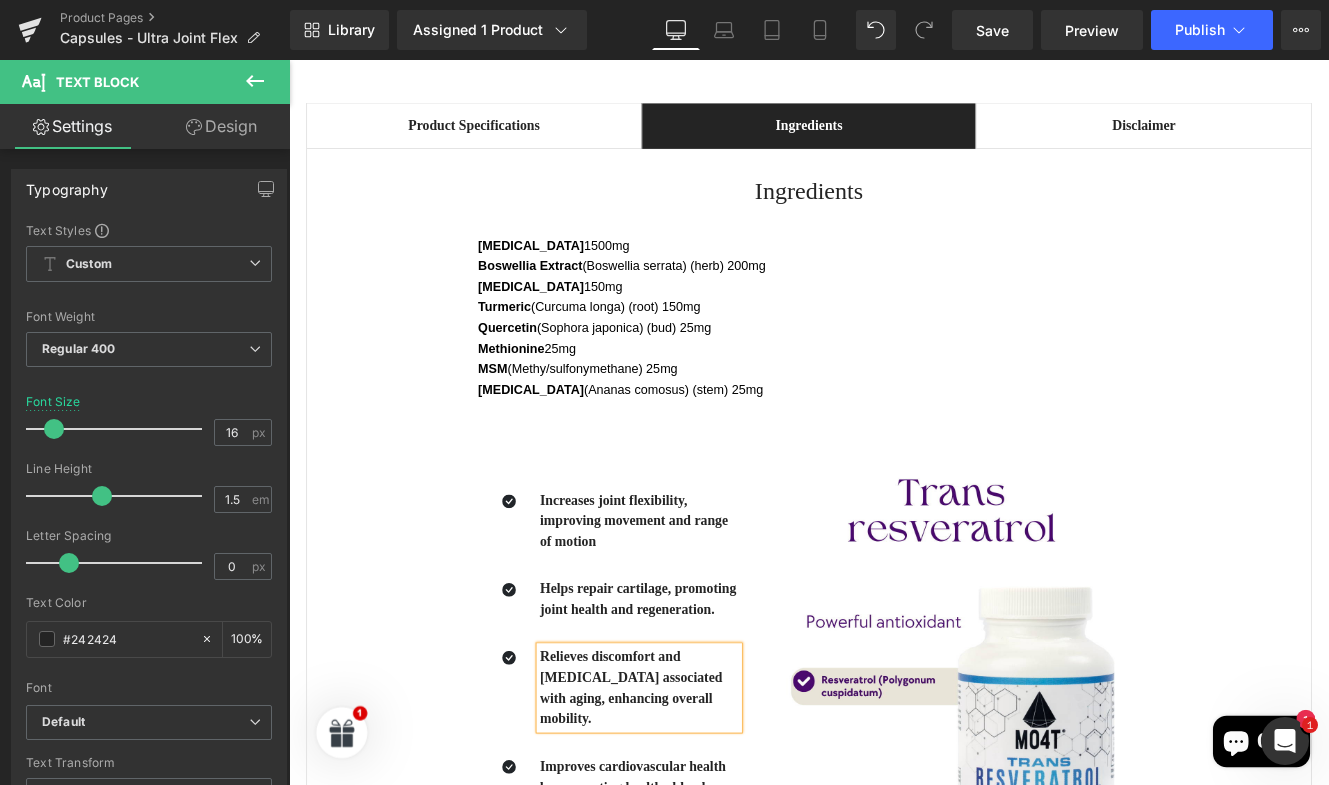 scroll, scrollTop: 1355, scrollLeft: 0, axis: vertical 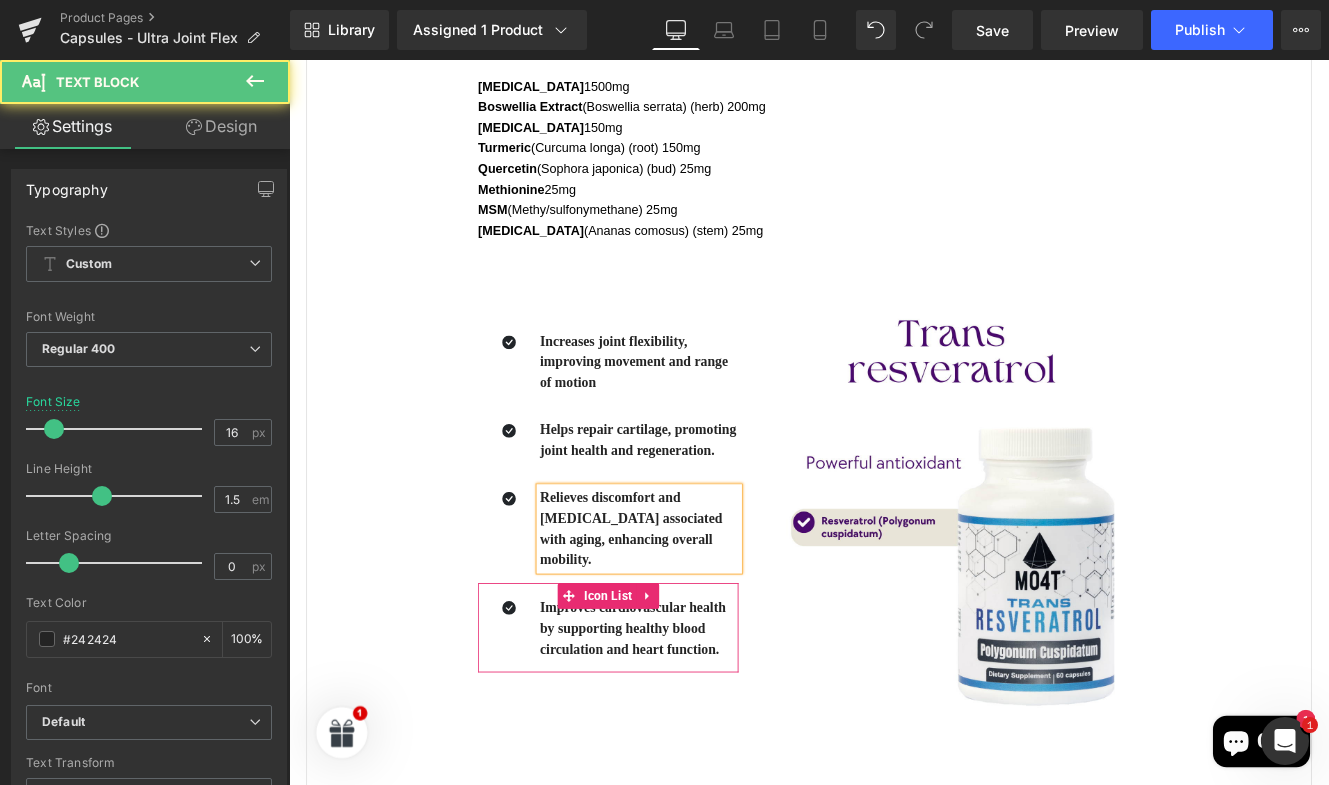click on "Improves cardiovascular health by supporting healthy blood circulation and heart function." at bounding box center (689, 721) 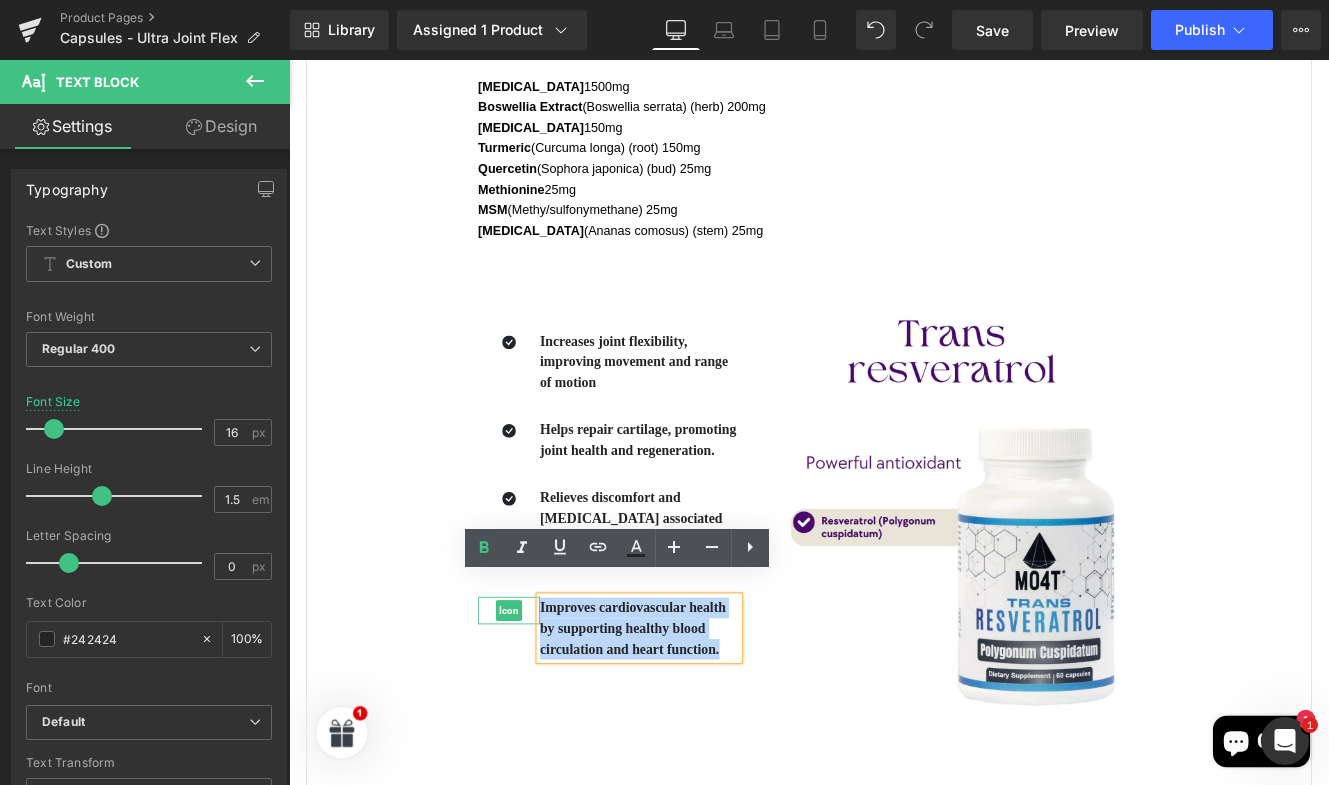 drag, startPoint x: 792, startPoint y: 722, endPoint x: 567, endPoint y: 671, distance: 230.70761 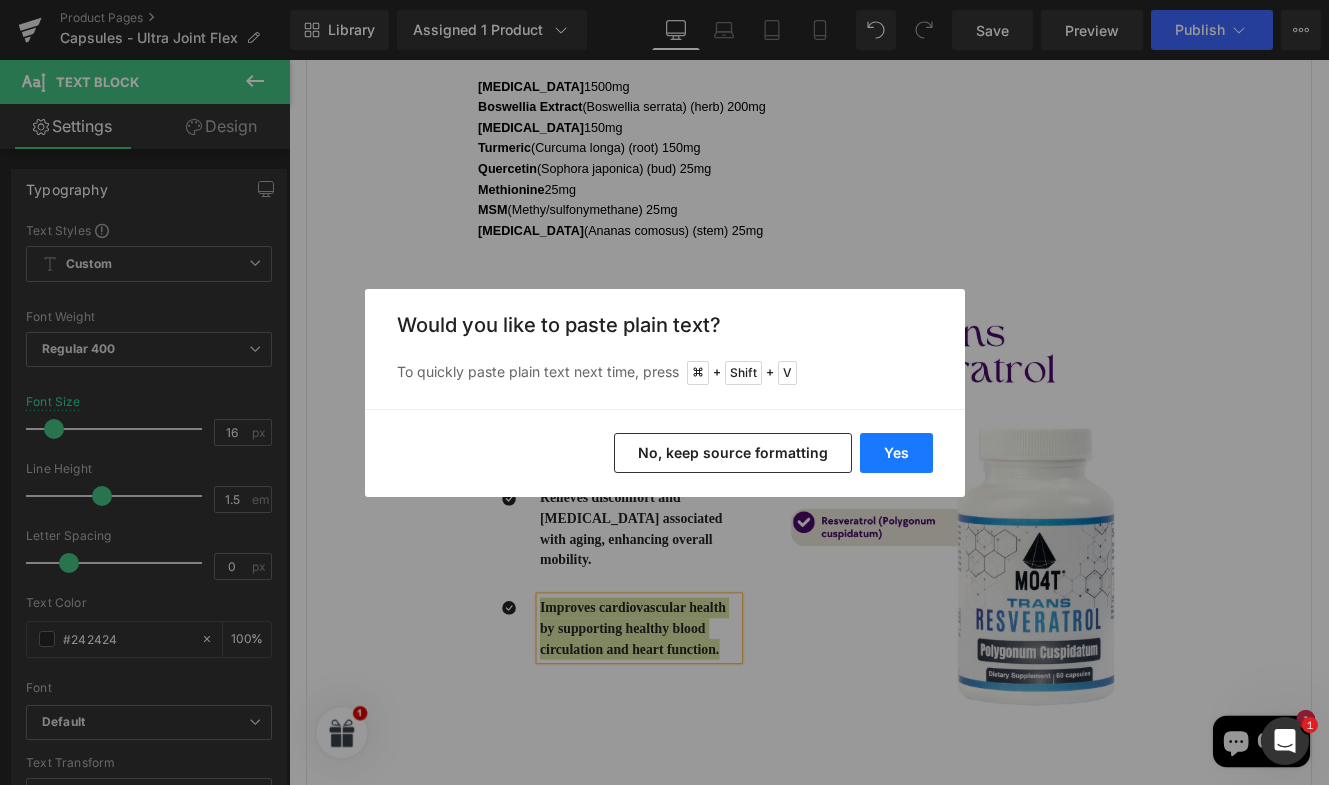 click on "Yes" at bounding box center (896, 453) 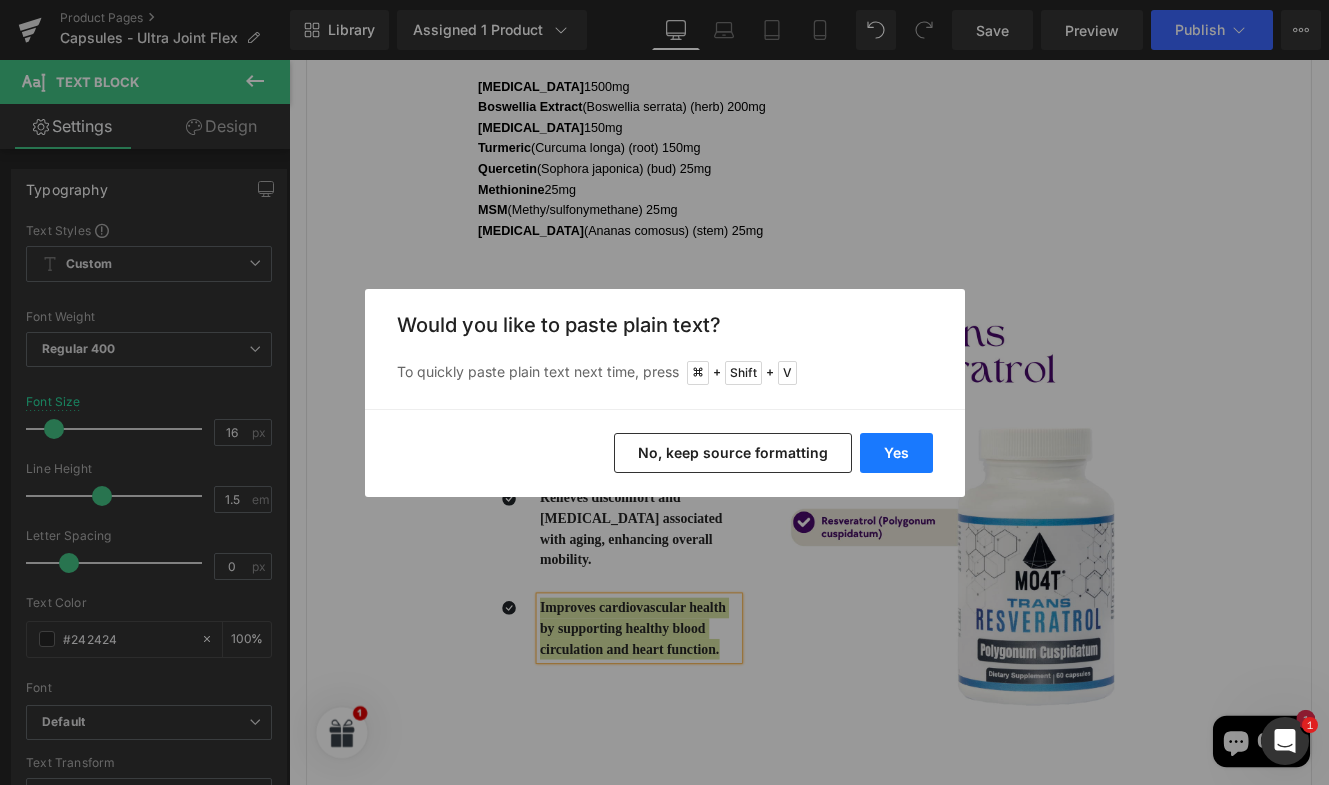 type 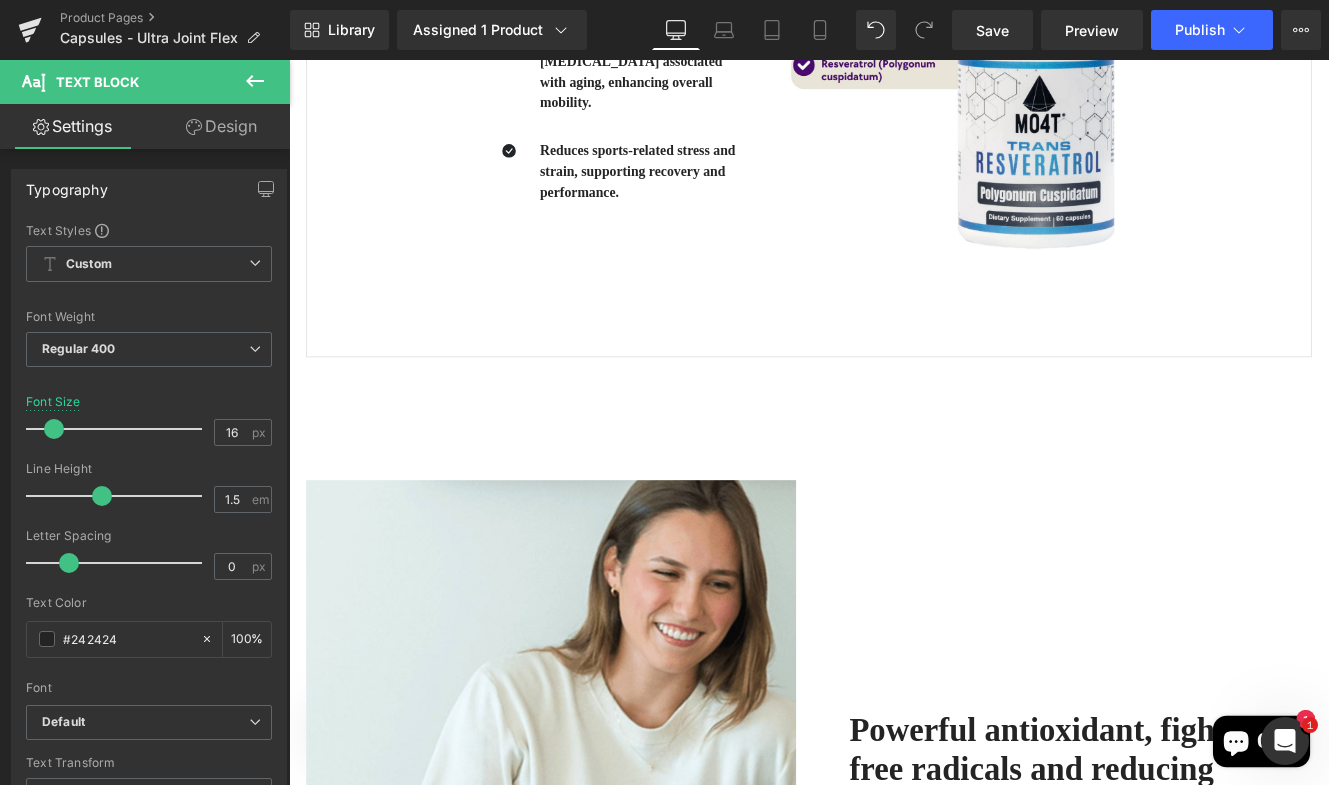 scroll, scrollTop: 2056, scrollLeft: 0, axis: vertical 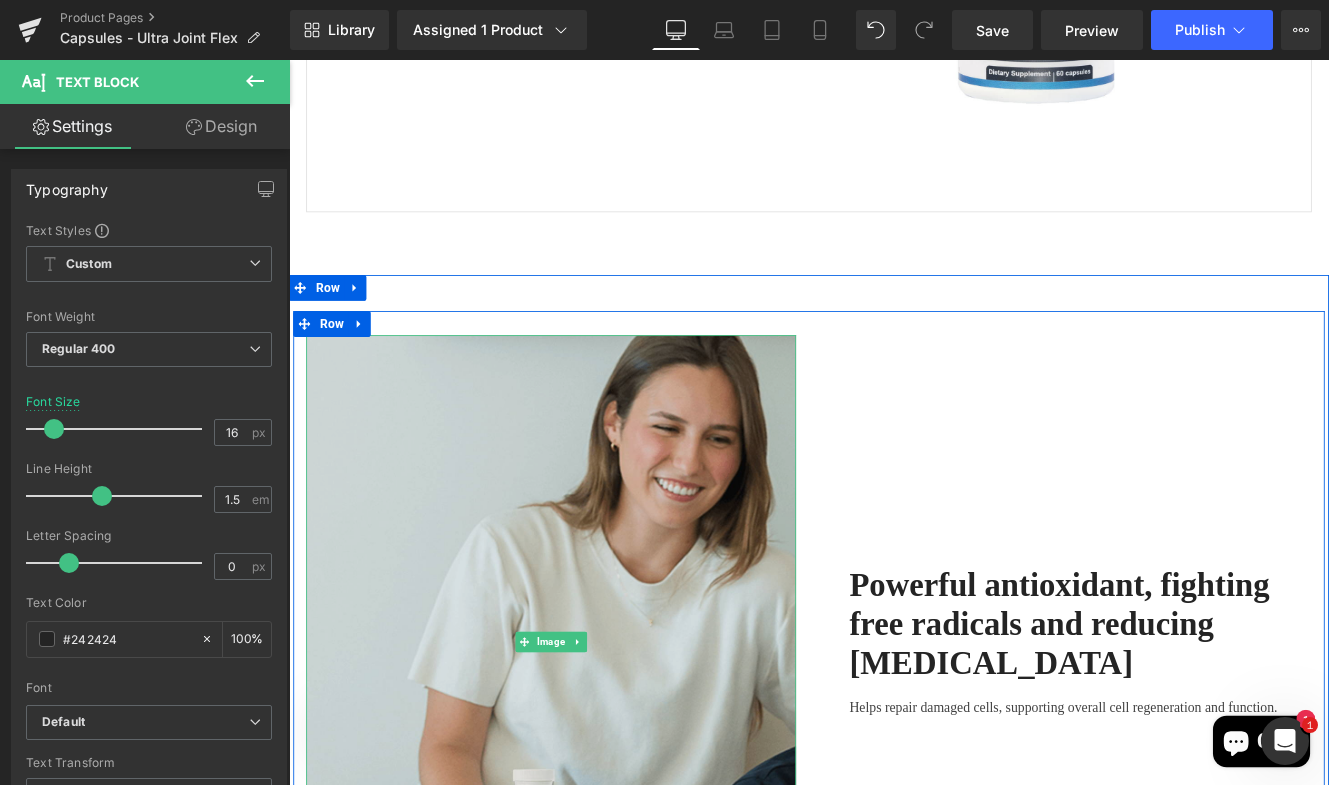 click at bounding box center [594, 736] 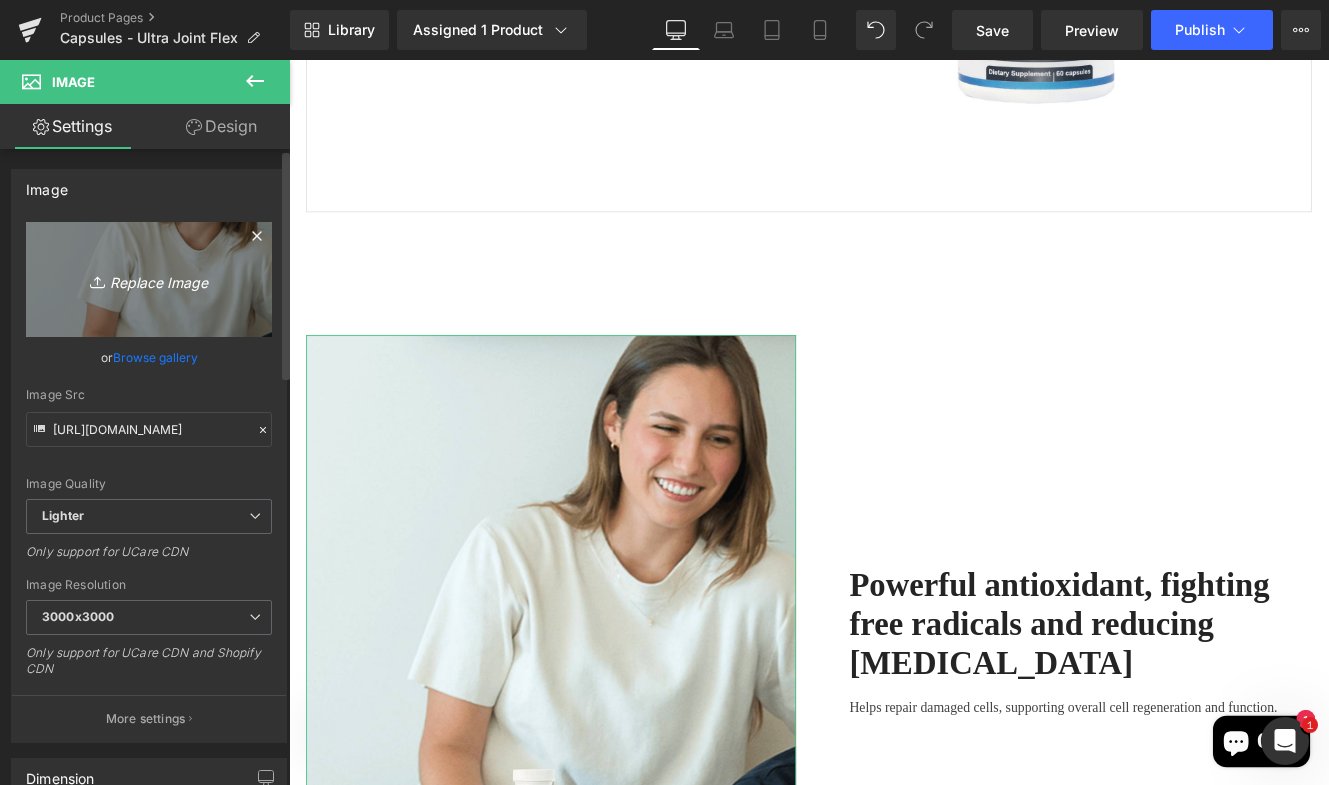 click on "Replace Image" at bounding box center [149, 279] 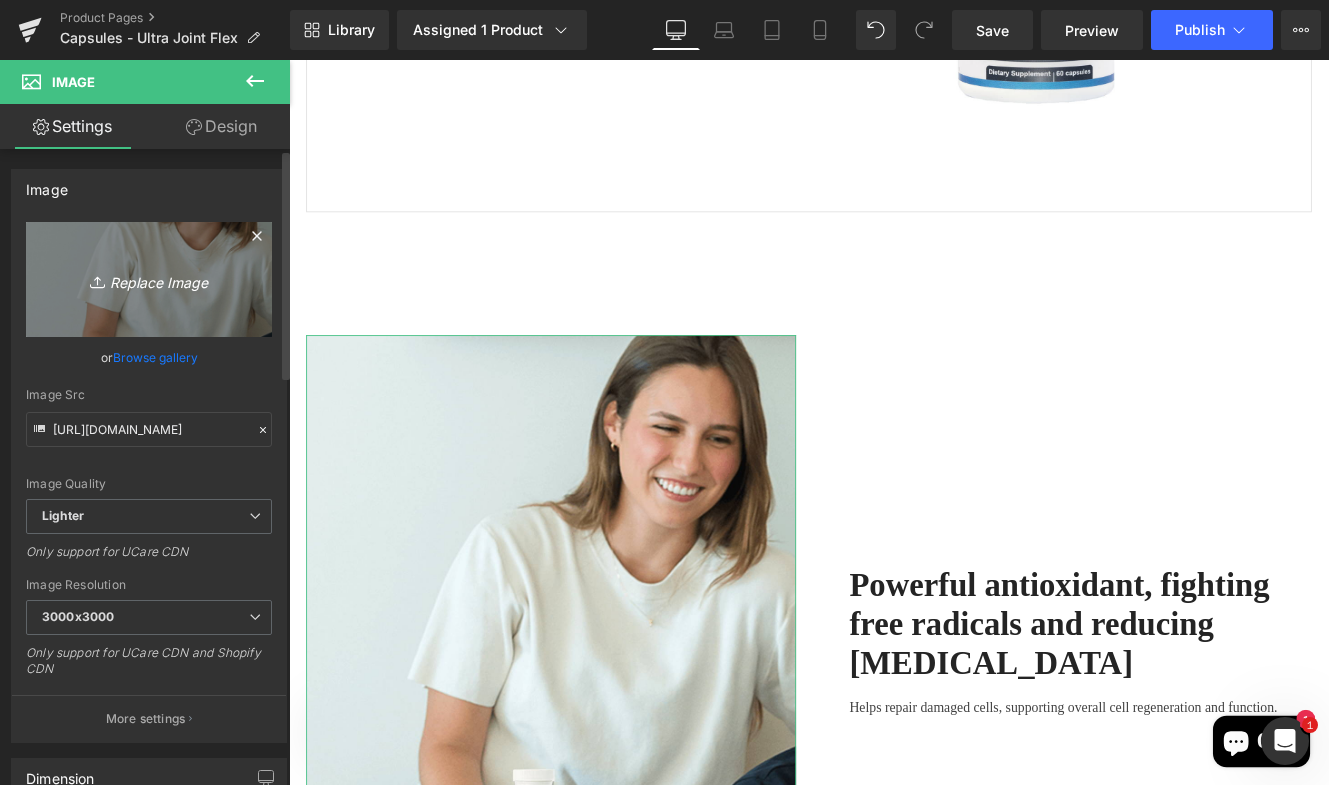 type on "C:\fakepath\ultrajoint5.png" 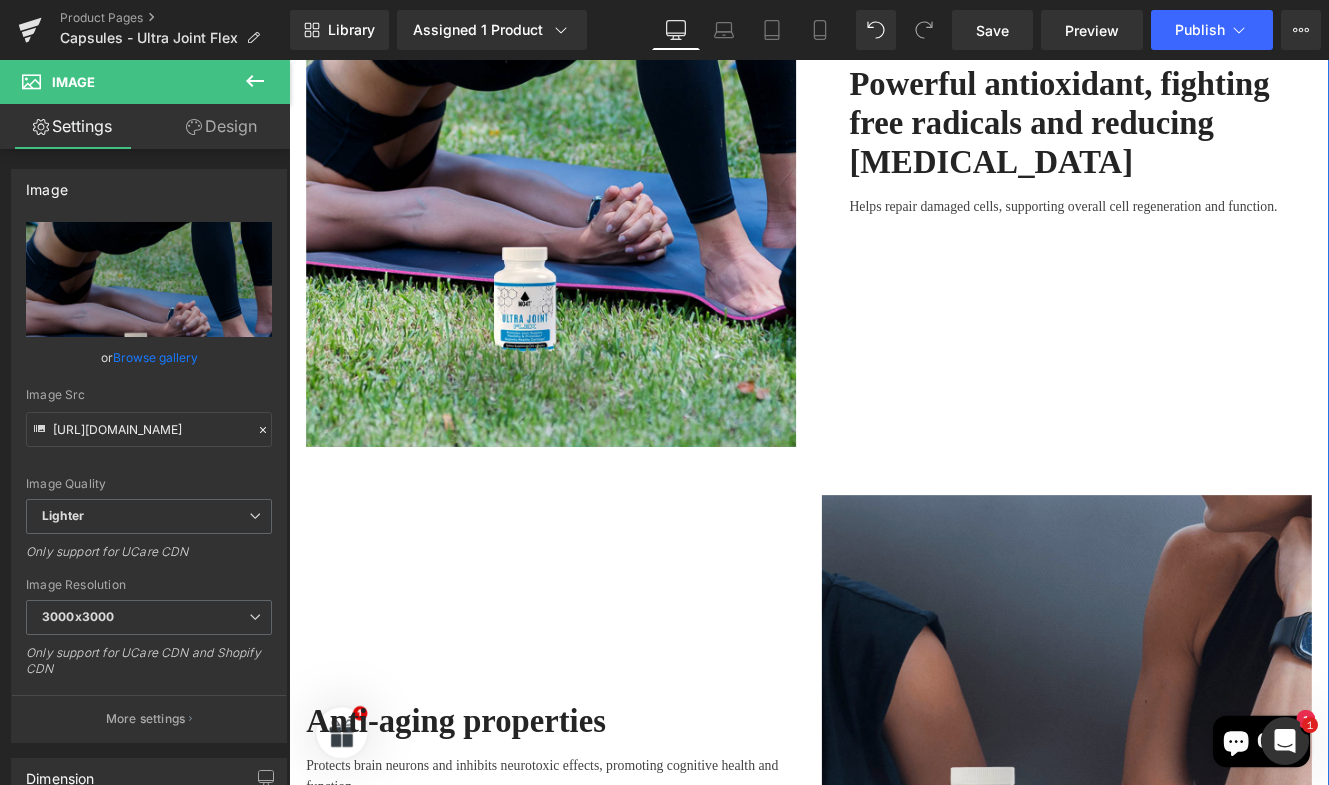 scroll, scrollTop: 2883, scrollLeft: 0, axis: vertical 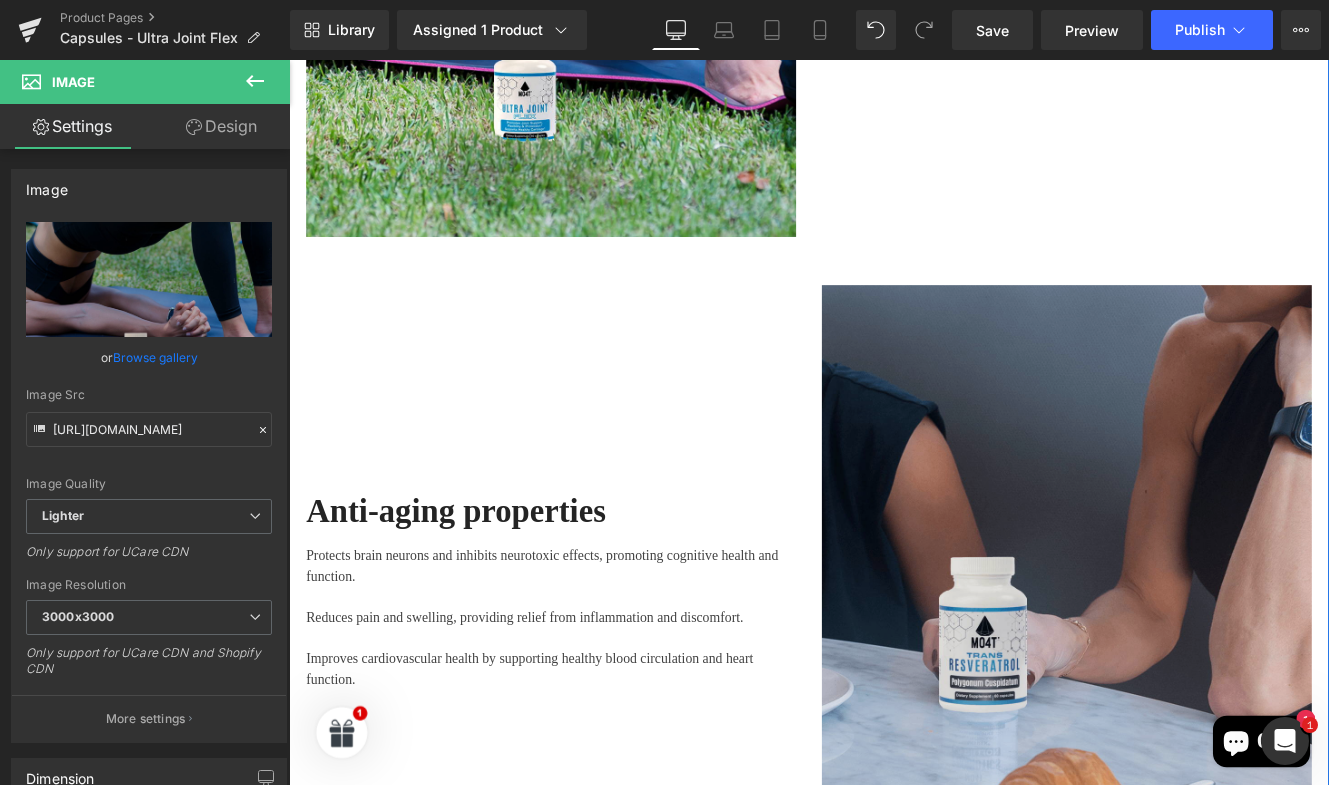 click at bounding box center [1194, 678] 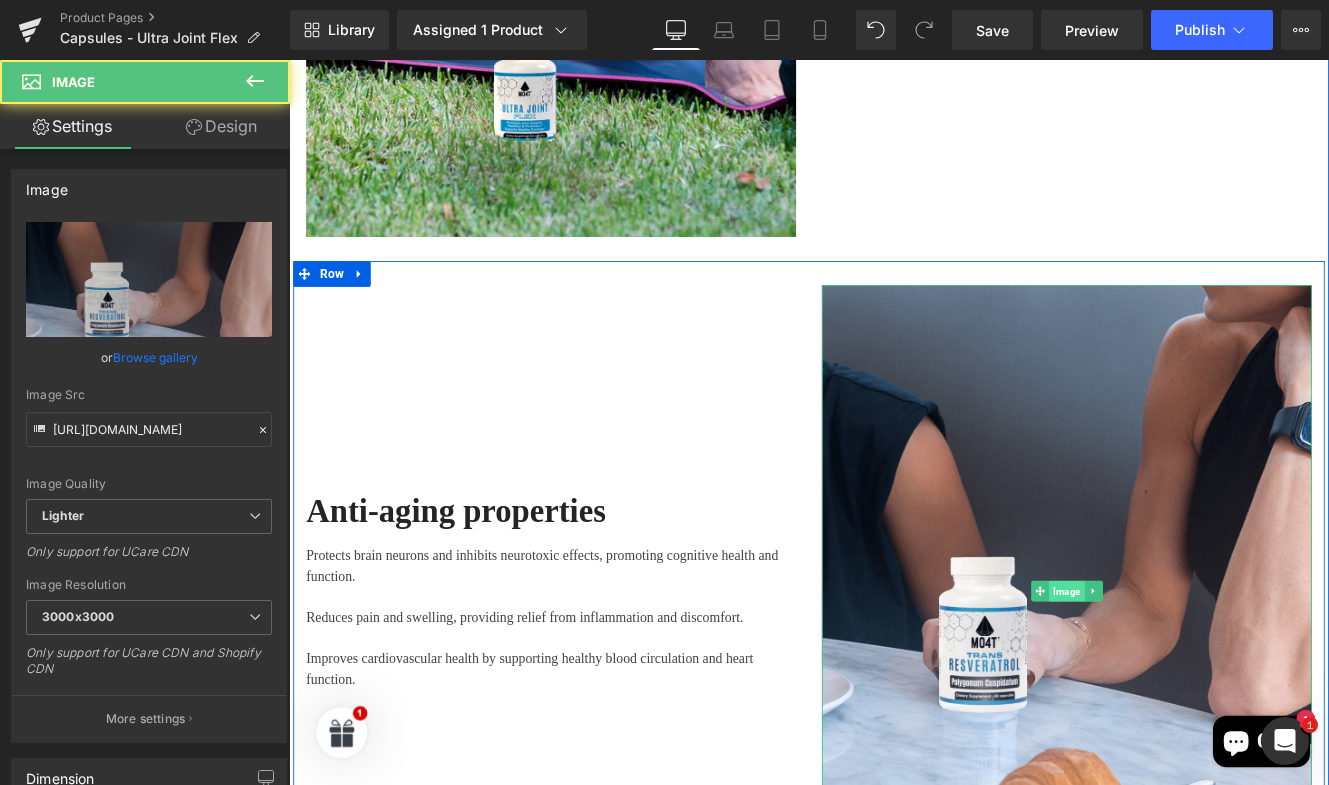 click on "Image" at bounding box center [1193, 678] 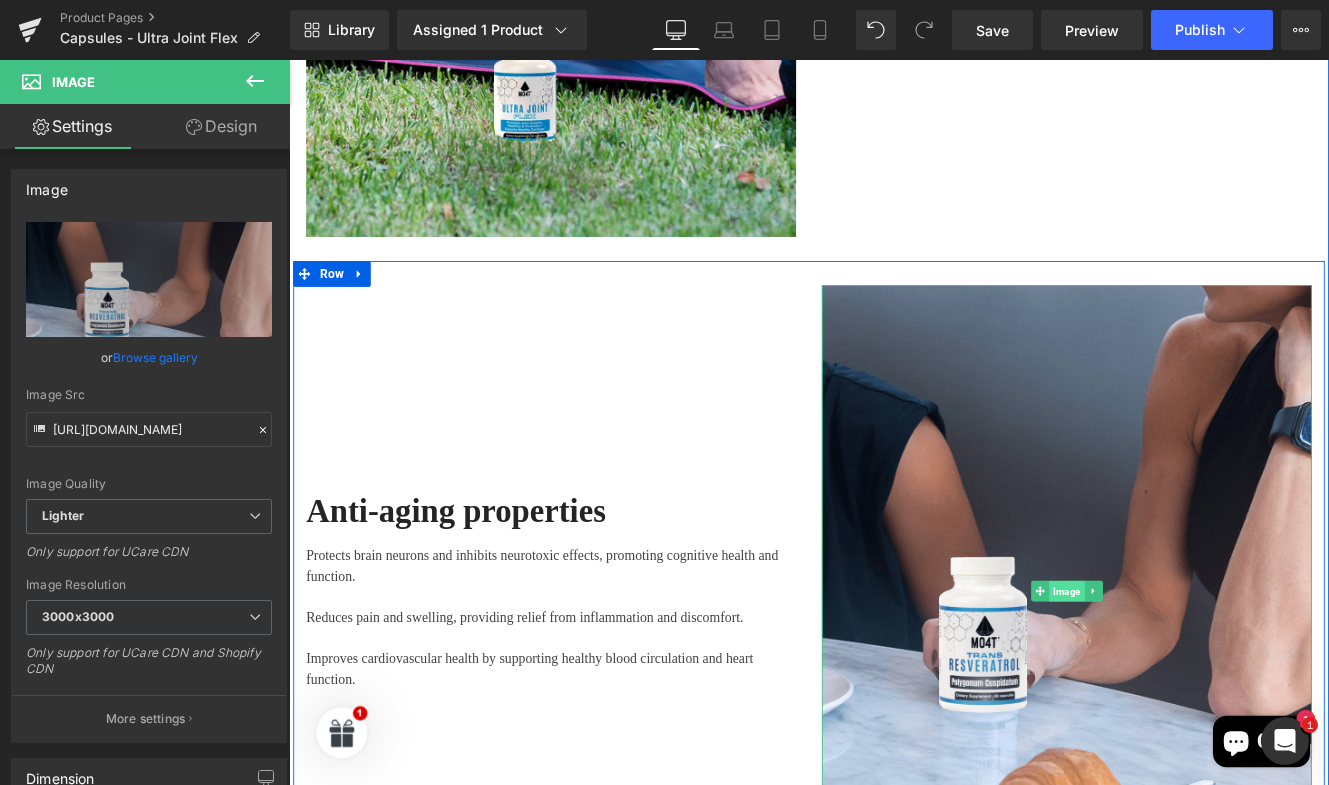 click on "Image" at bounding box center [1193, 678] 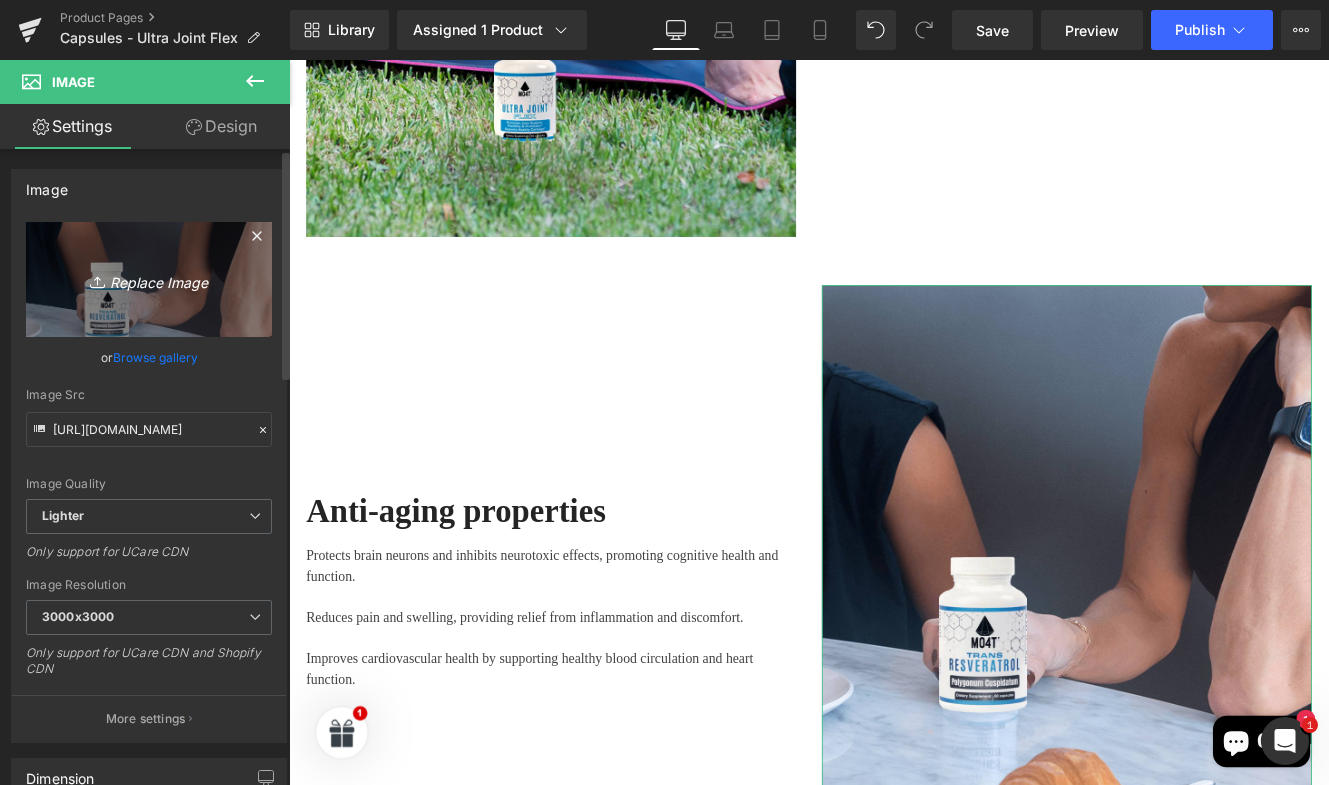 click on "Replace Image" at bounding box center [149, 279] 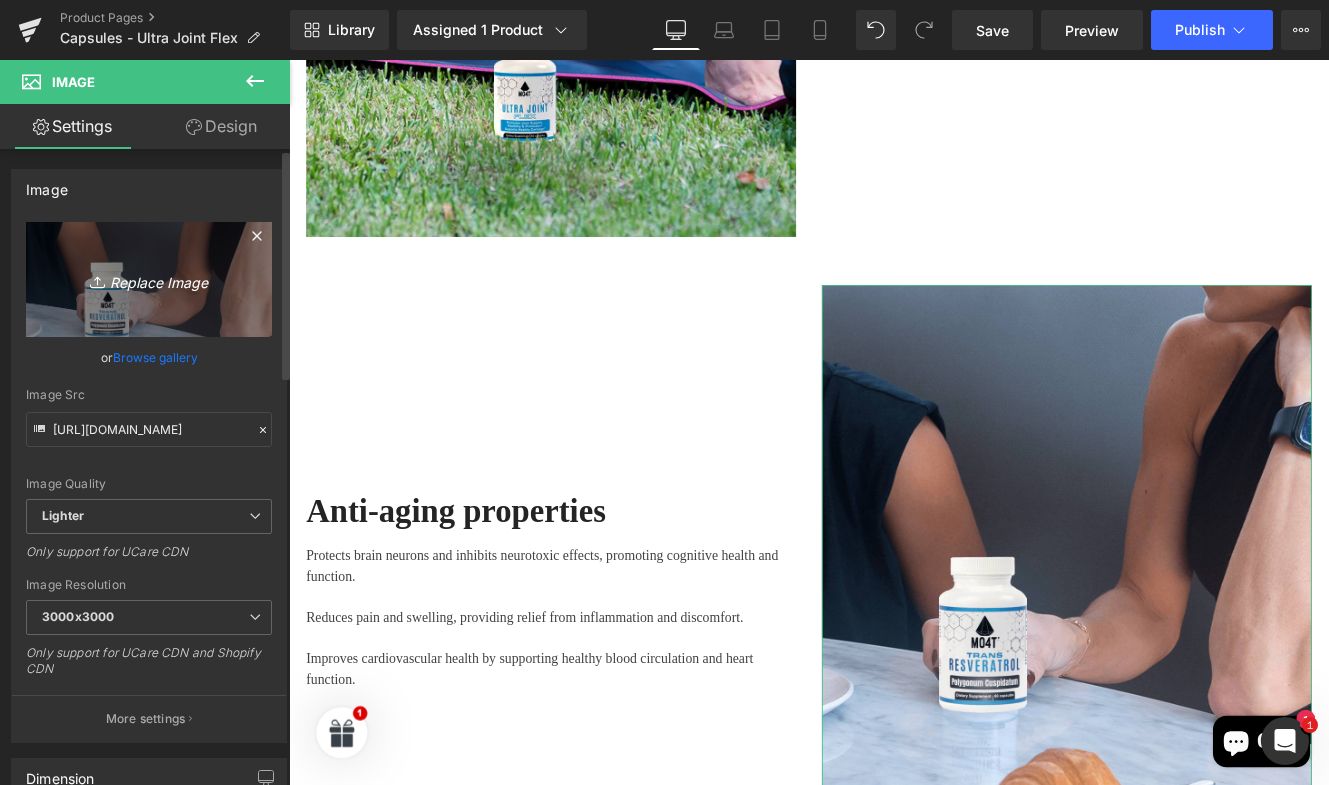 type on "C:\fakepath\ultrajoint6.png" 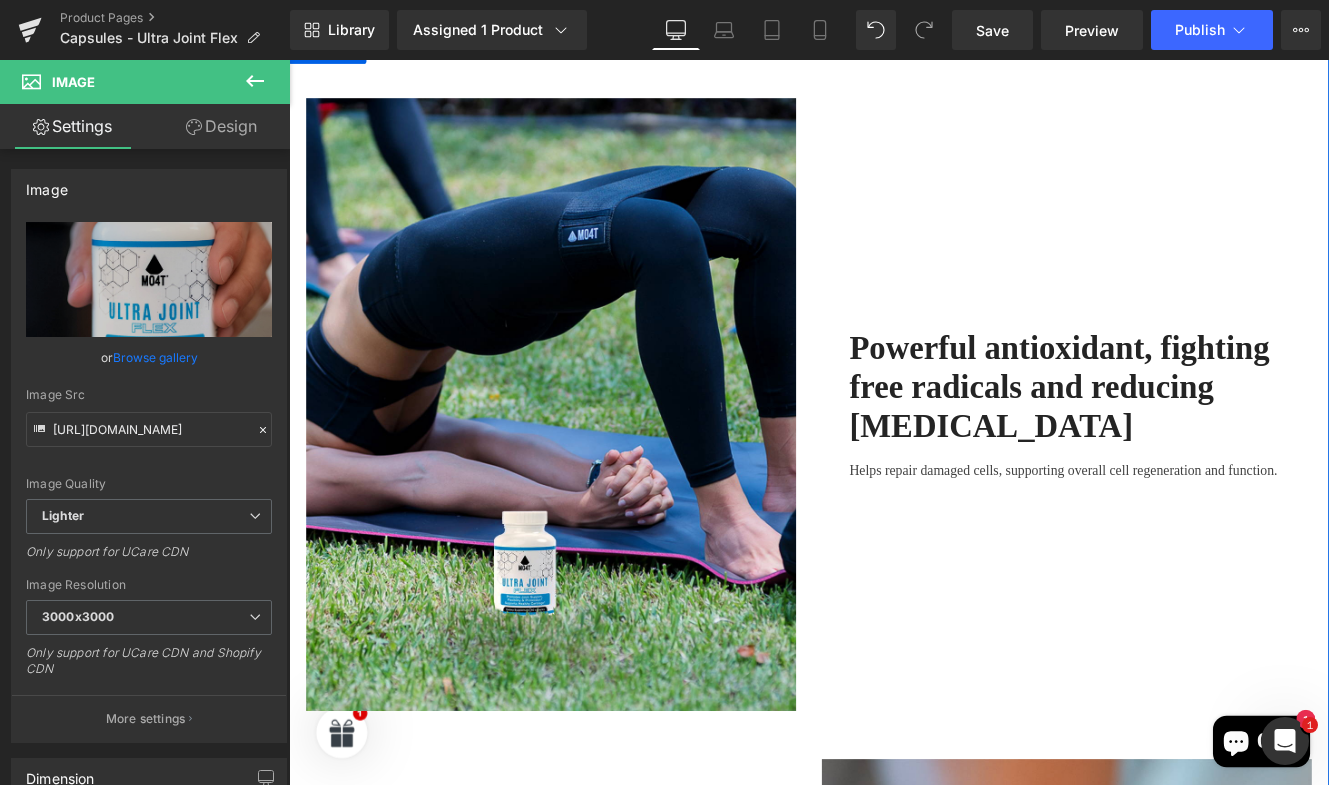 scroll, scrollTop: 2328, scrollLeft: 0, axis: vertical 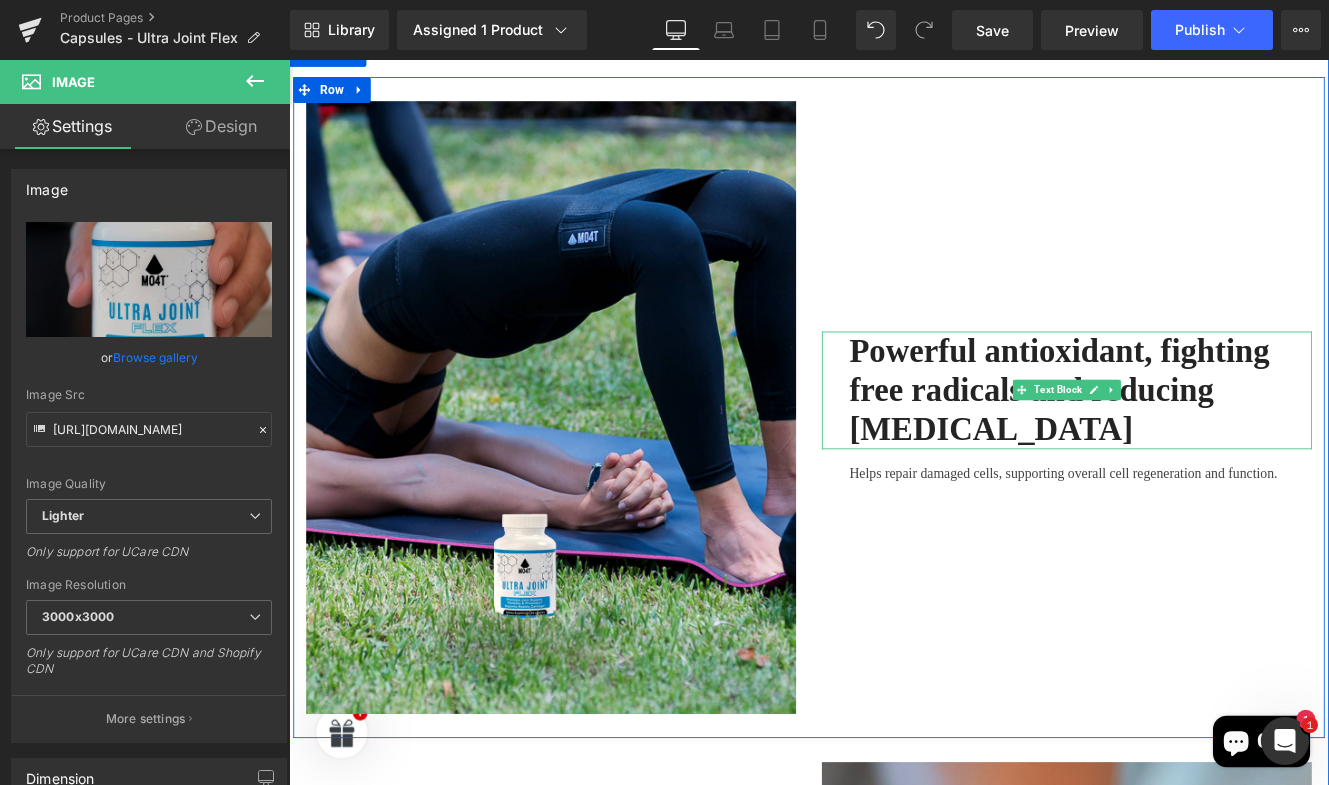 click on "Powerful antioxidant, fighting free radicals and reducing [MEDICAL_DATA]" at bounding box center [1185, 443] 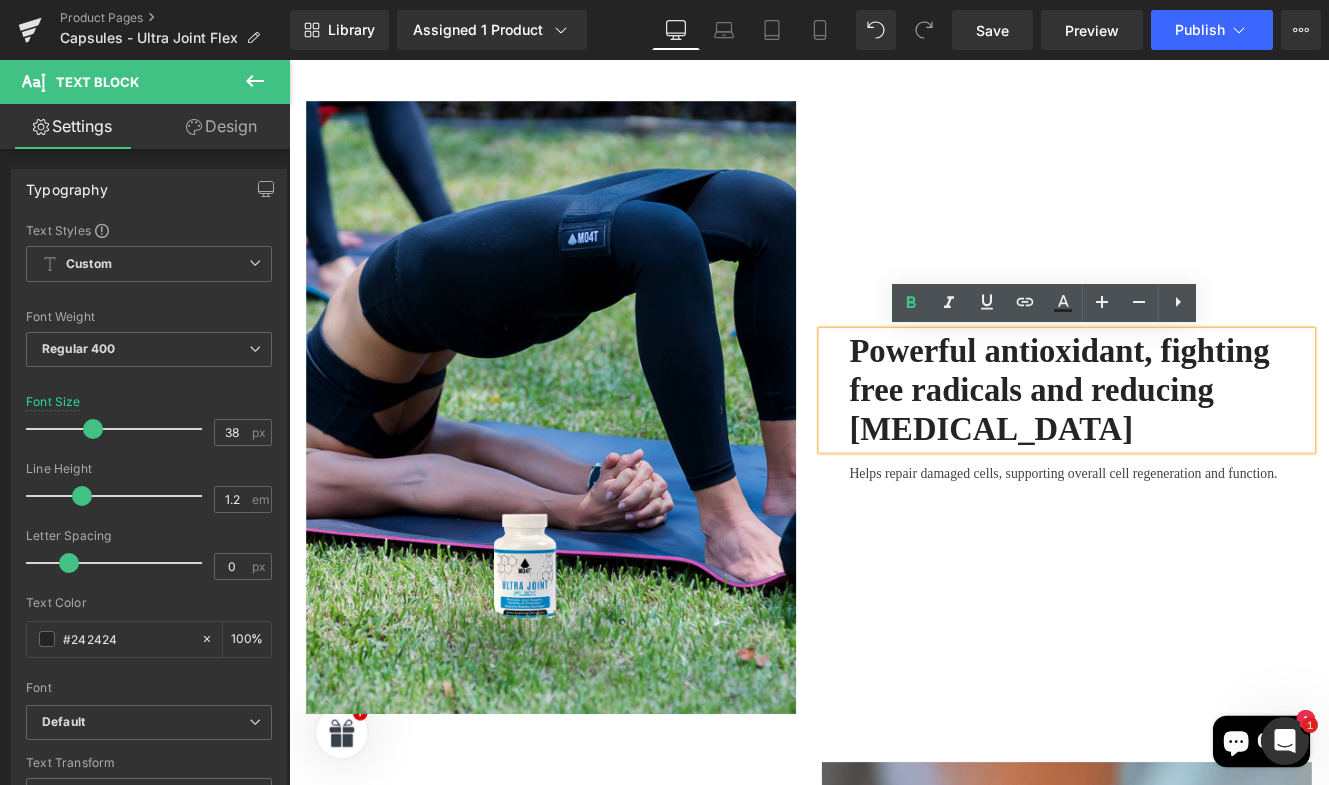 drag, startPoint x: 1186, startPoint y: 492, endPoint x: 937, endPoint y: 396, distance: 266.86514 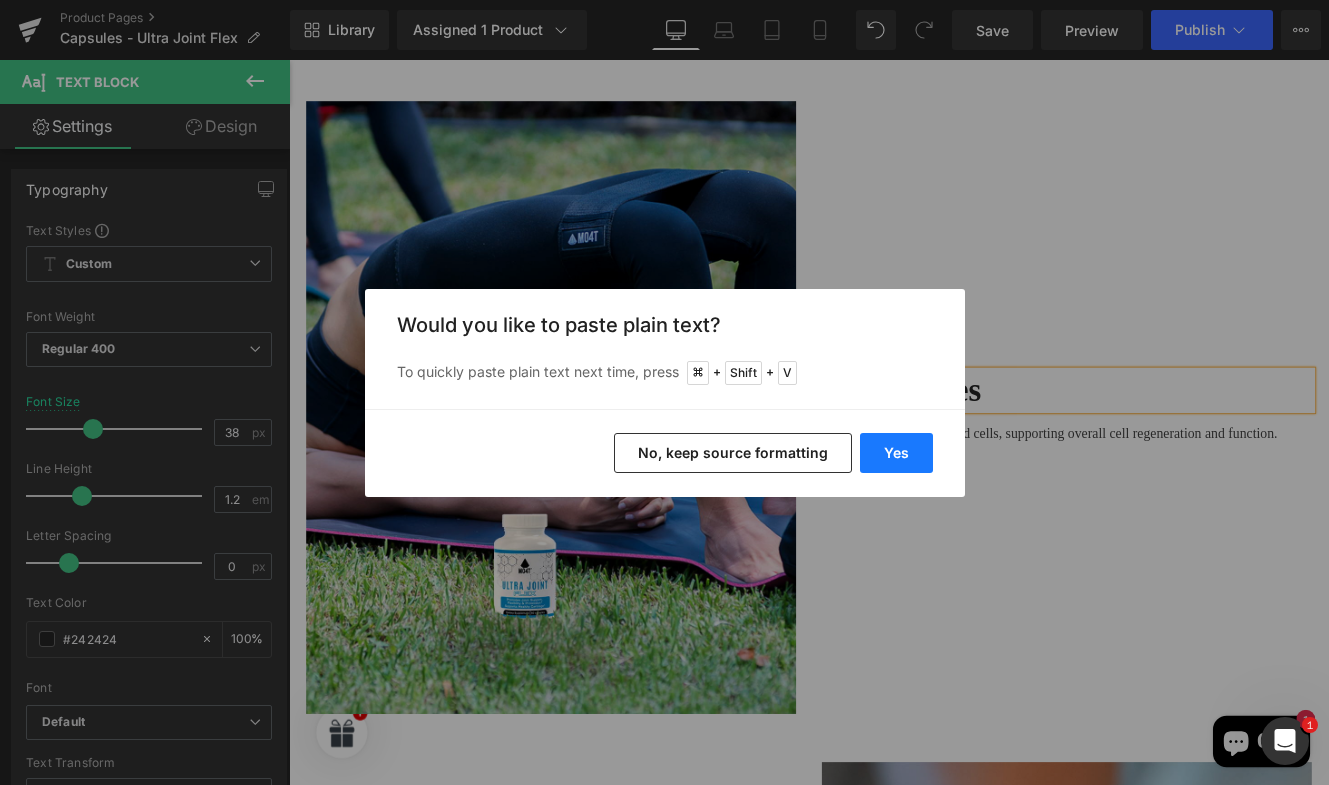 click on "Yes" at bounding box center (896, 453) 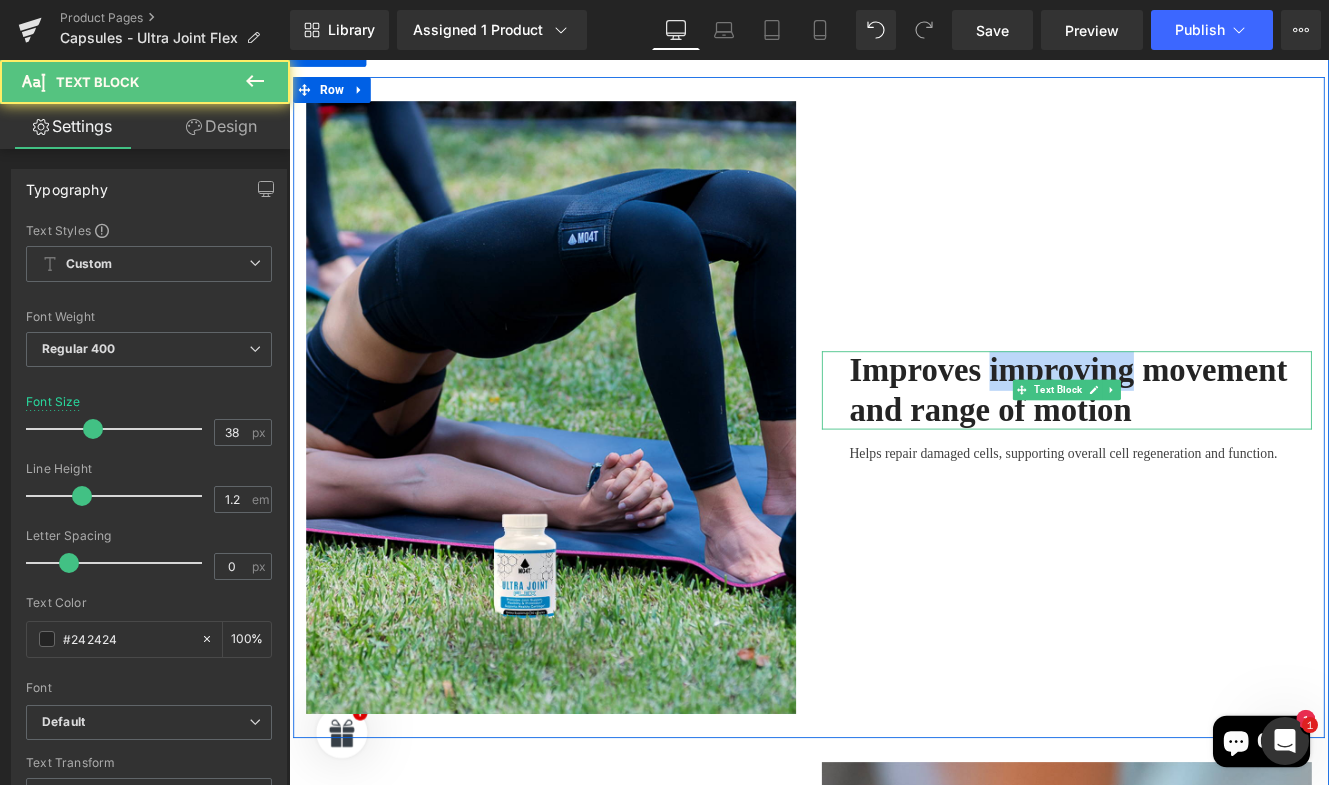 drag, startPoint x: 1100, startPoint y: 421, endPoint x: 1272, endPoint y: 419, distance: 172.01163 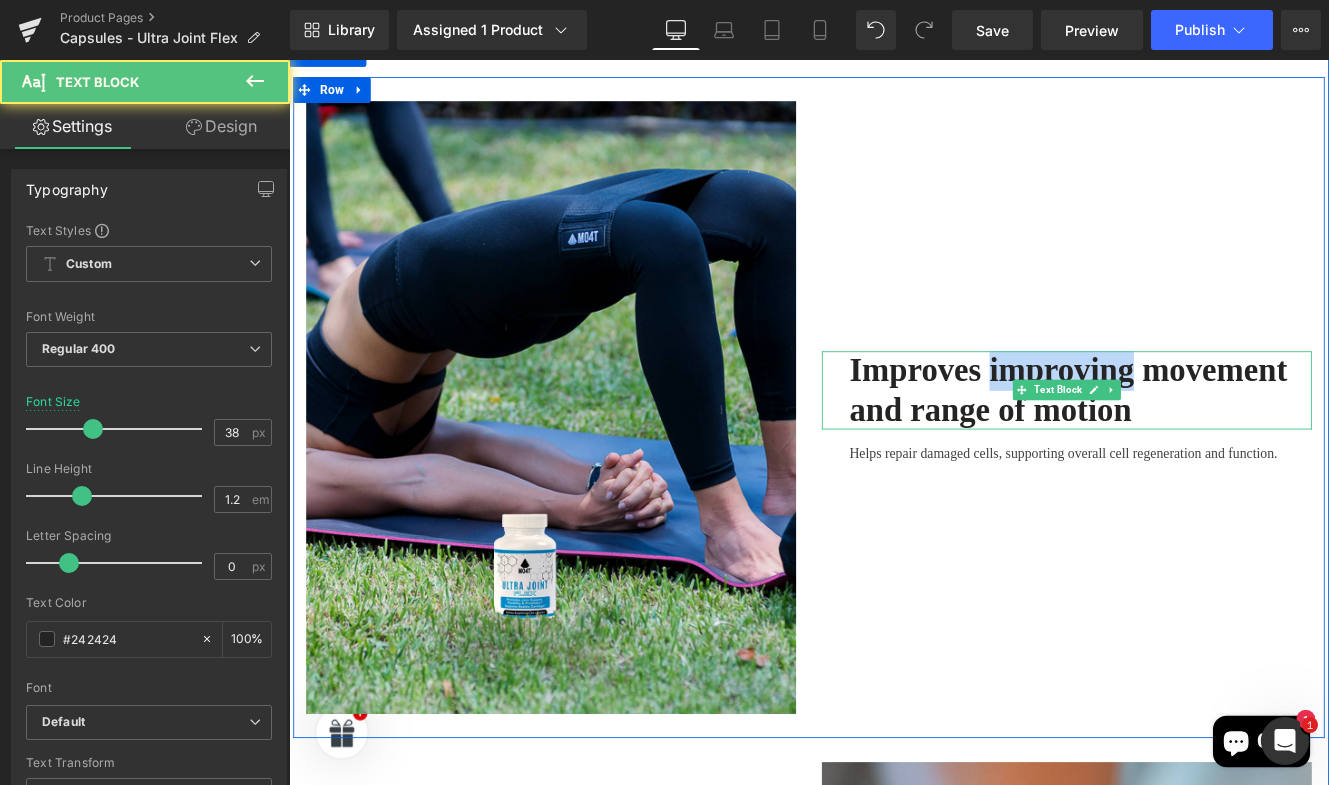 click on "Improves improving movement and range of motion" at bounding box center (1195, 444) 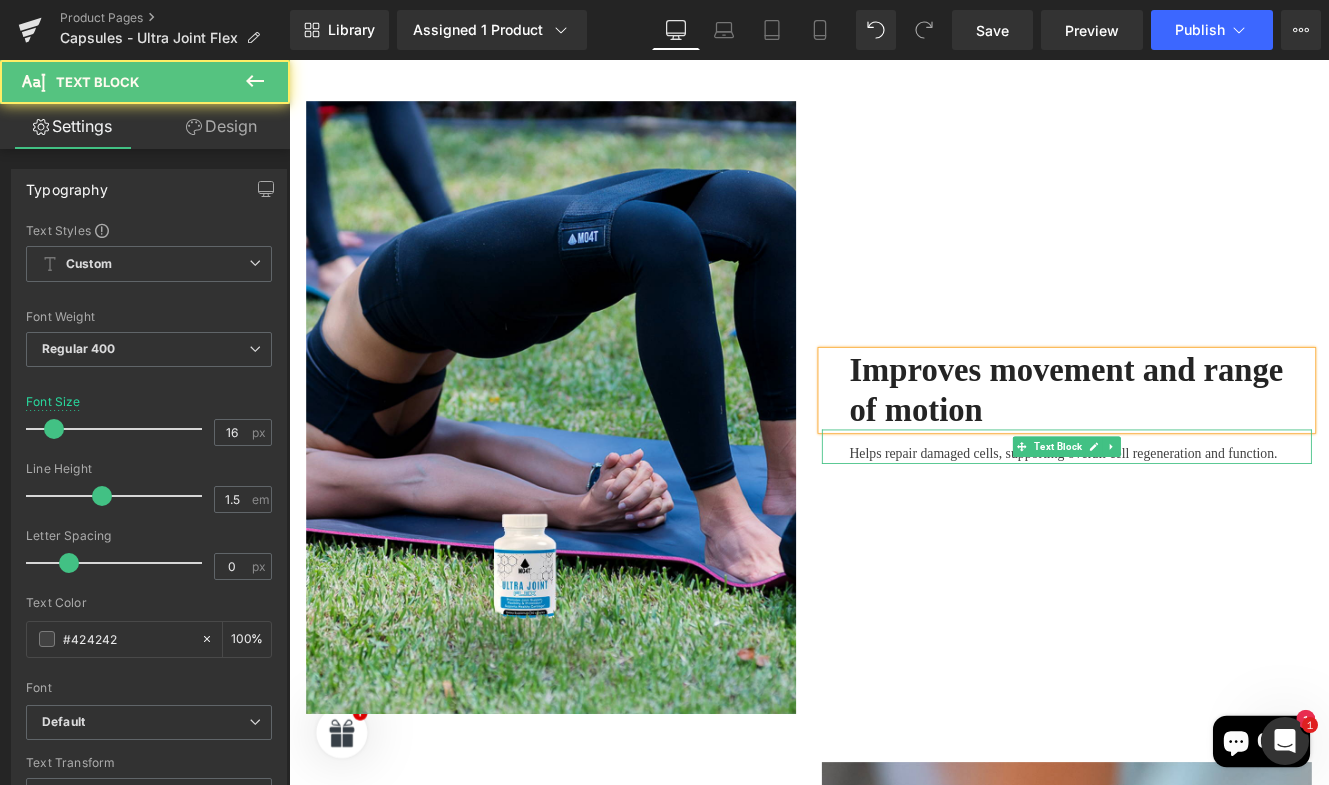 click on "Helps repair damaged cells, supporting overall cell regeneration and function." at bounding box center (1190, 517) 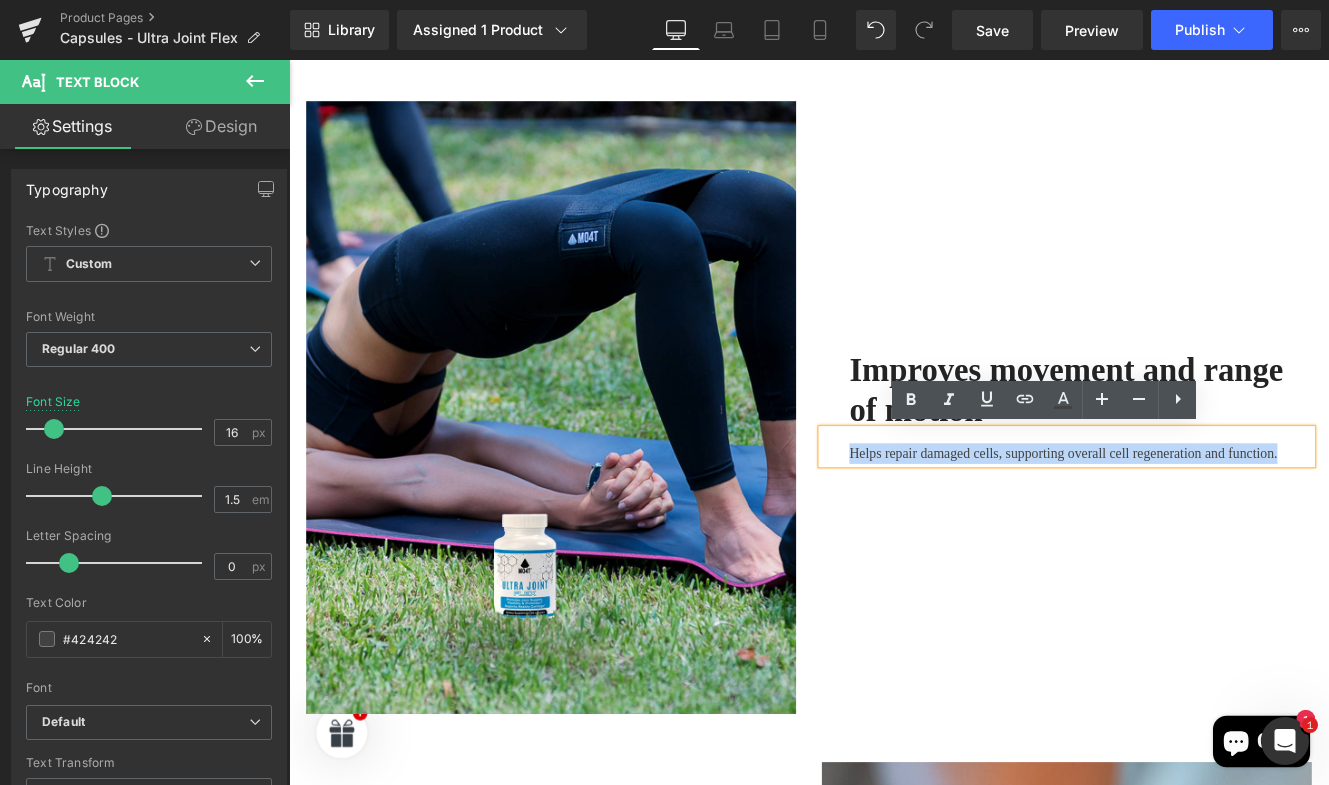 drag, startPoint x: 931, startPoint y: 515, endPoint x: 1444, endPoint y: 514, distance: 513.001 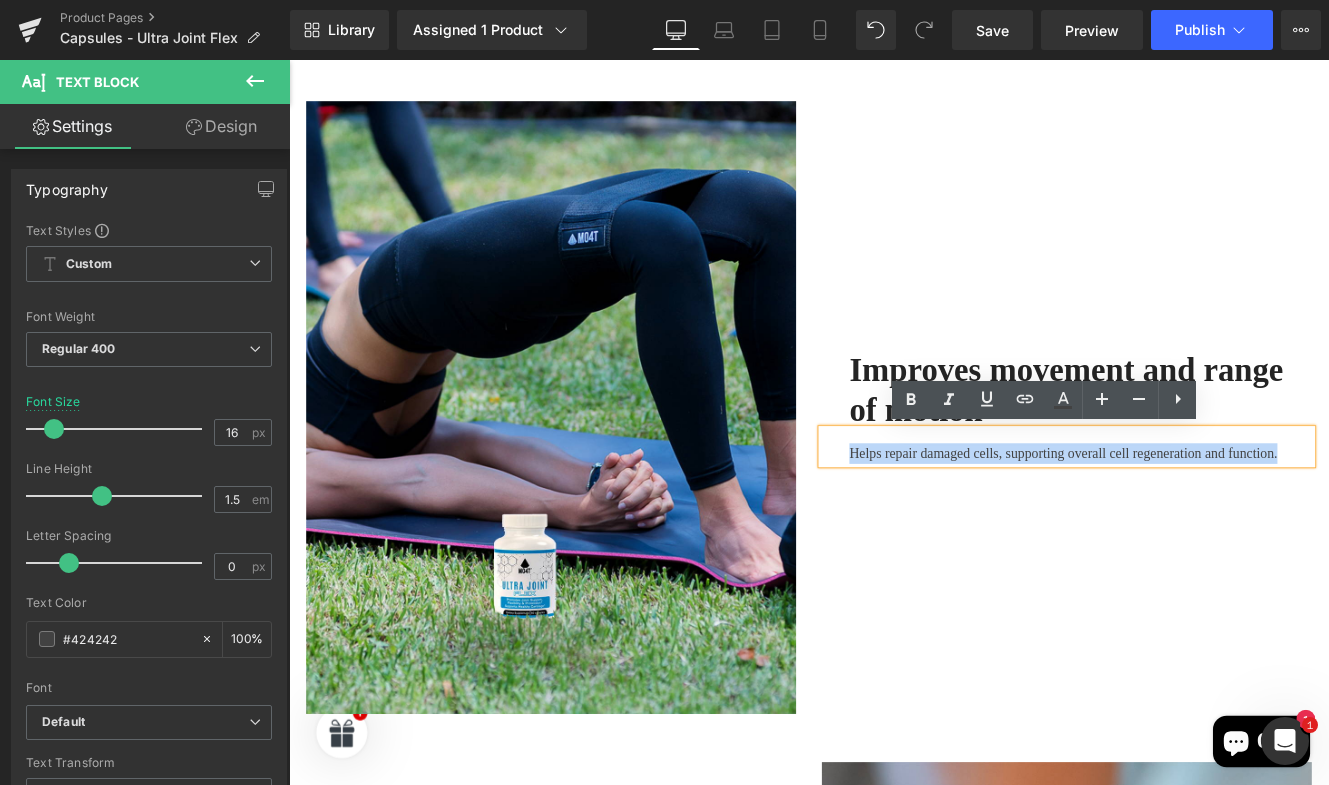 click on "Helps repair damaged cells, supporting overall cell regeneration and function." at bounding box center [1194, 510] 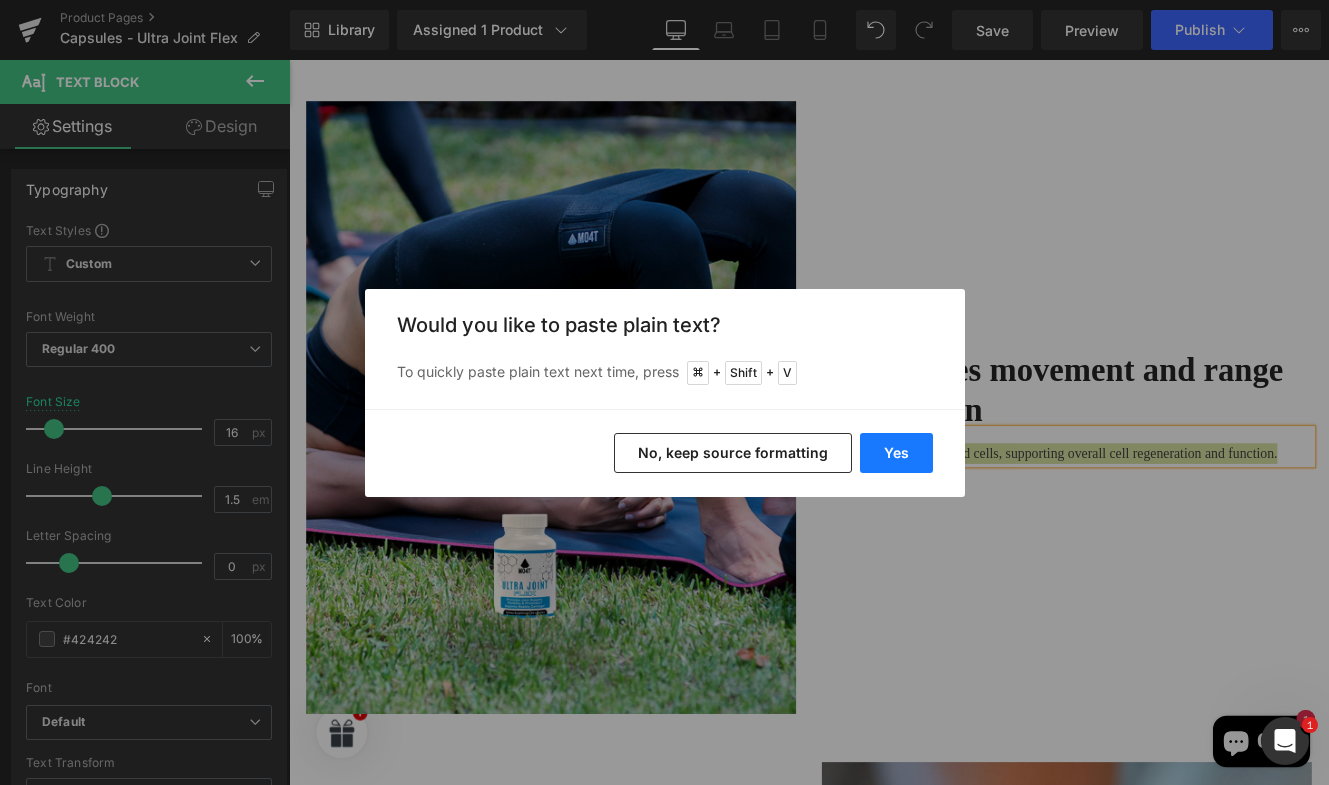 click on "Yes" at bounding box center (896, 453) 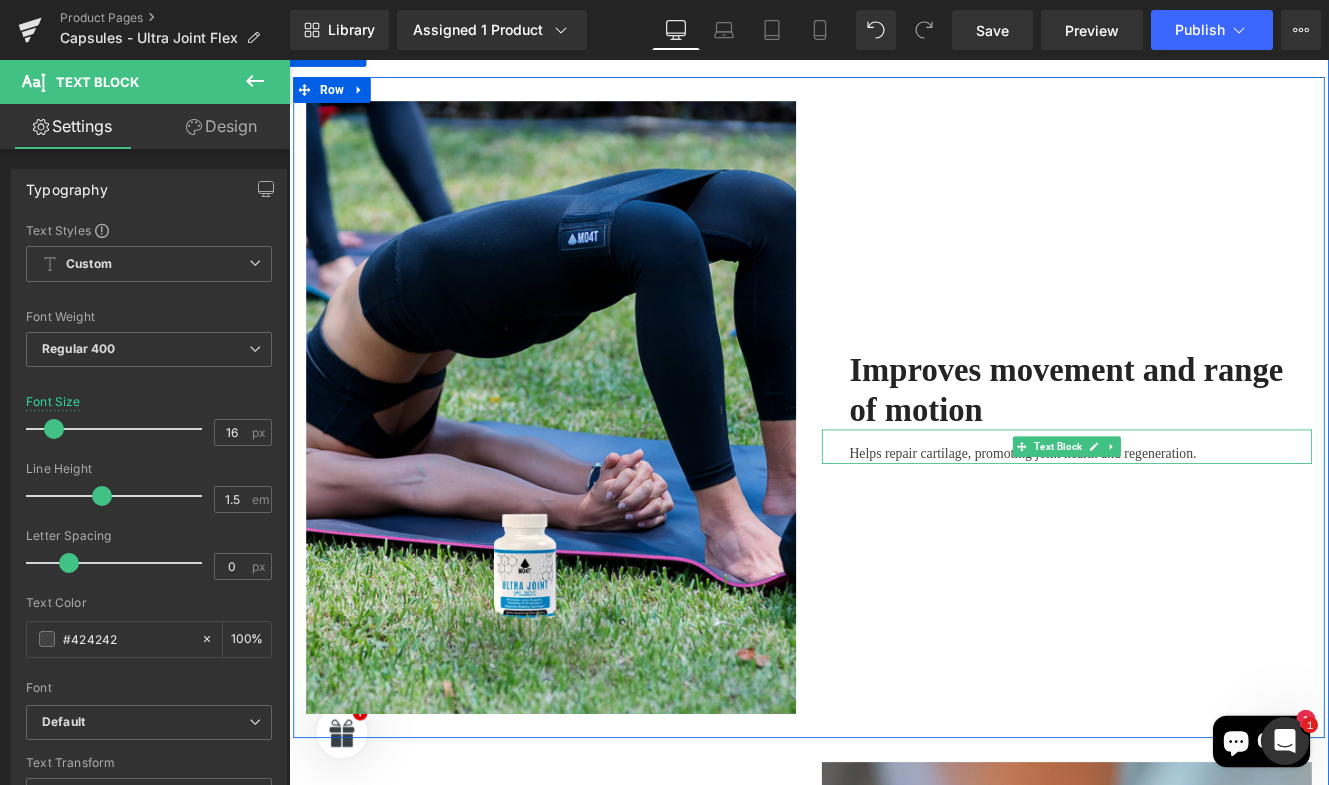 click on "Helps repair cartilage, promoting joint health and regeneration." at bounding box center (1210, 518) 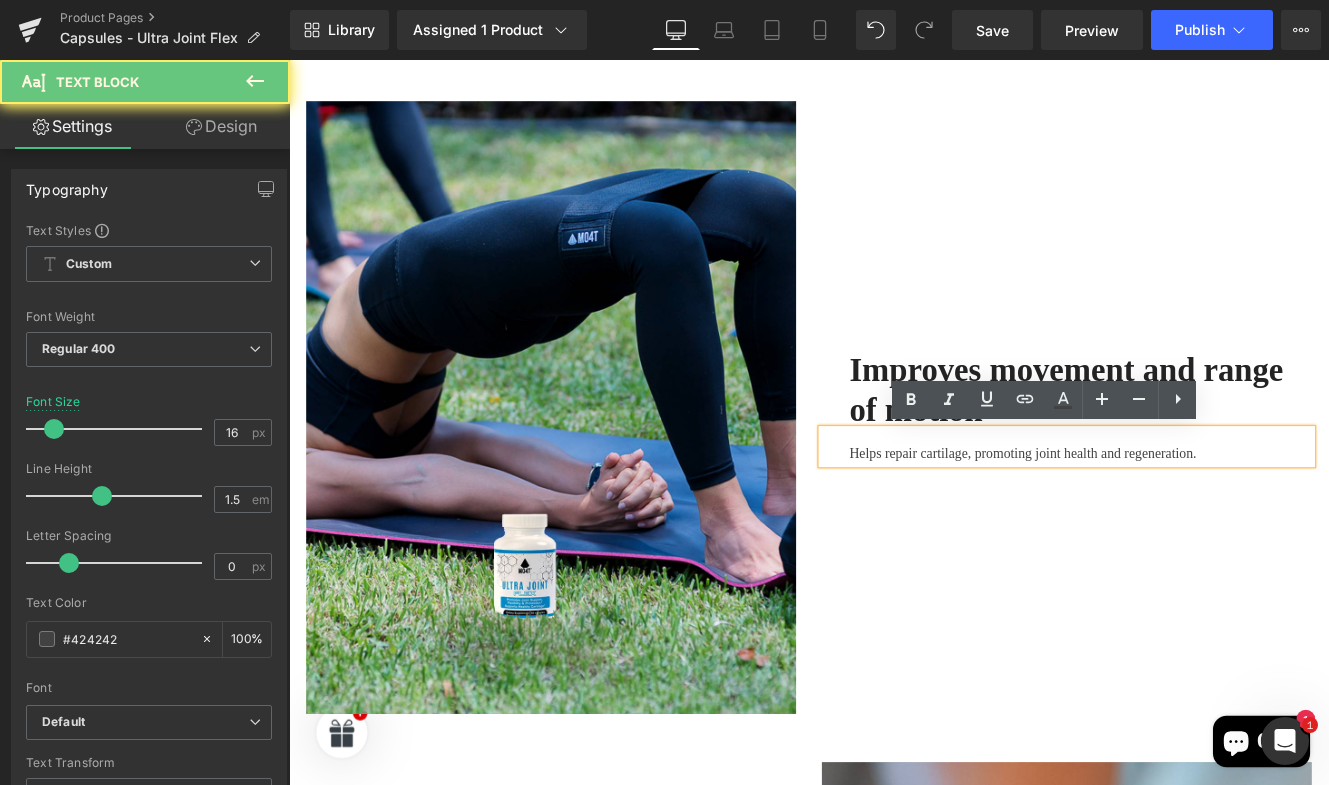 click on "Helps repair cartilage, promoting joint health and regeneration." at bounding box center (1210, 518) 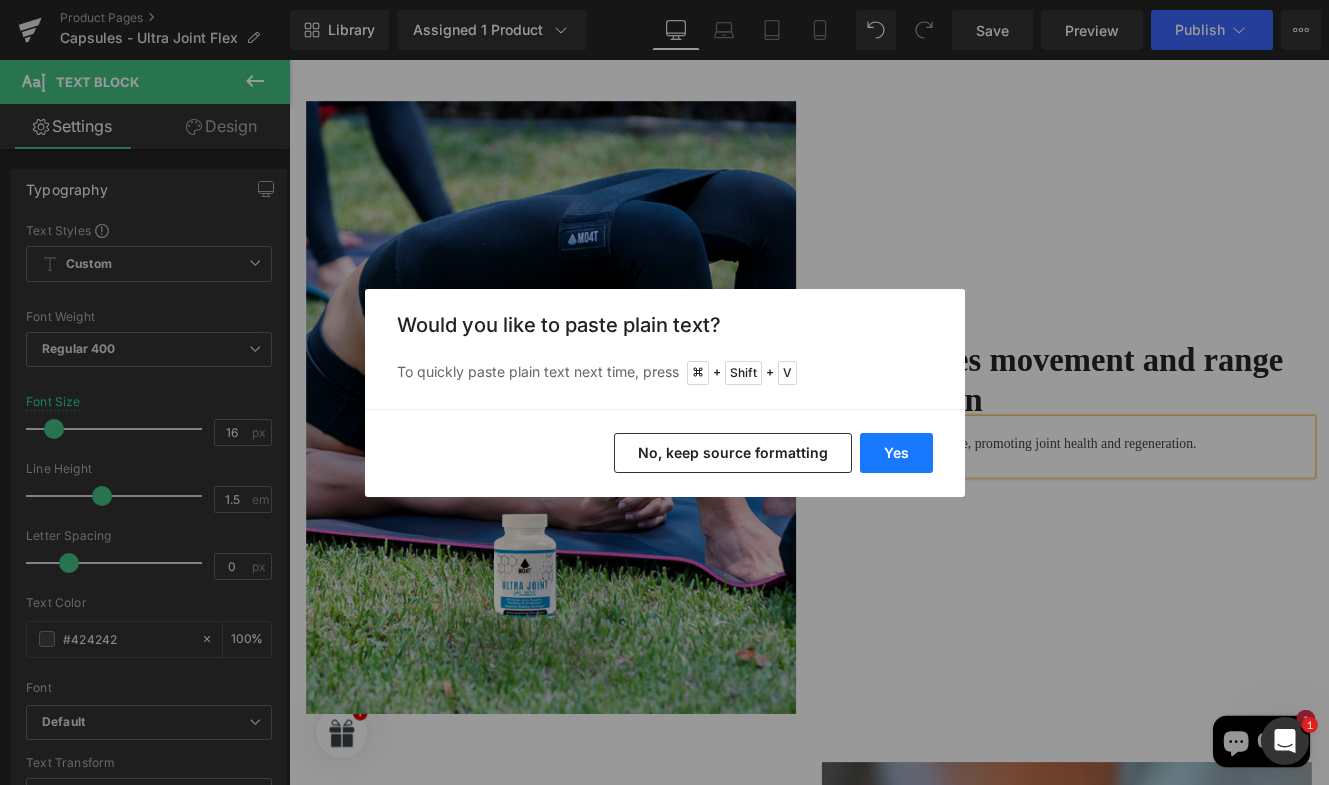 click on "Yes" at bounding box center [896, 453] 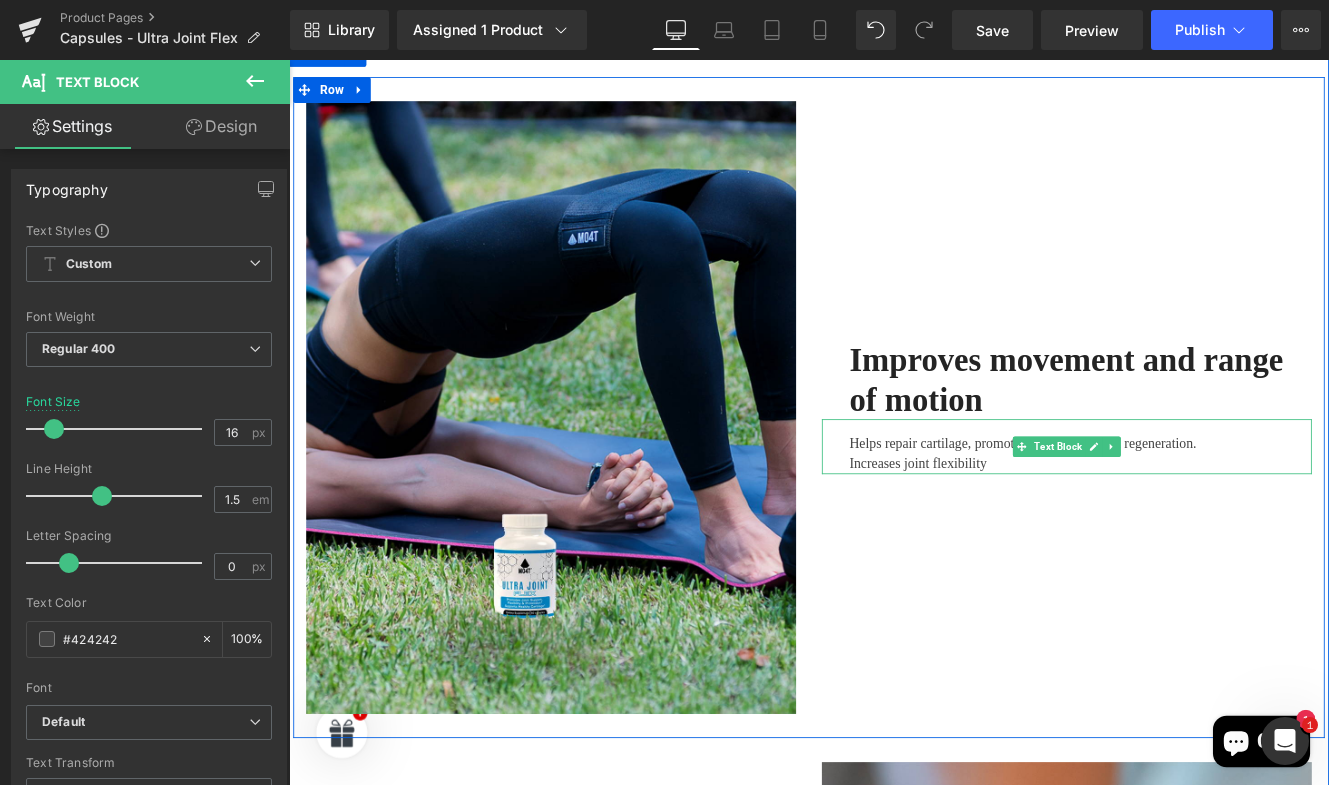 click on "Increases joint flexibility" at bounding box center (1210, 530) 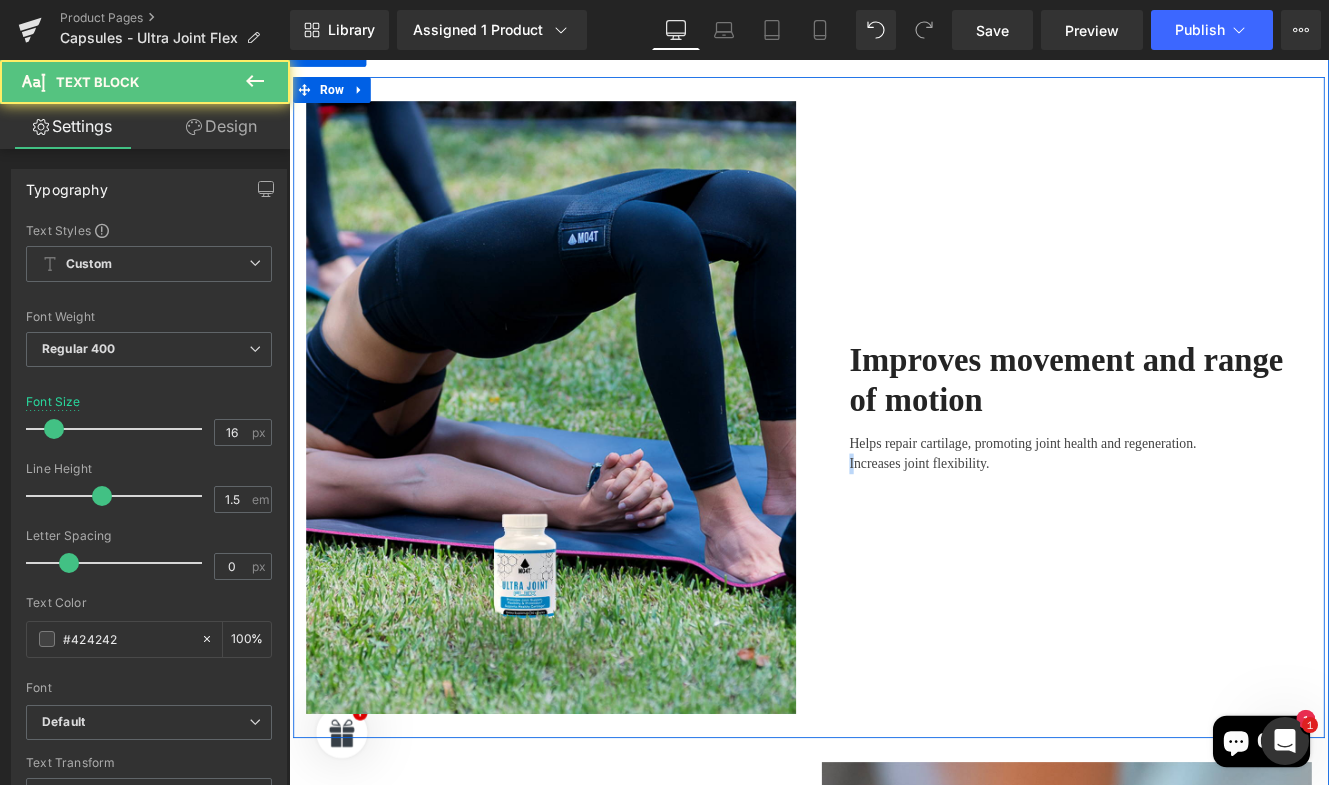 drag, startPoint x: 942, startPoint y: 525, endPoint x: 900, endPoint y: 524, distance: 42.0119 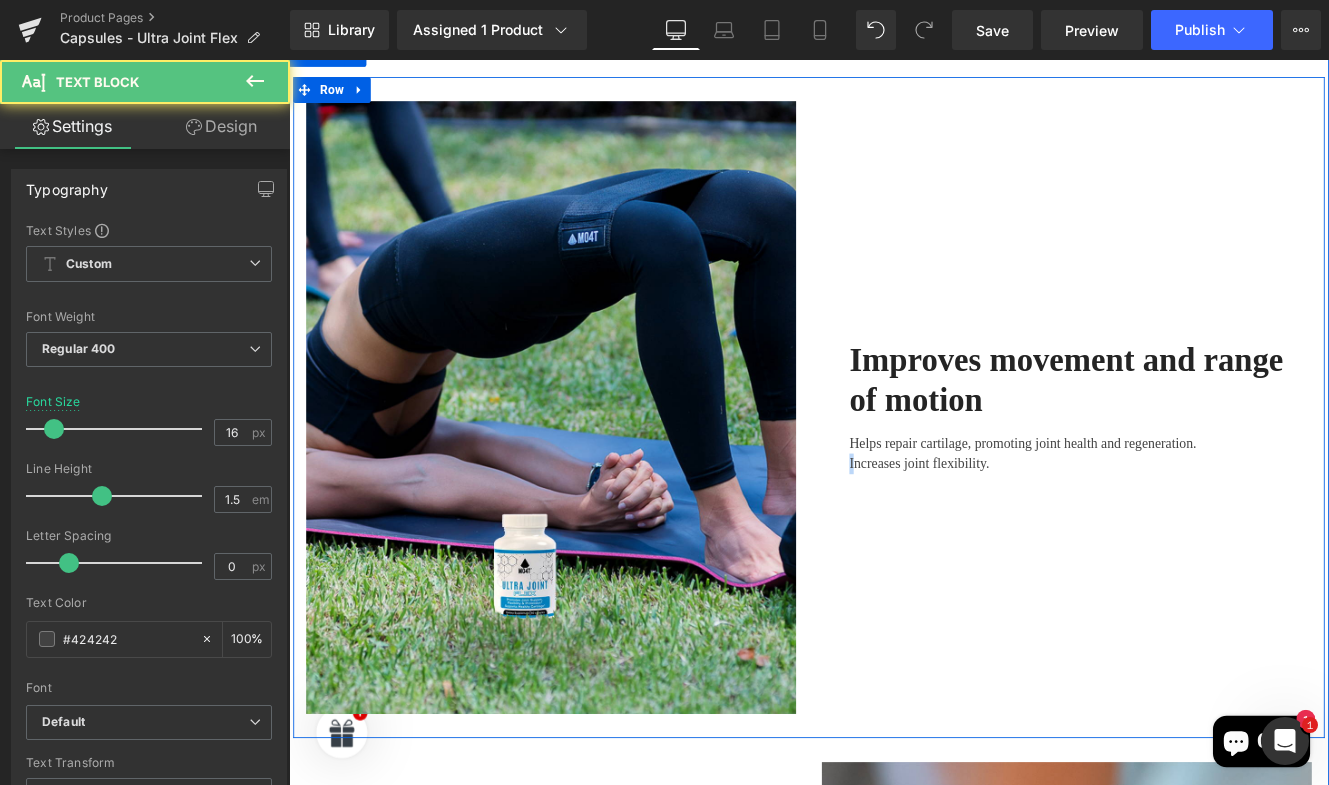 click on "Improves movement and range of motion Text Block         Helps repair cartilage, promoting joint health and regeneration.  Increases joint flexibility. Text Block" at bounding box center (1194, 464) 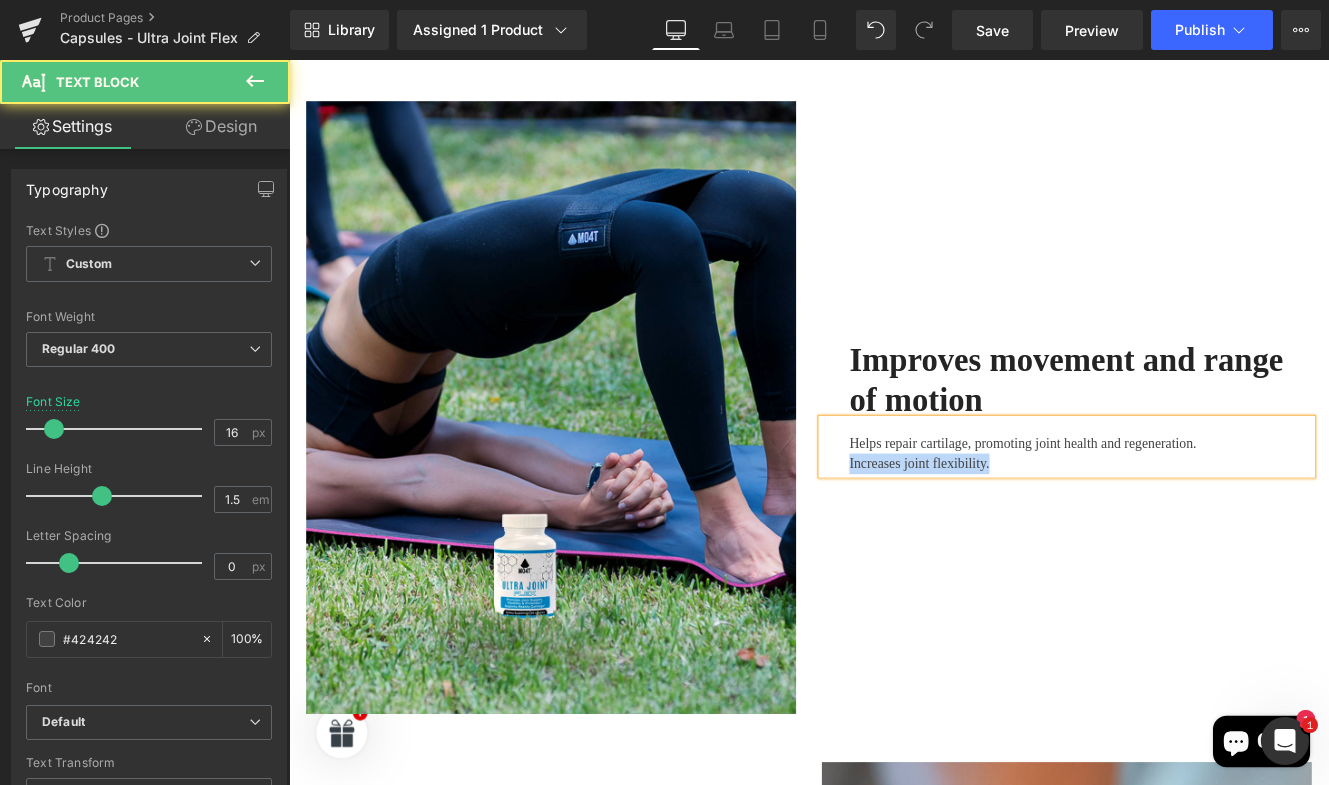 drag, startPoint x: 1122, startPoint y: 530, endPoint x: 906, endPoint y: 529, distance: 216.00232 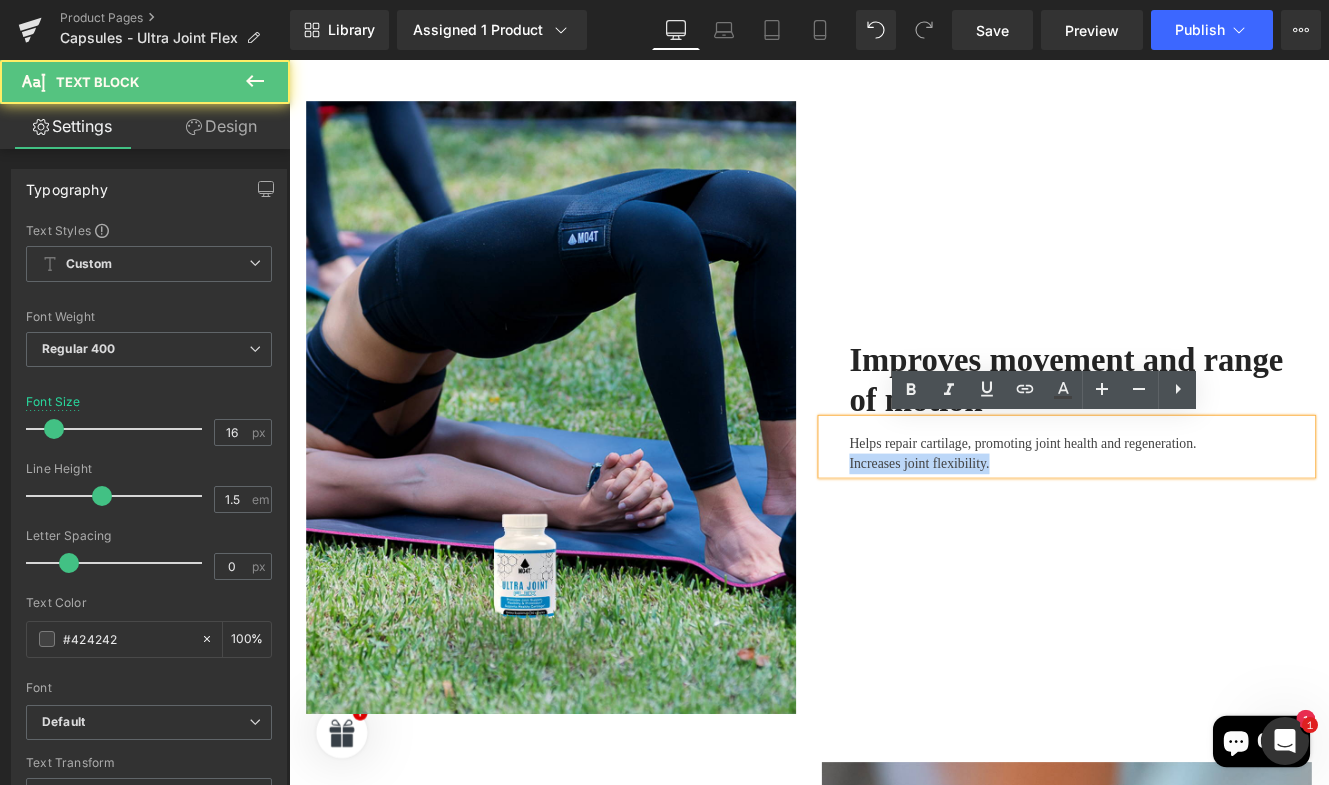 copy on "Increases joint flexibility." 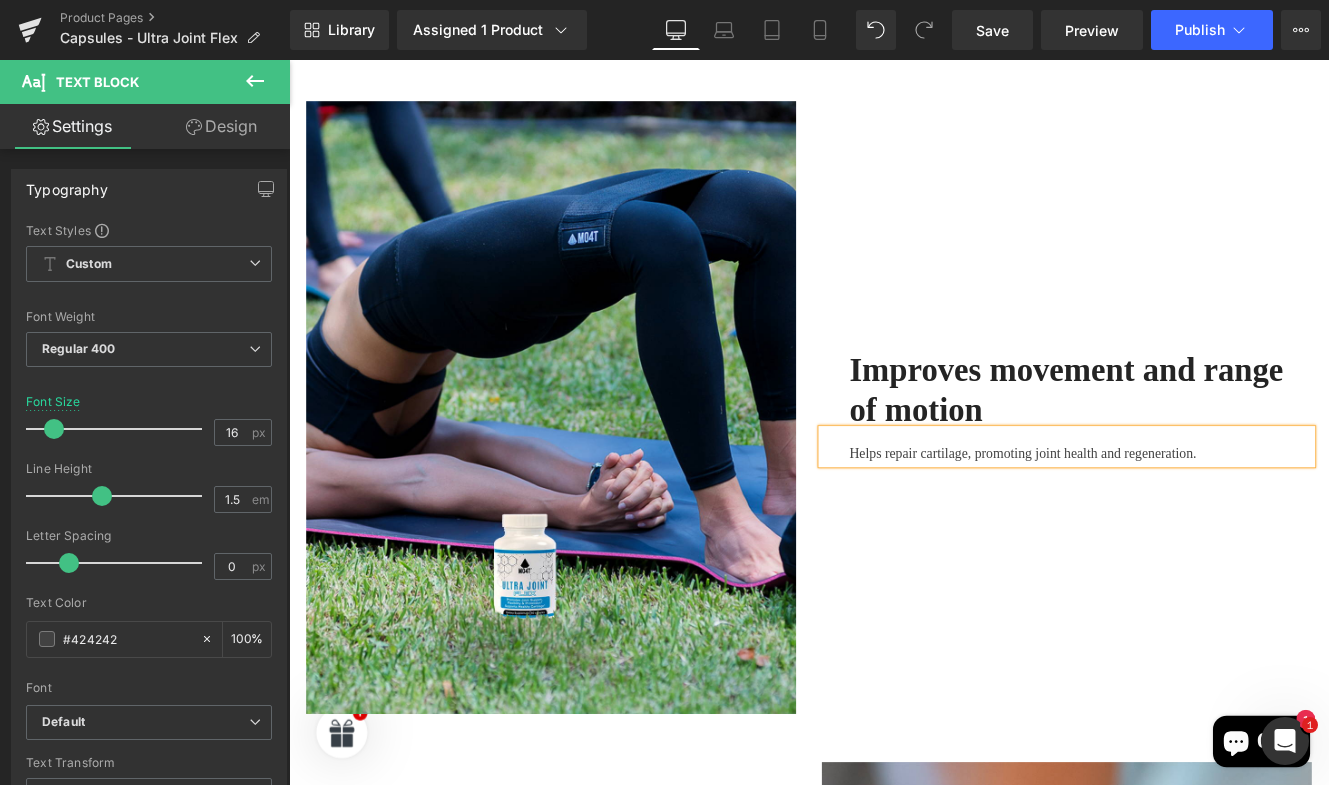click on "Helps repair cartilage, promoting joint health and regeneration." at bounding box center (1194, 510) 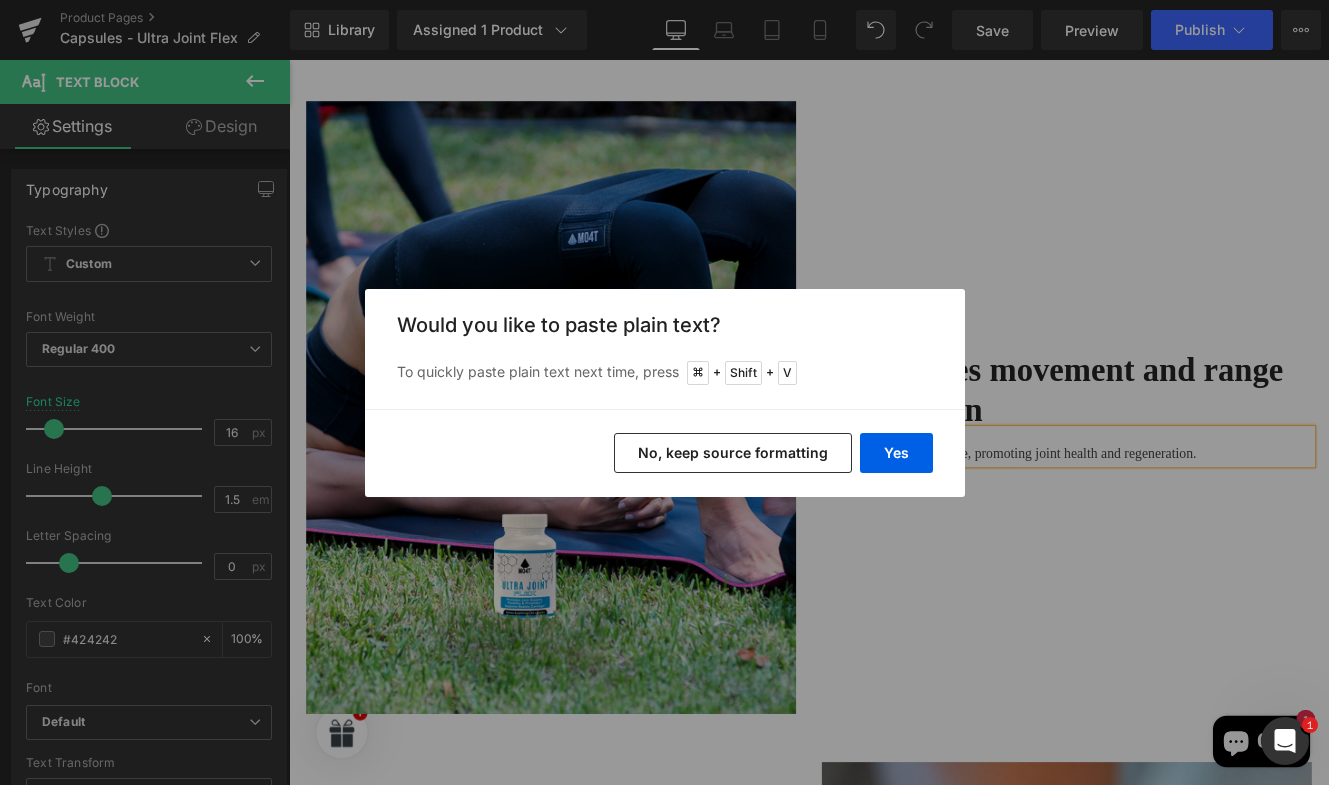 click on "Yes No, keep source formatting" at bounding box center [665, 453] 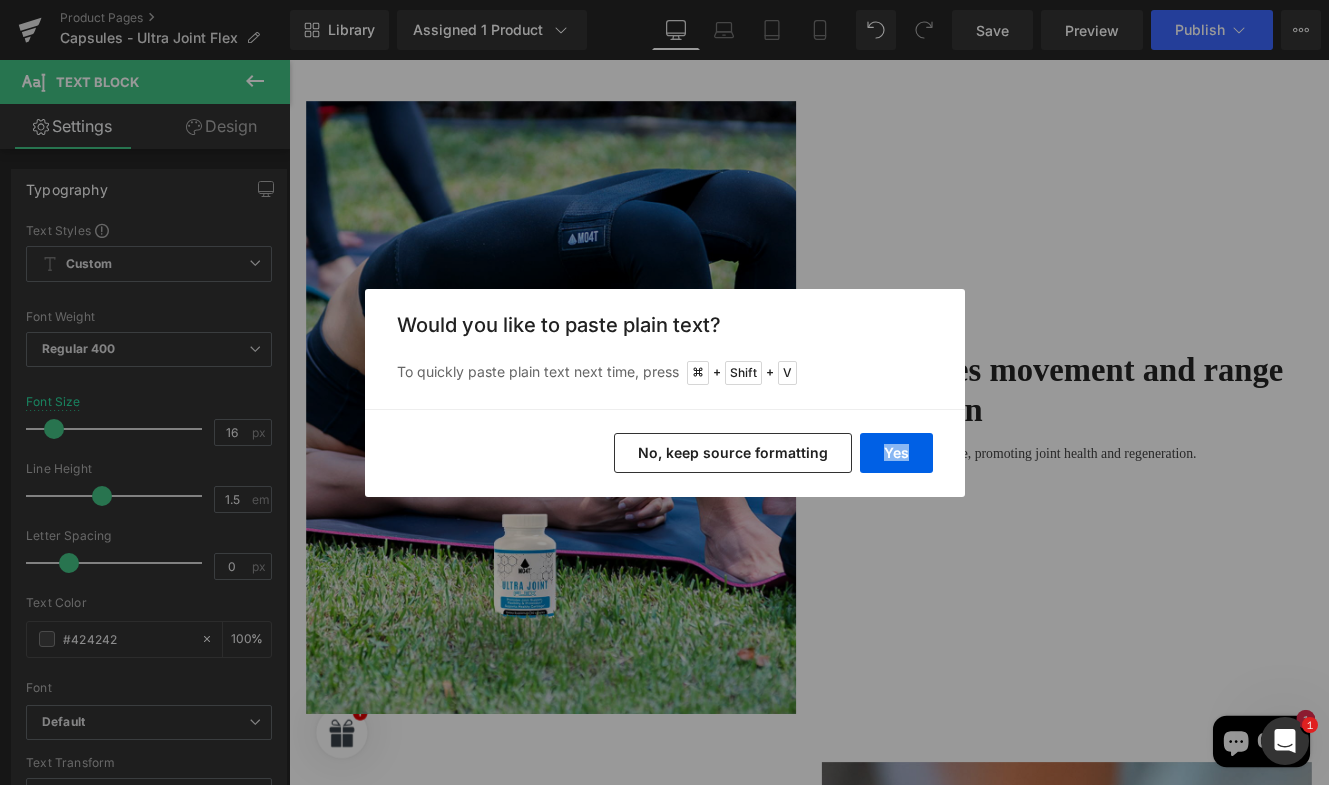 click on "Yes No, keep source formatting" at bounding box center (665, 453) 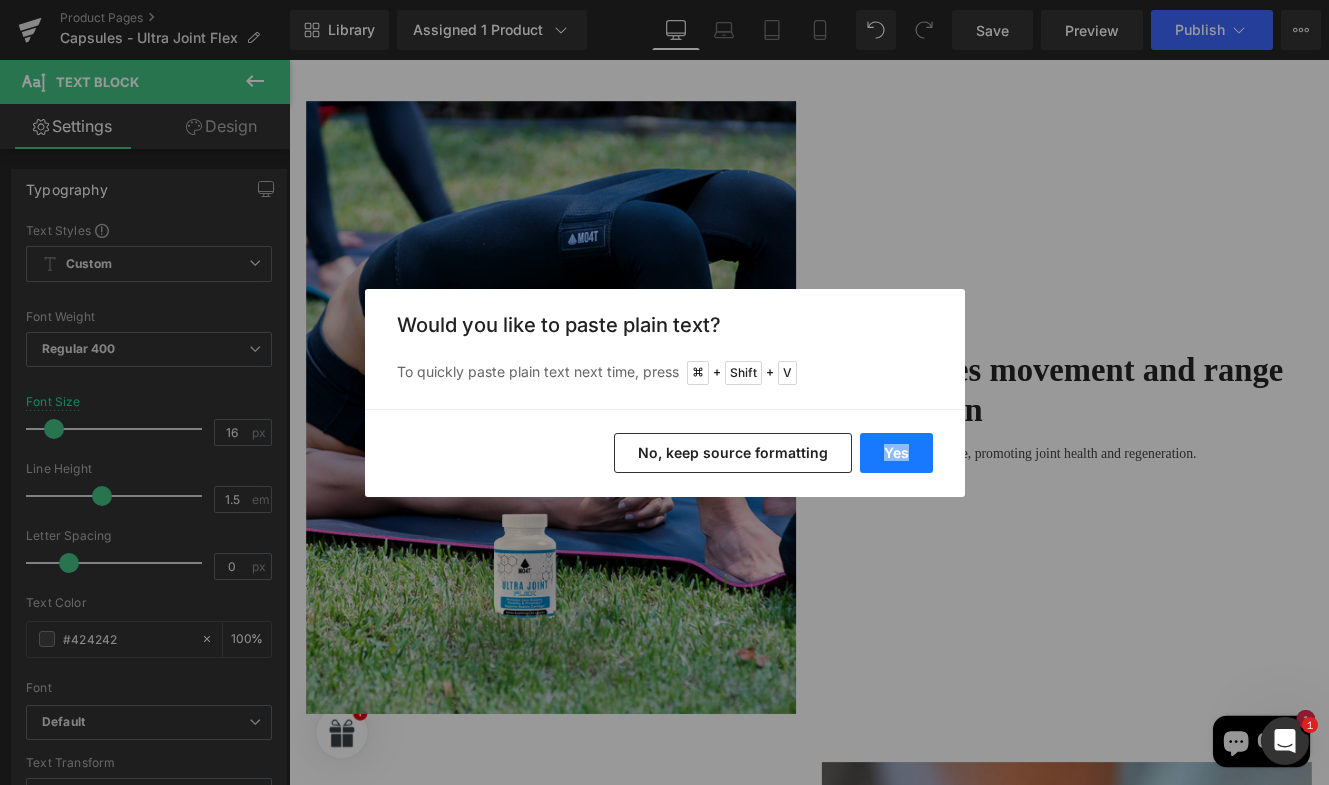 click on "Yes" at bounding box center (896, 453) 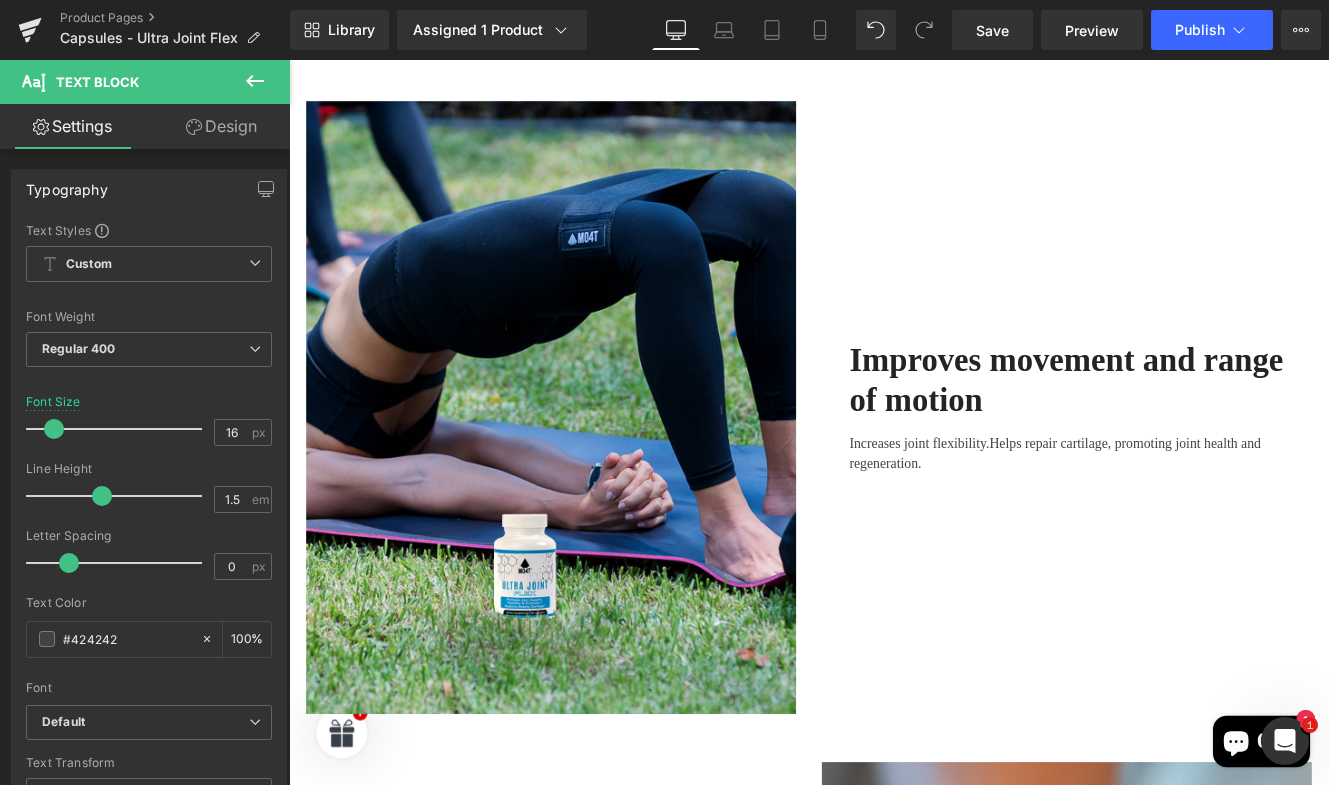 click on "Increases joint flexibility.Helps repair cartilage, promoting joint health and regeneration." at bounding box center (1210, 518) 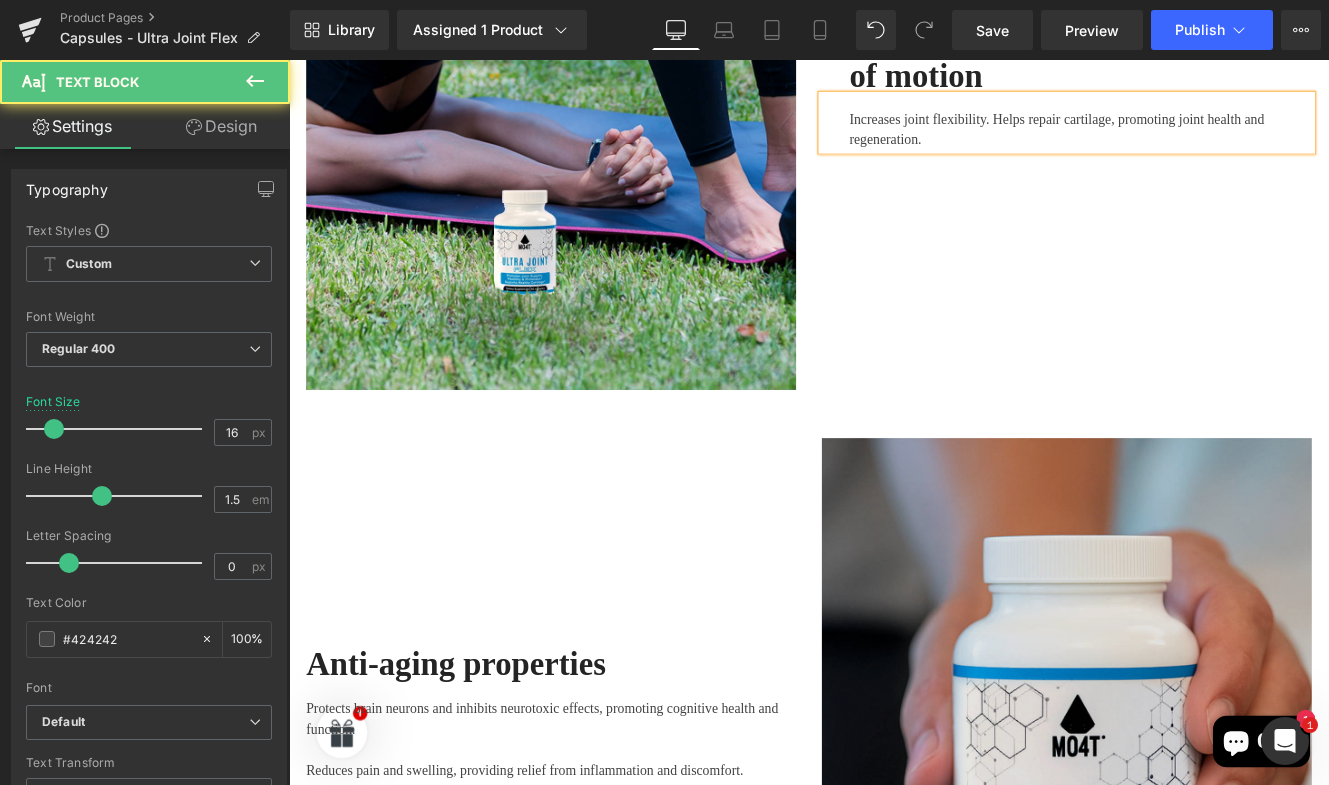 scroll, scrollTop: 2938, scrollLeft: 0, axis: vertical 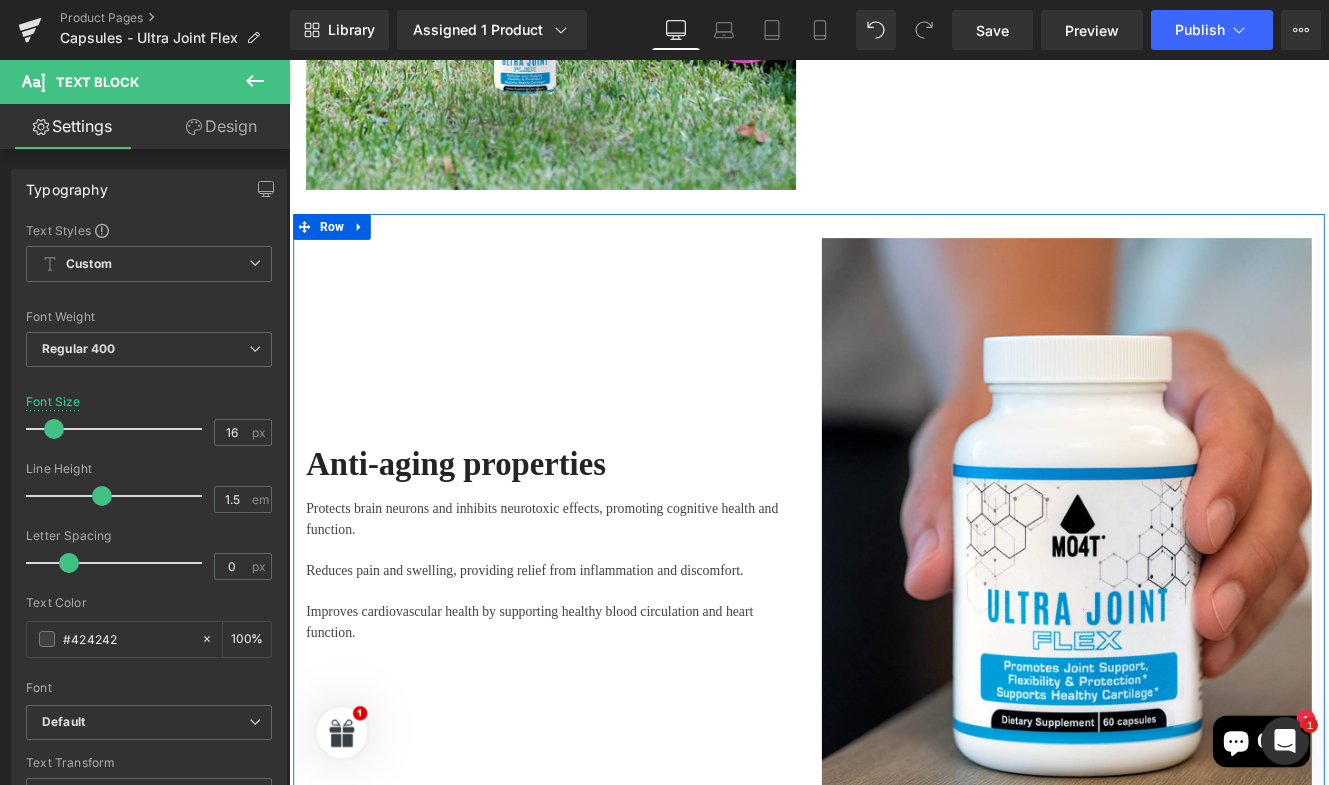 click on "Text Block" at bounding box center (583, 531) 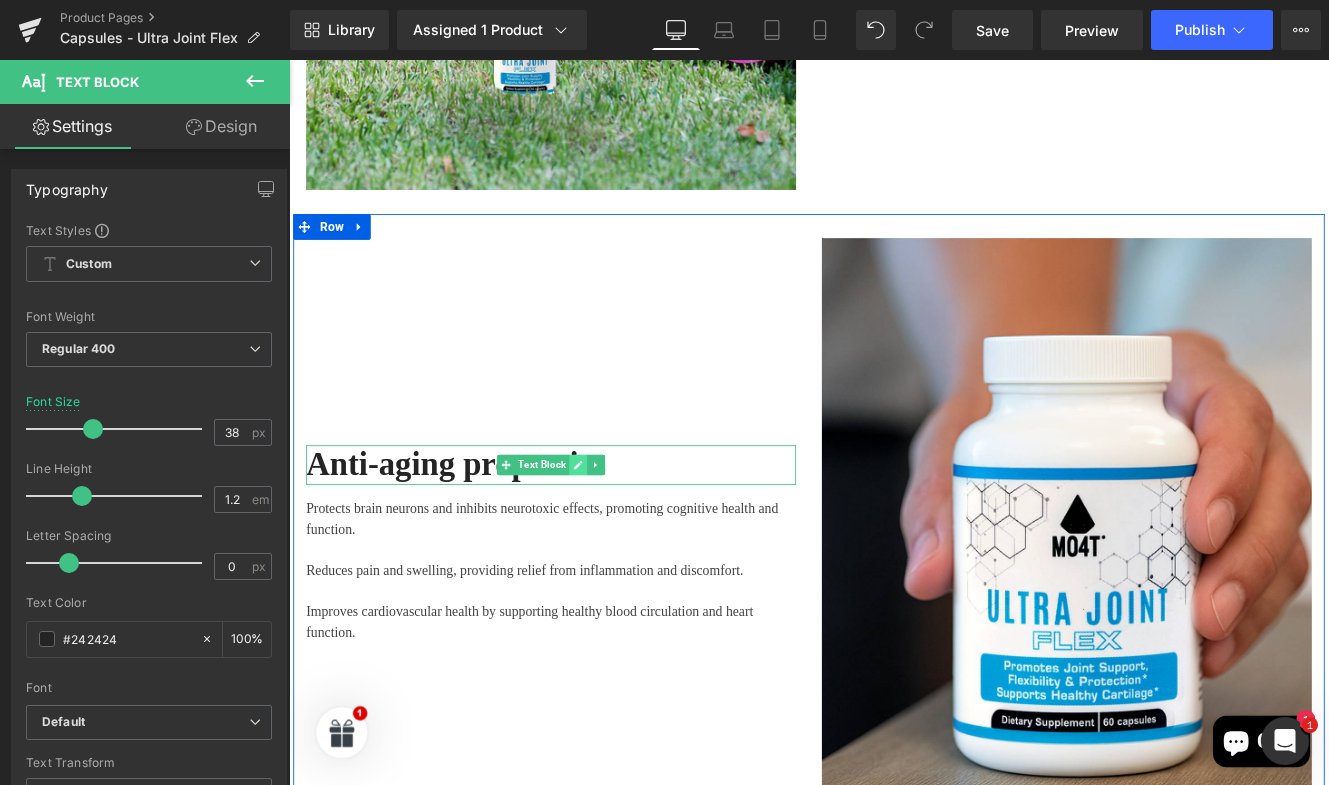 click at bounding box center (625, 531) 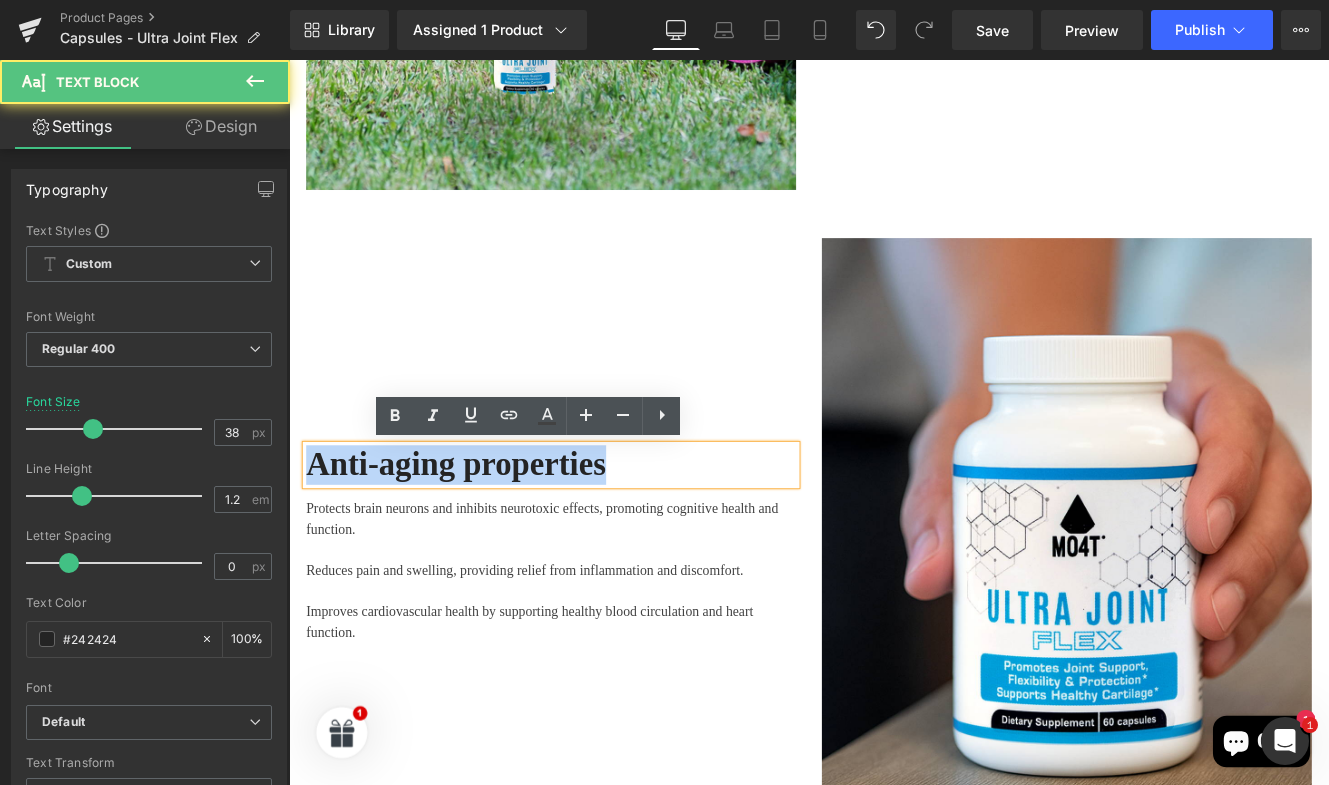 drag, startPoint x: 649, startPoint y: 533, endPoint x: 312, endPoint y: 531, distance: 337.00592 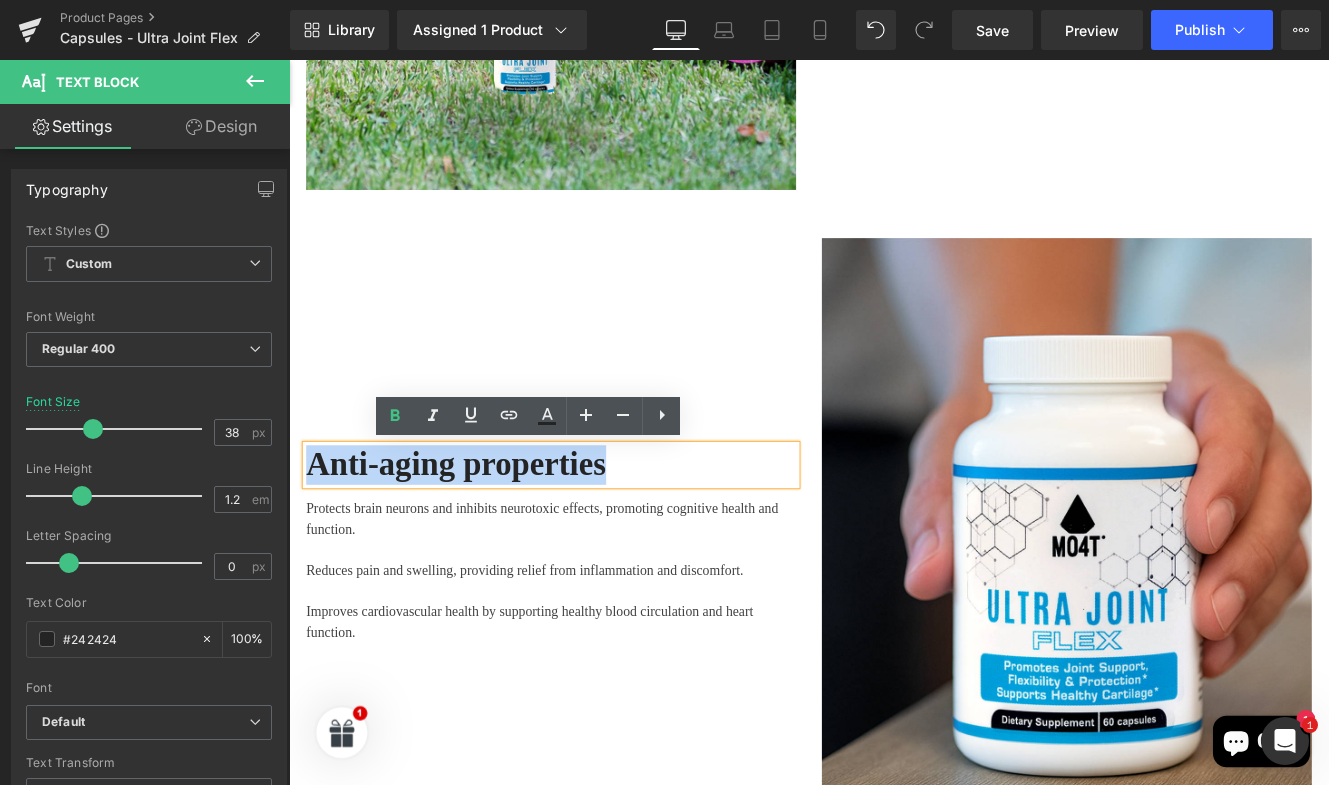 type 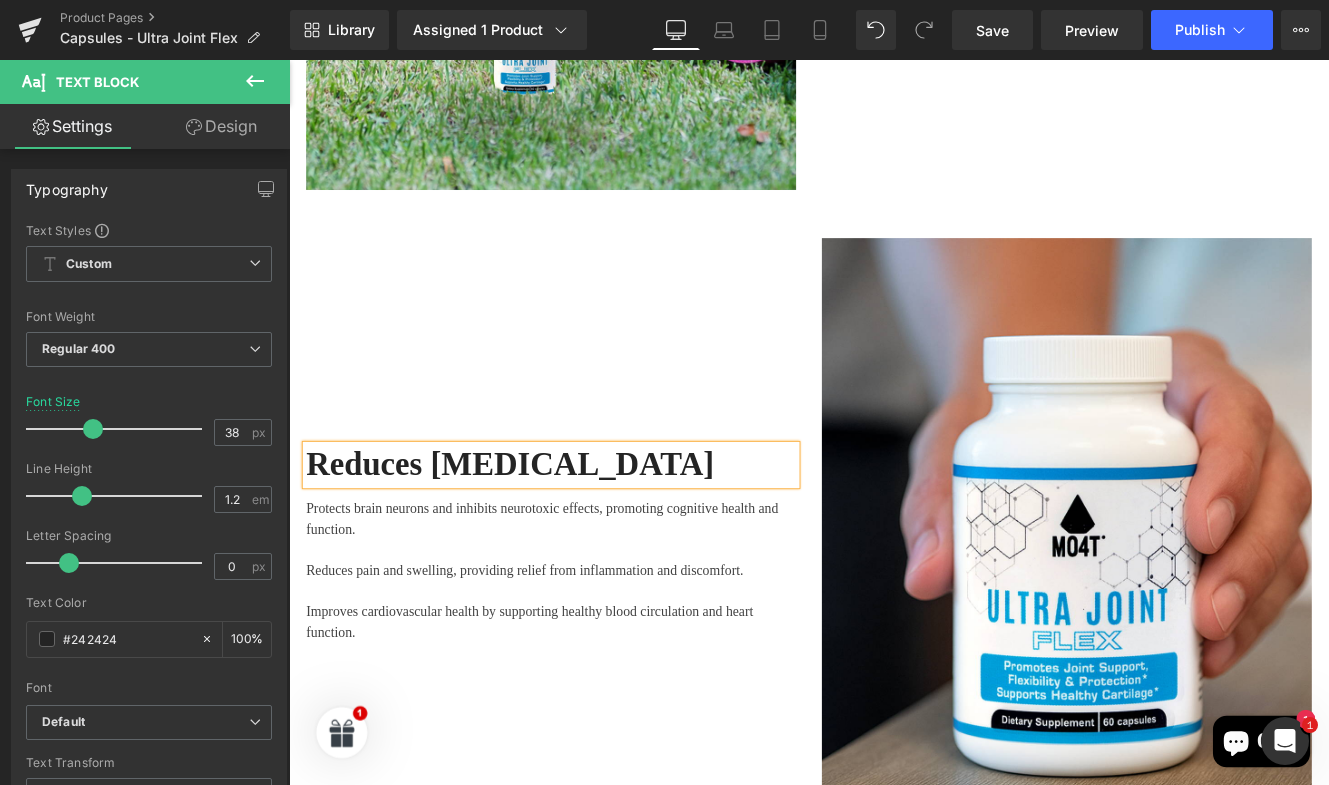 click on "Text Block" at bounding box center (583, 646) 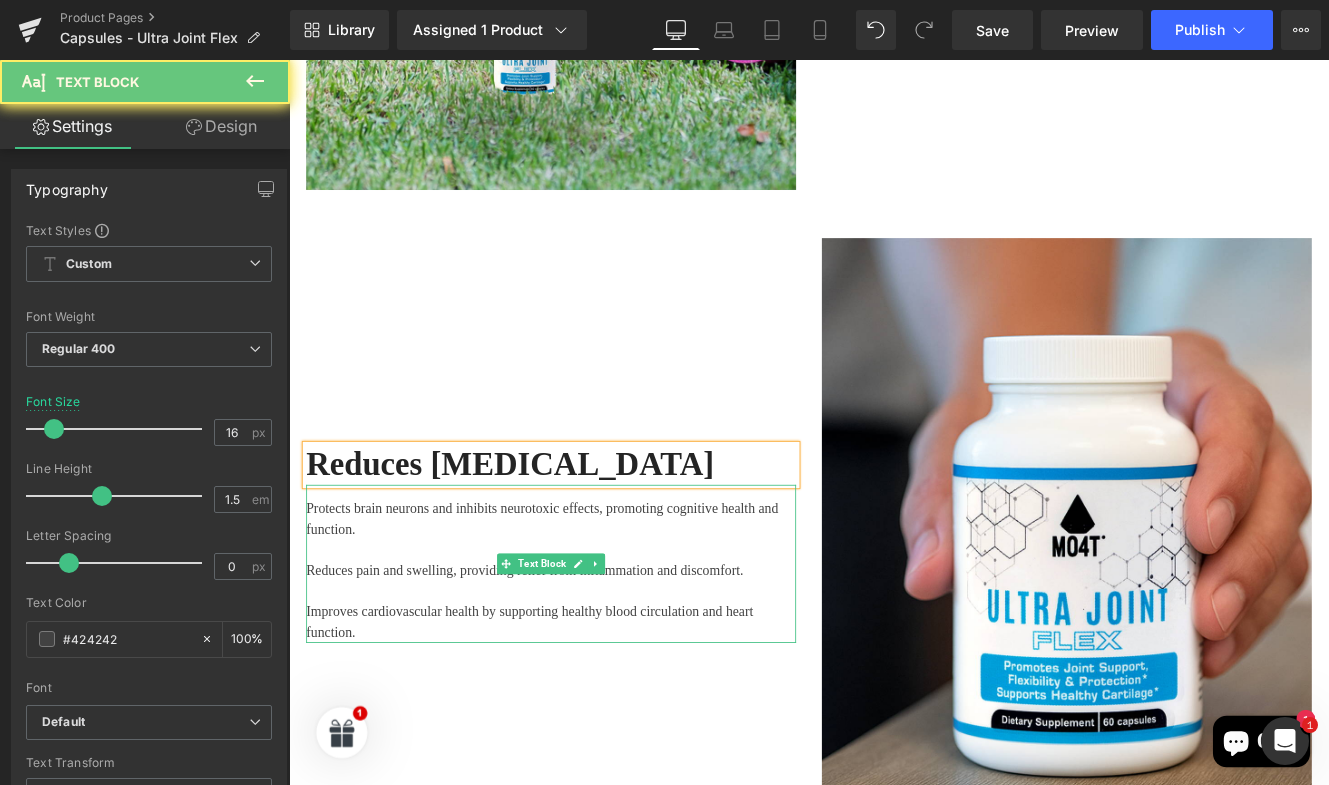 click on "Improves cardiovascular health by supporting healthy blood circulation and heart function." at bounding box center [594, 714] 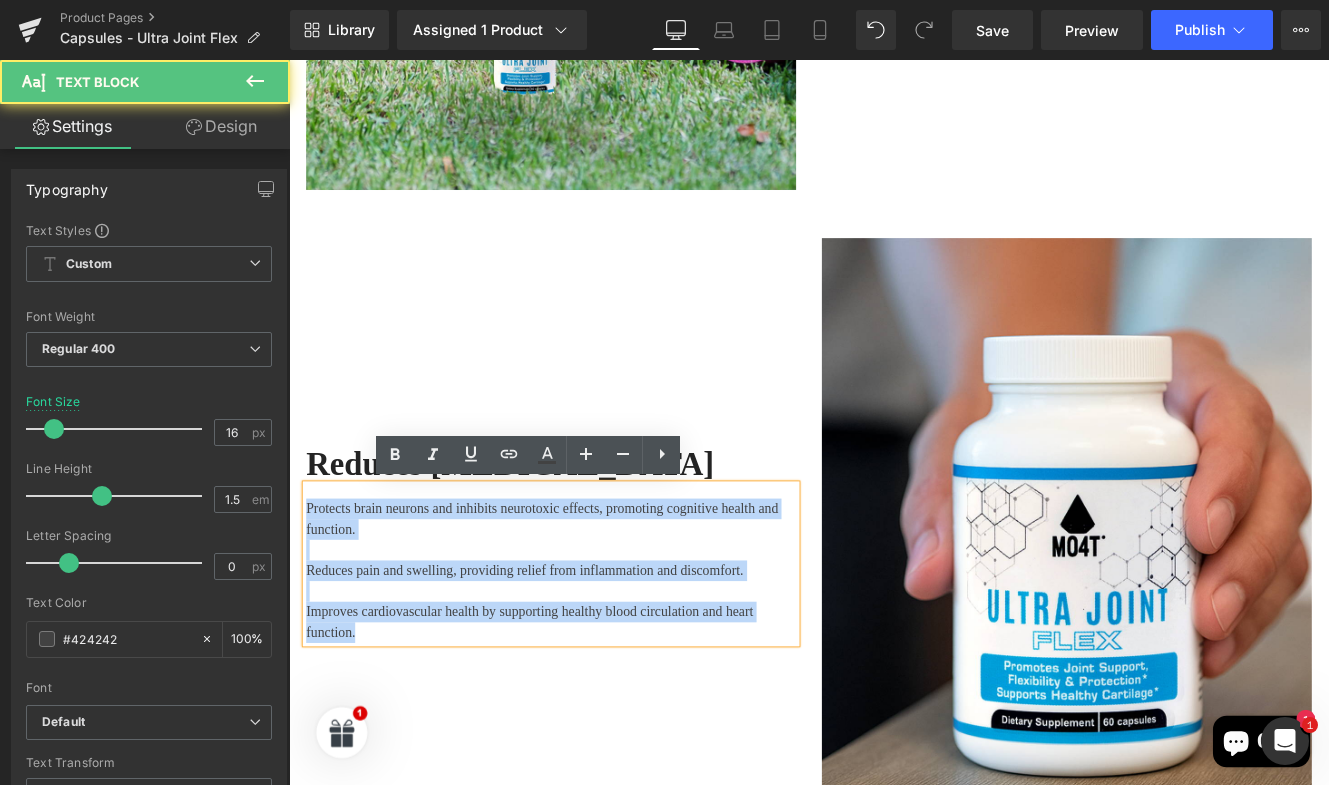 drag, startPoint x: 365, startPoint y: 723, endPoint x: 299, endPoint y: 551, distance: 184.22812 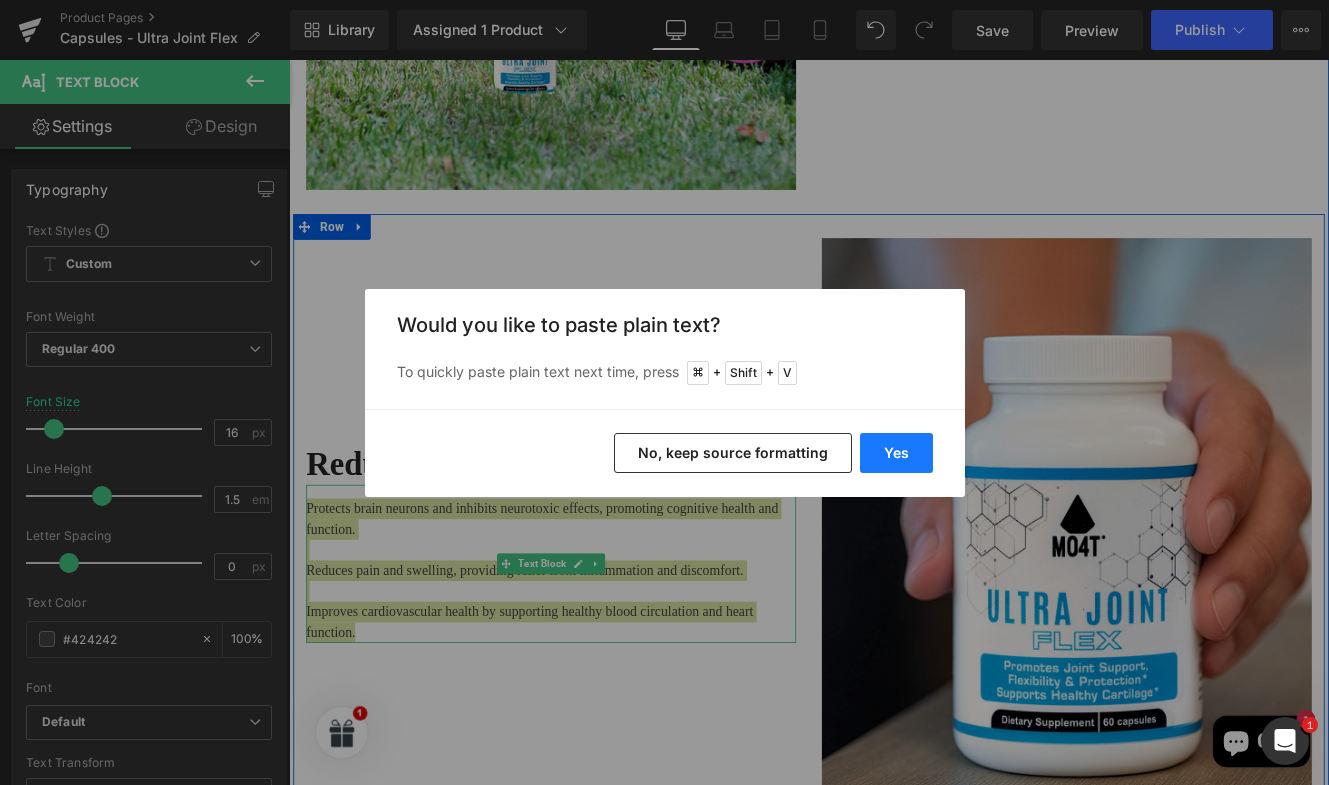 click on "Yes" at bounding box center [896, 453] 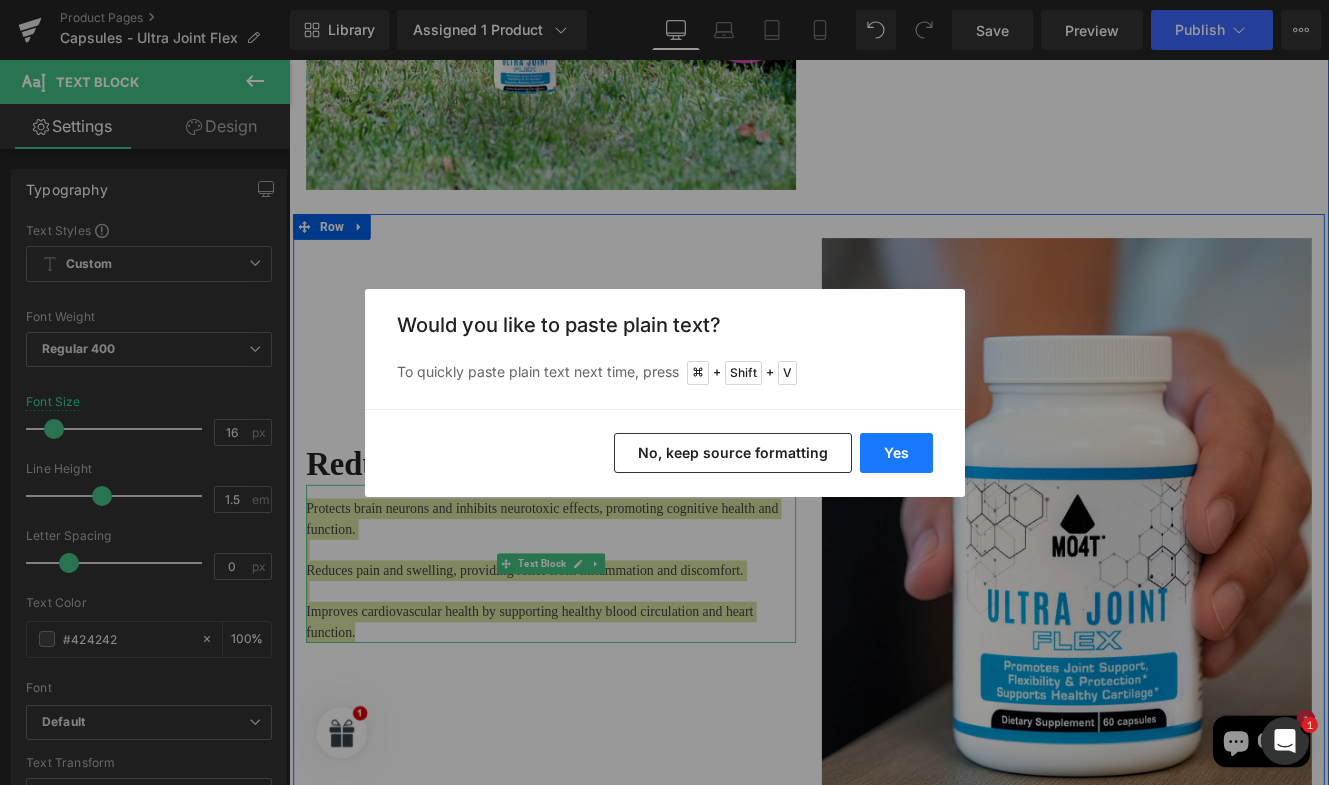 type 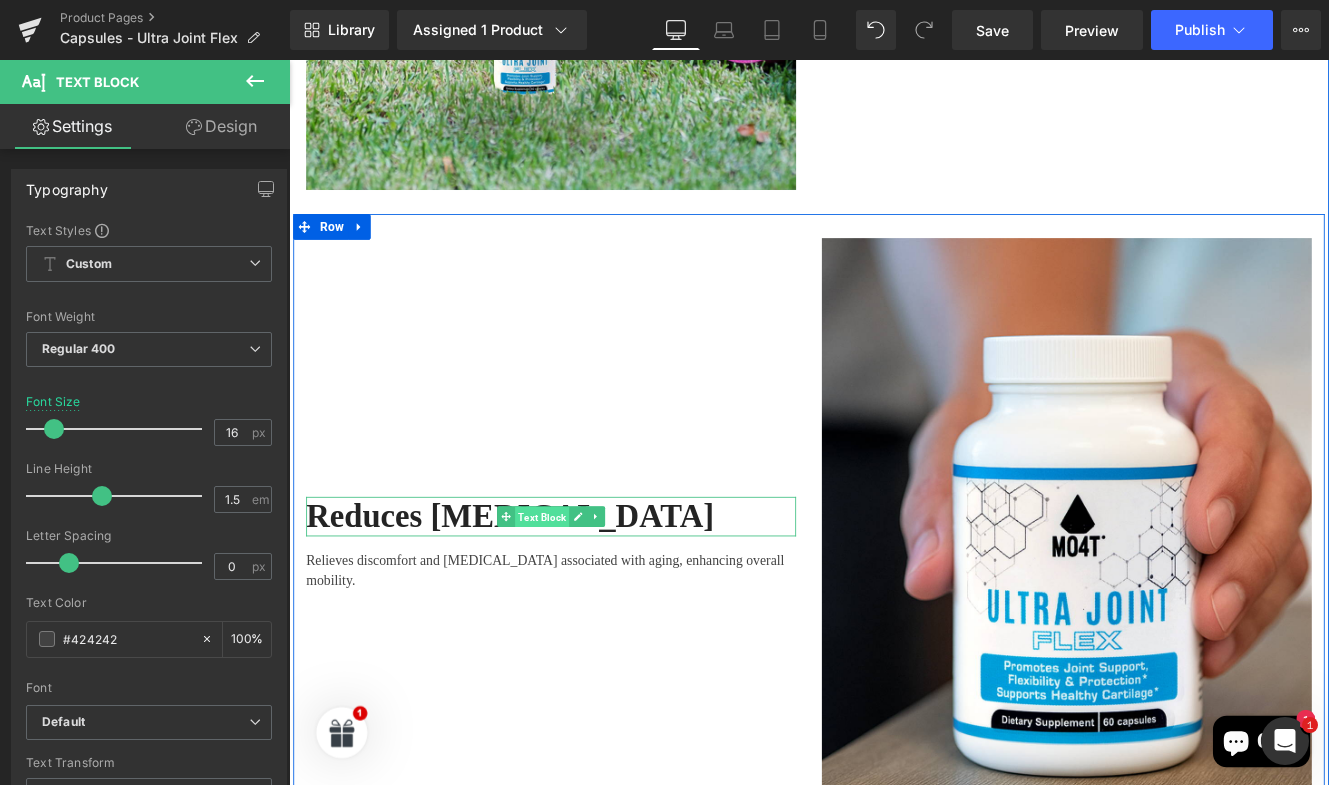 click on "Text Block" at bounding box center (583, 592) 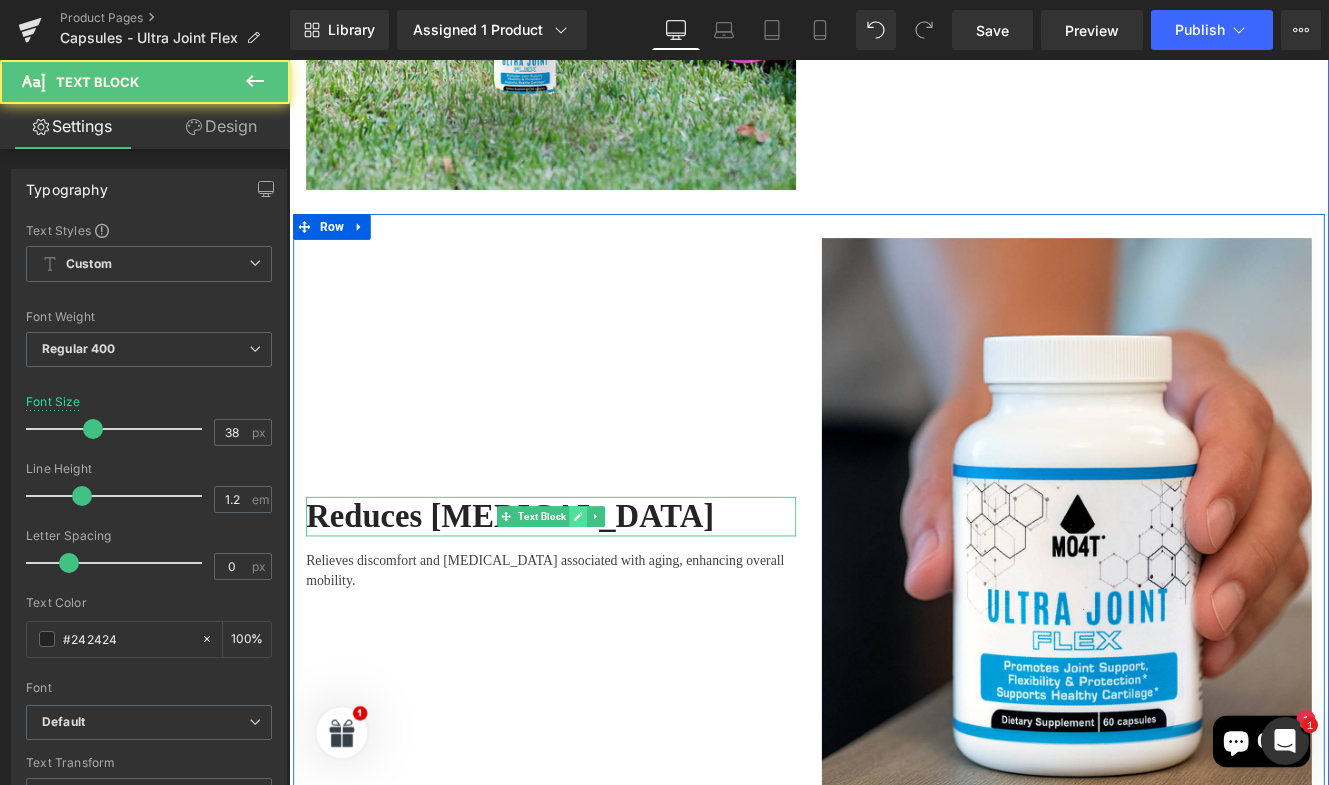 click 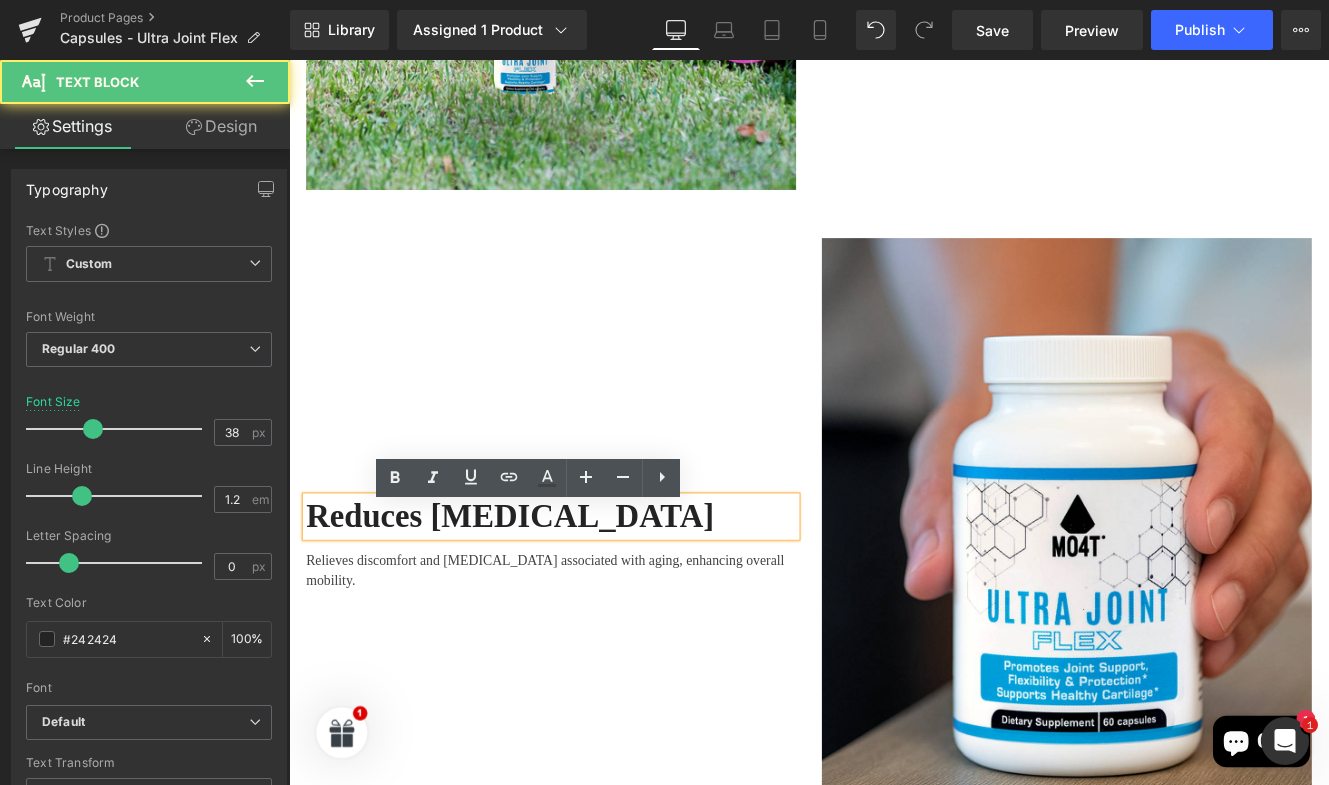 click on "Reduces [MEDICAL_DATA]" at bounding box center (594, 591) 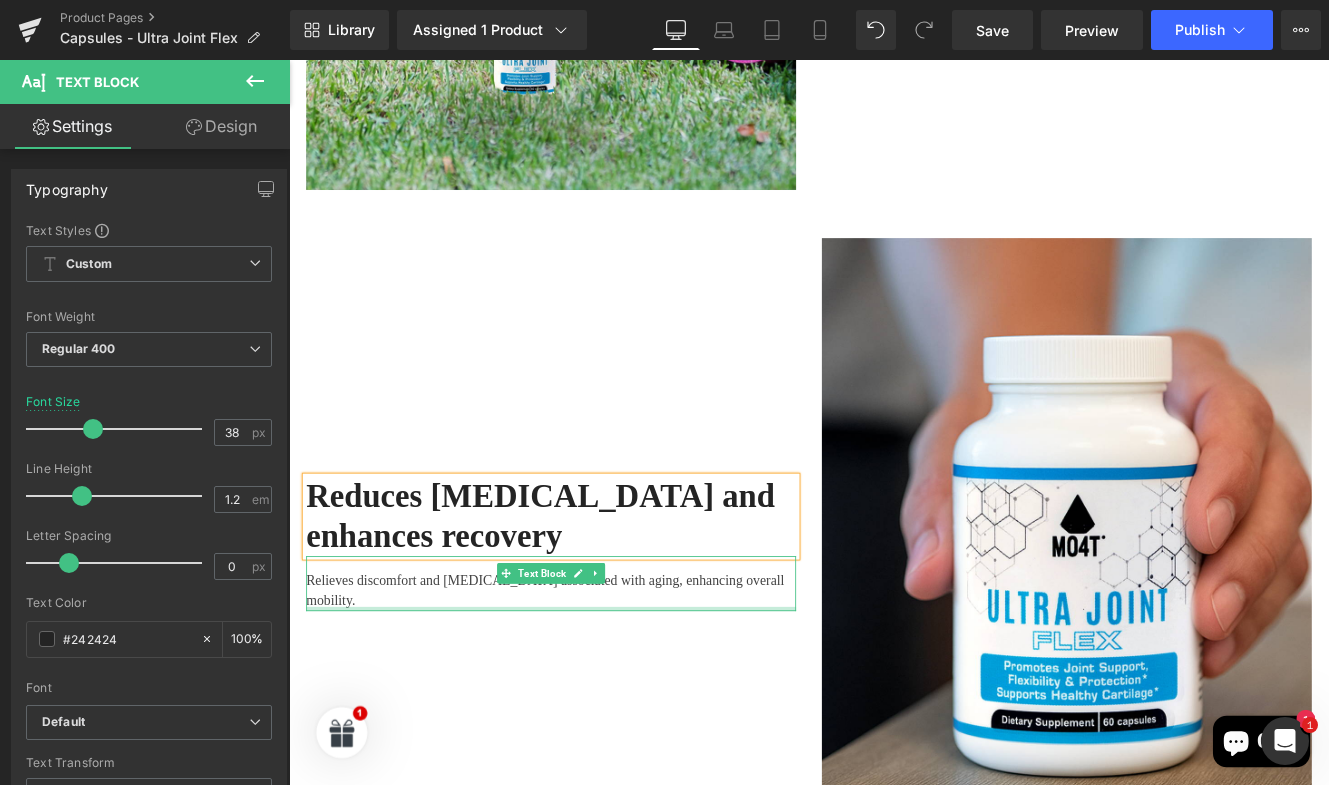 click at bounding box center (594, 698) 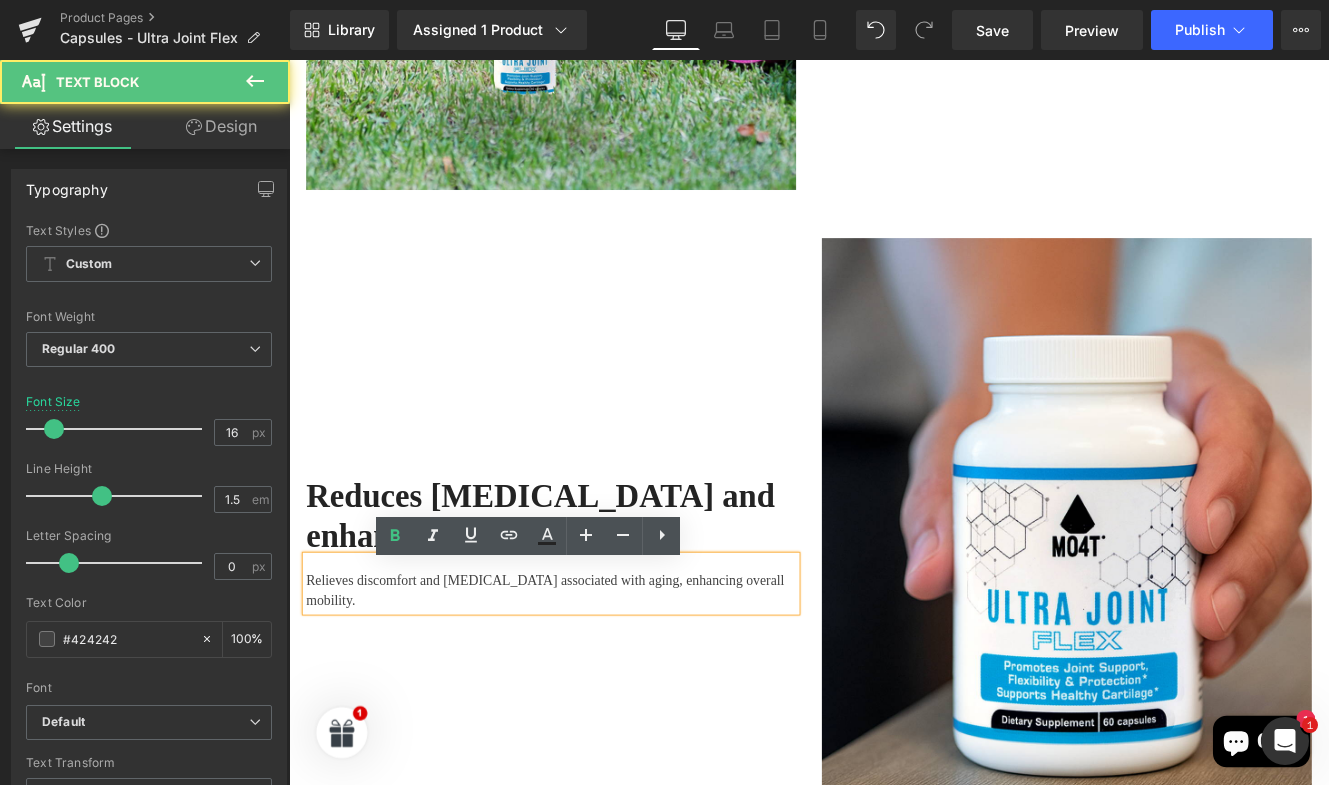 click on "Relieves discomfort and [MEDICAL_DATA] associated with aging, enhancing overall mobility." at bounding box center [594, 677] 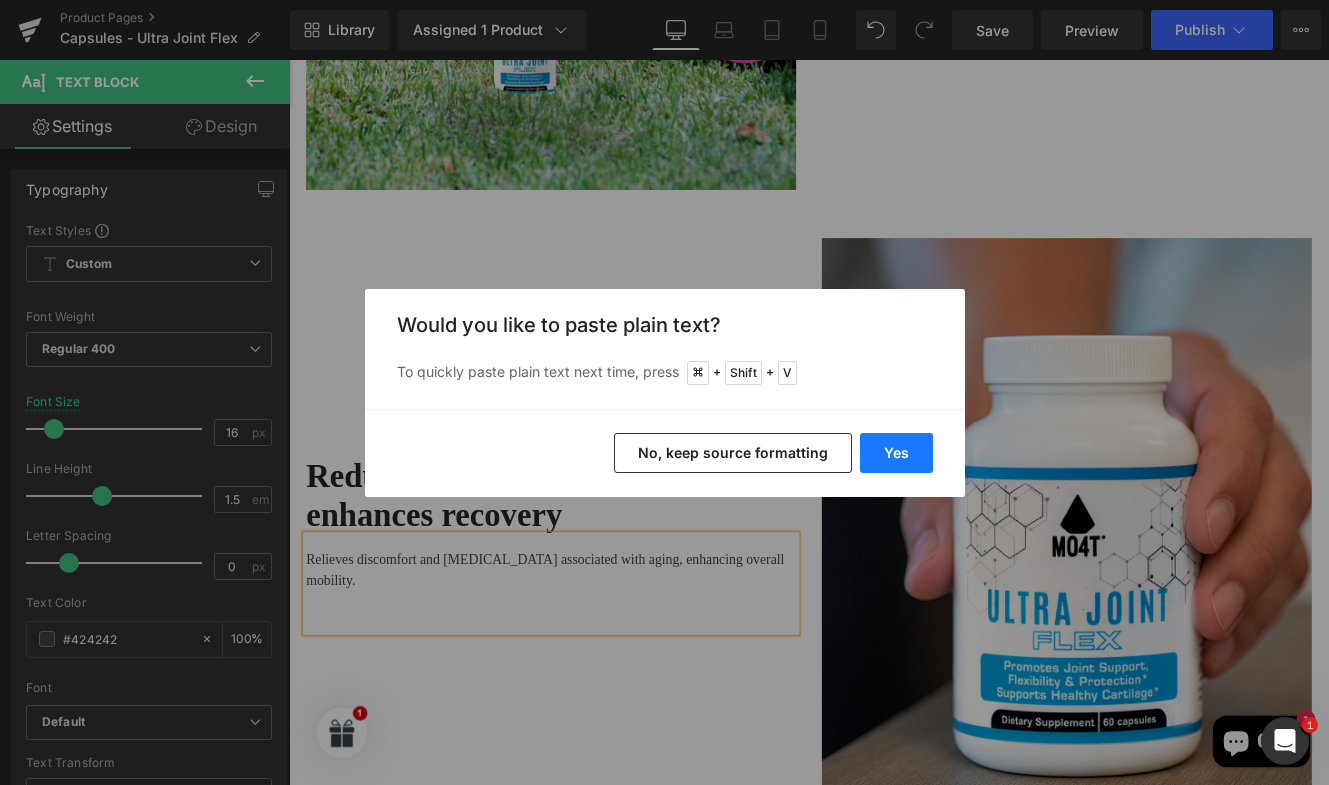 click on "Yes" at bounding box center (896, 453) 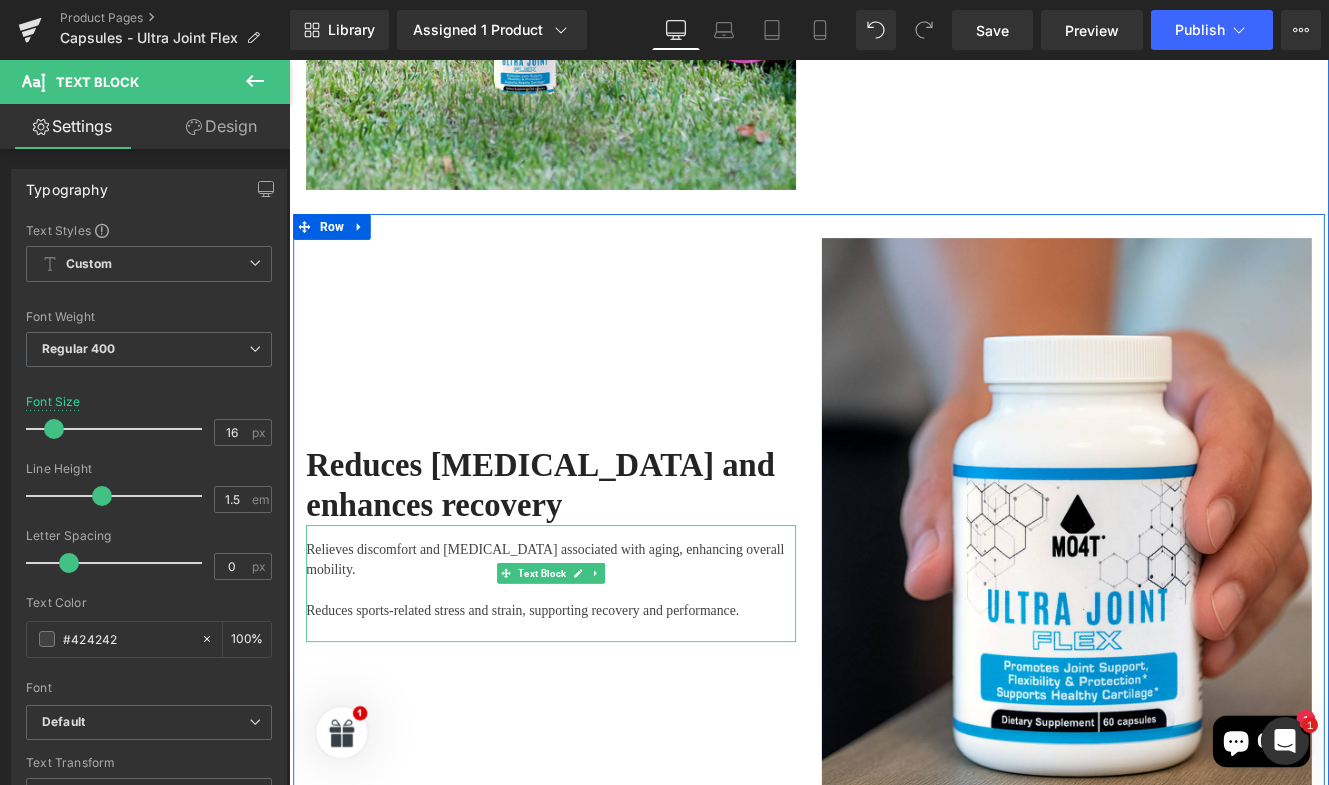 click at bounding box center [594, 725] 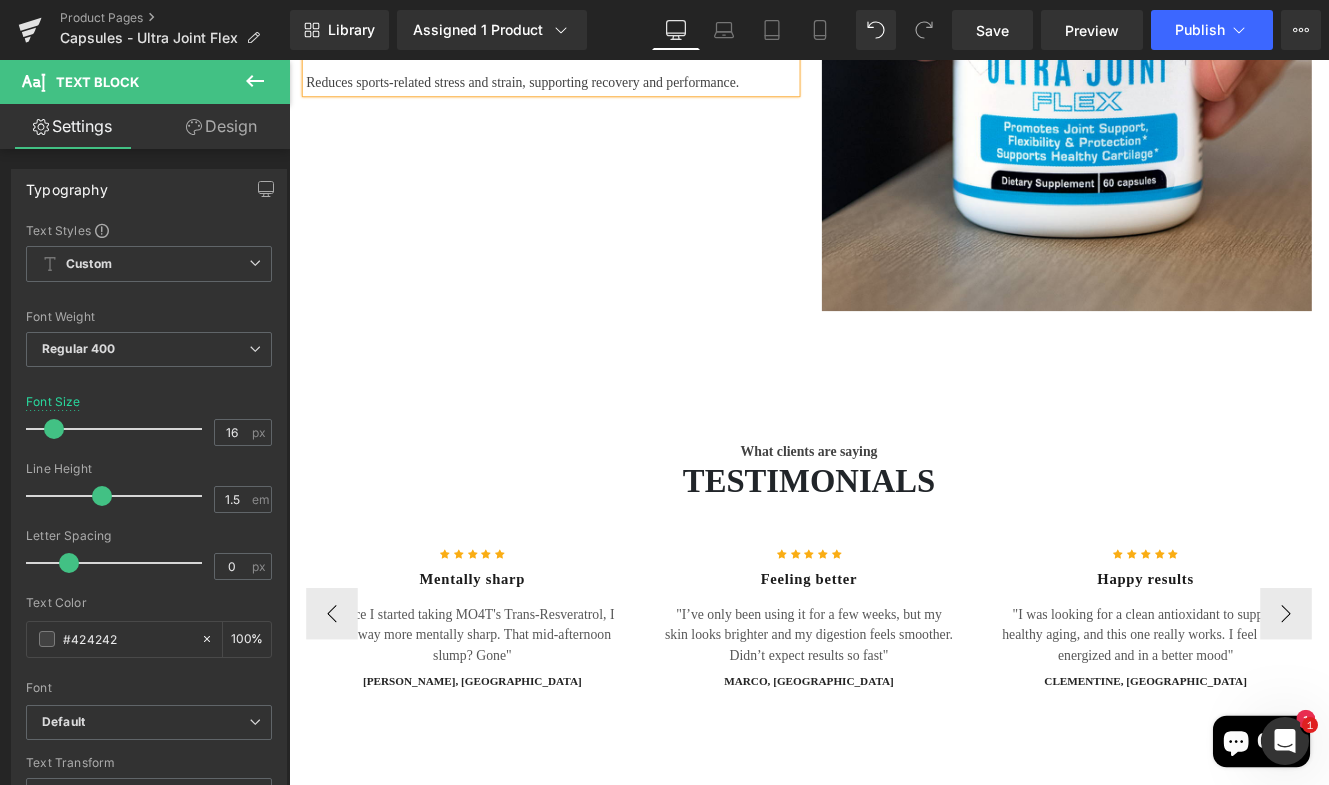 scroll, scrollTop: 3648, scrollLeft: 0, axis: vertical 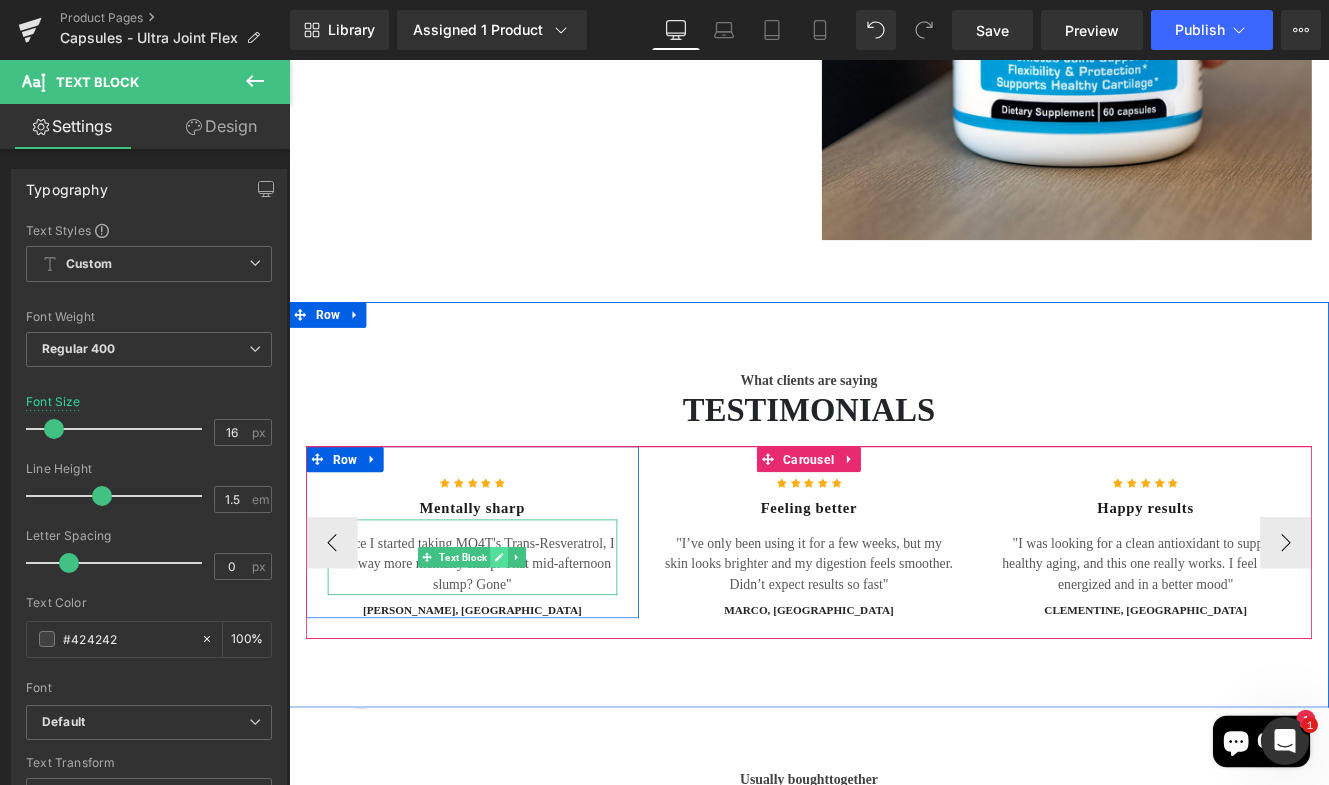 click at bounding box center [534, 638] 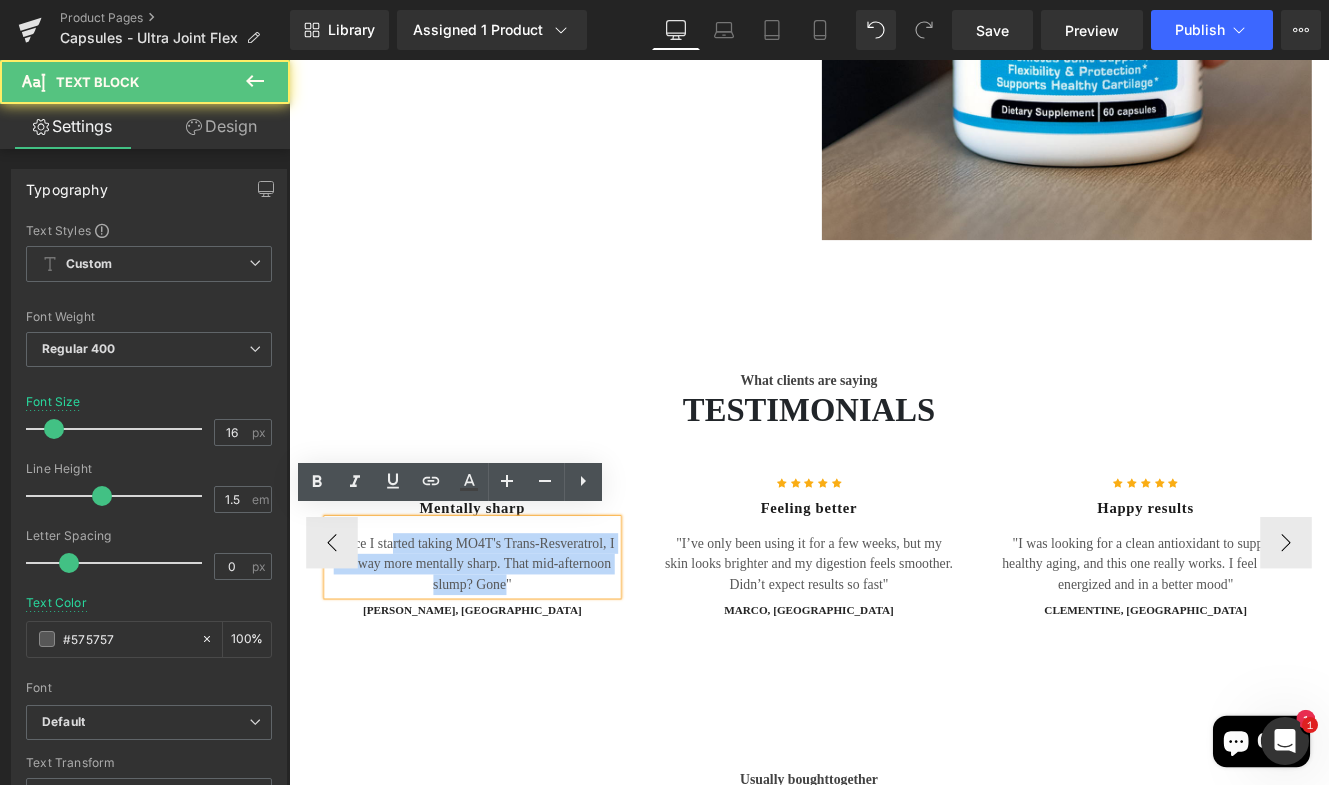 drag, startPoint x: 537, startPoint y: 658, endPoint x: 403, endPoint y: 616, distance: 140.42792 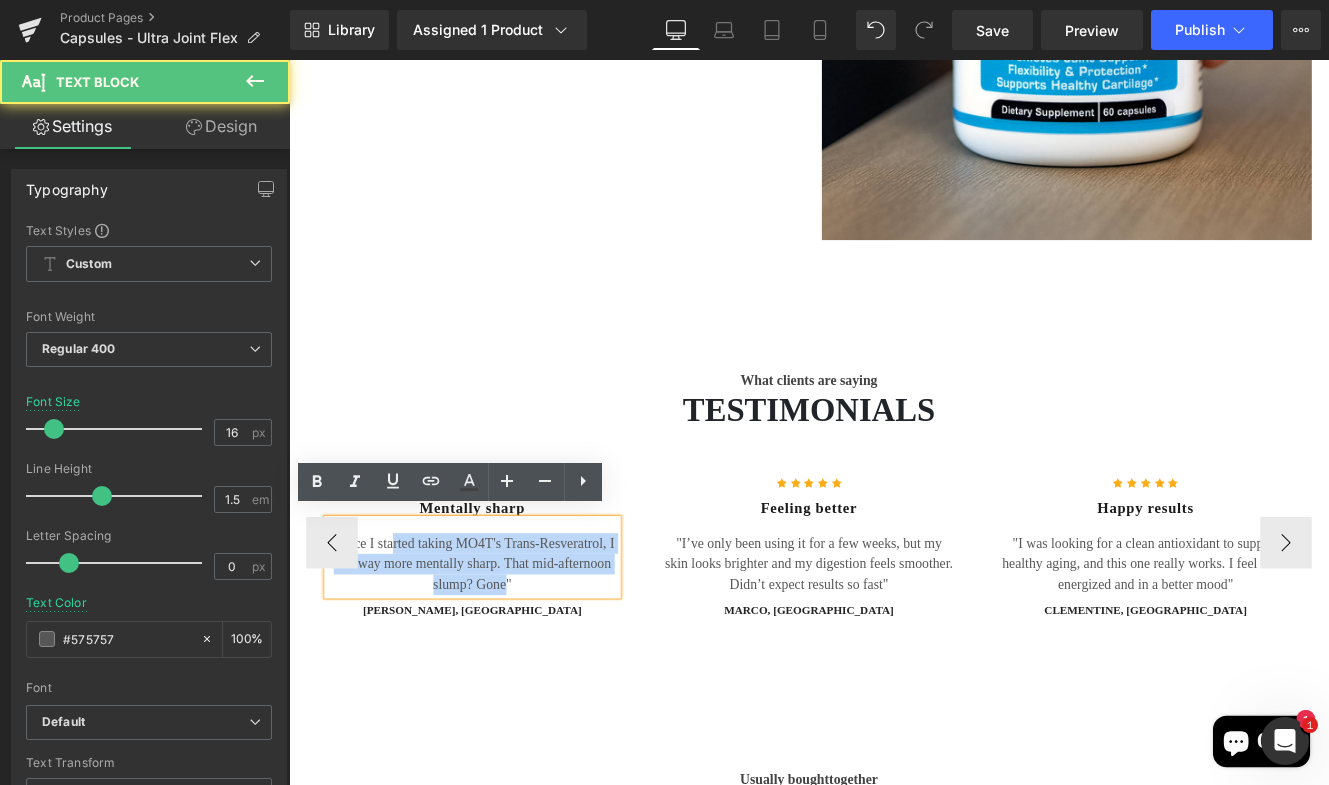 click on ""Since I started taking MO4T's Trans-Resveratrol, I feel way more mentally sharp. That mid-afternoon slump? Gone"" at bounding box center (502, 646) 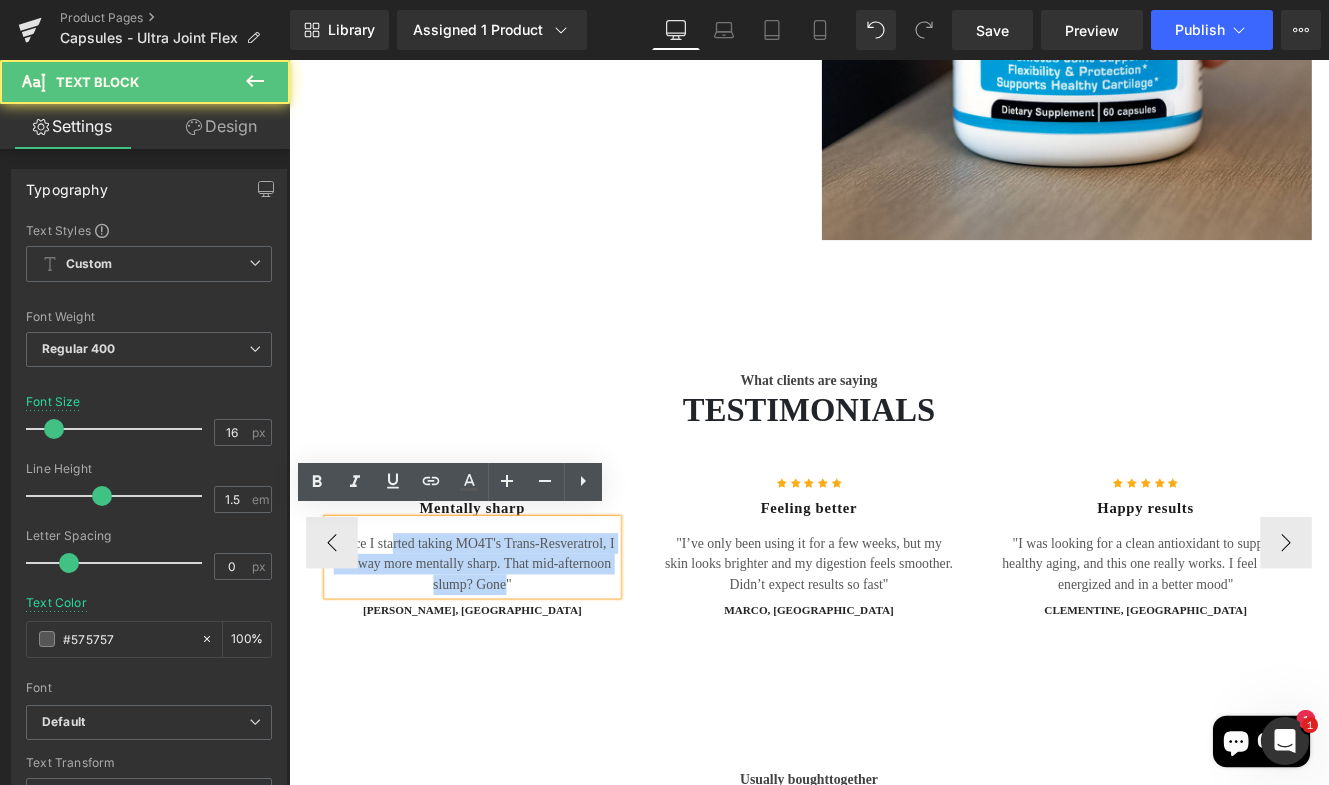 type 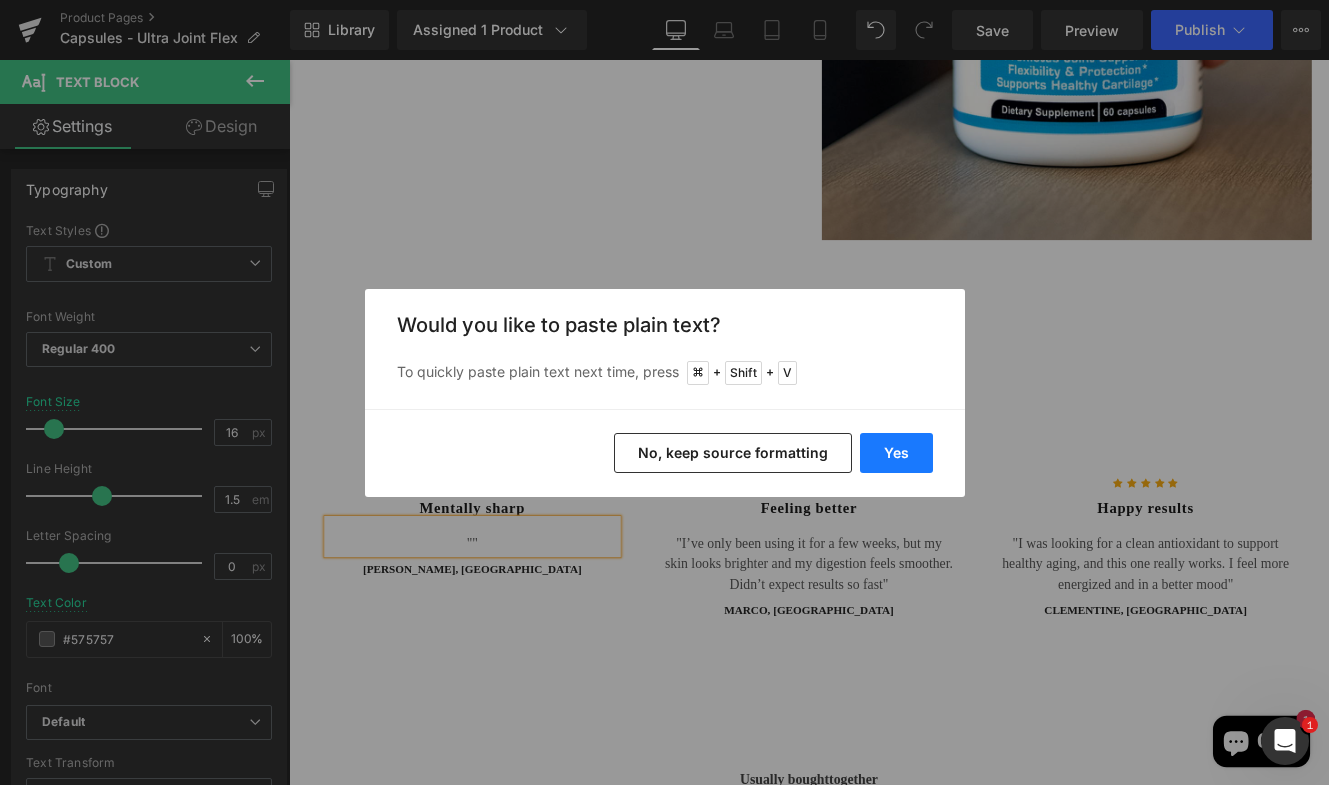 click on "Yes" at bounding box center (896, 453) 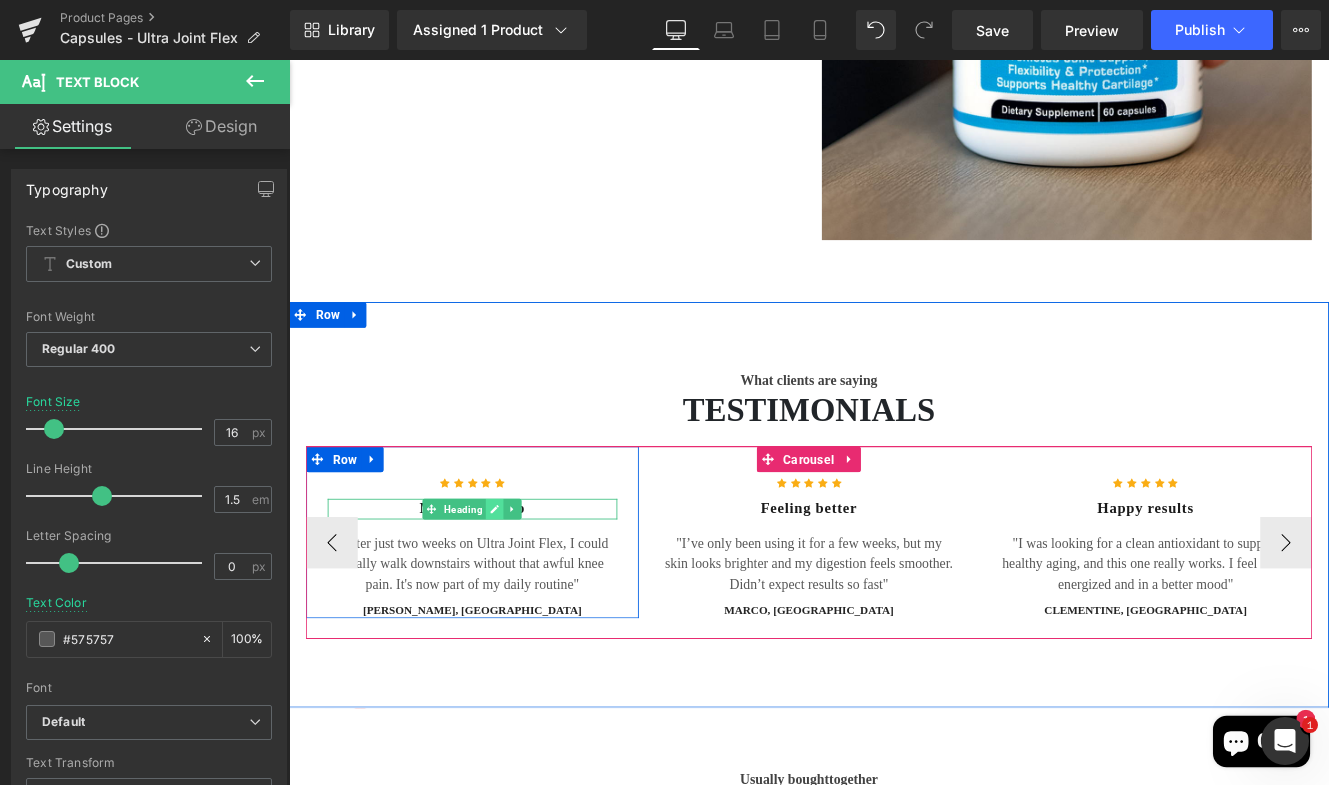 click 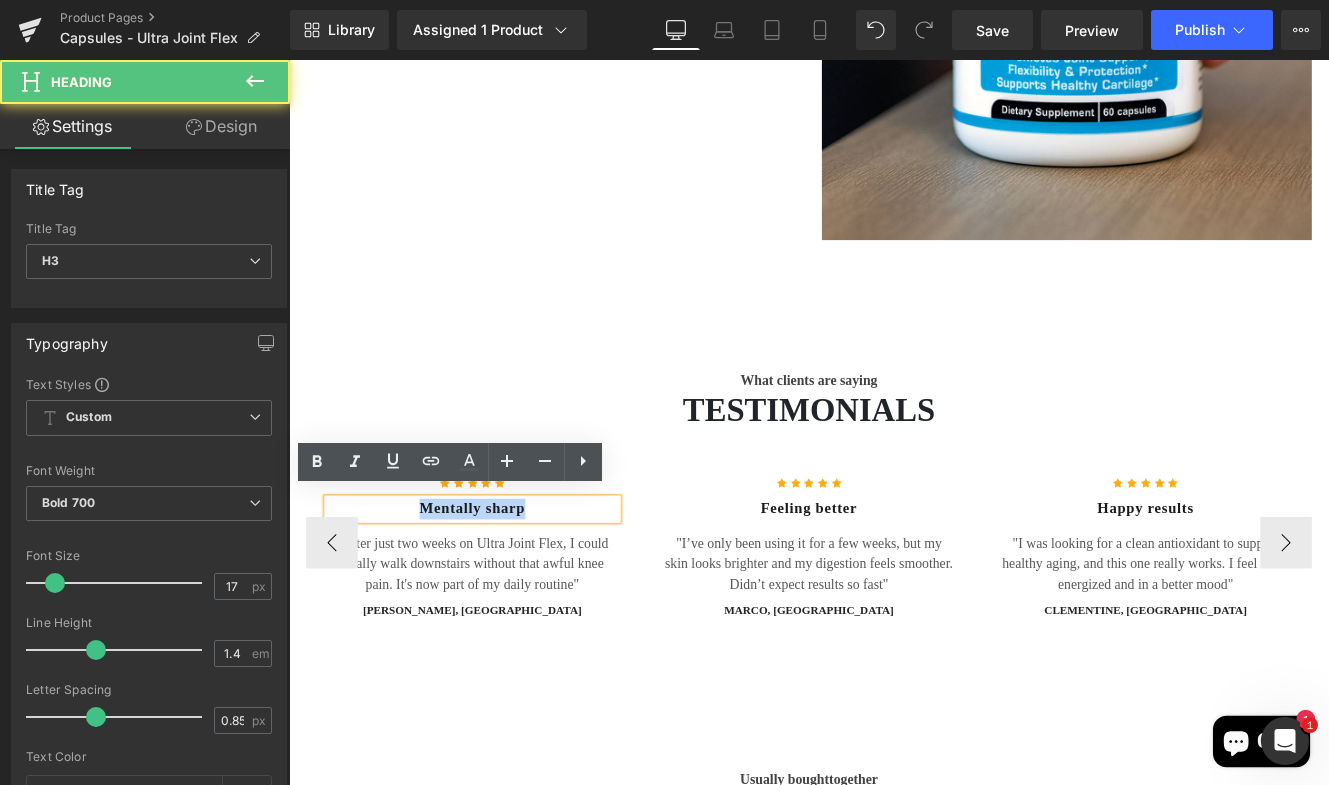 drag, startPoint x: 571, startPoint y: 571, endPoint x: 382, endPoint y: 568, distance: 189.0238 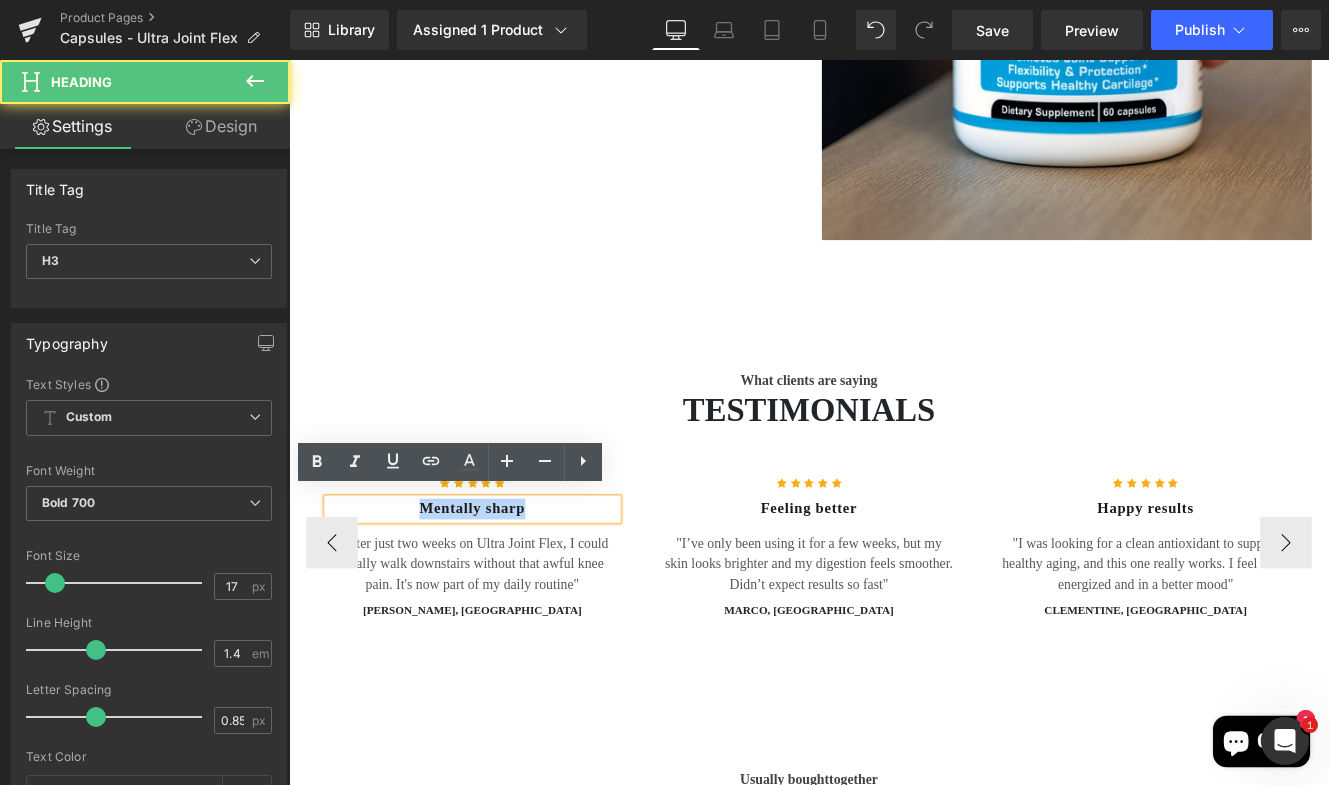 click on "Mentally sharp" at bounding box center [502, 582] 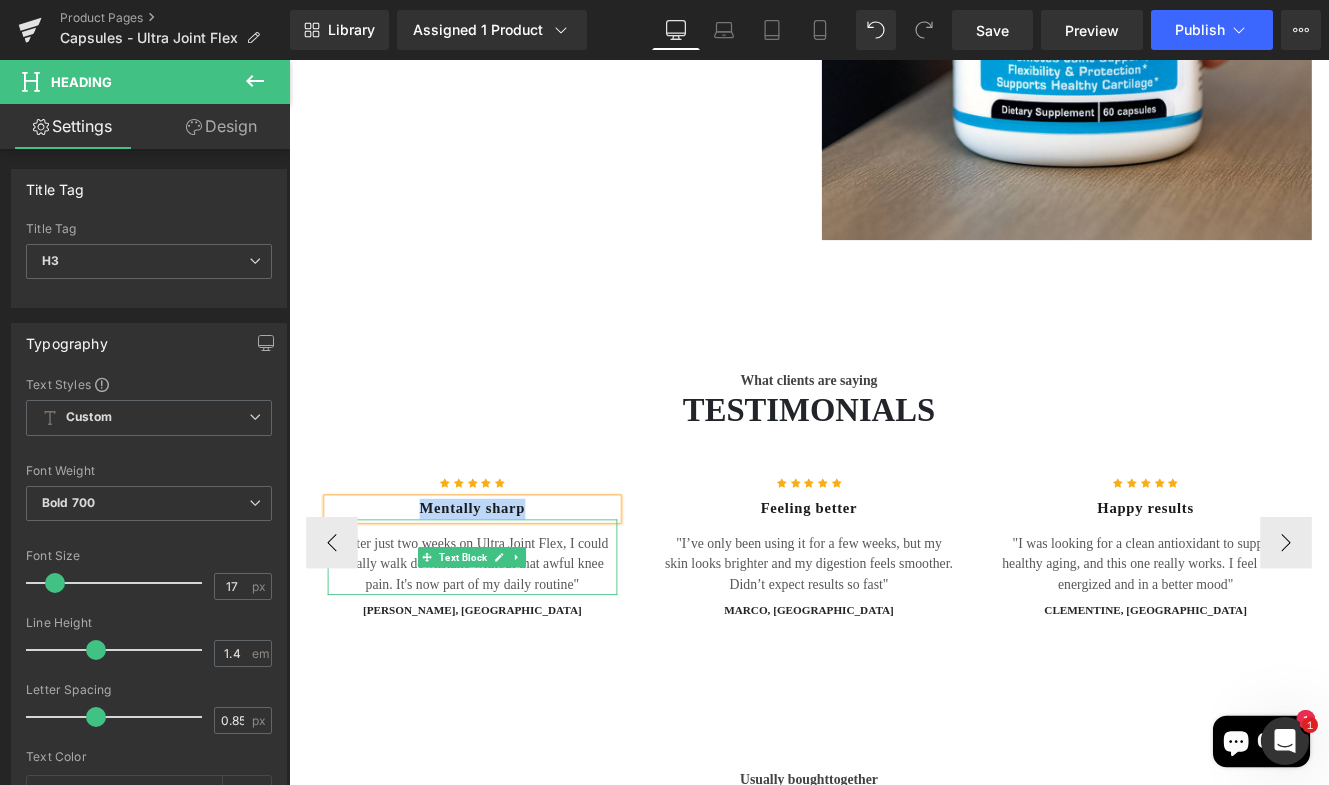 type 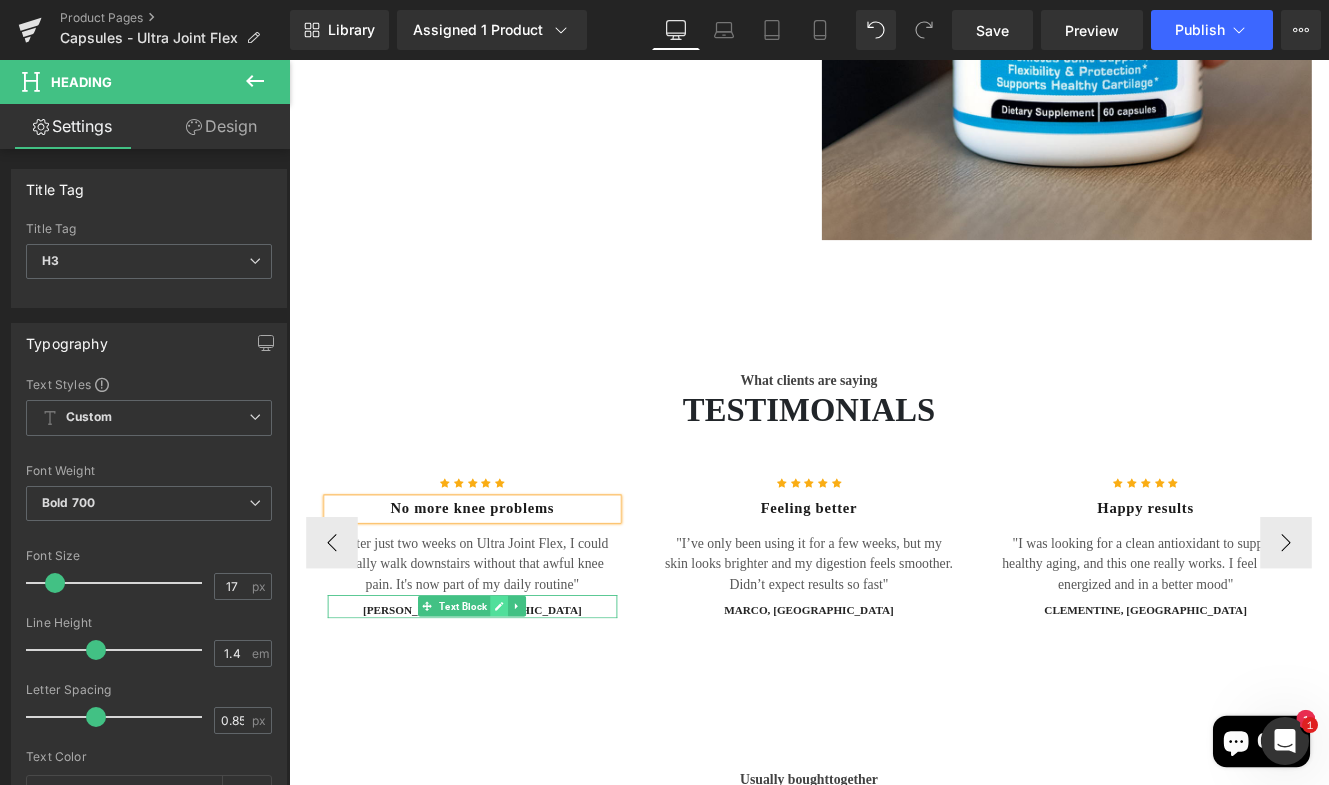 click at bounding box center (534, 695) 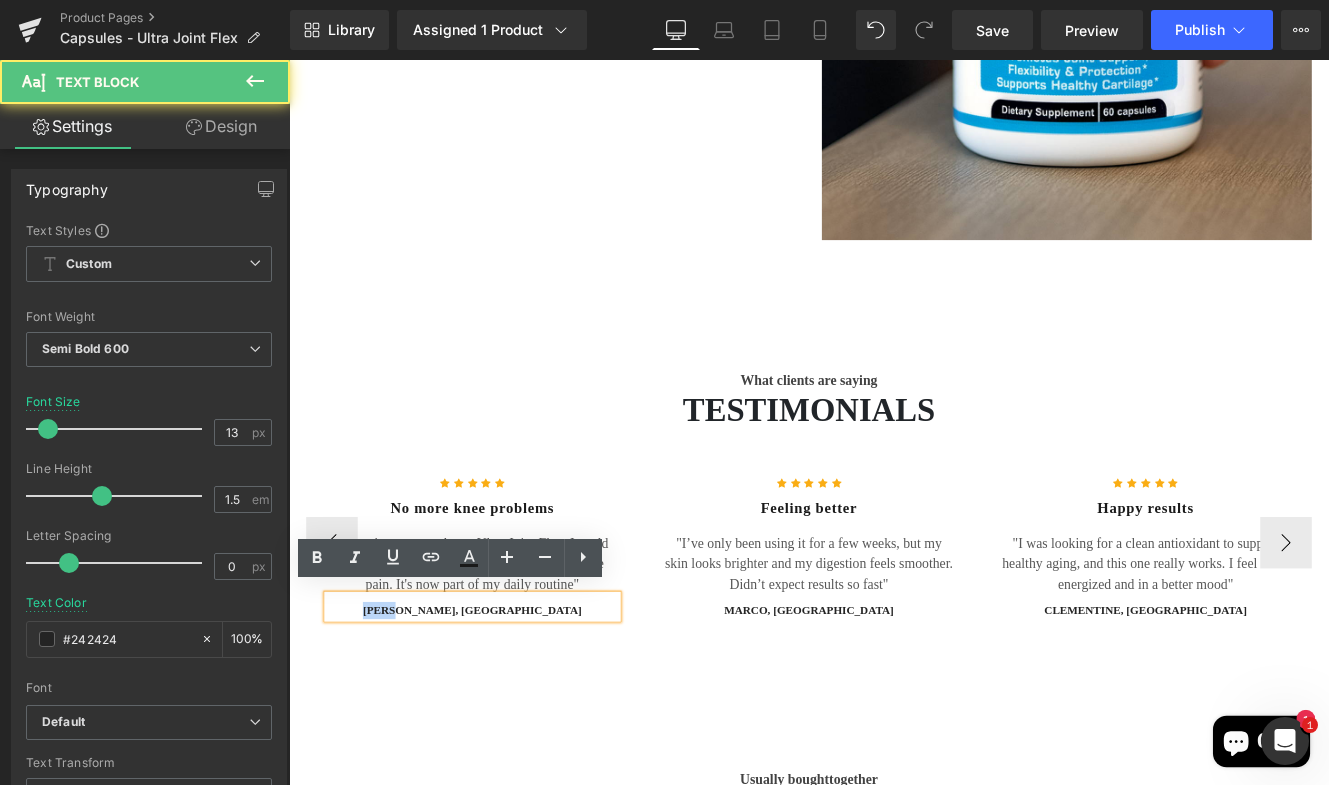 drag, startPoint x: 503, startPoint y: 687, endPoint x: 430, endPoint y: 681, distance: 73.24616 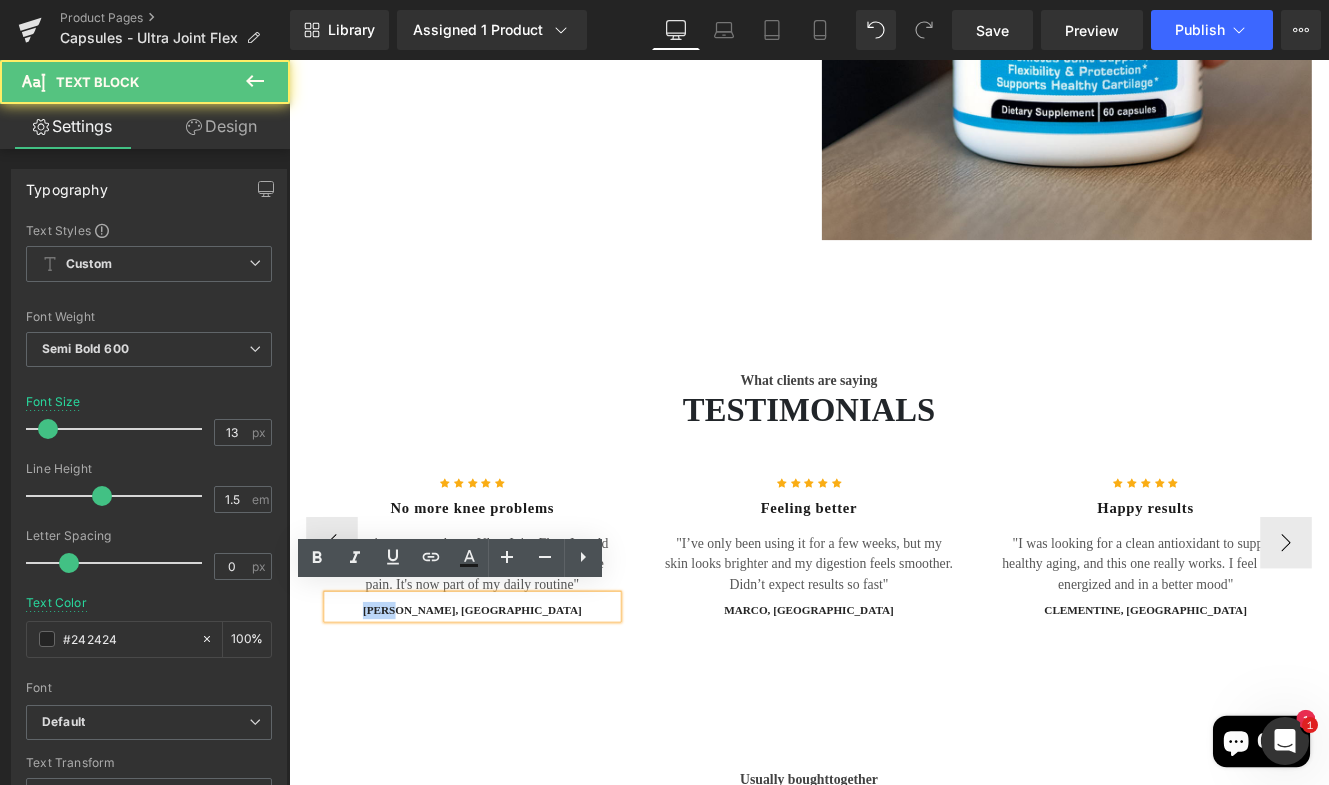 click on "[PERSON_NAME], [GEOGRAPHIC_DATA]" at bounding box center (502, 700) 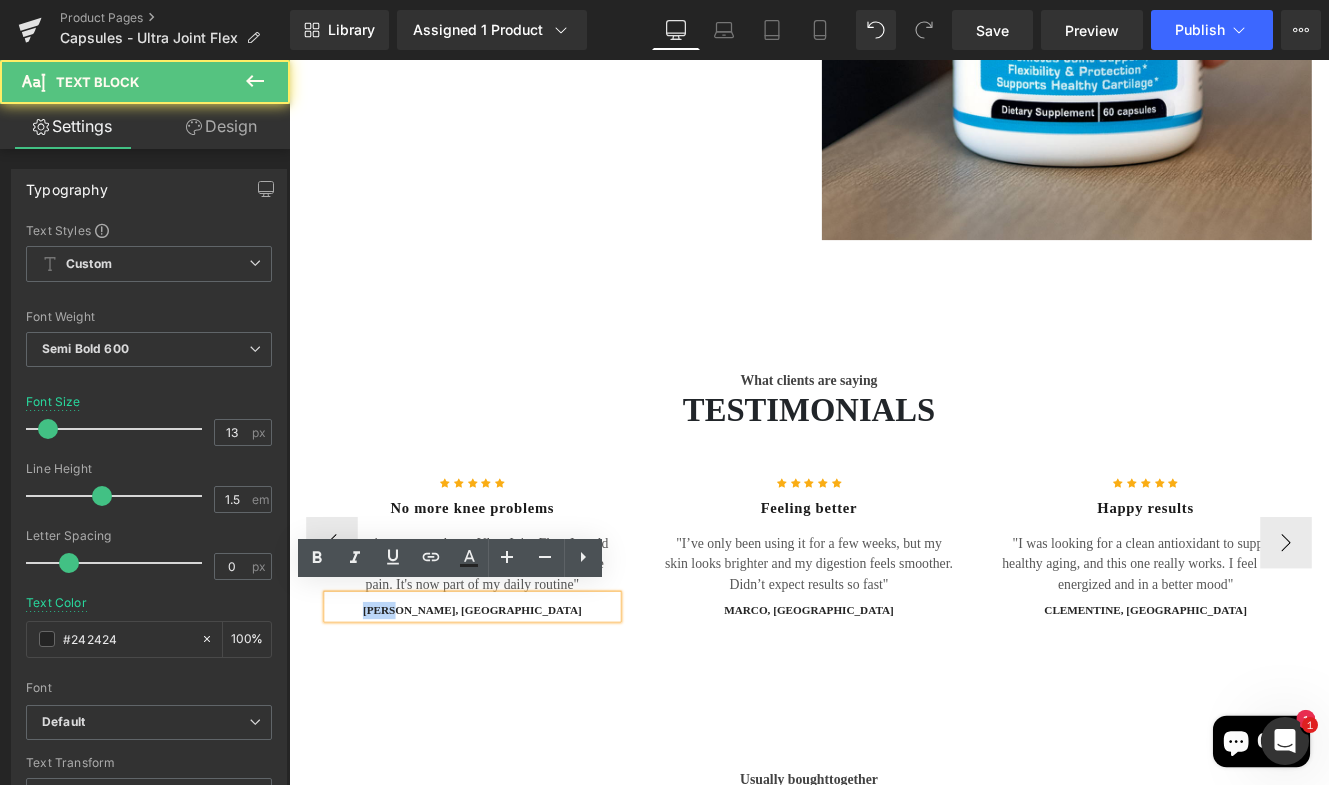 type 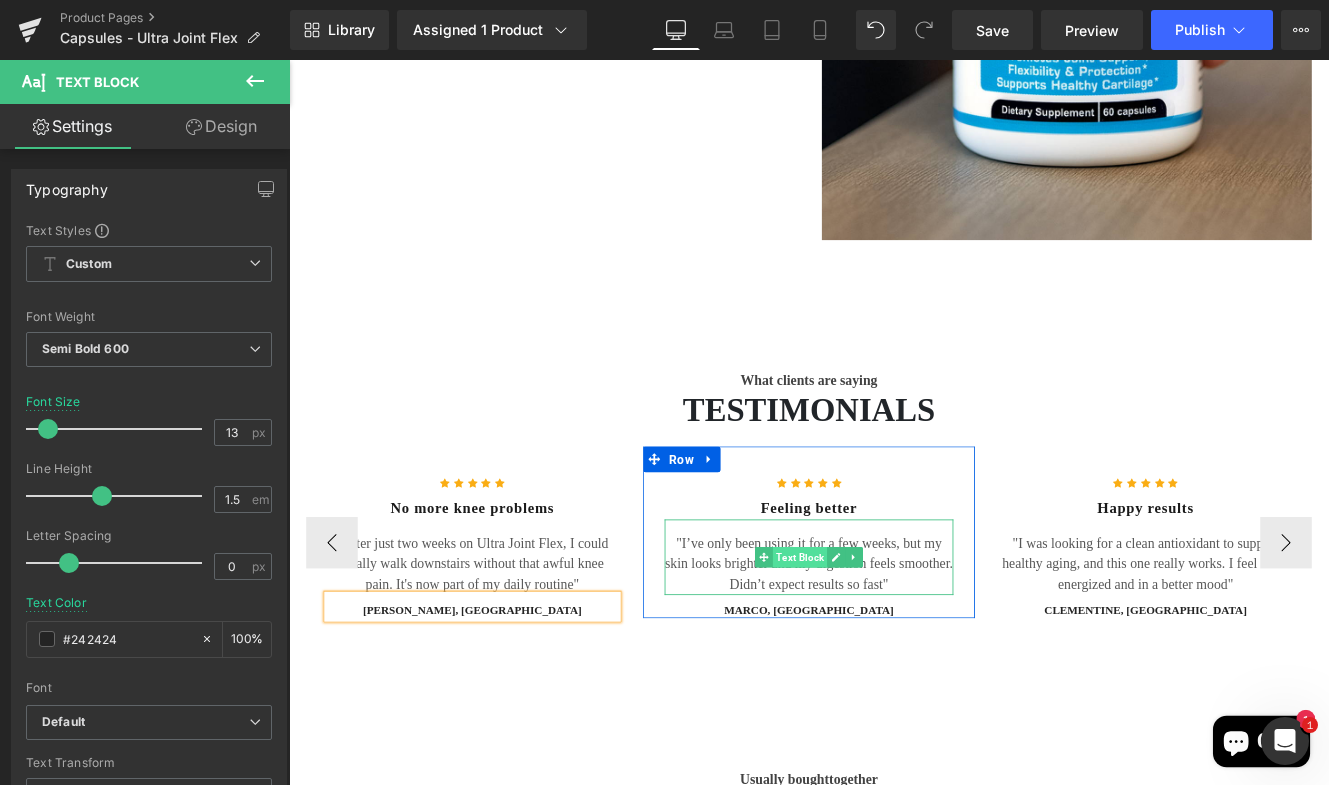 click on "Text Block" at bounding box center [883, 638] 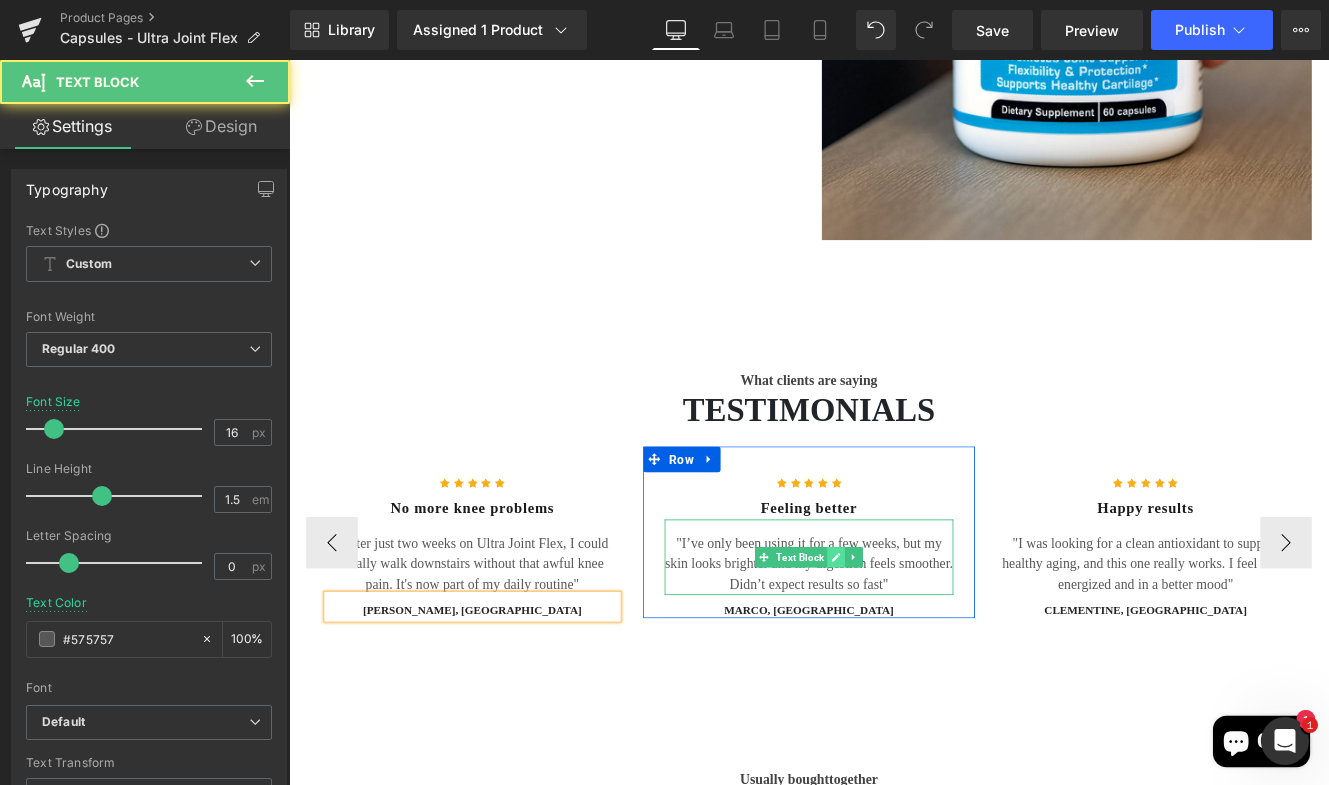 click 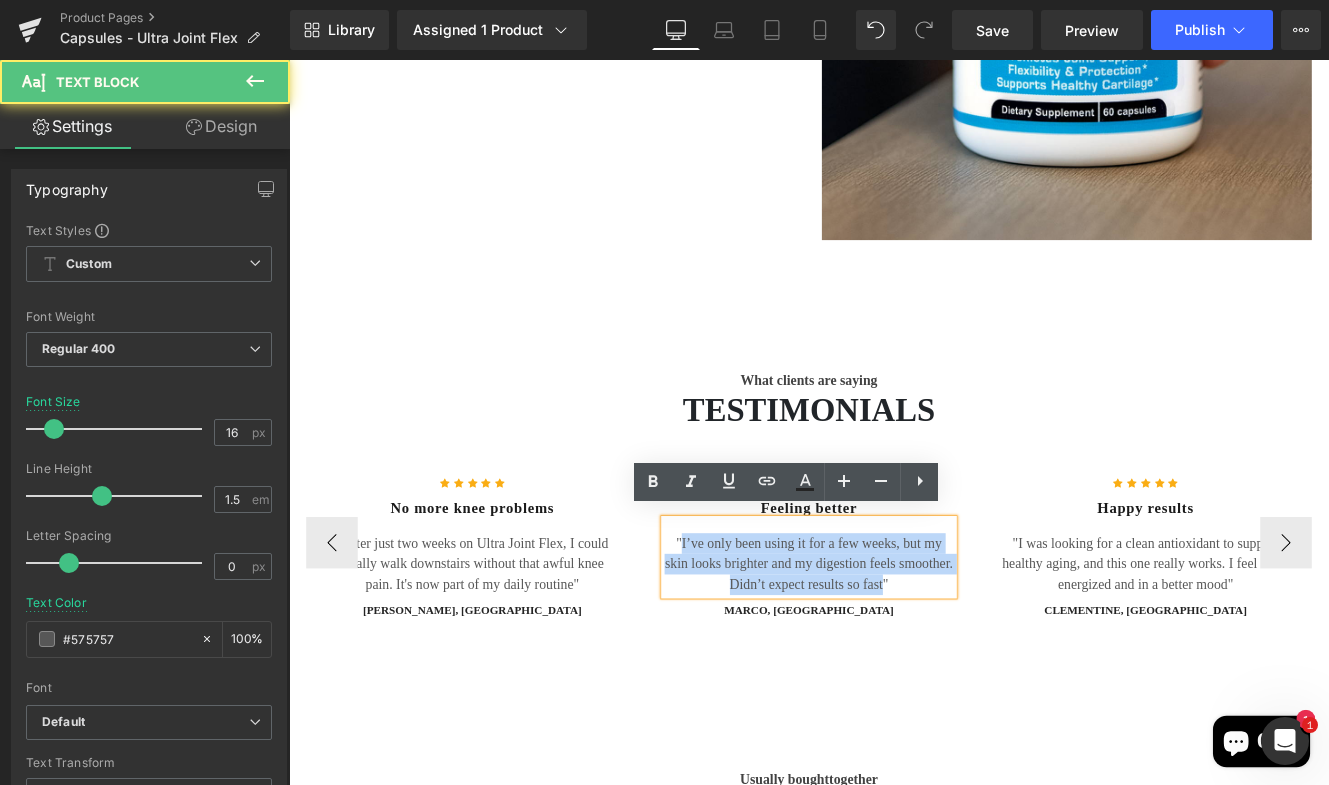 drag, startPoint x: 975, startPoint y: 664, endPoint x: 737, endPoint y: 614, distance: 243.19539 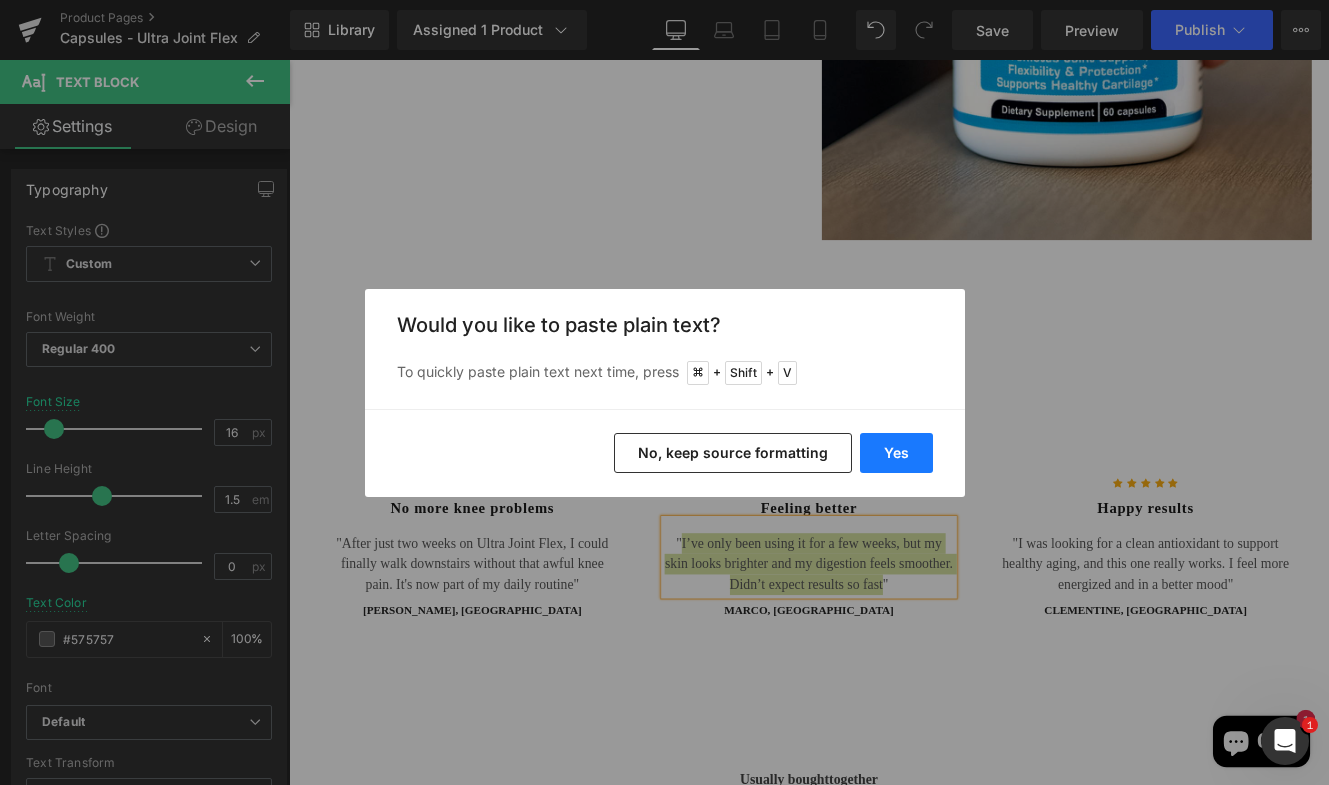 click on "Yes" at bounding box center (896, 453) 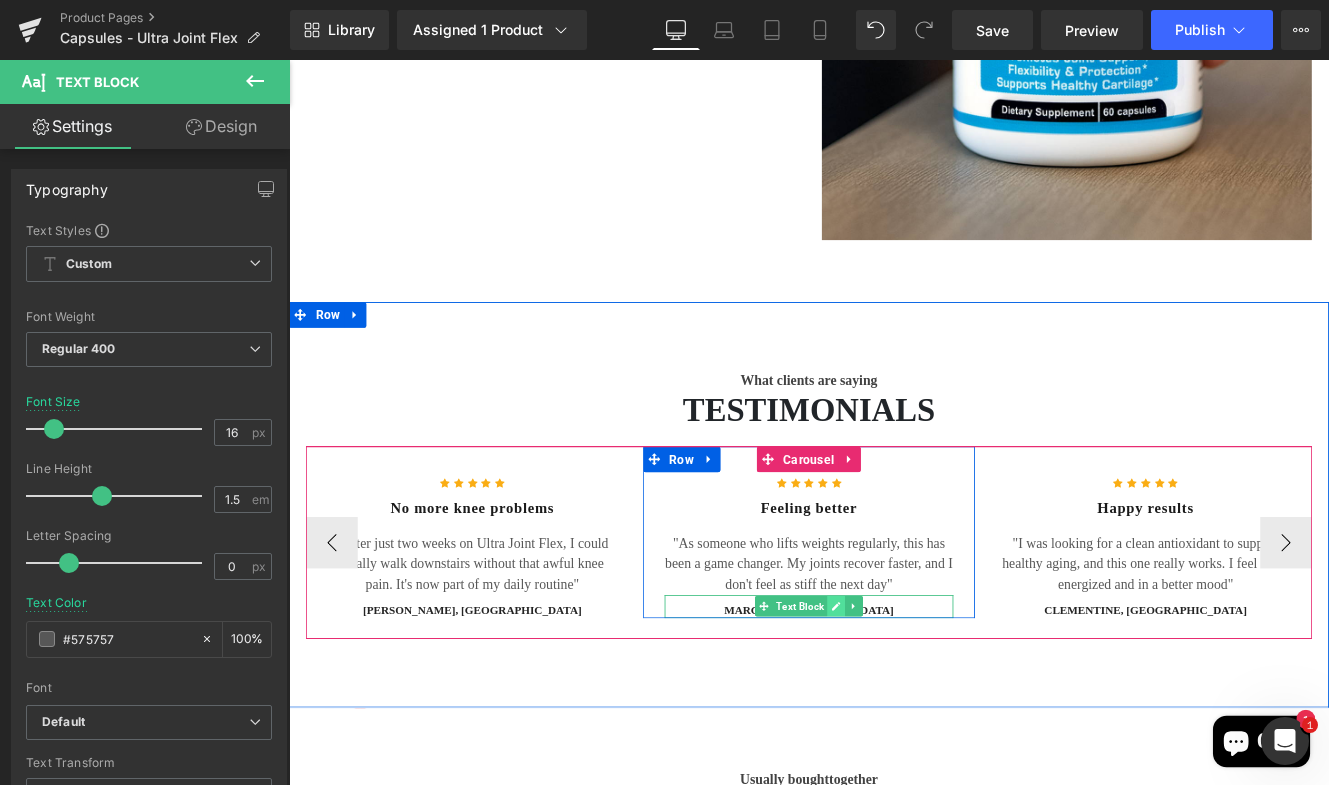click at bounding box center (925, 695) 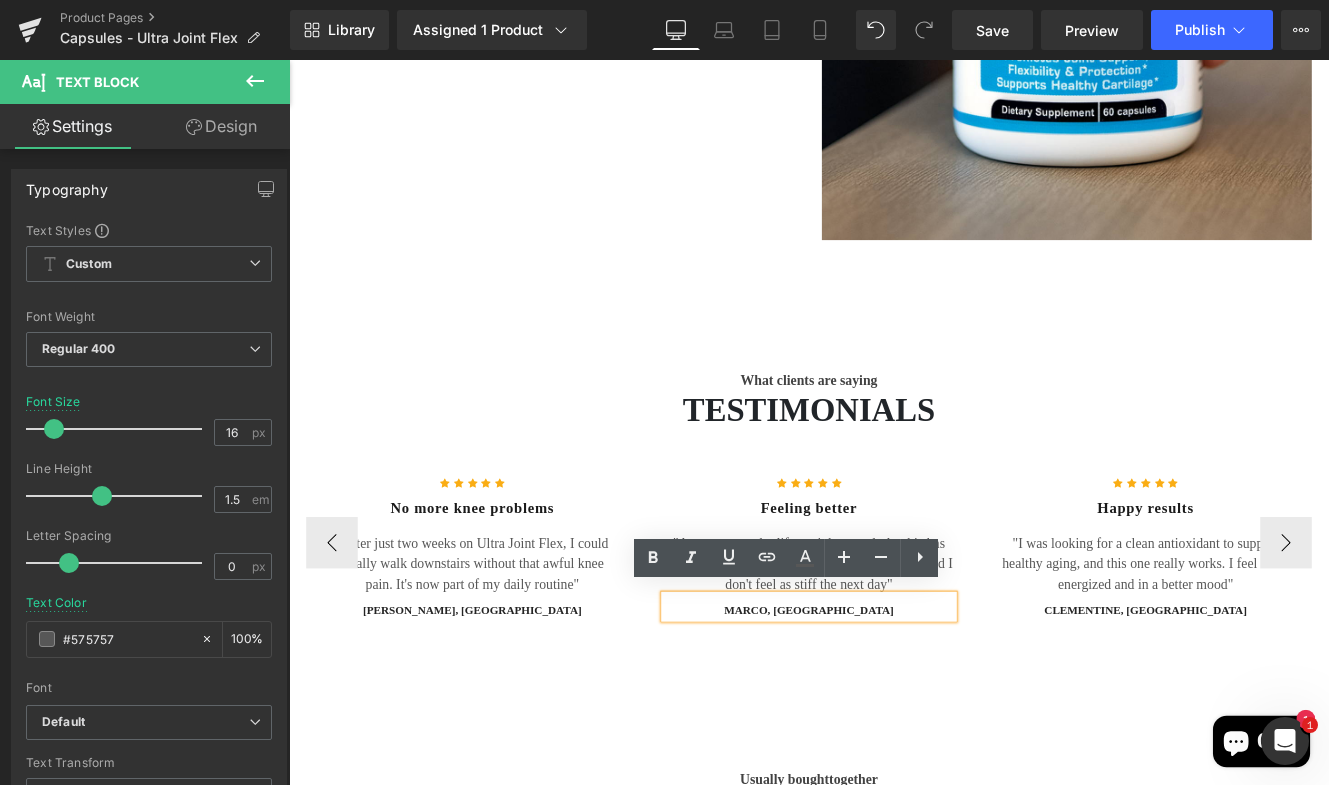 click on "MARCO, [GEOGRAPHIC_DATA]" at bounding box center [894, 700] 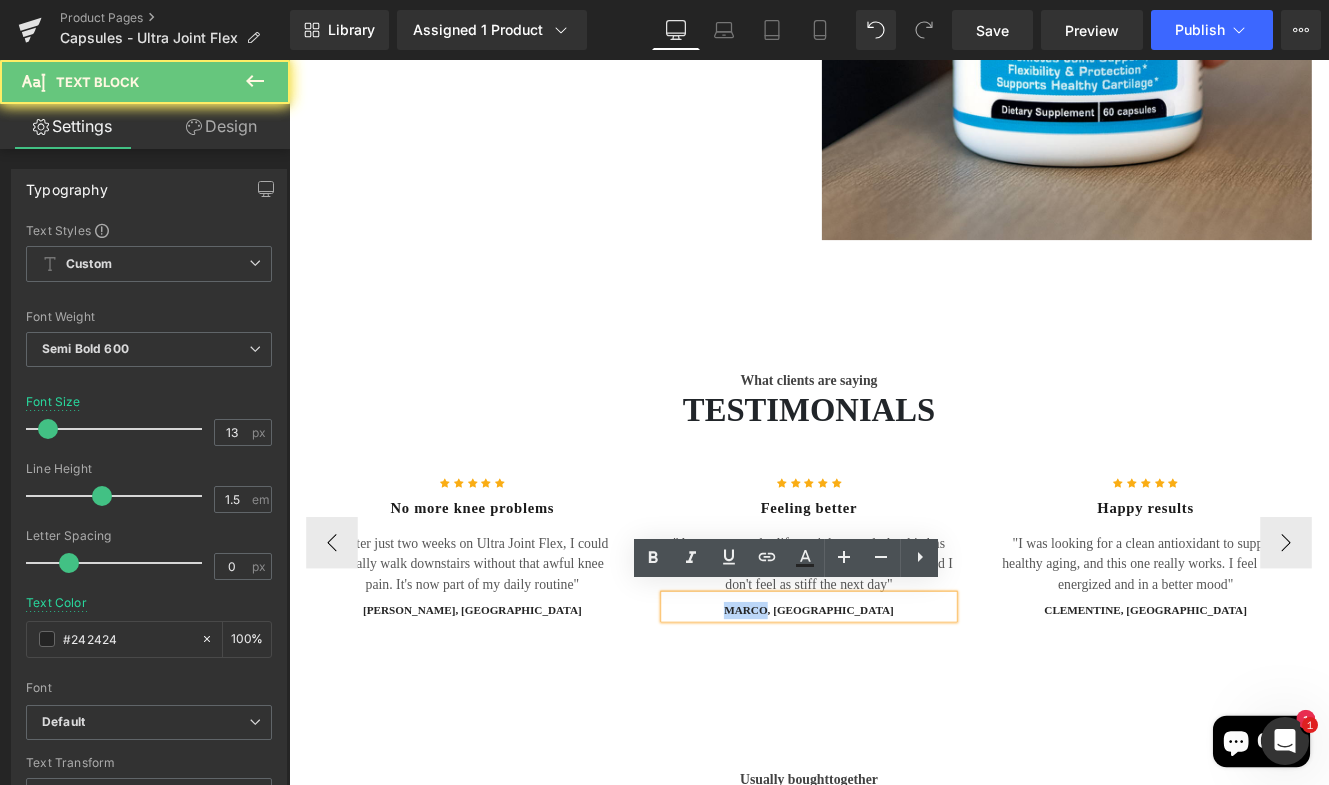 drag, startPoint x: 874, startPoint y: 688, endPoint x: 814, endPoint y: 688, distance: 60 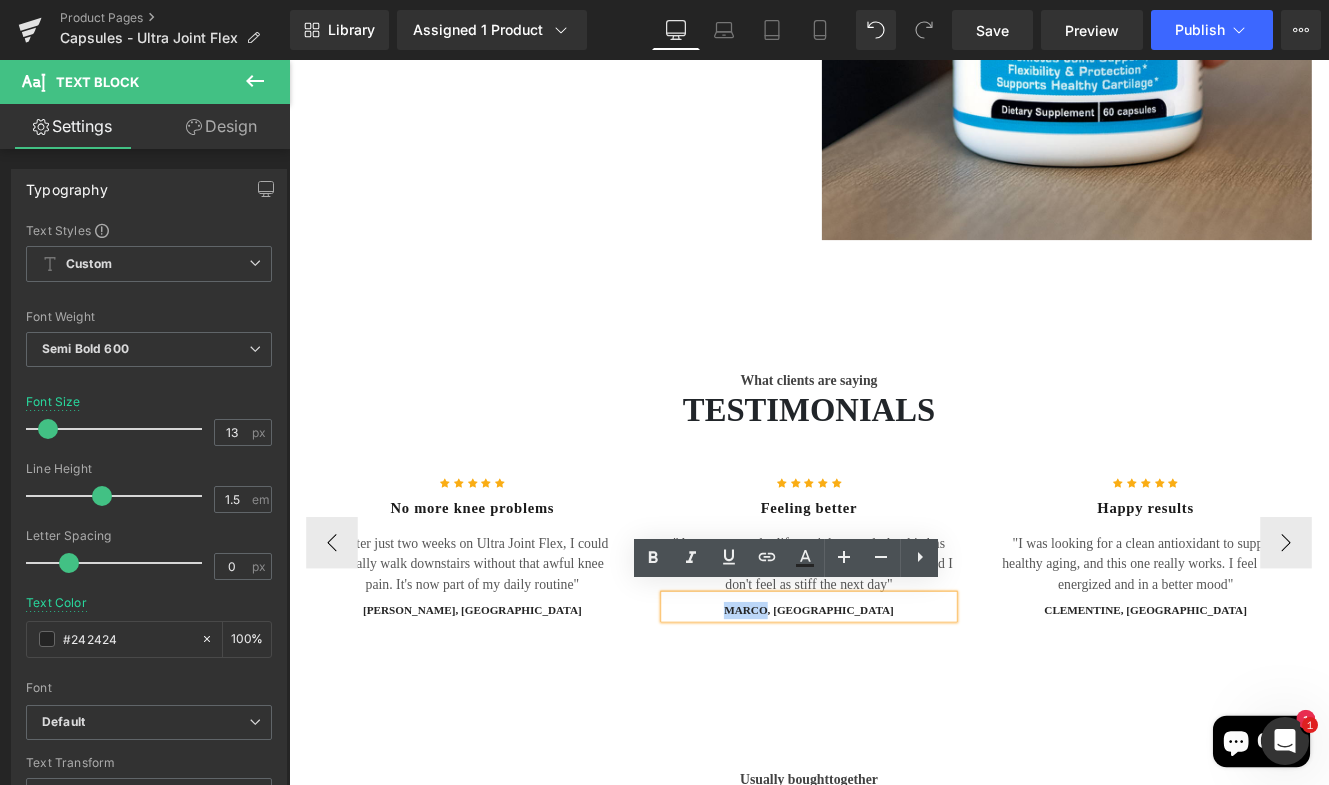 type 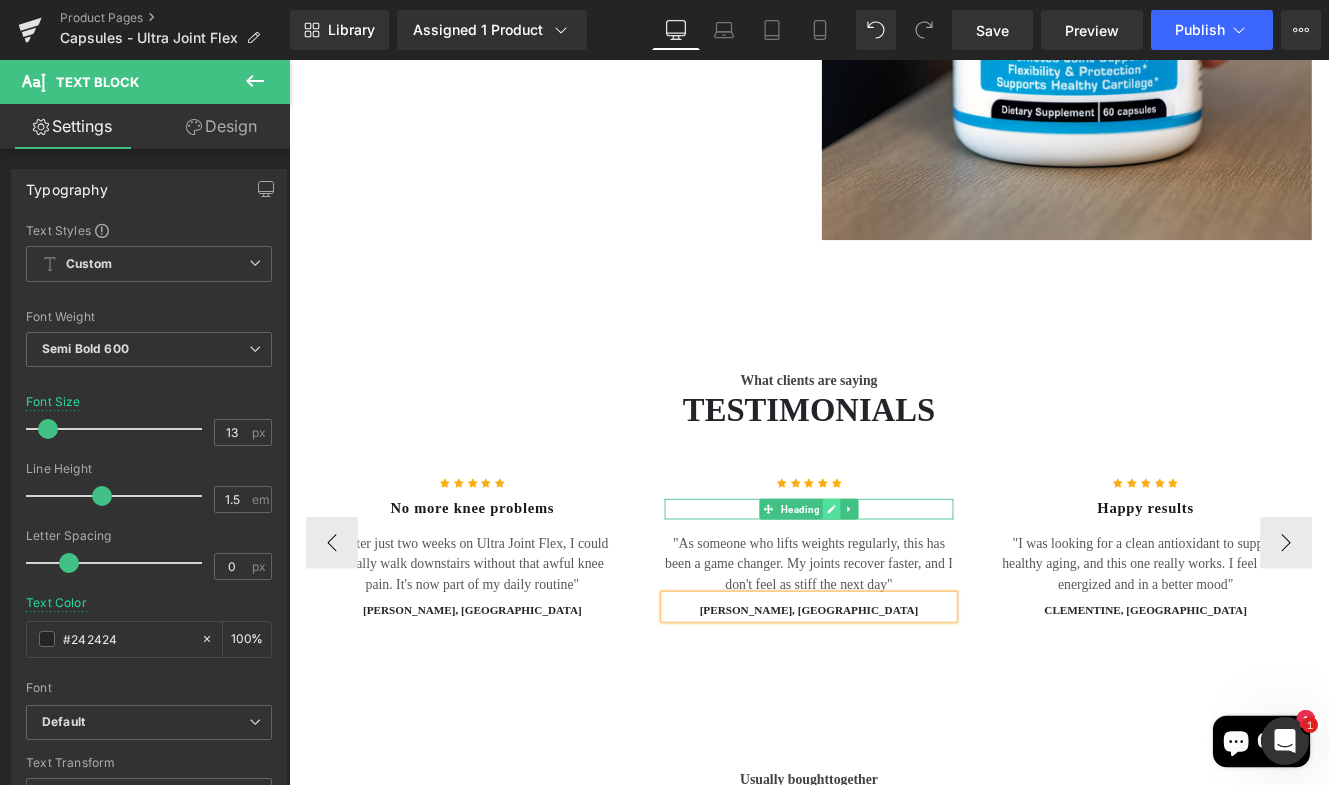 click 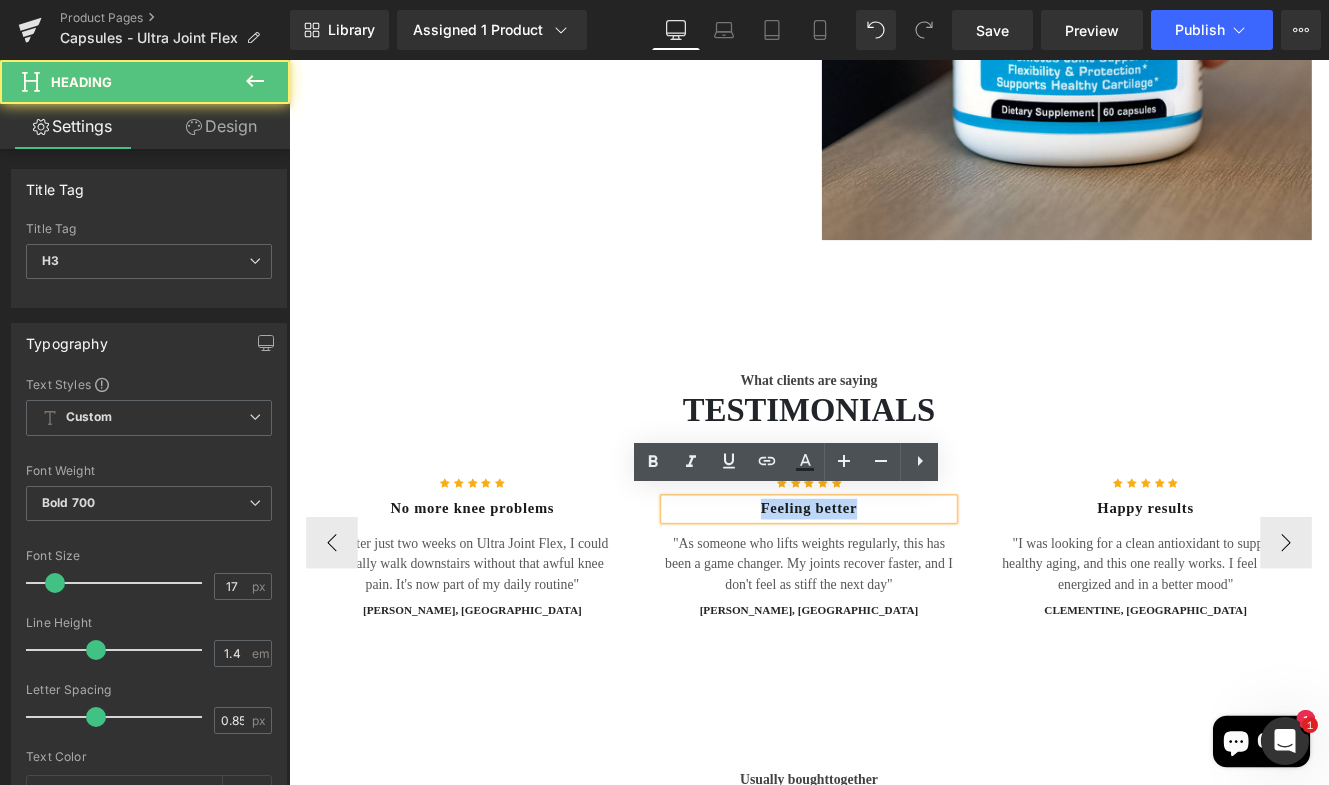 drag, startPoint x: 981, startPoint y: 575, endPoint x: 810, endPoint y: 573, distance: 171.01169 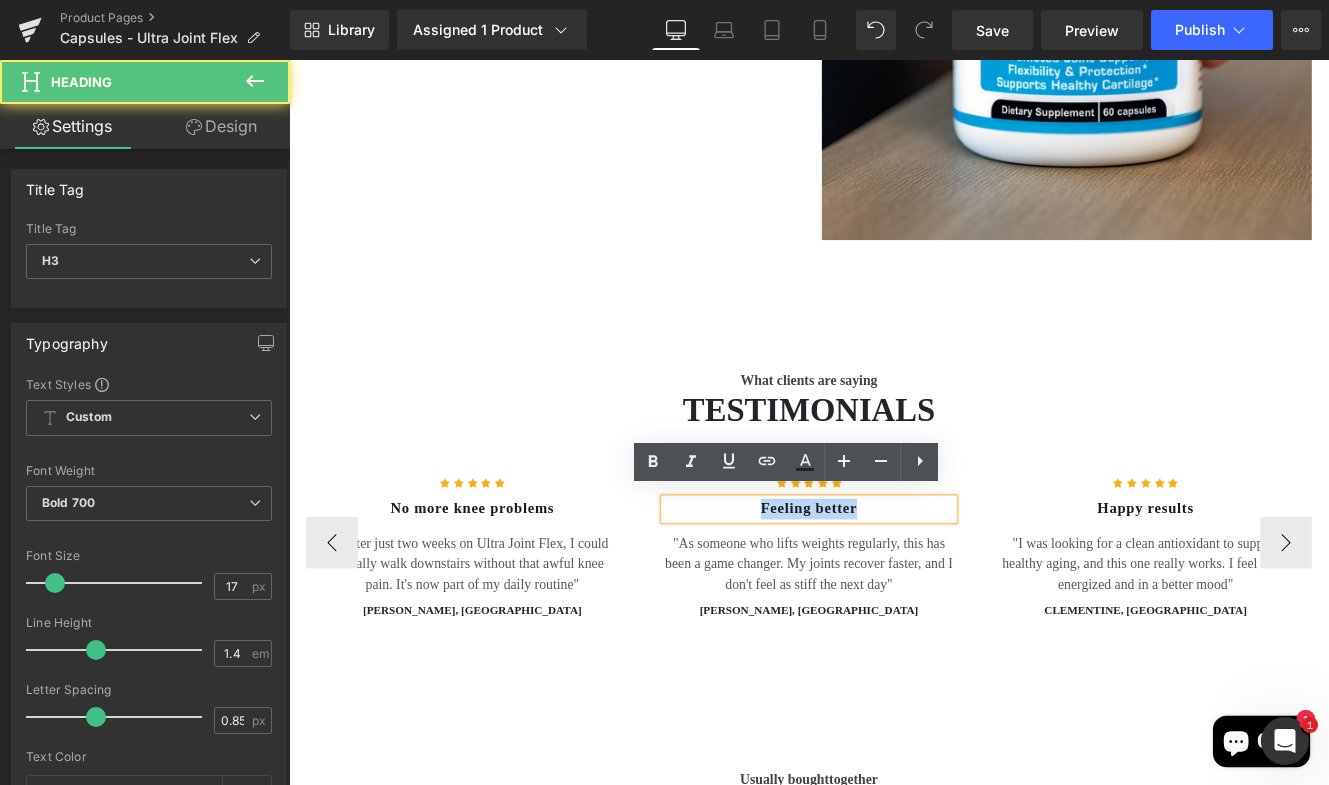 click on "Feeling better" at bounding box center (894, 582) 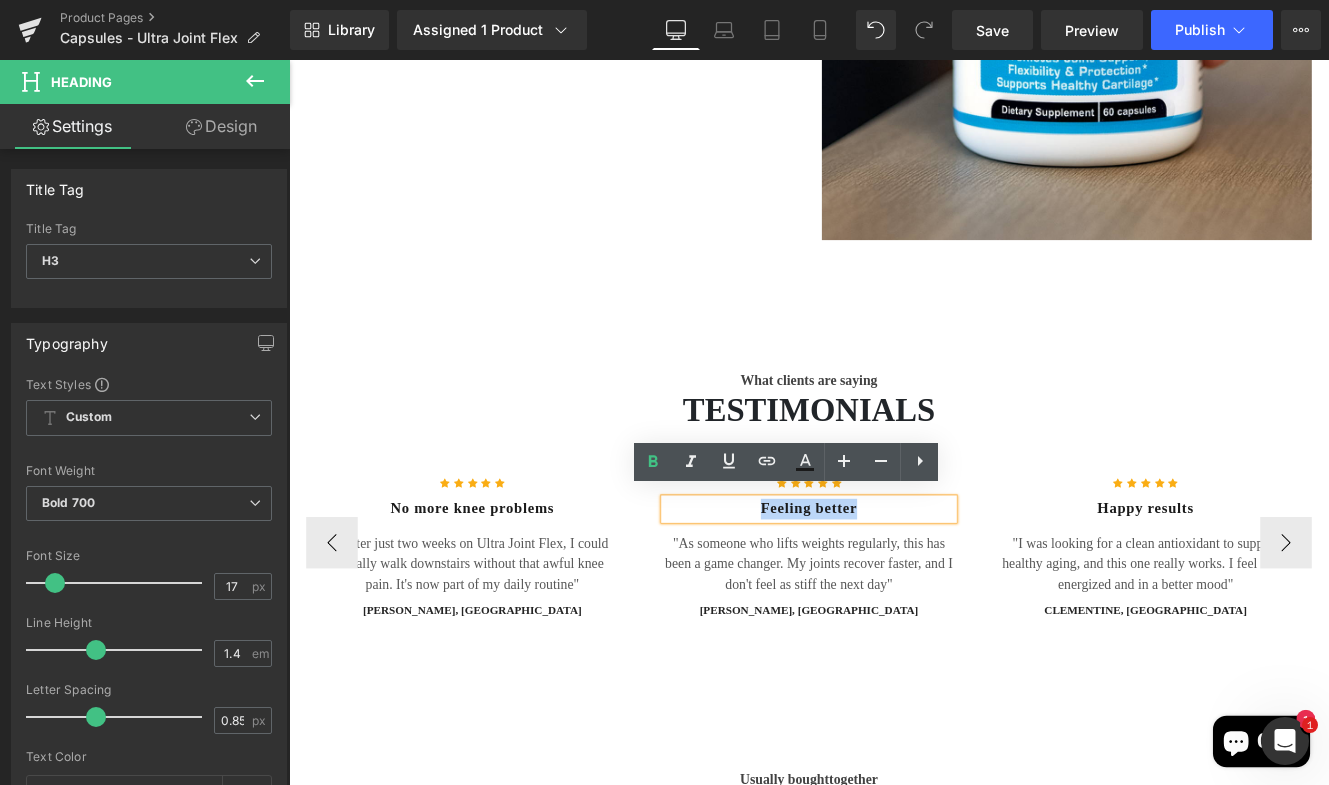 type 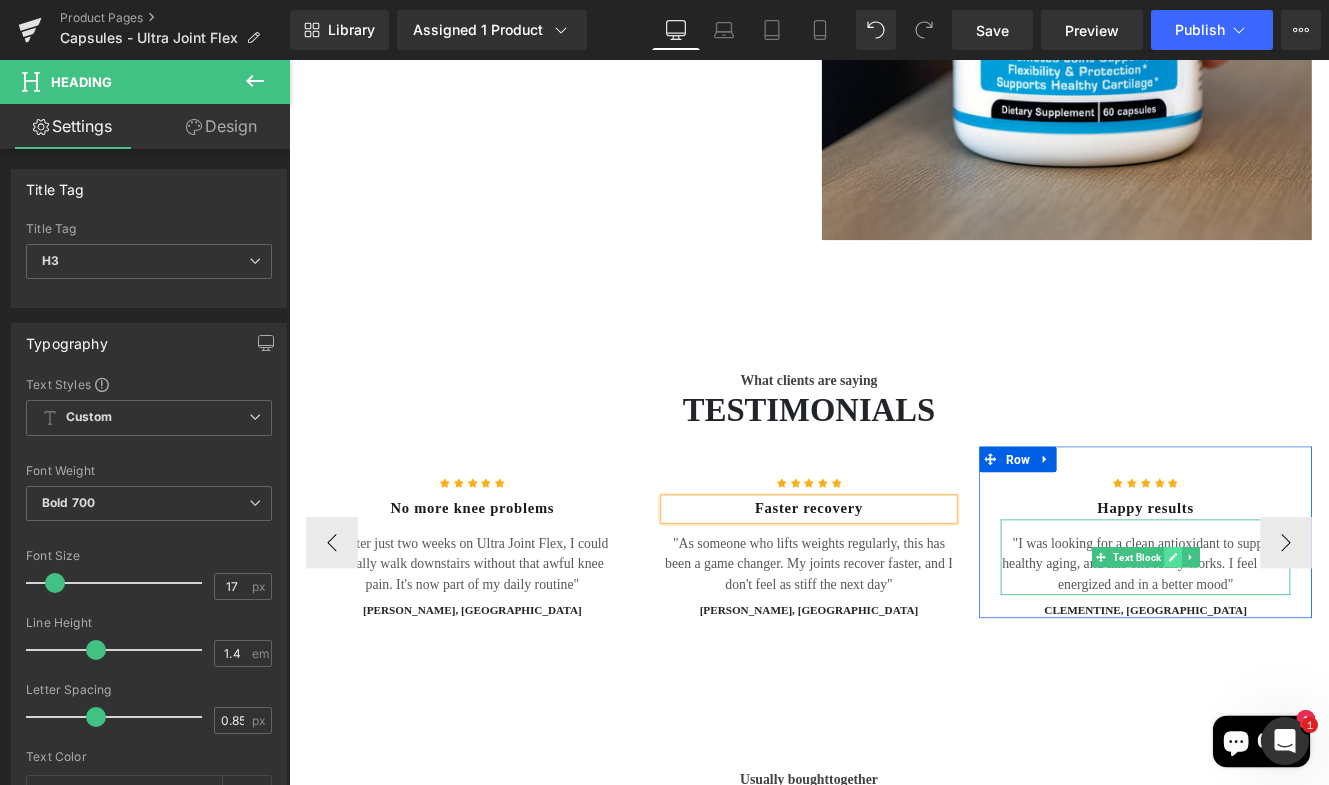 click at bounding box center [1317, 638] 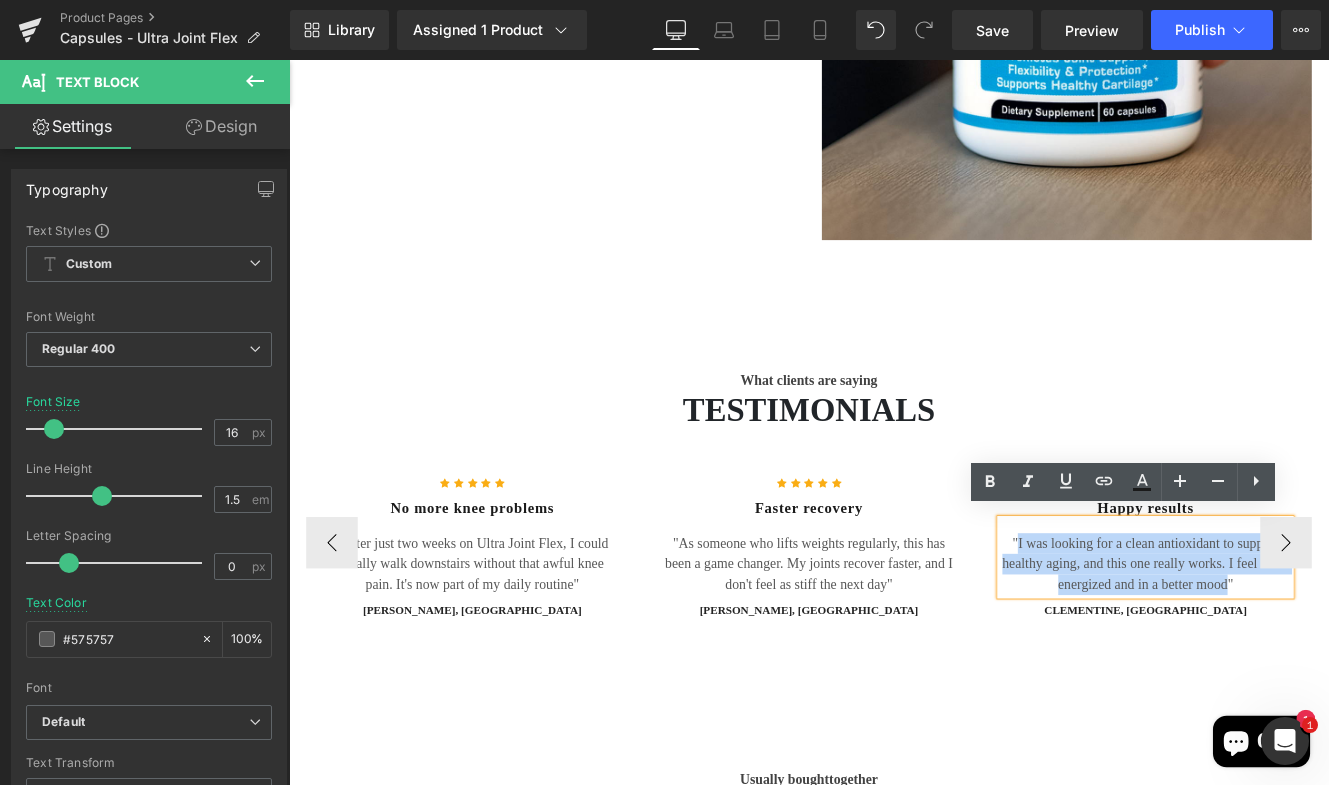 drag, startPoint x: 1378, startPoint y: 658, endPoint x: 1130, endPoint y: 611, distance: 252.41434 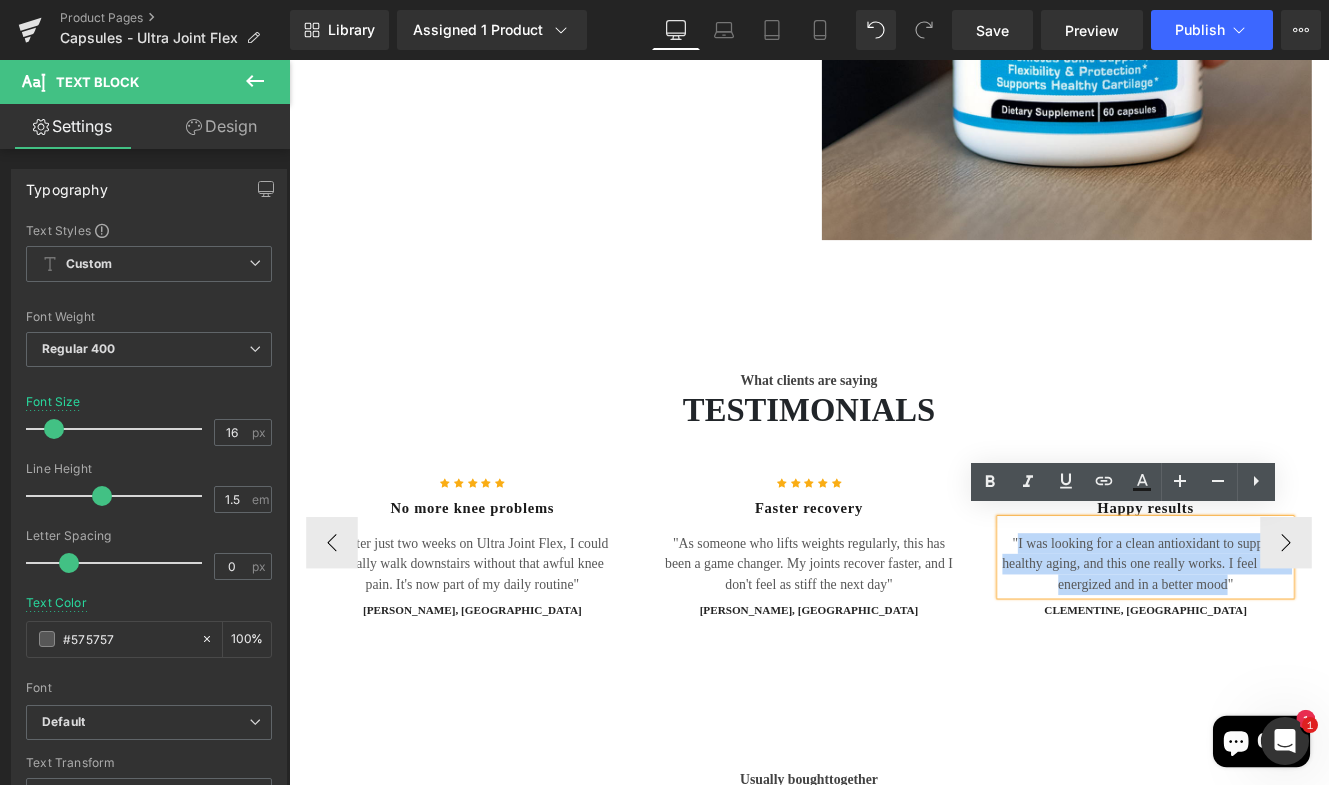 click on ""I was looking for a clean antioxidant to support healthy aging, and this one really works. I feel more energized and in a better mood"" at bounding box center (1285, 646) 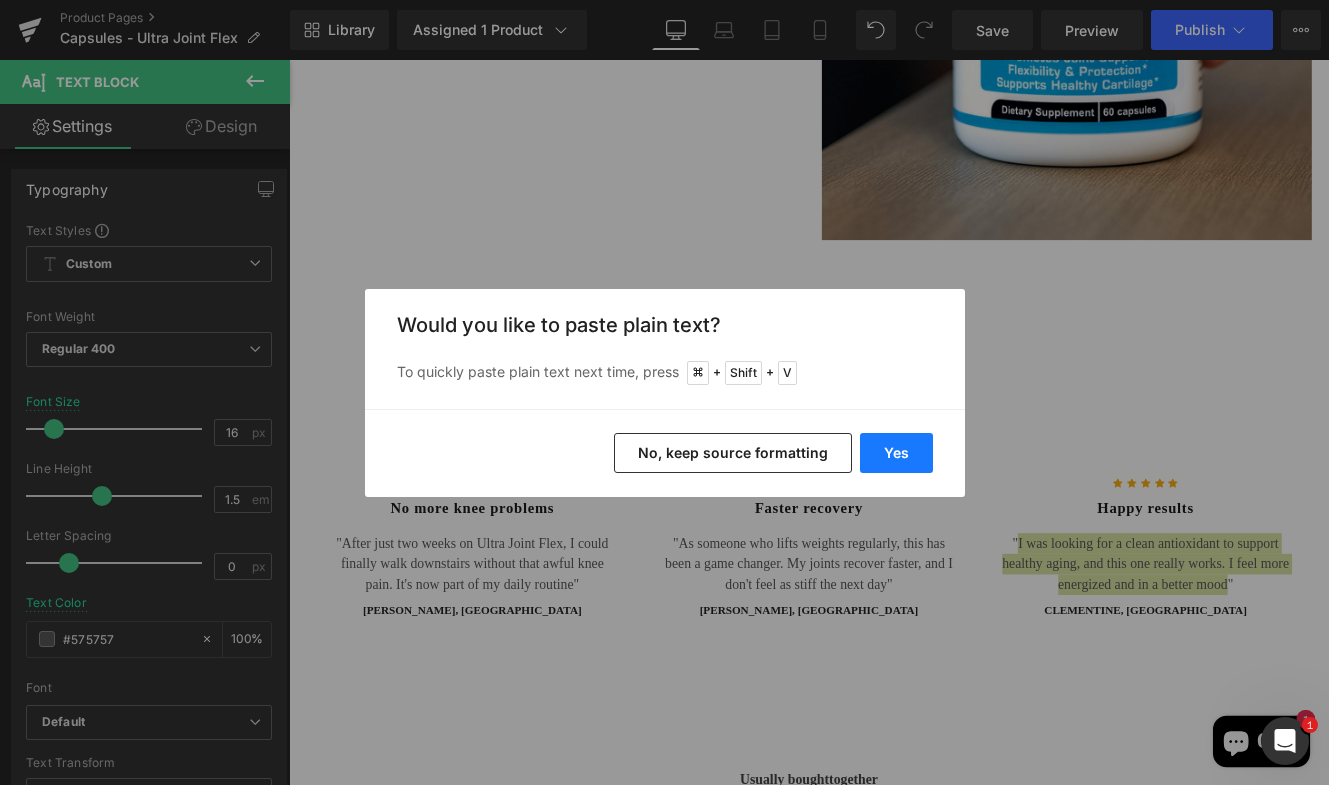 click on "Yes" at bounding box center (896, 453) 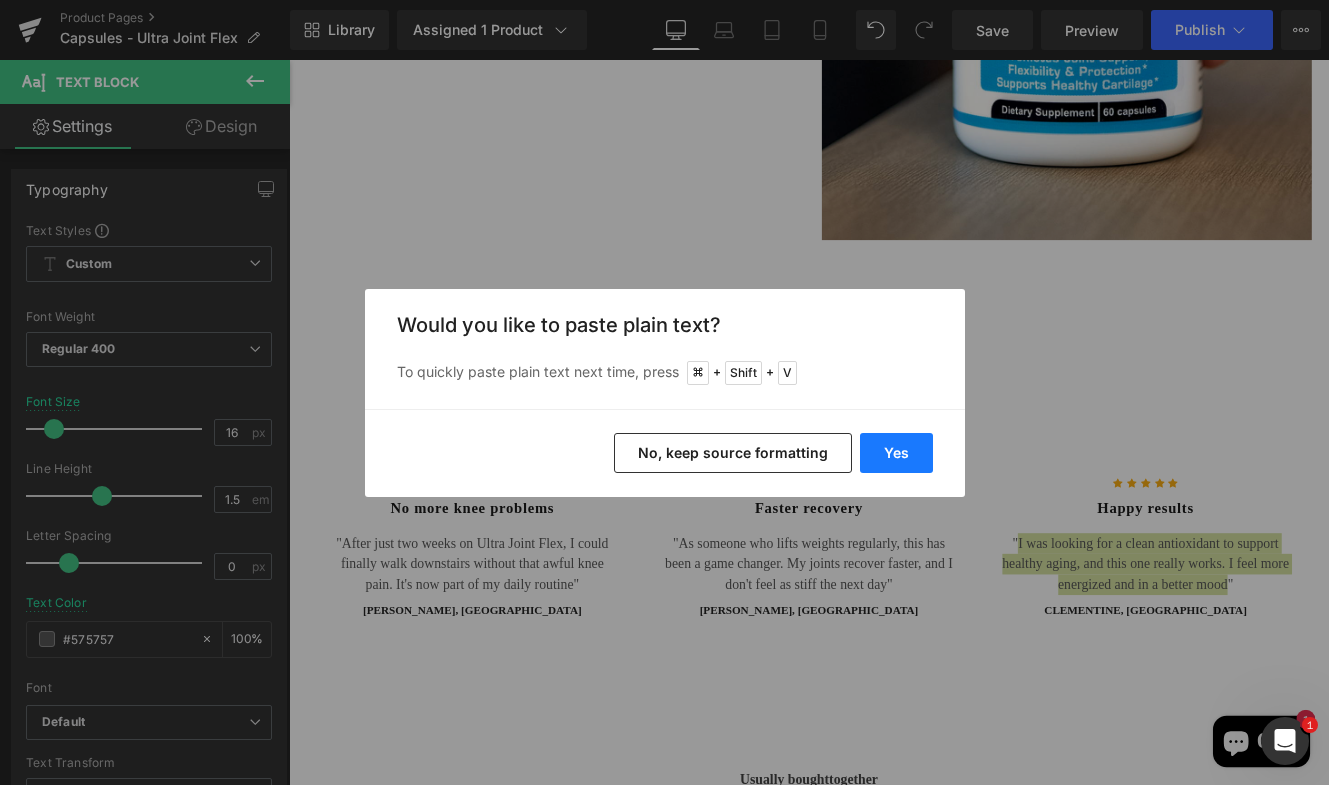 type 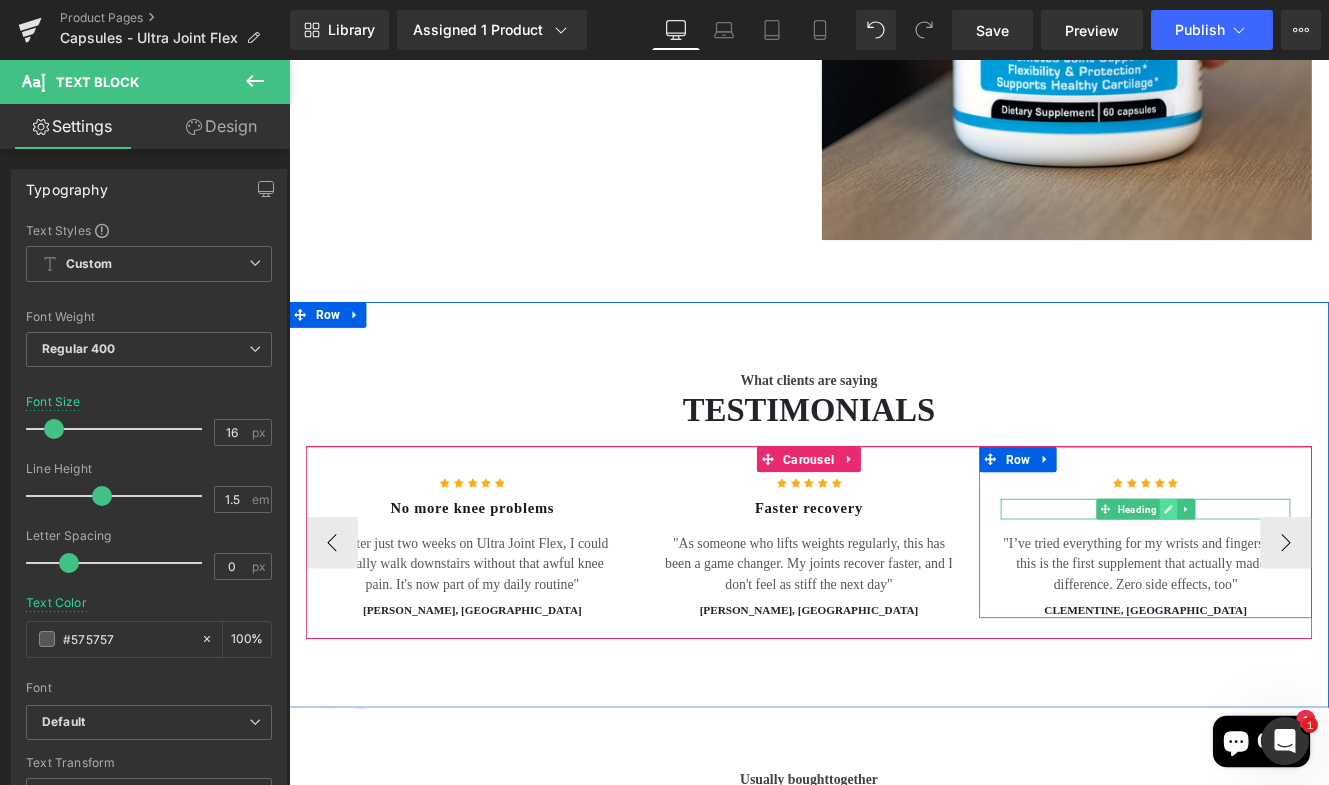 click 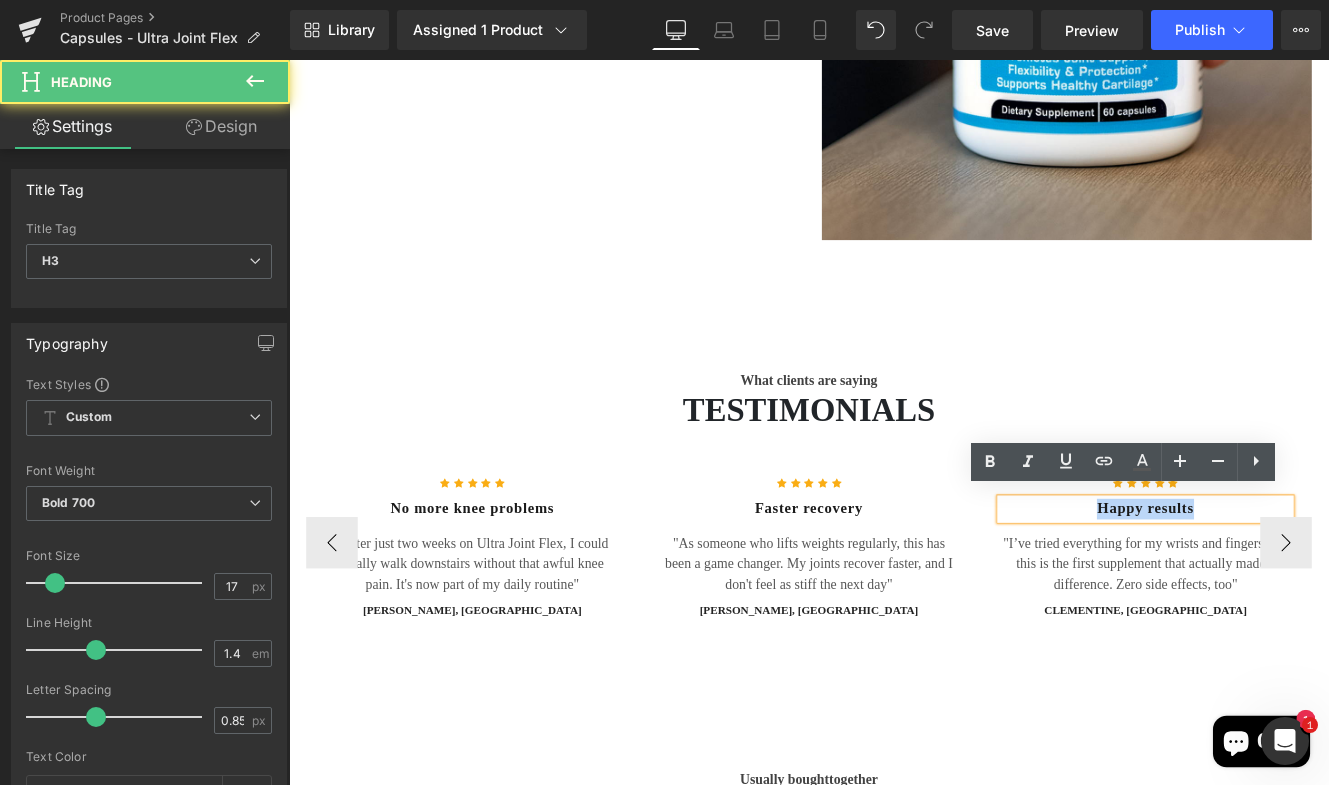 drag, startPoint x: 1344, startPoint y: 577, endPoint x: 1178, endPoint y: 575, distance: 166.01205 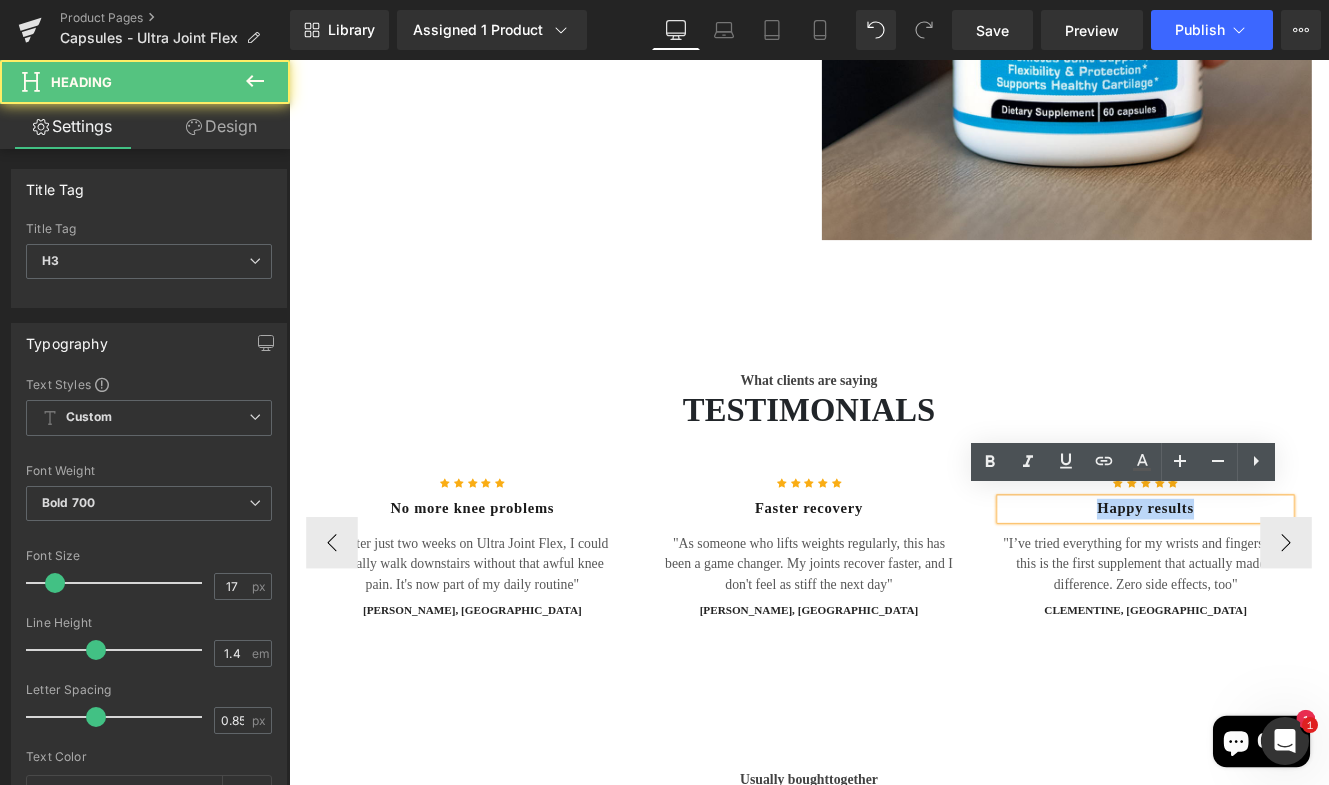 click on "Happy results" at bounding box center [1285, 582] 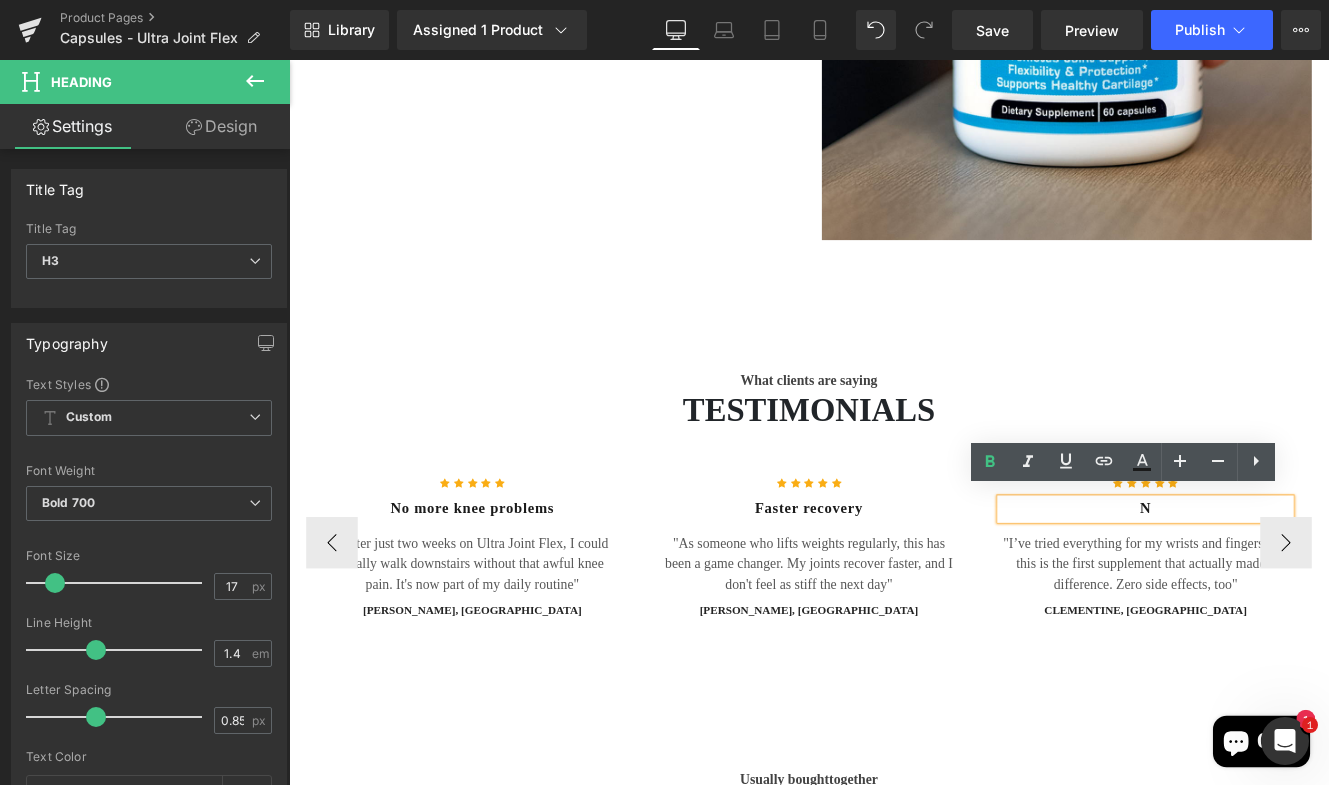 type 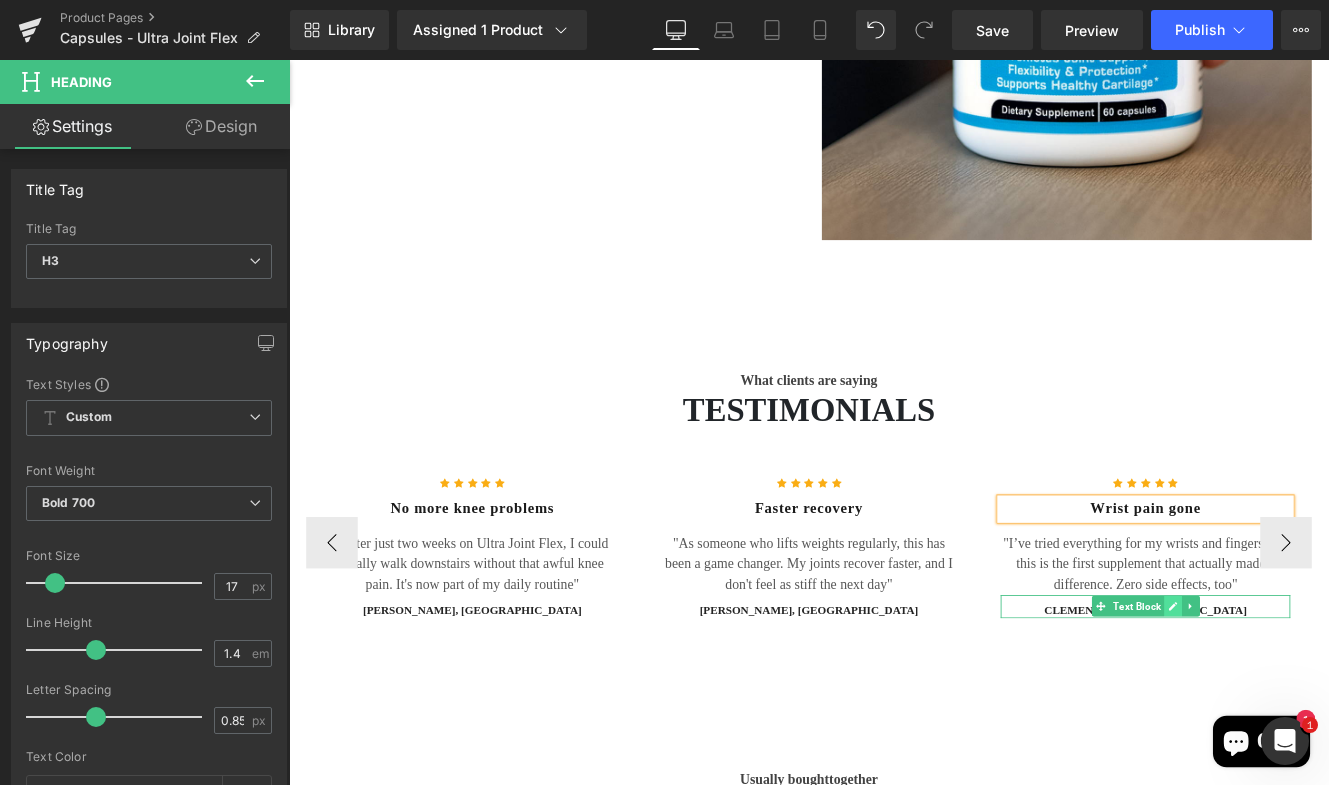 click 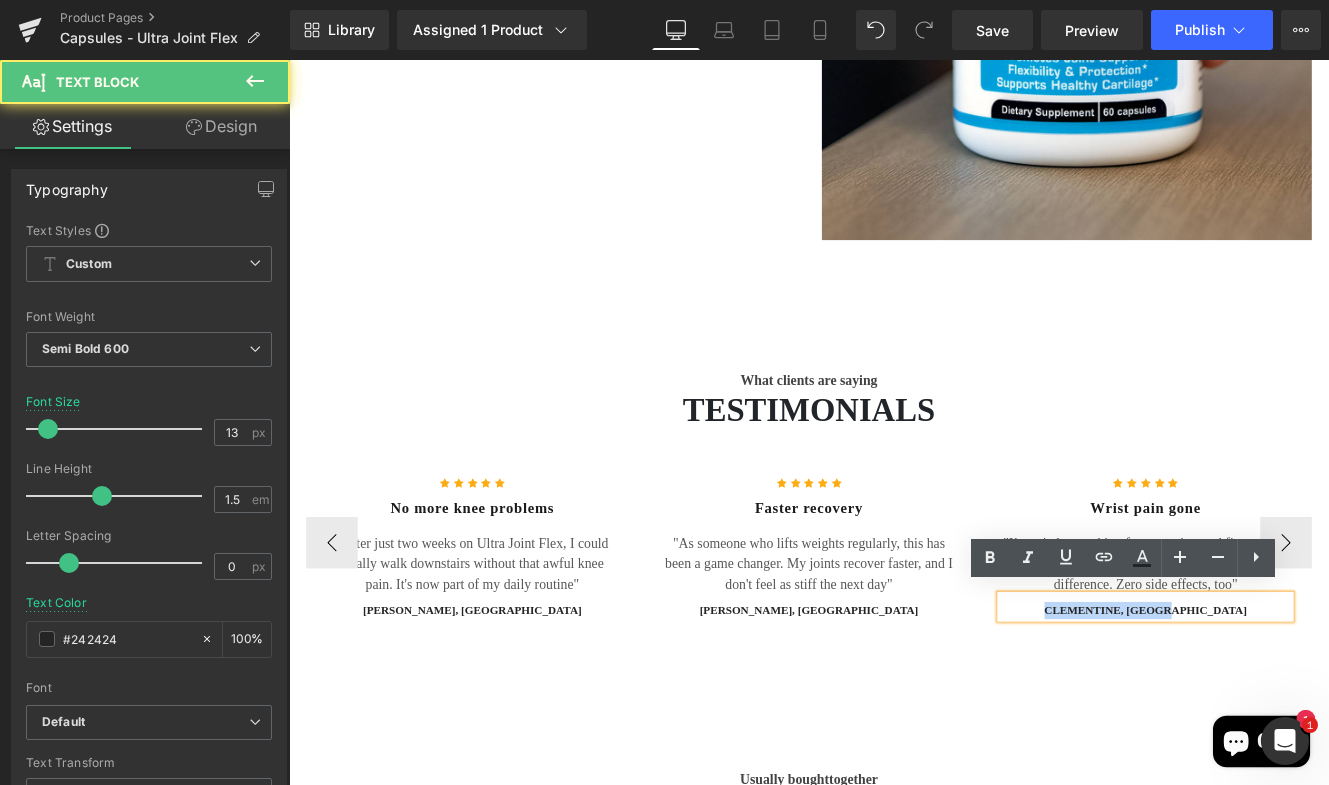 drag, startPoint x: 1355, startPoint y: 691, endPoint x: 1174, endPoint y: 689, distance: 181.01105 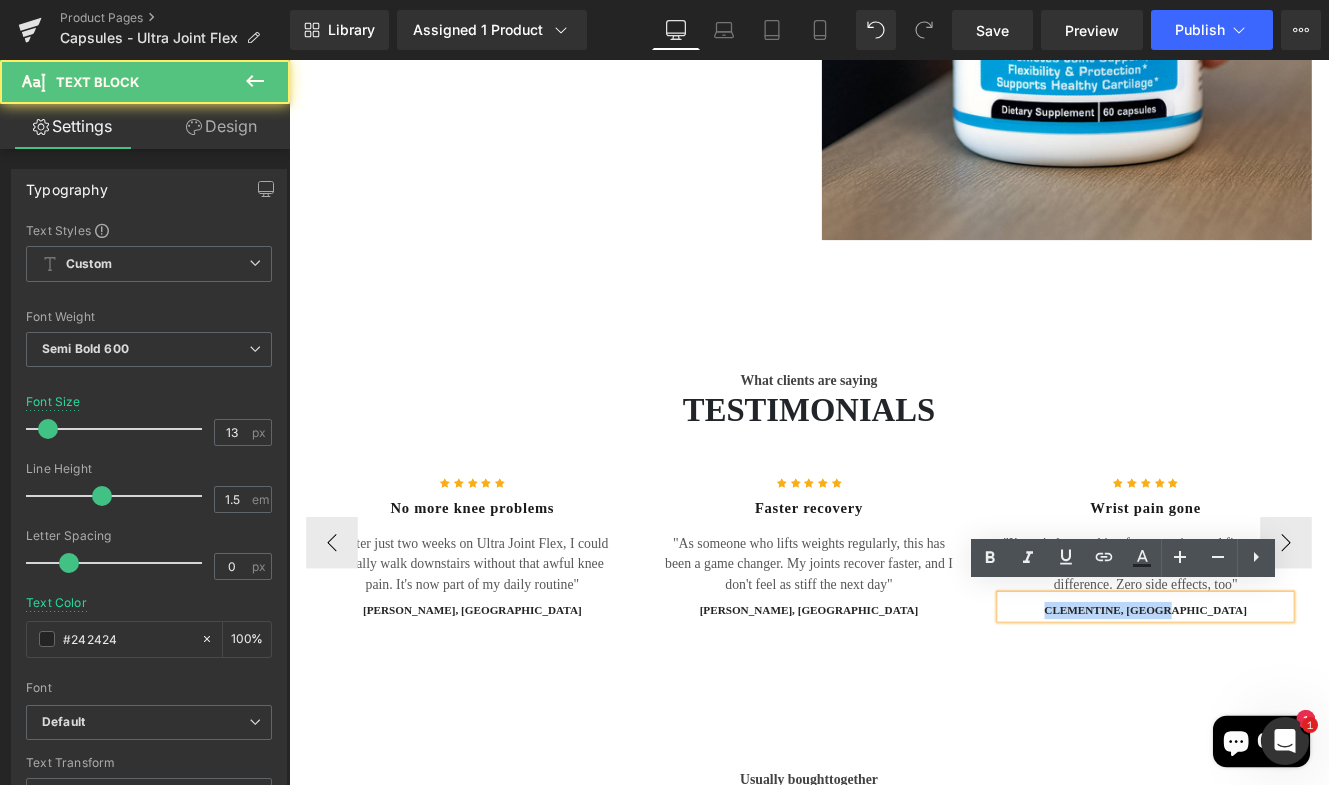click on "CLEMENTINE, [GEOGRAPHIC_DATA]" at bounding box center [1285, 700] 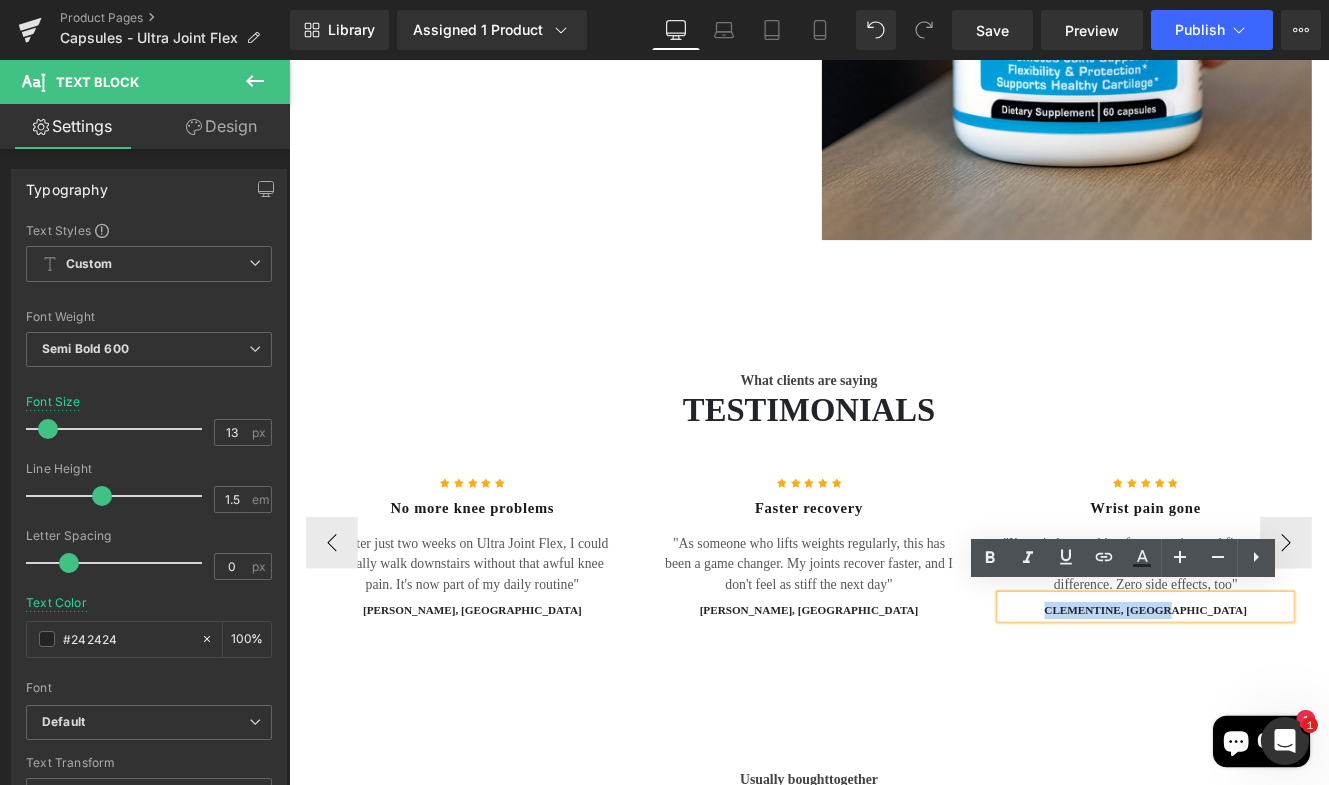type 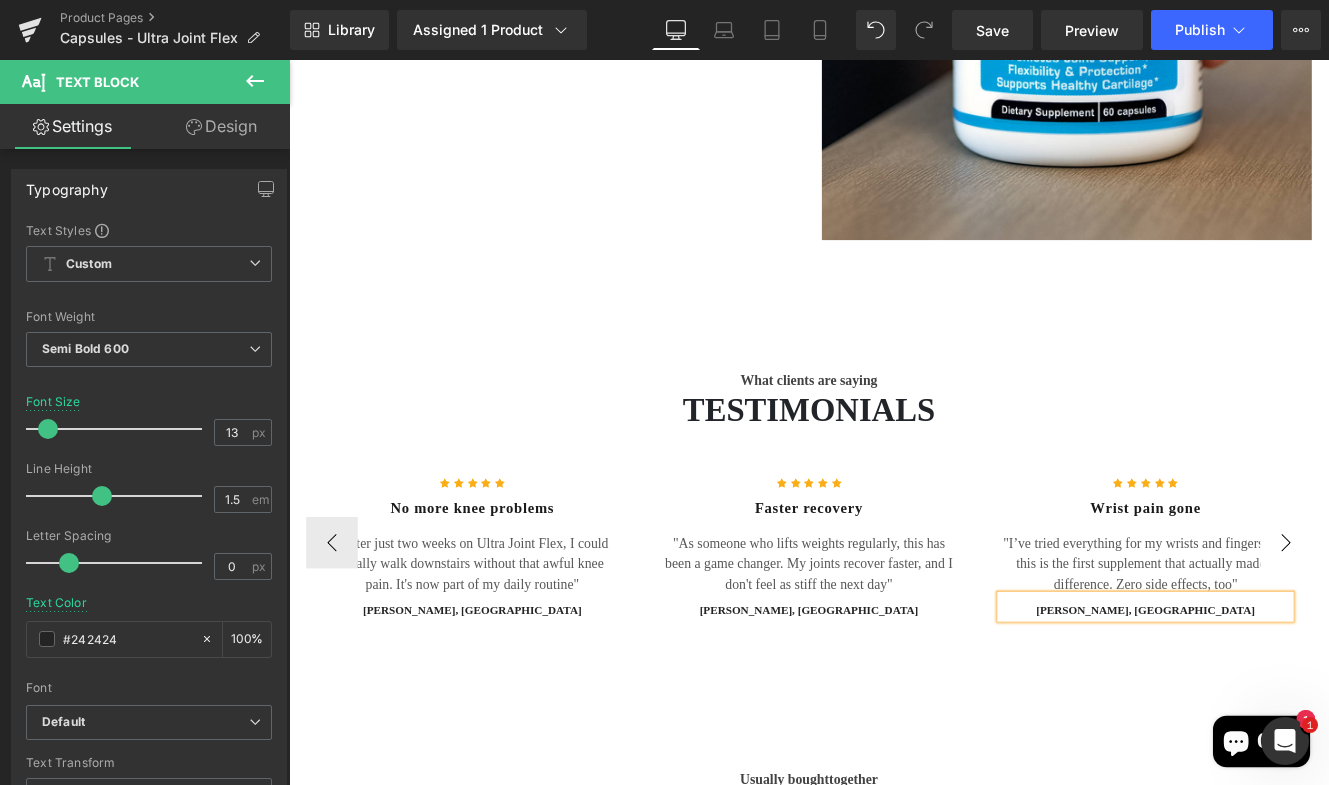 click on "›" at bounding box center [1449, 621] 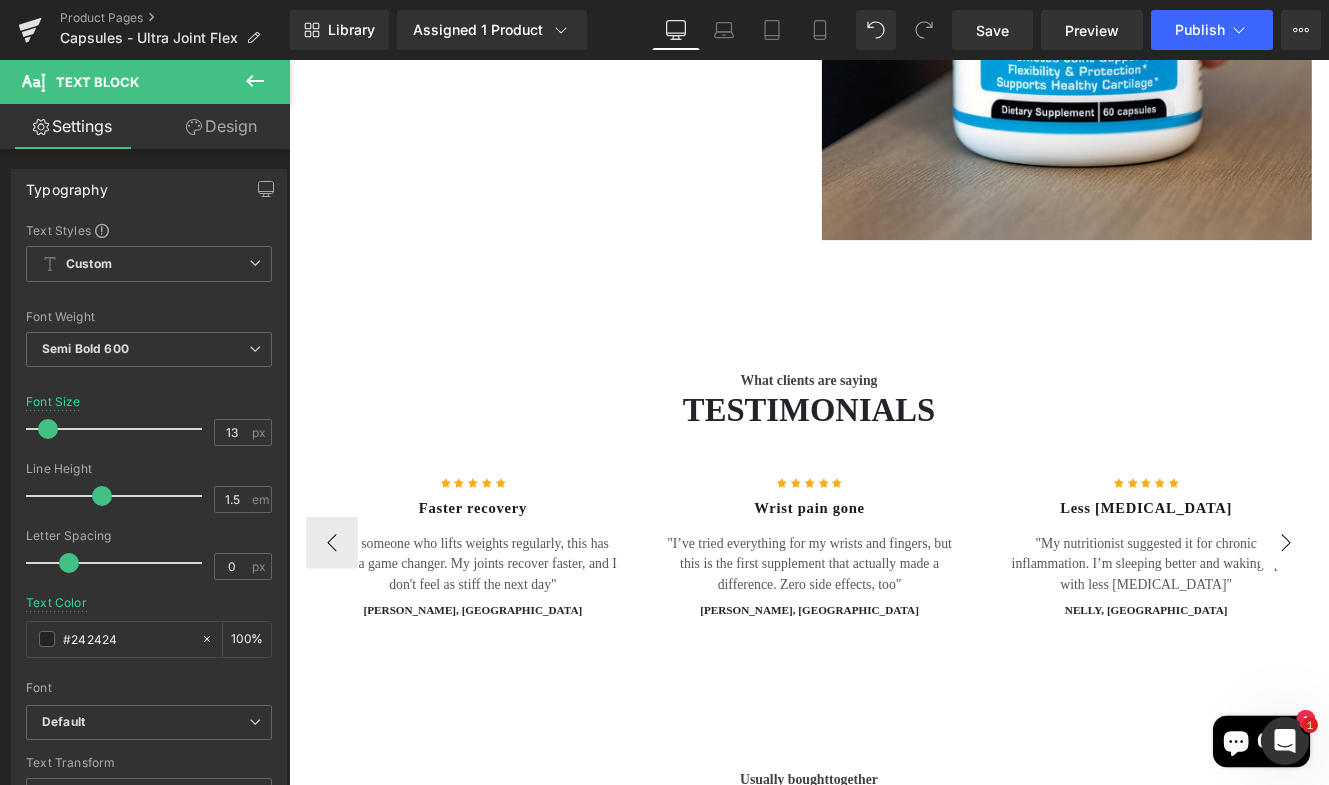 click on "›" at bounding box center [1449, 621] 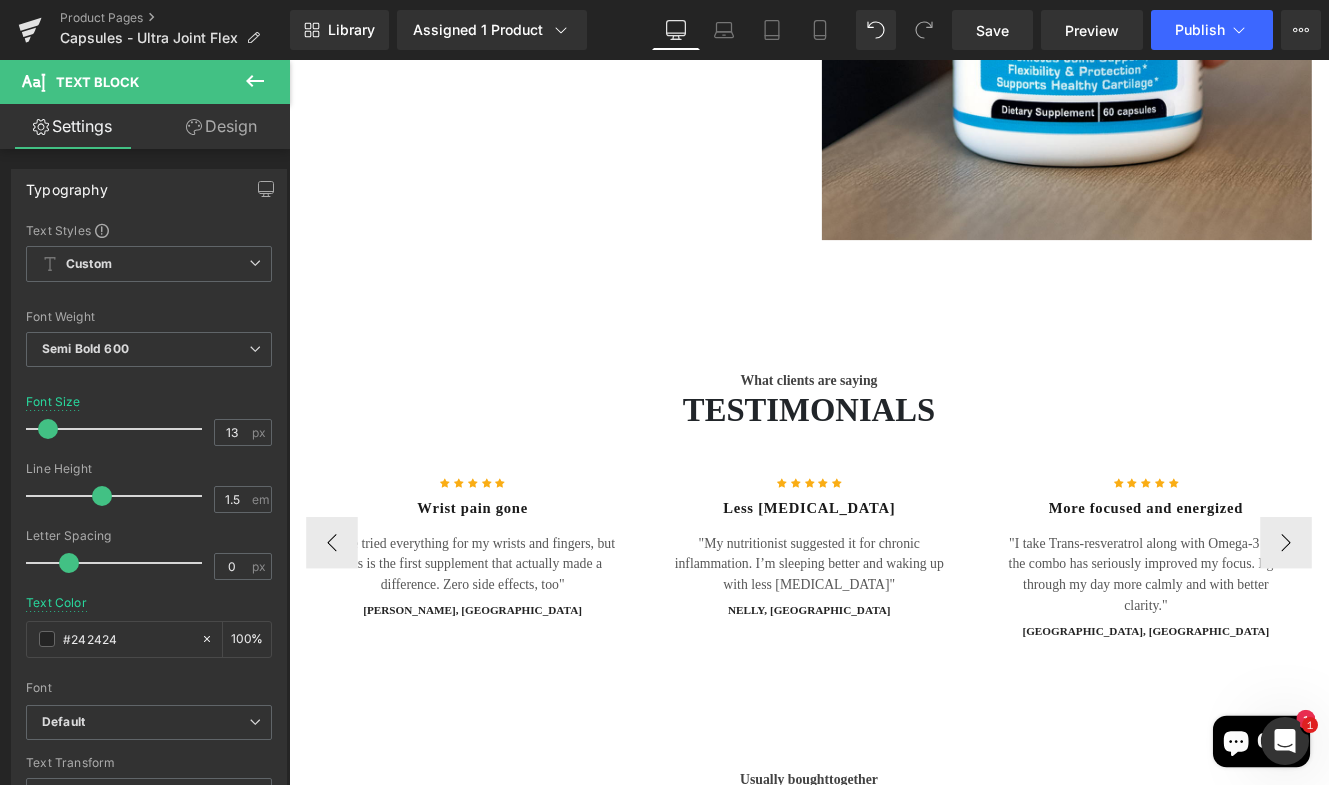 click on "Text Block" at bounding box center [883, 638] 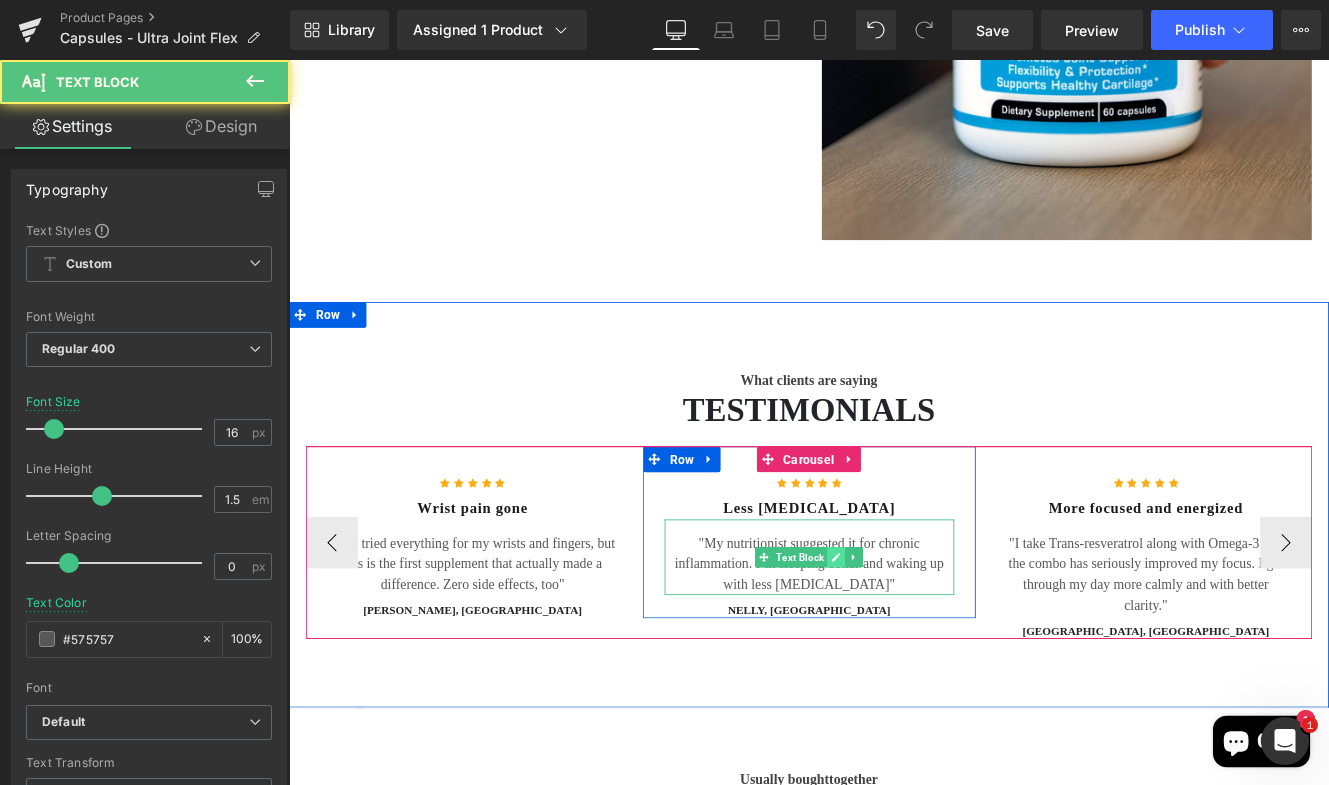 click 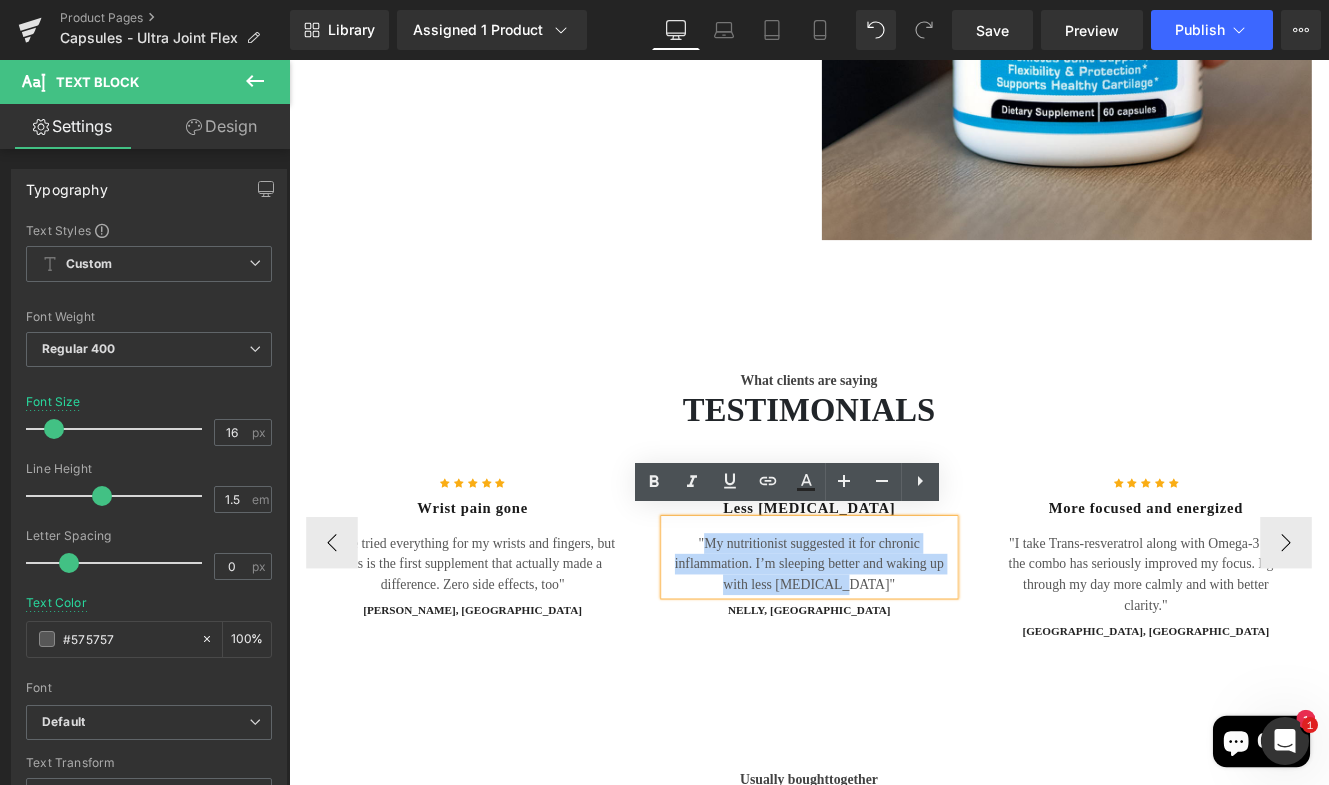 drag, startPoint x: 764, startPoint y: 613, endPoint x: 943, endPoint y: 659, distance: 184.81613 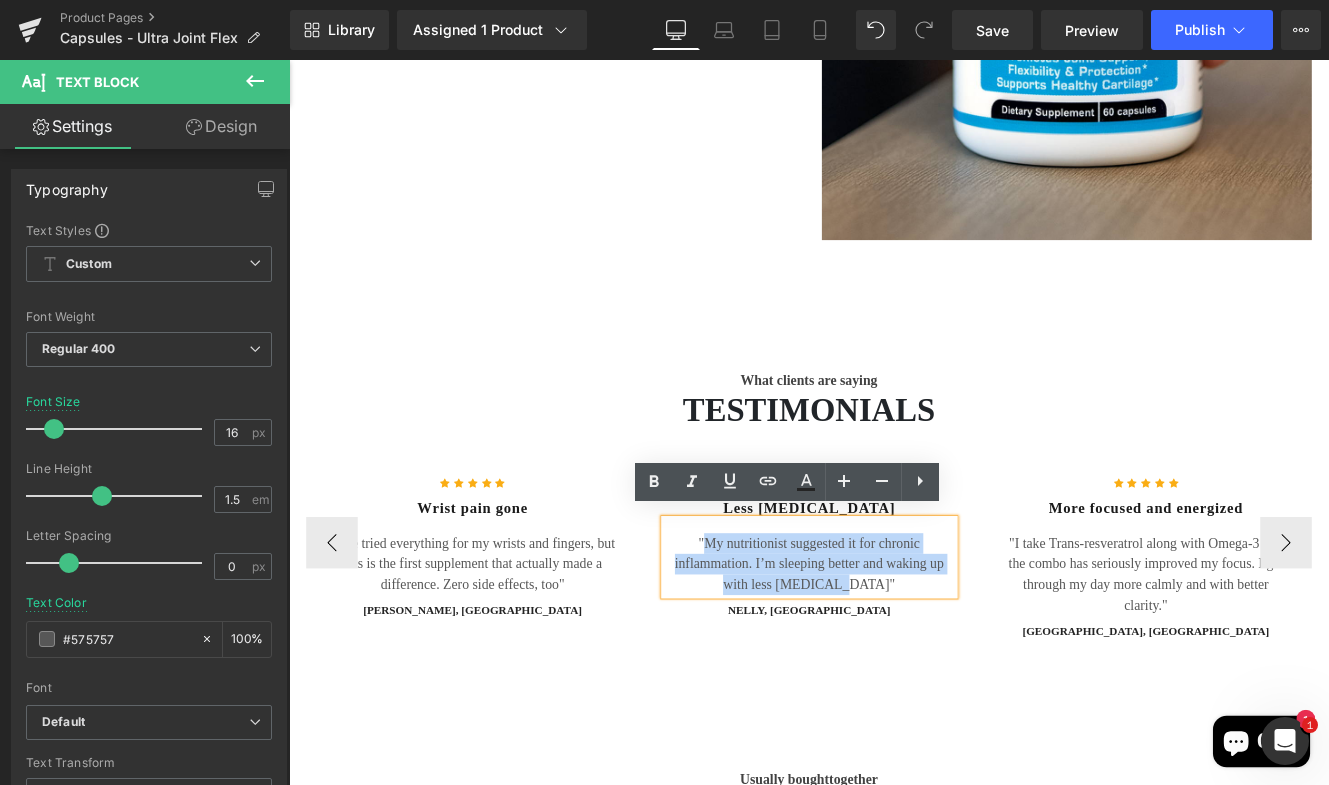 click on ""My nutritionist suggested it for chronic inflammation. I’m sleeping better and waking up with less [MEDICAL_DATA]"" at bounding box center [894, 646] 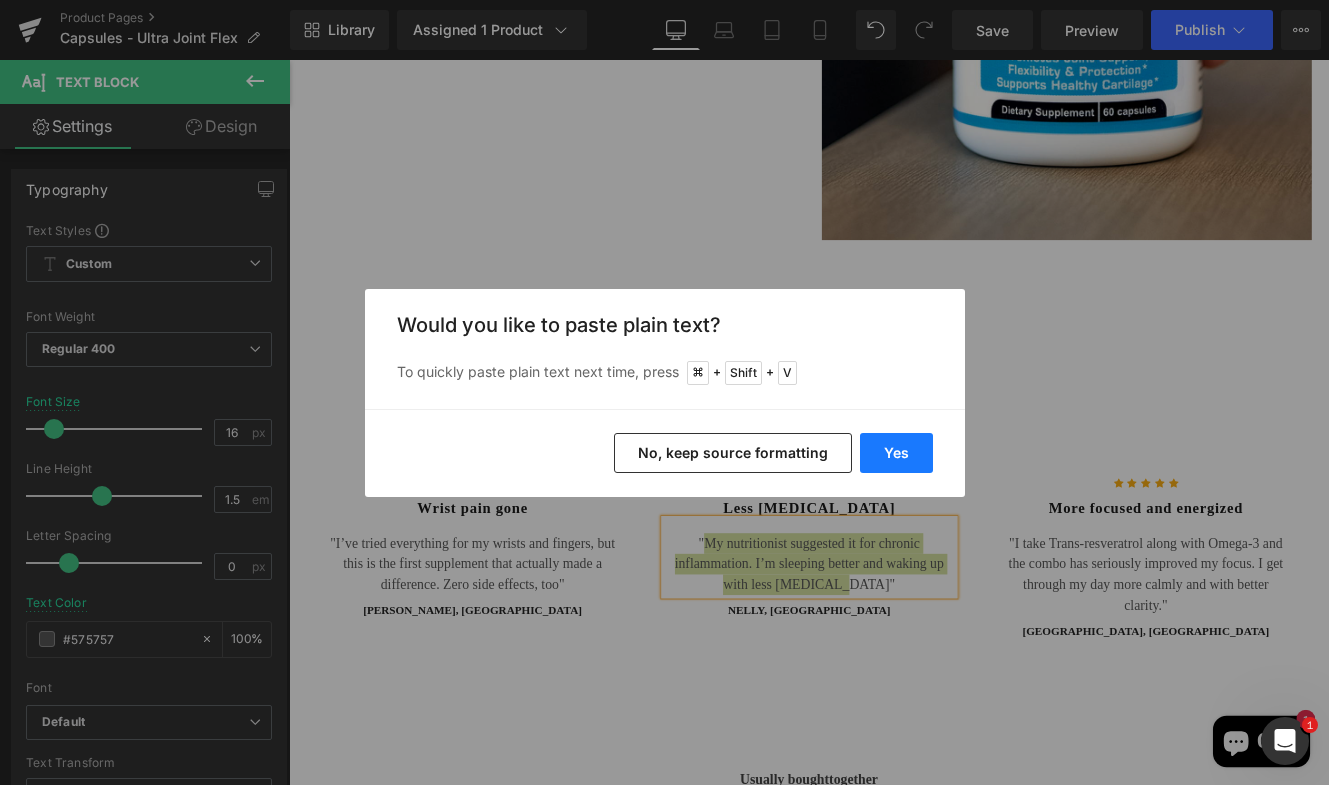 click on "Yes" at bounding box center (896, 453) 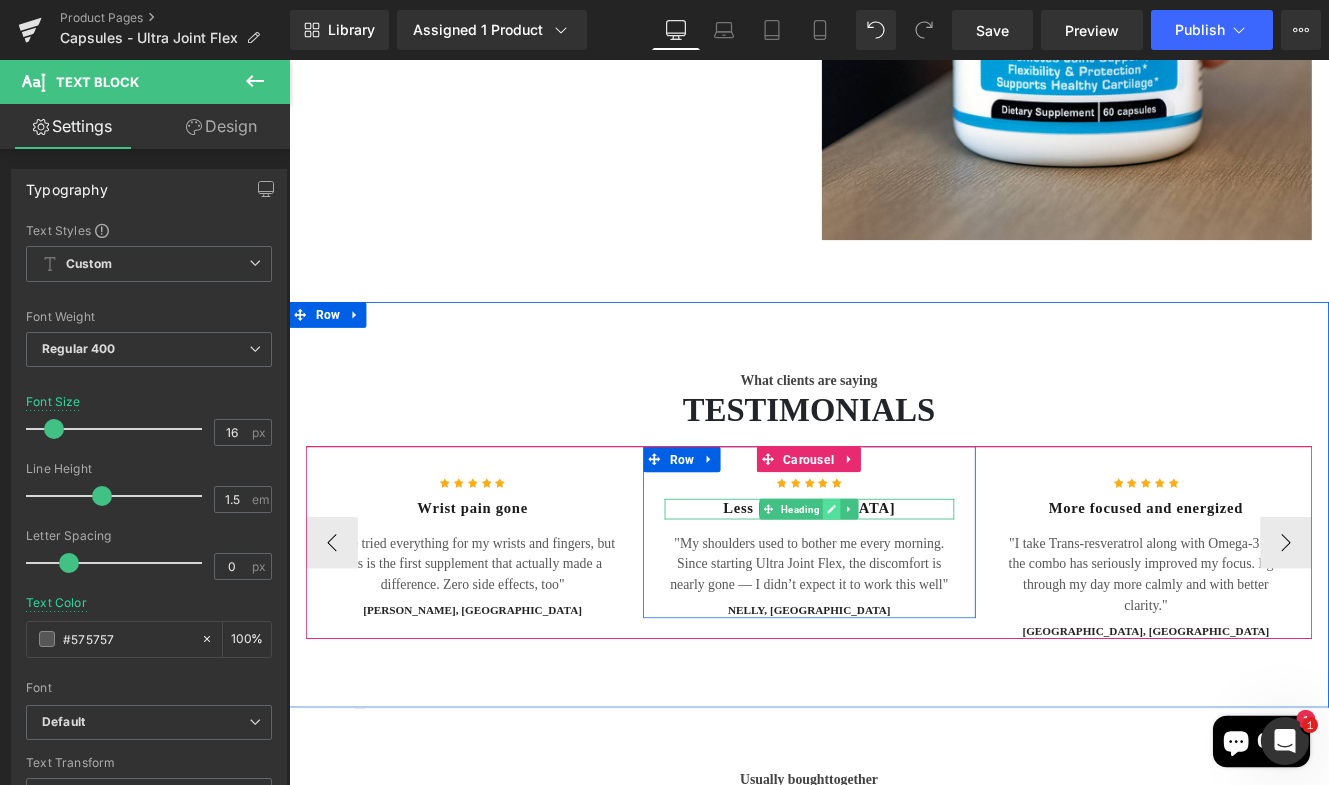 click at bounding box center [920, 582] 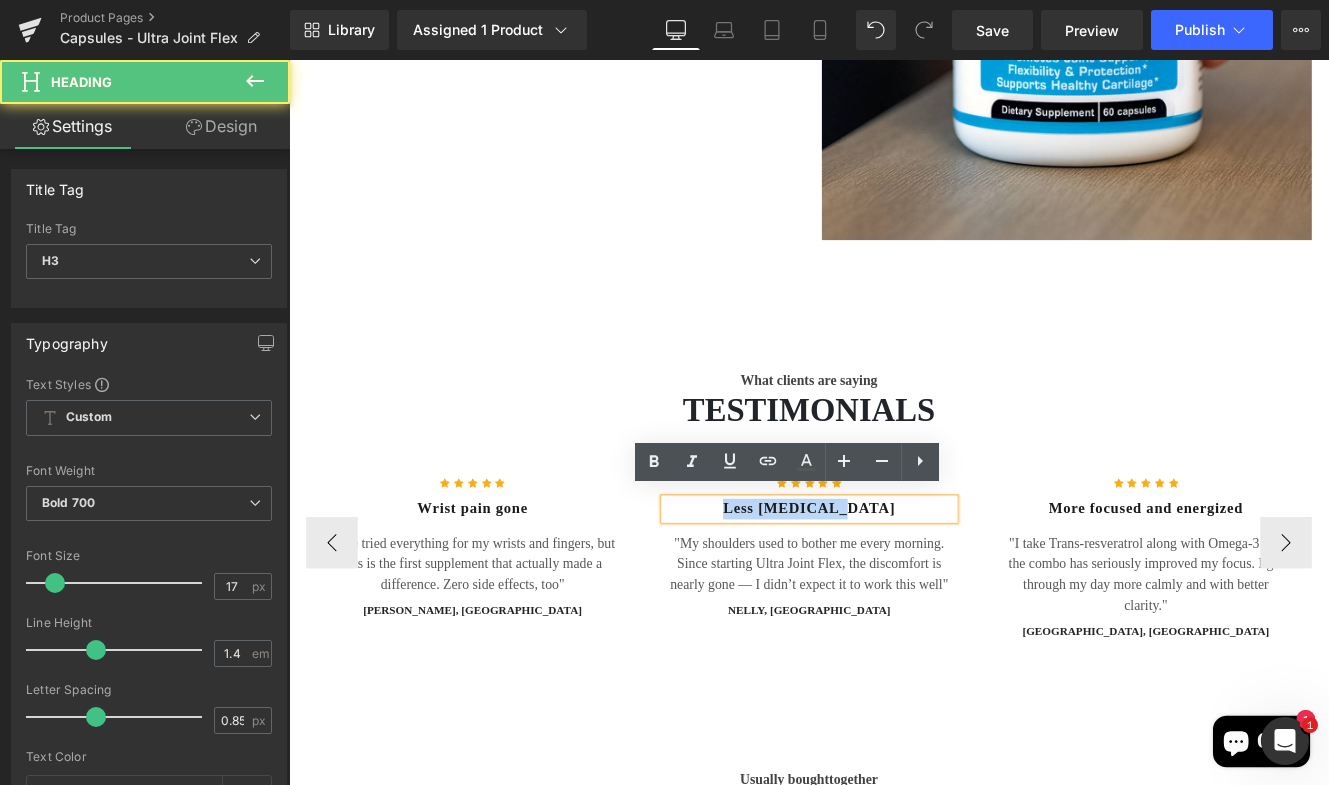 drag, startPoint x: 863, startPoint y: 577, endPoint x: 984, endPoint y: 577, distance: 121 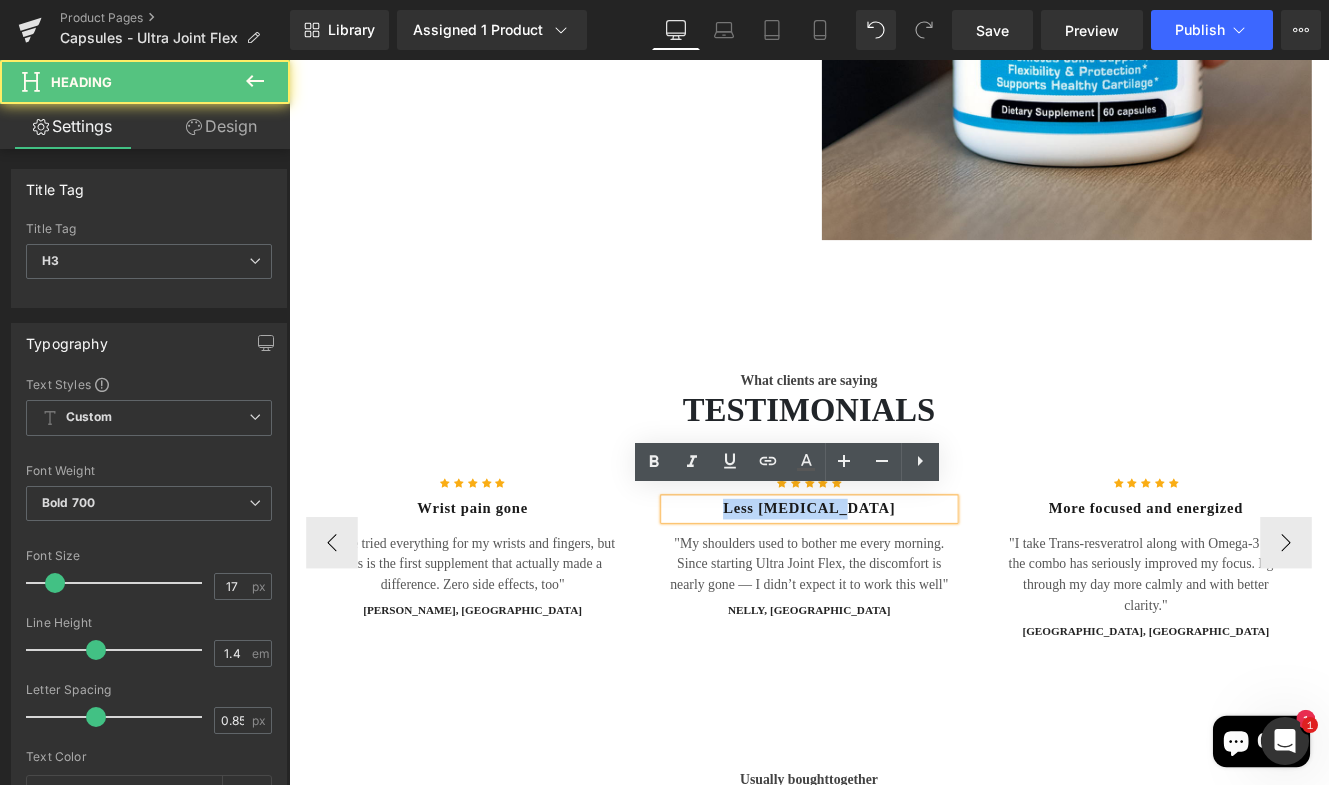 click on "Less [MEDICAL_DATA]" at bounding box center (894, 582) 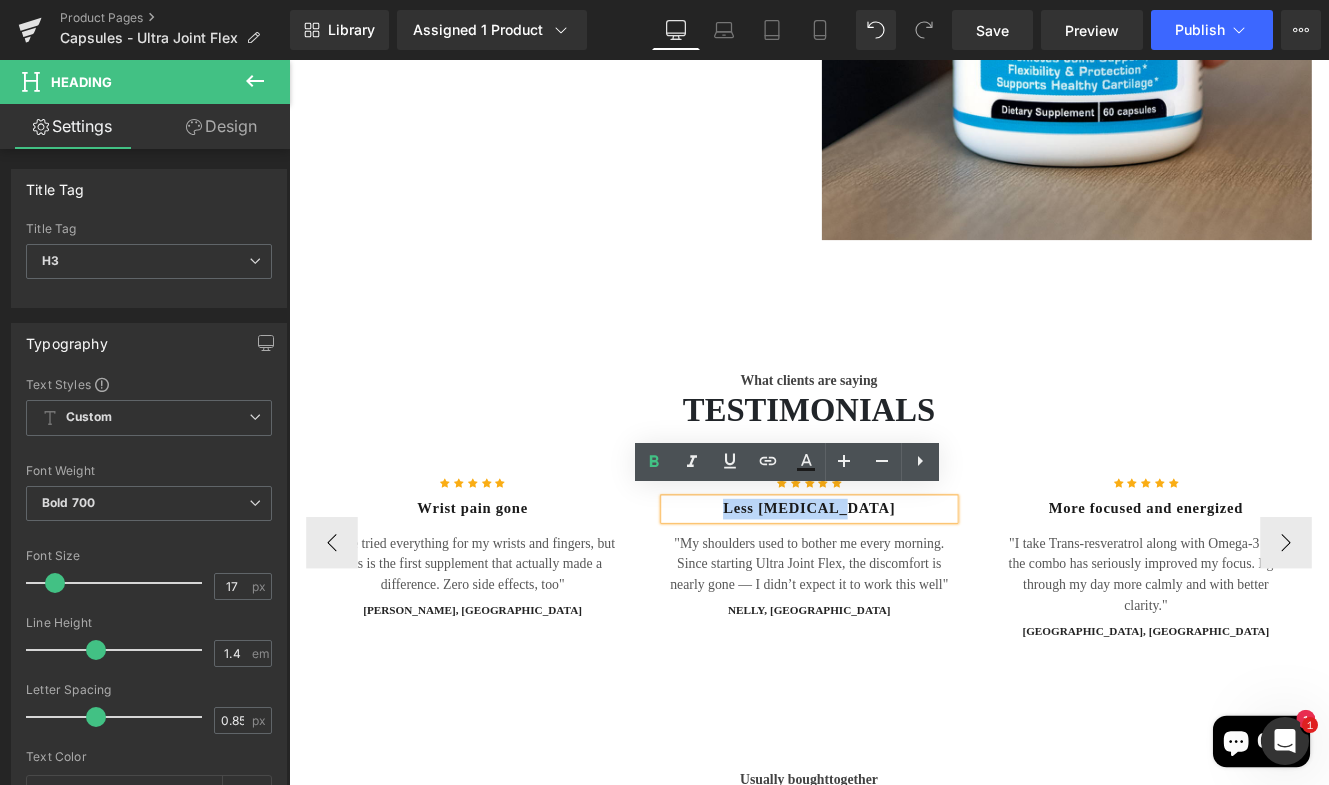 type 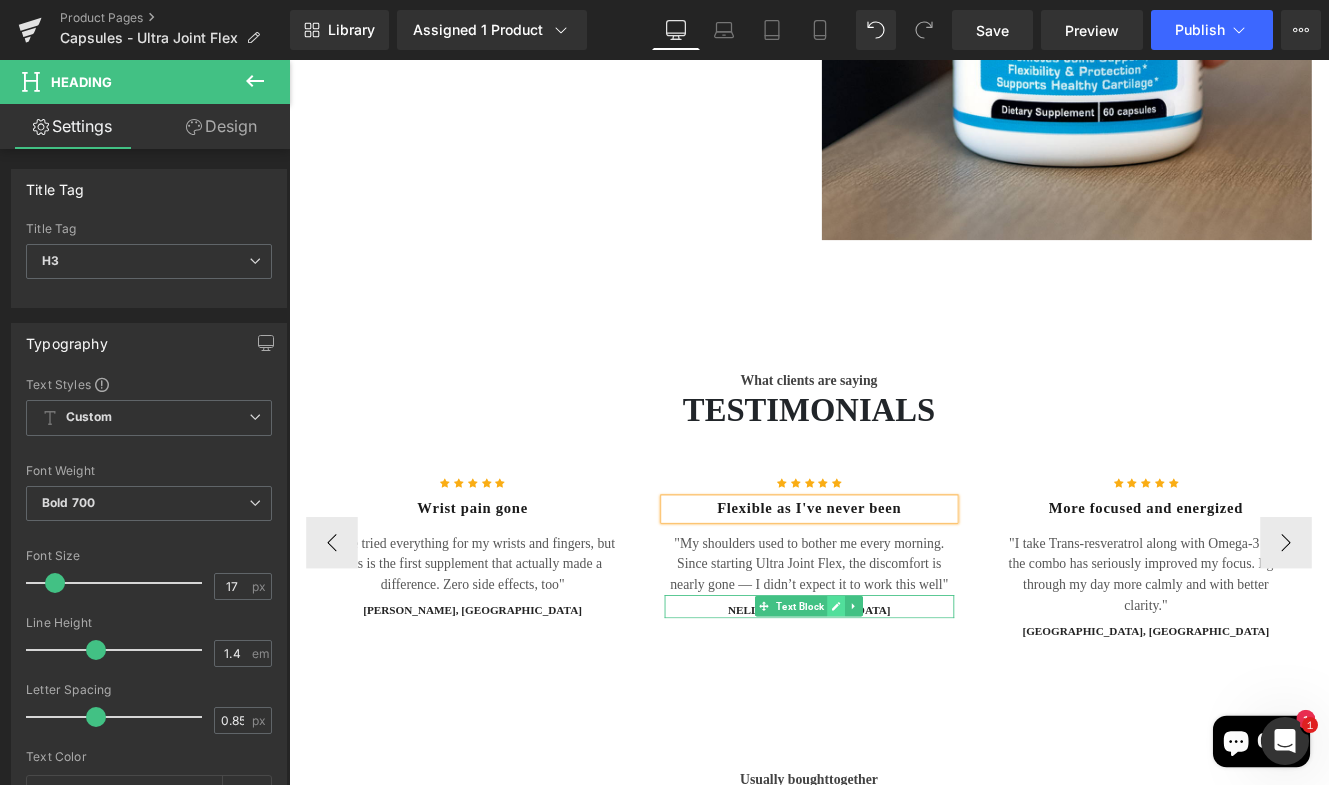 click 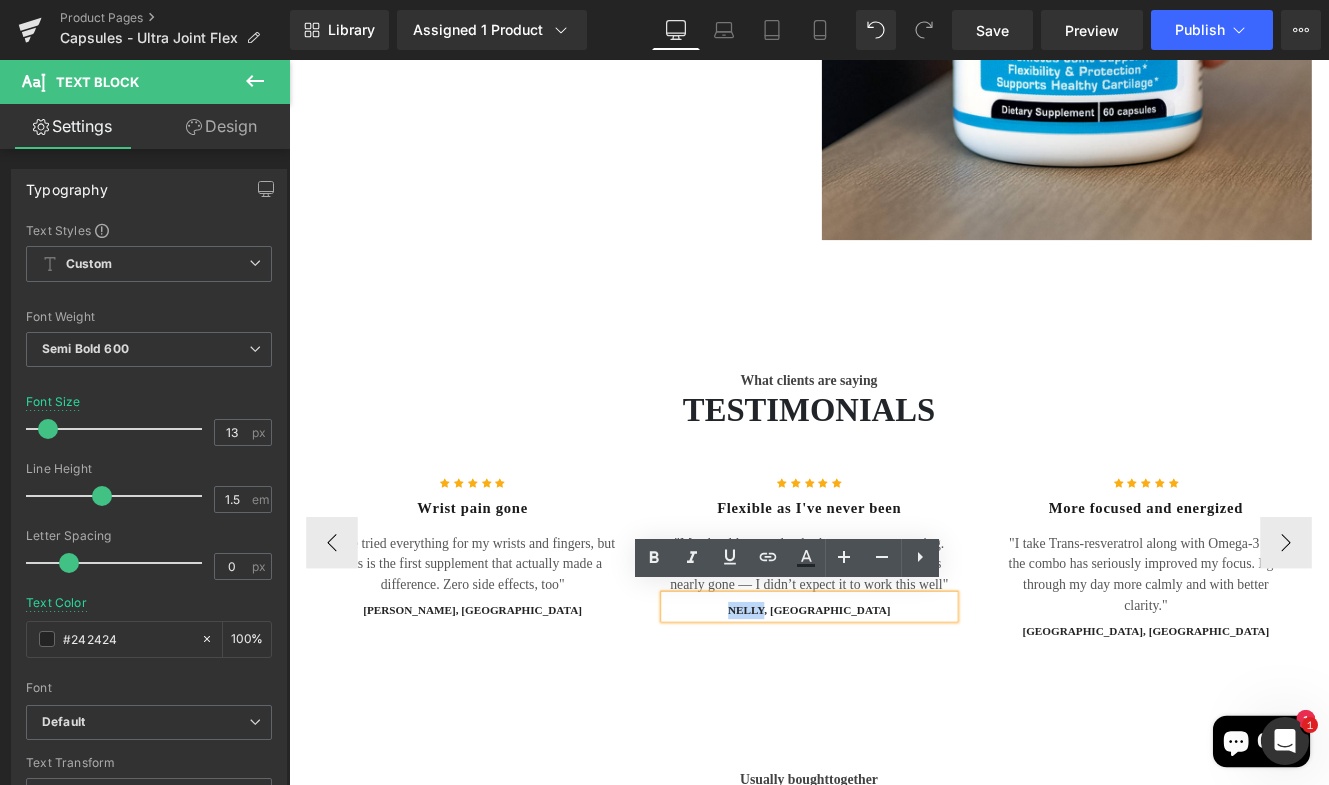 drag, startPoint x: 813, startPoint y: 687, endPoint x: 865, endPoint y: 692, distance: 52.23983 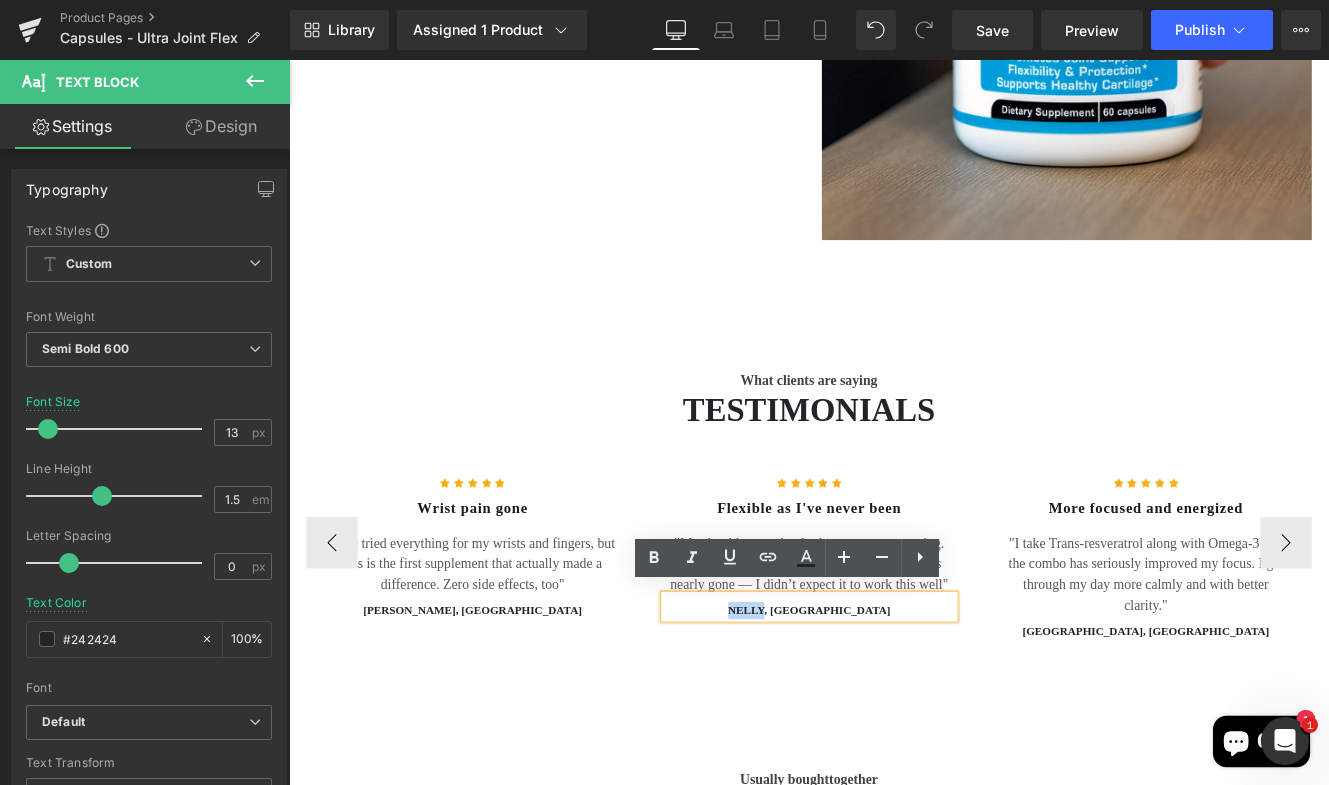 click on "NELLY, [GEOGRAPHIC_DATA]" at bounding box center (894, 700) 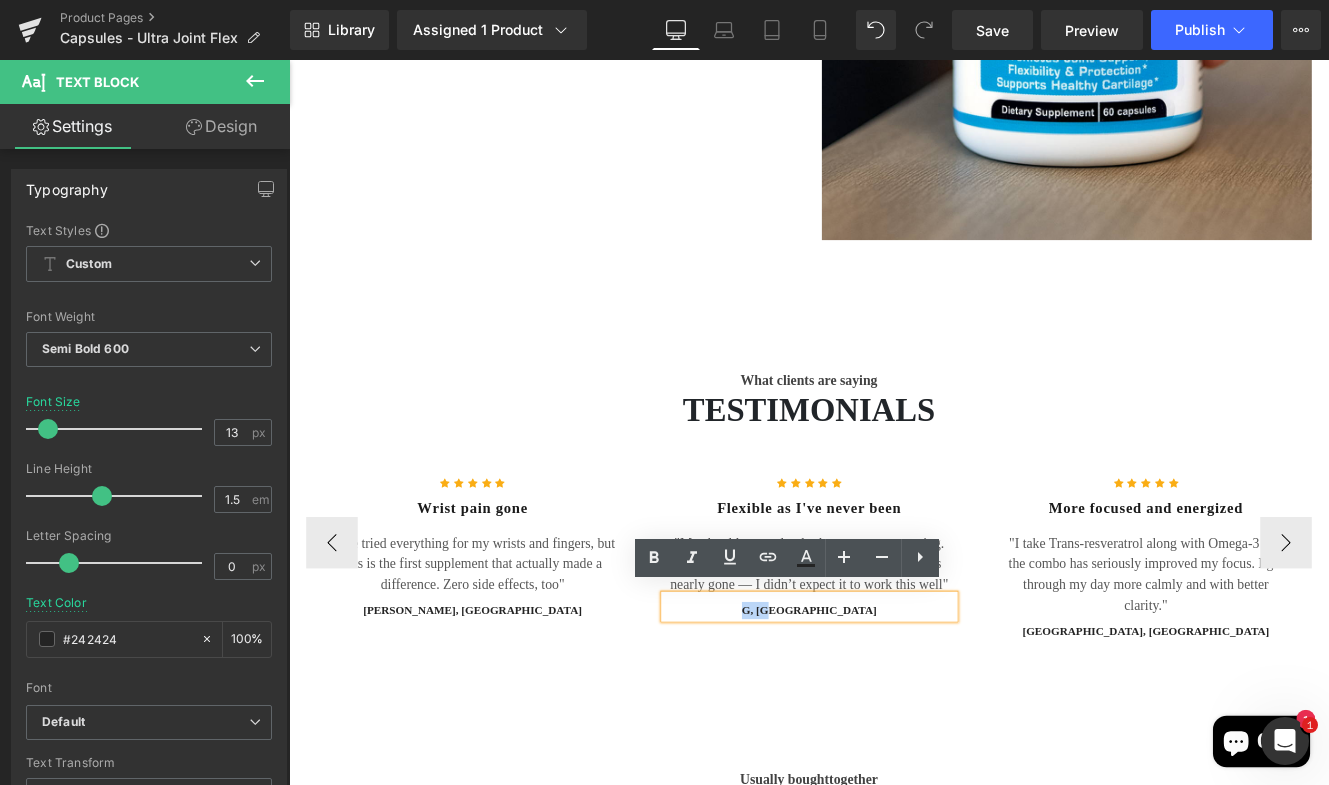 type 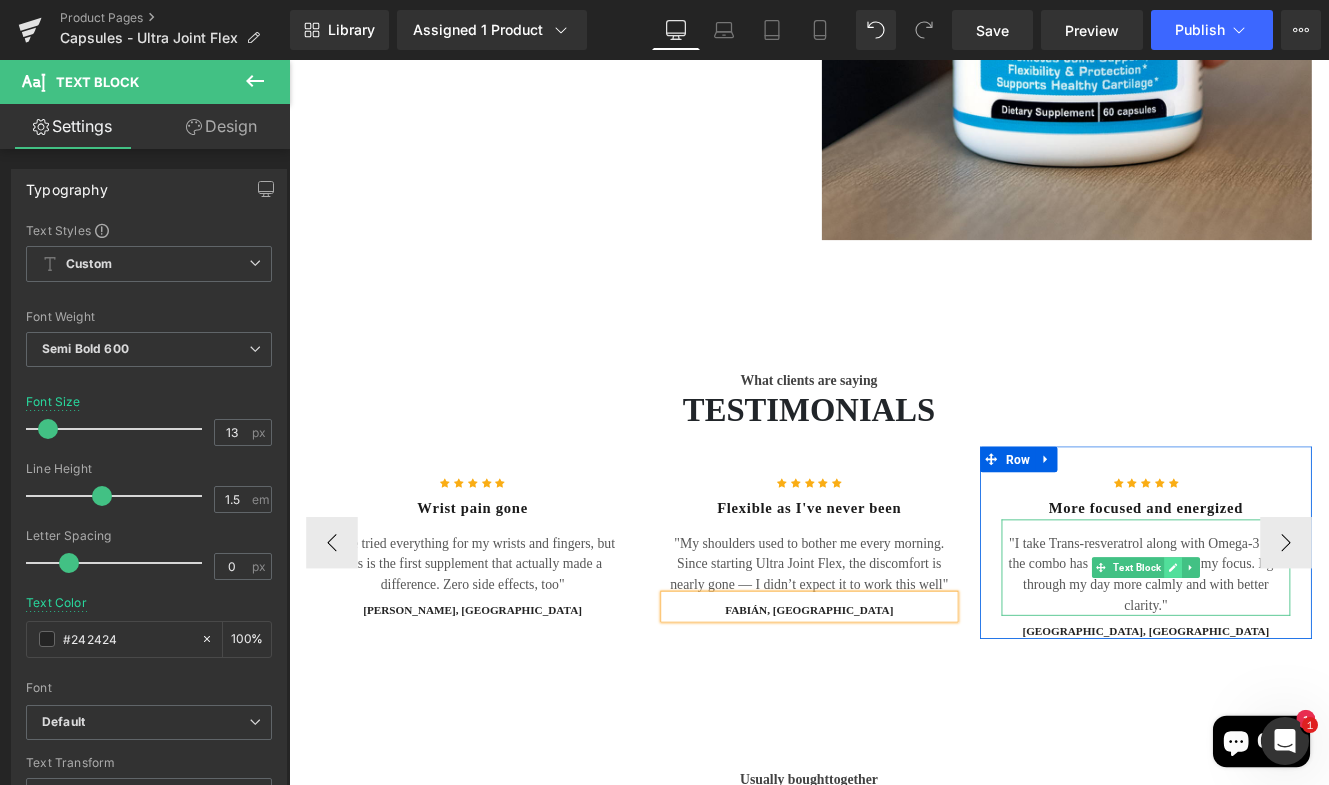 click 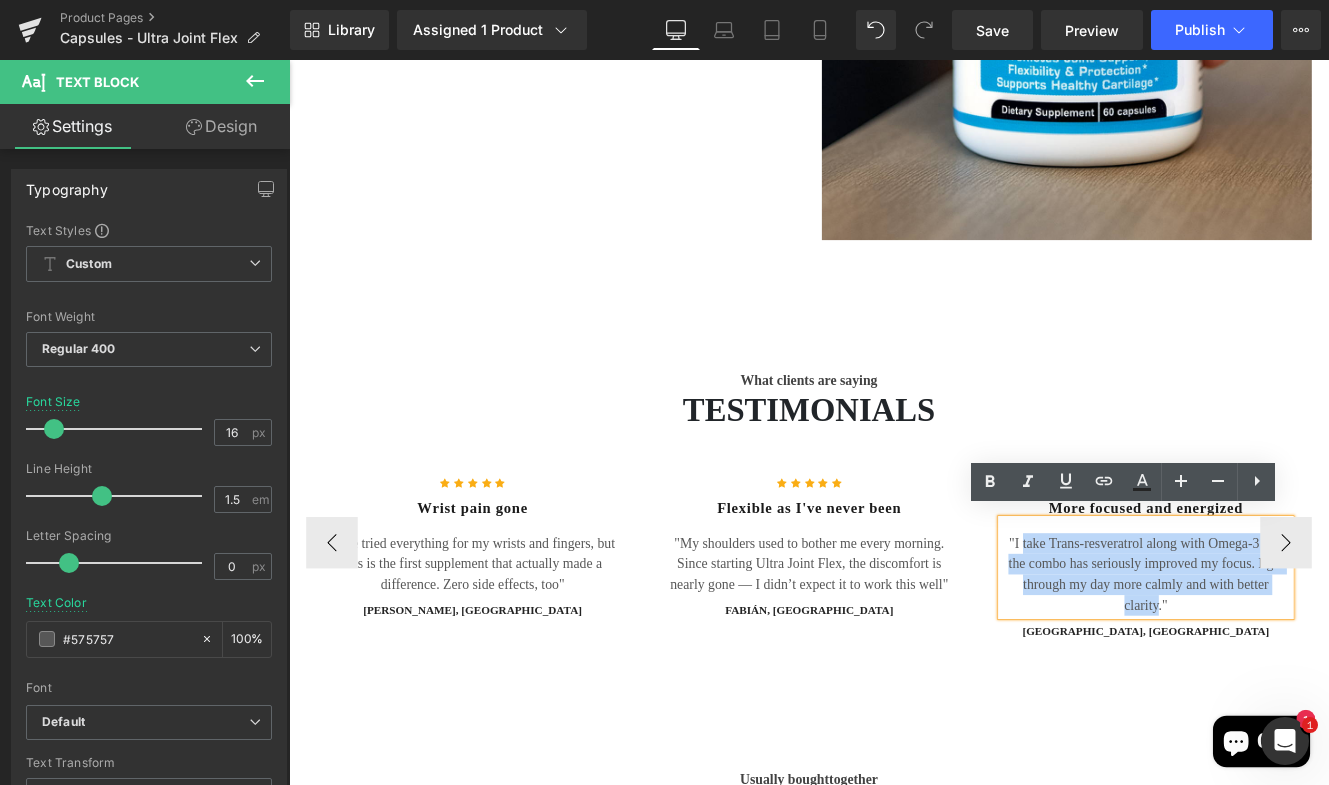 drag, startPoint x: 1137, startPoint y: 611, endPoint x: 1298, endPoint y: 685, distance: 177.19199 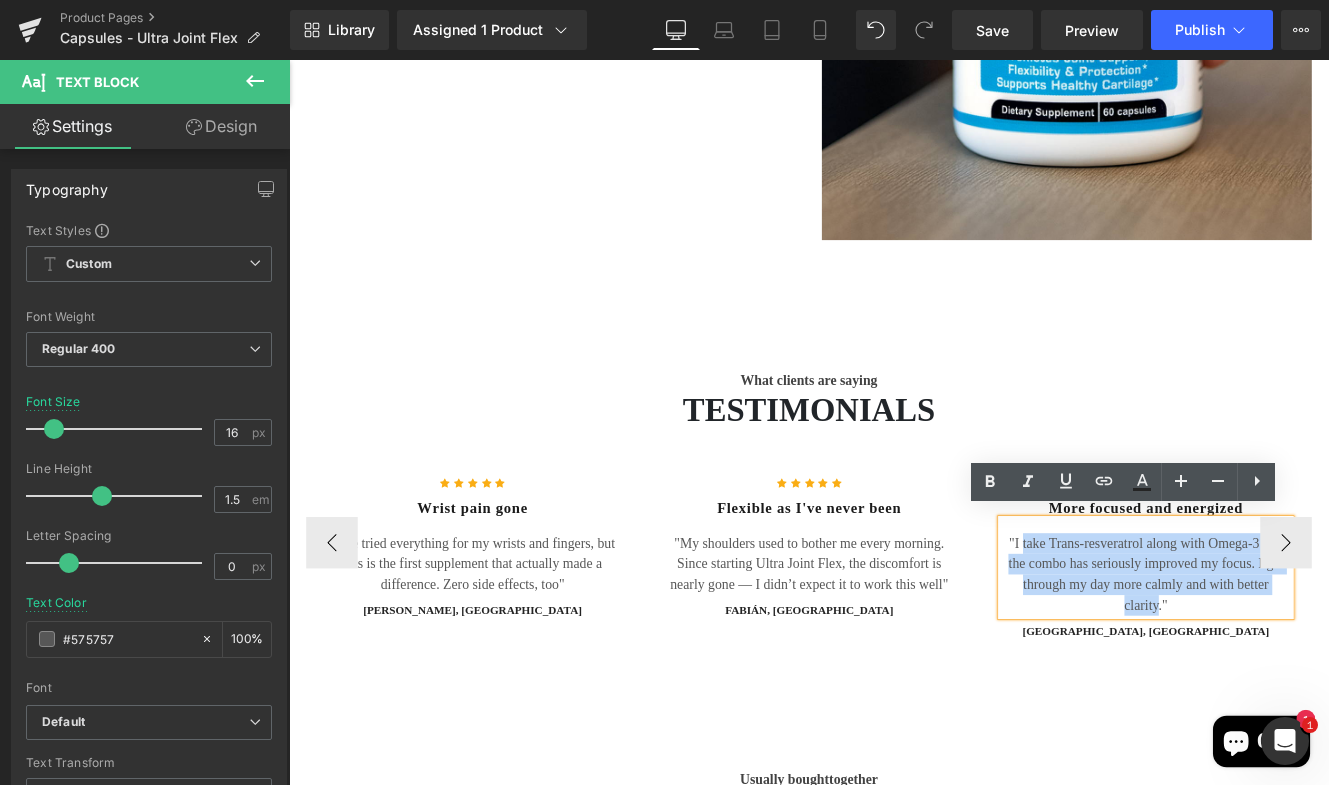 click on ""I take Trans-resveratrol along with Omega-3 and the combo has seriously improved my focus. I get through my day more calmly and with better clarity."" at bounding box center (1286, 658) 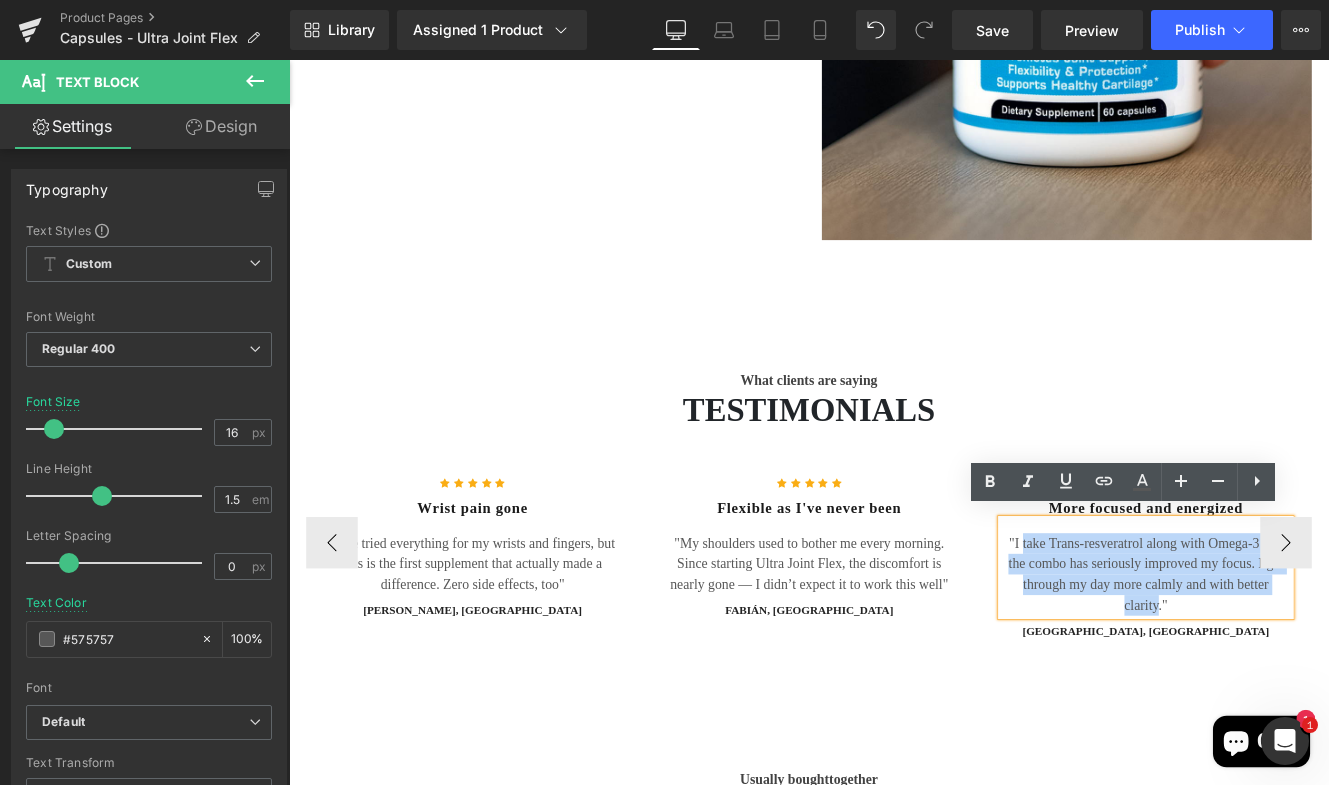 type 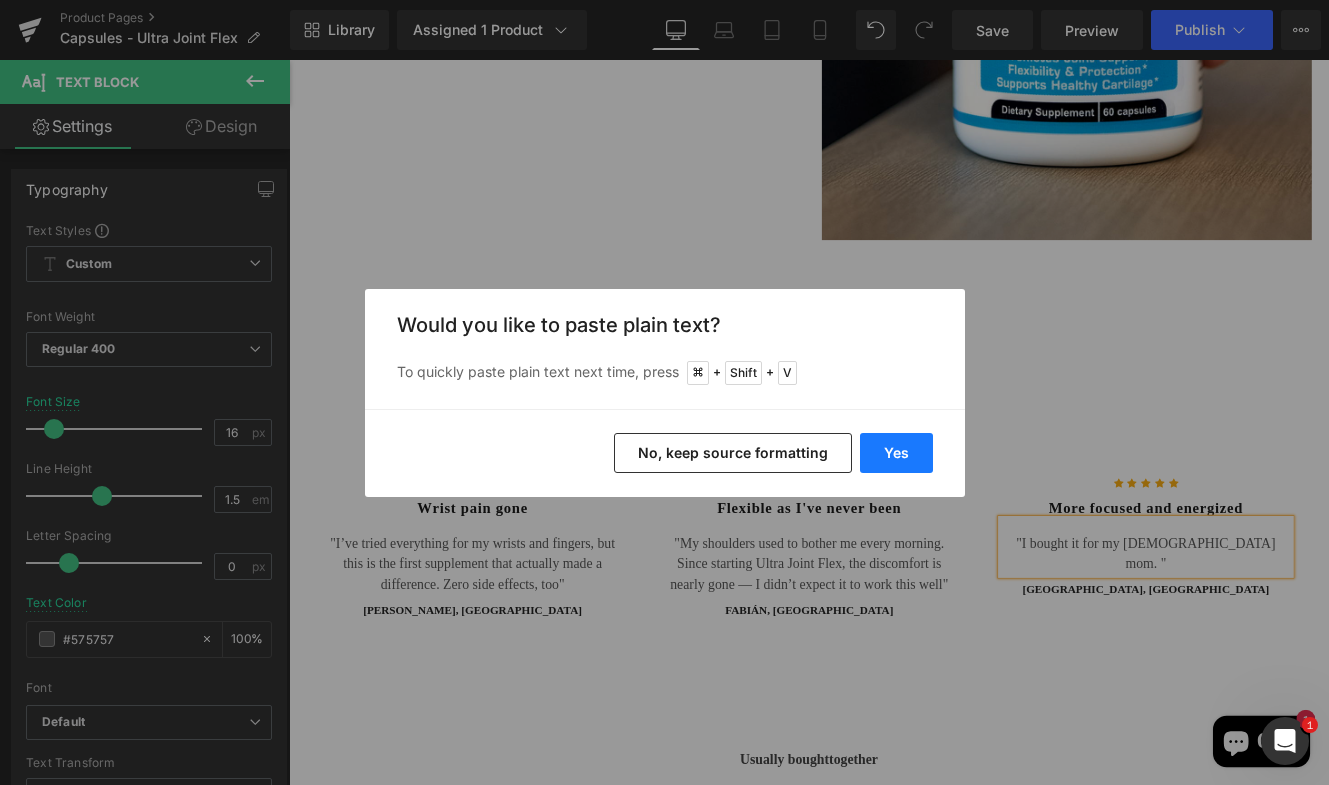click on "Yes" at bounding box center [896, 453] 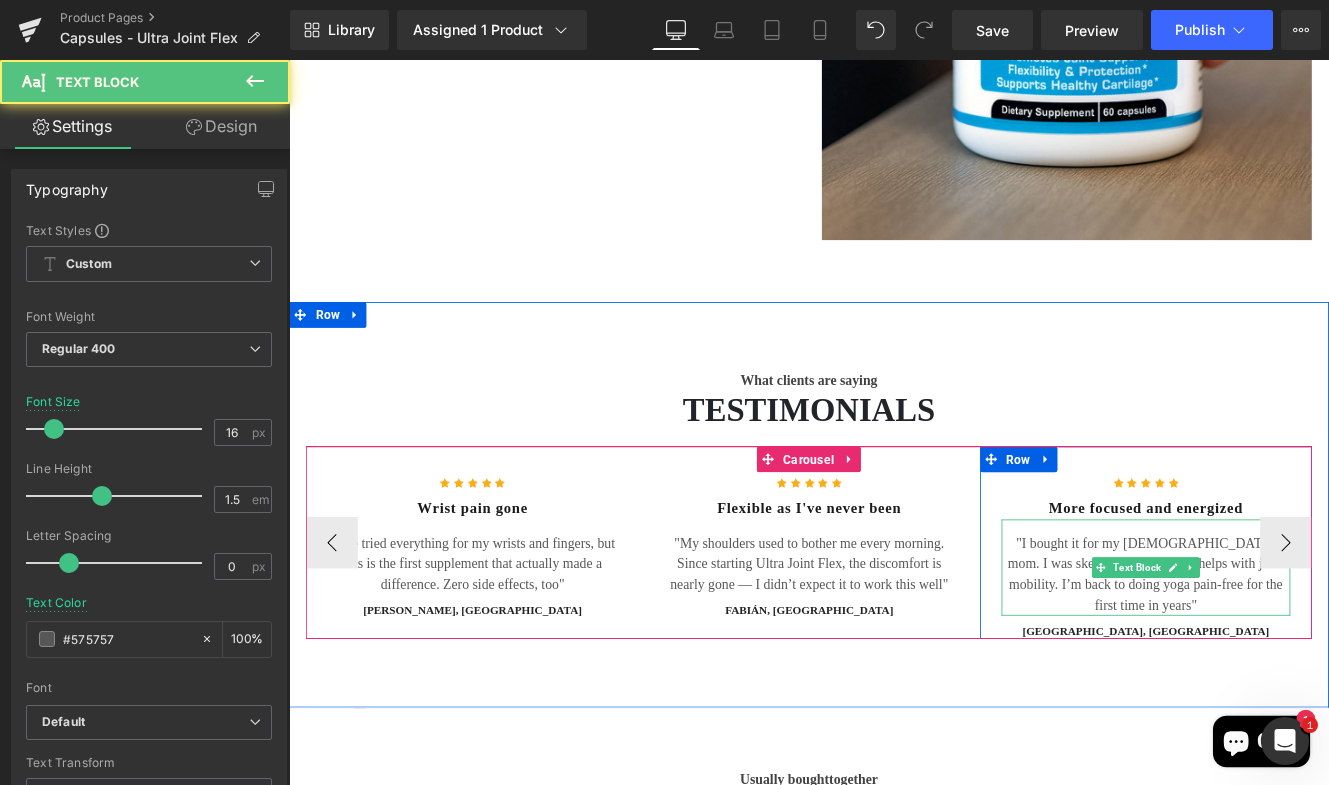 click on ""I bought it for my [DEMOGRAPHIC_DATA] mom. I was skeptical, but it really helps with joint mobility. I’m back to doing yoga pain-free for the first time in years"" at bounding box center [1286, 658] 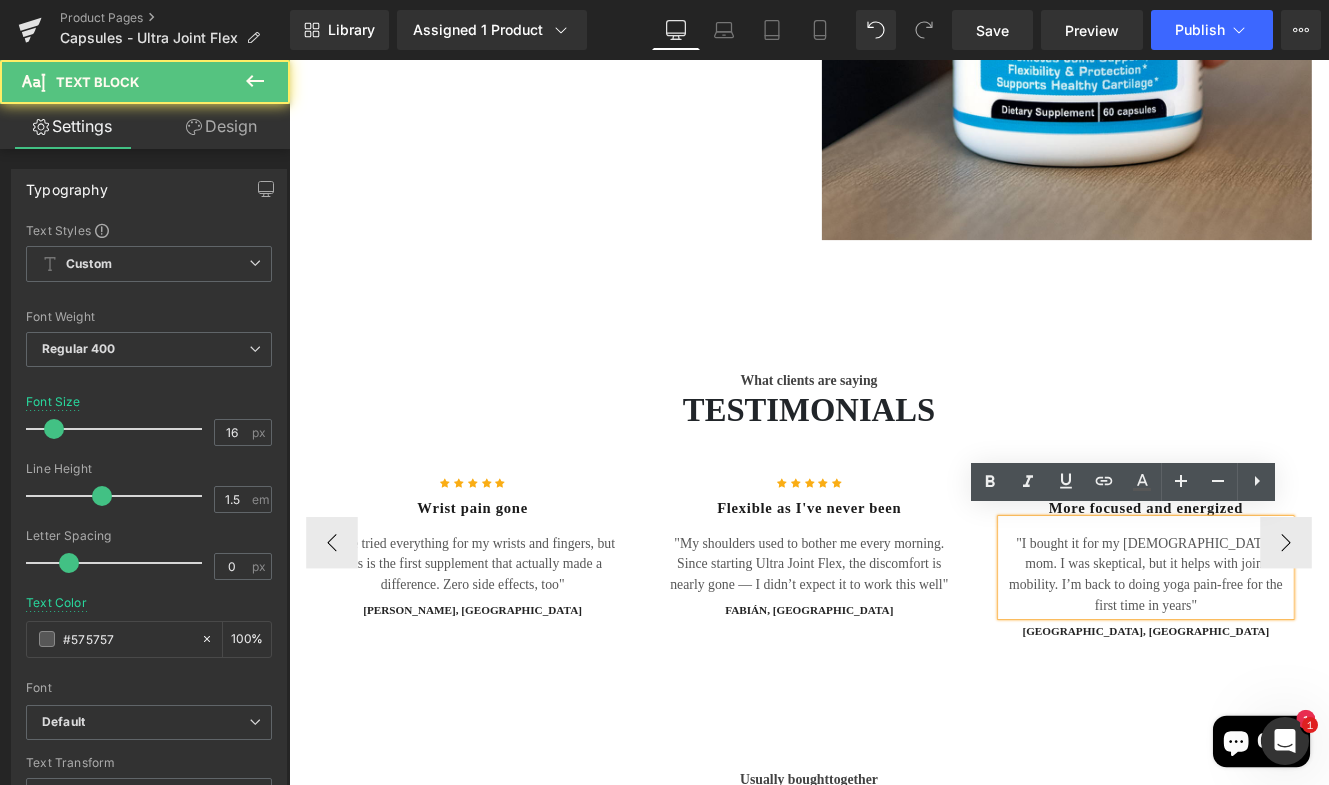 click on ""I bought it for my [DEMOGRAPHIC_DATA] mom. I was skeptical, but it helps with joint mobility. I’m back to doing yoga pain-free for the first time in years"" at bounding box center (1286, 658) 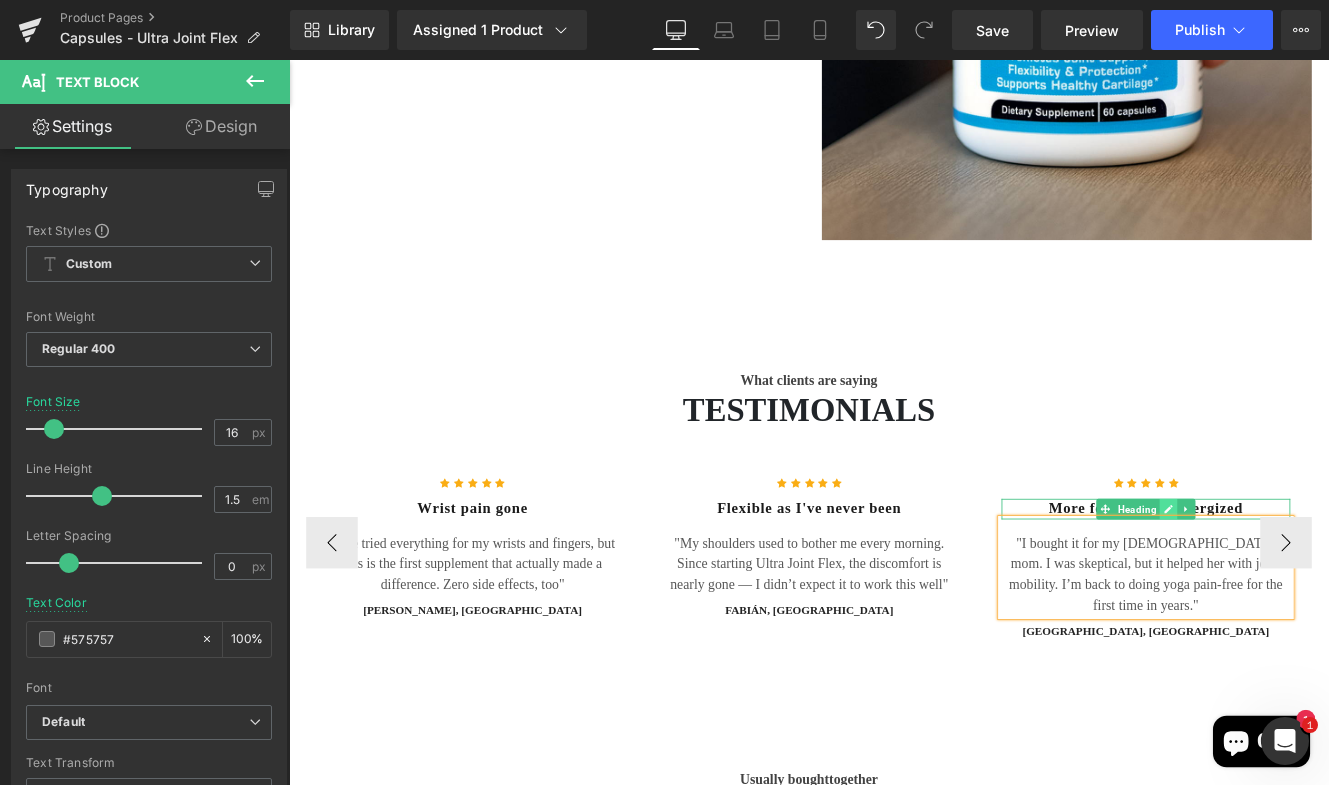 click 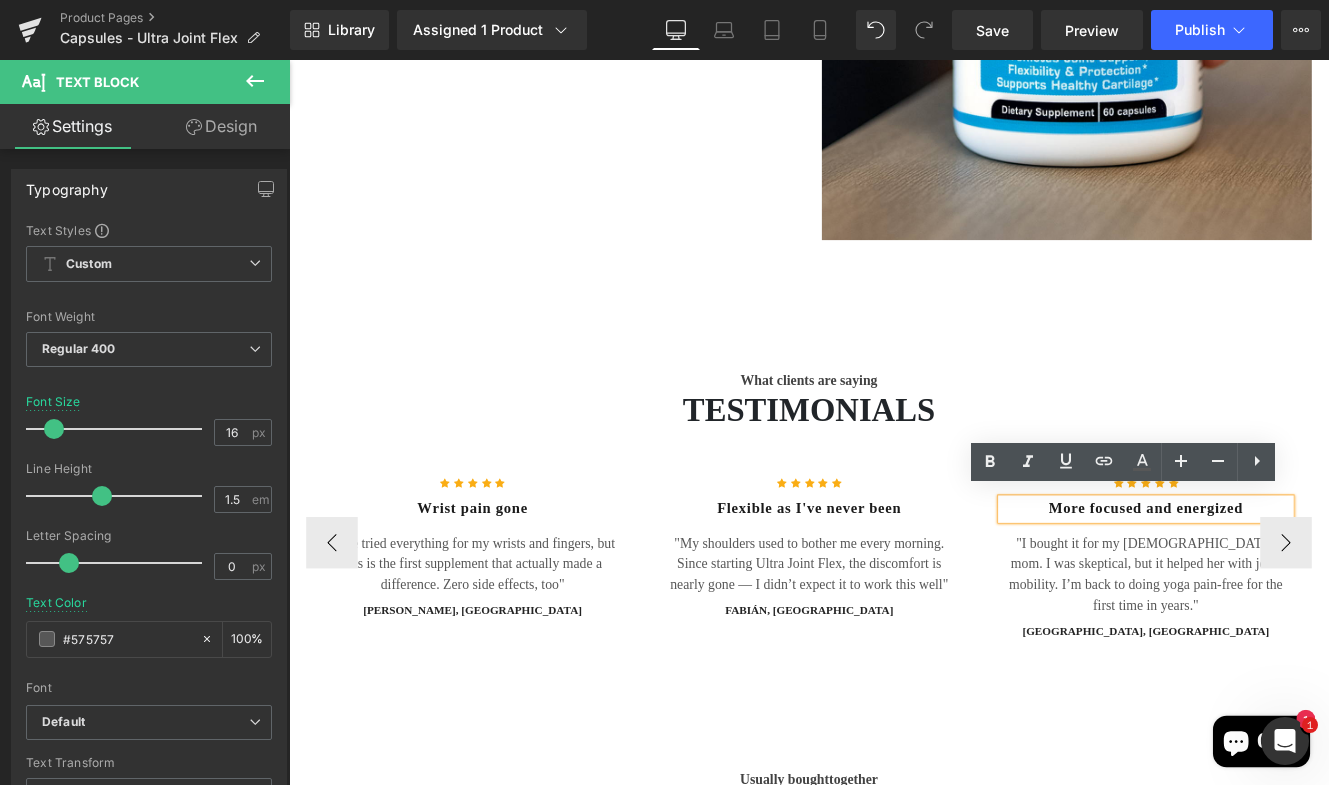 click on "More focused and energized" at bounding box center [1286, 582] 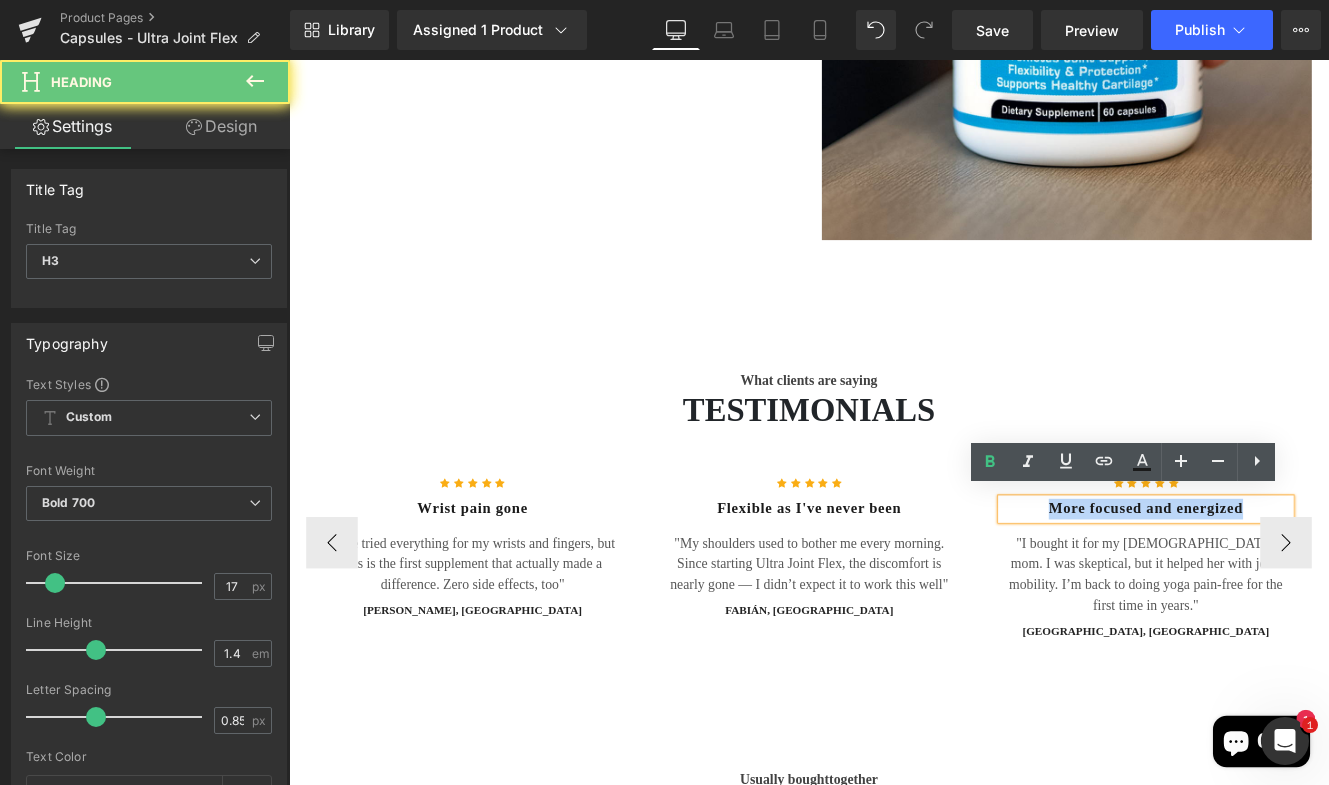 drag, startPoint x: 1398, startPoint y: 571, endPoint x: 1145, endPoint y: 570, distance: 253.00198 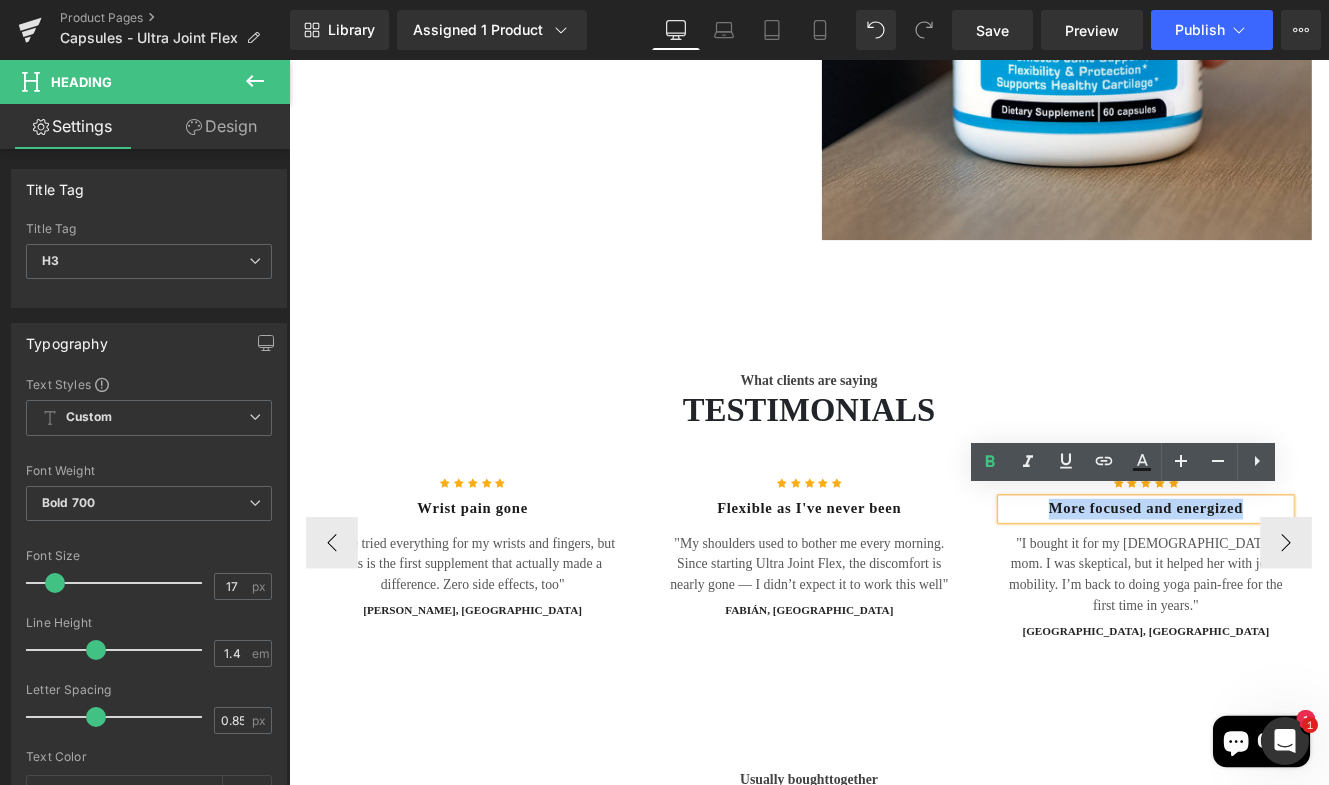 type 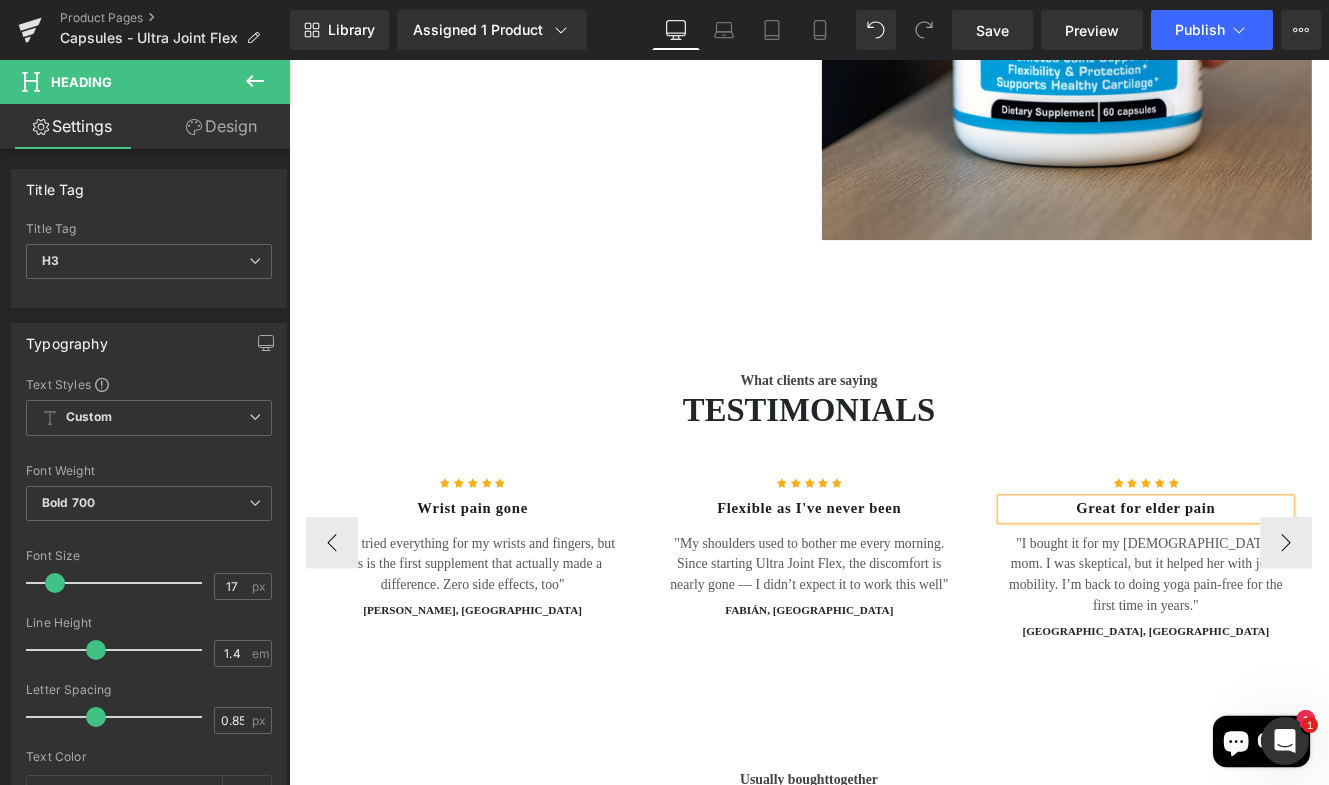 click on "Great for elder pain" at bounding box center [1286, 582] 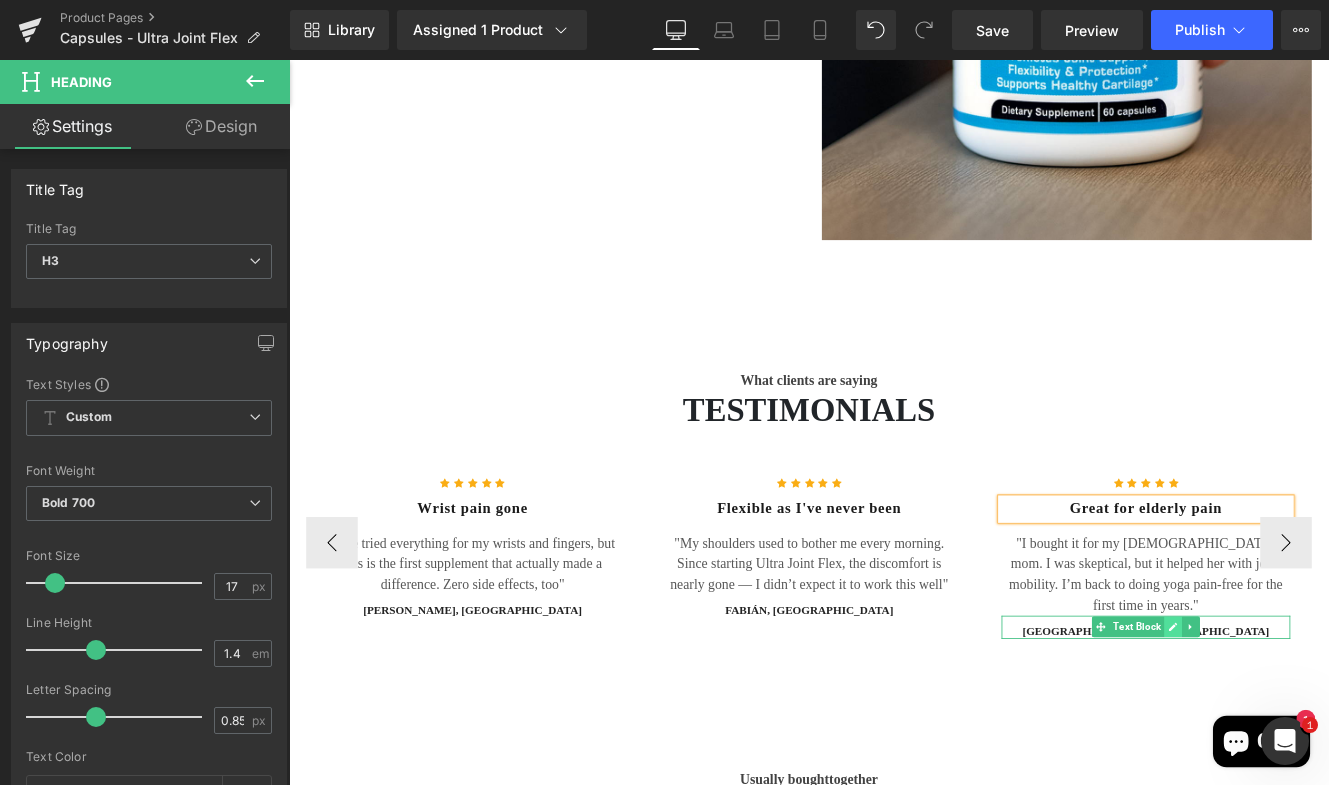 click 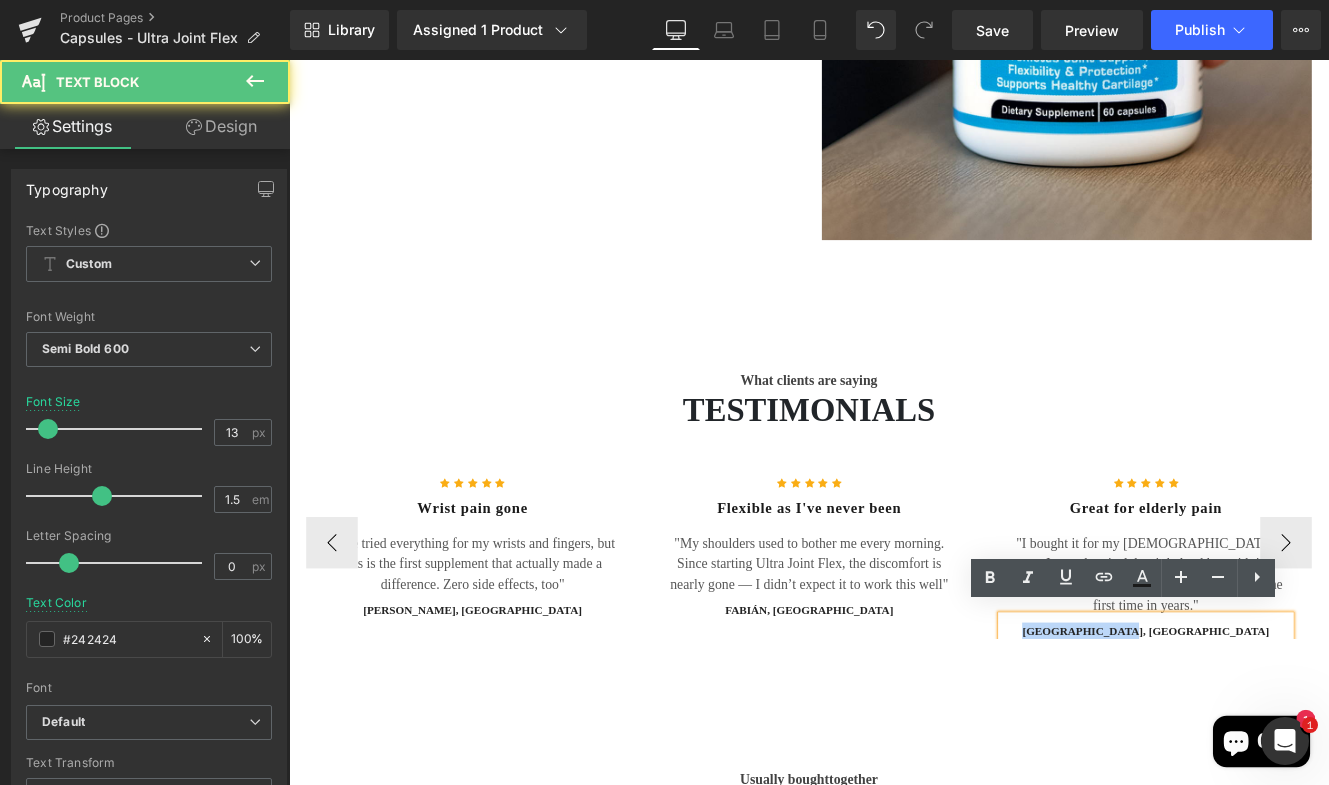 drag, startPoint x: 1359, startPoint y: 711, endPoint x: 1206, endPoint y: 710, distance: 153.00327 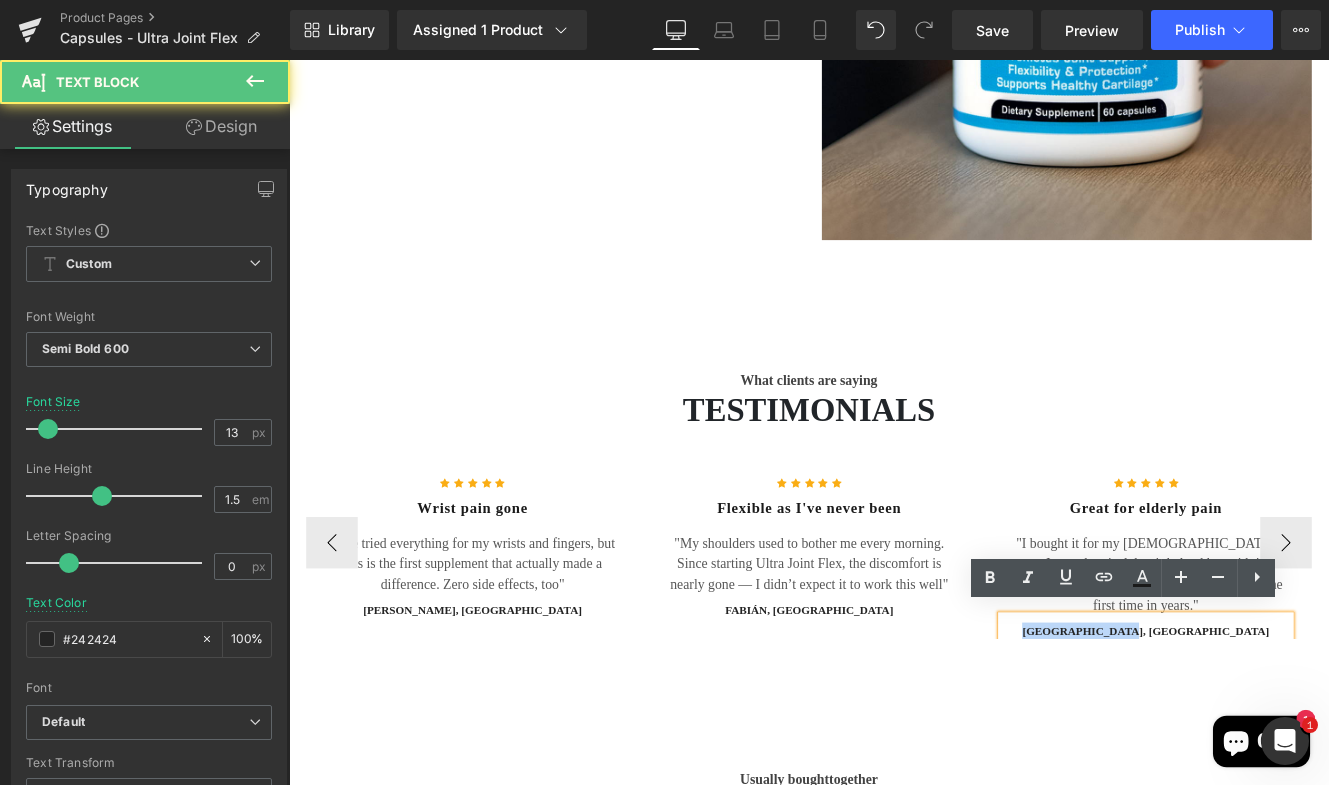 click on "[GEOGRAPHIC_DATA], [GEOGRAPHIC_DATA]" at bounding box center (1286, 724) 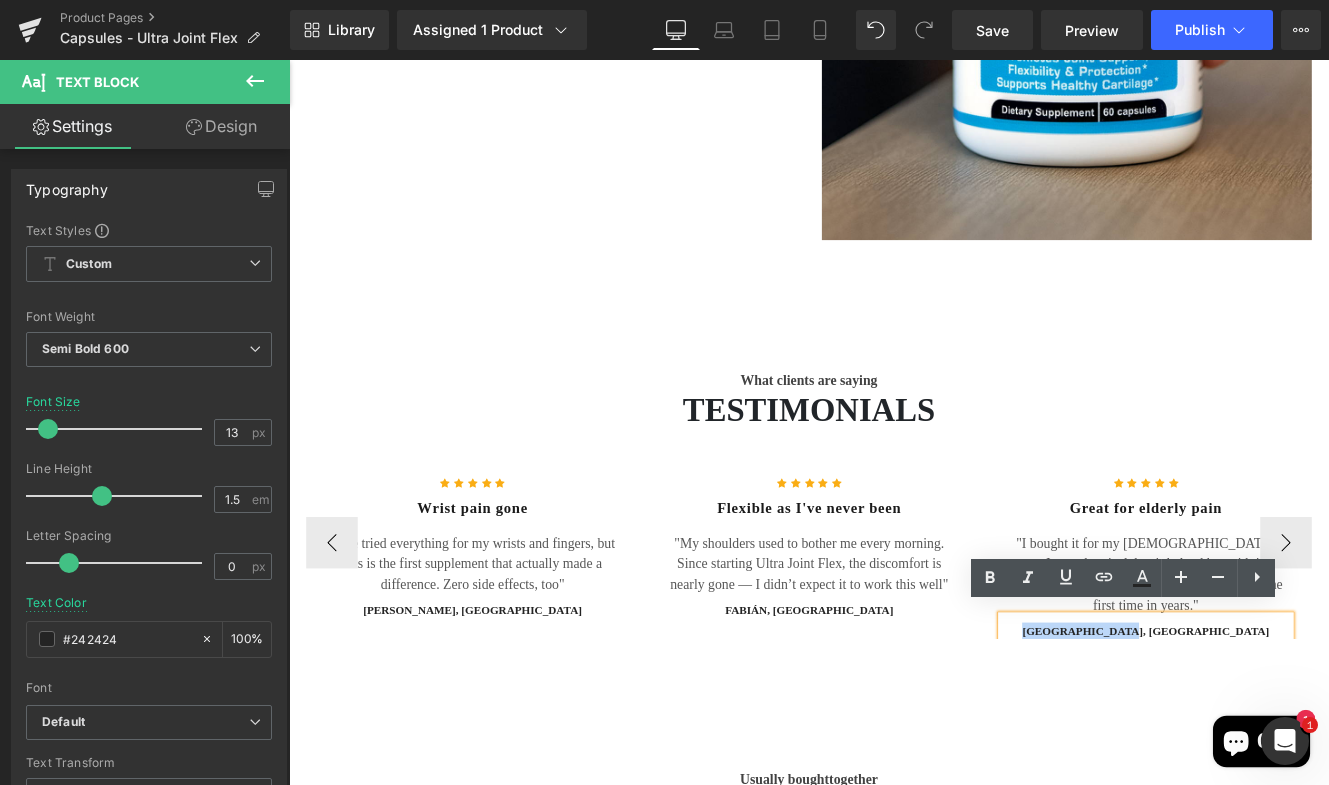 type 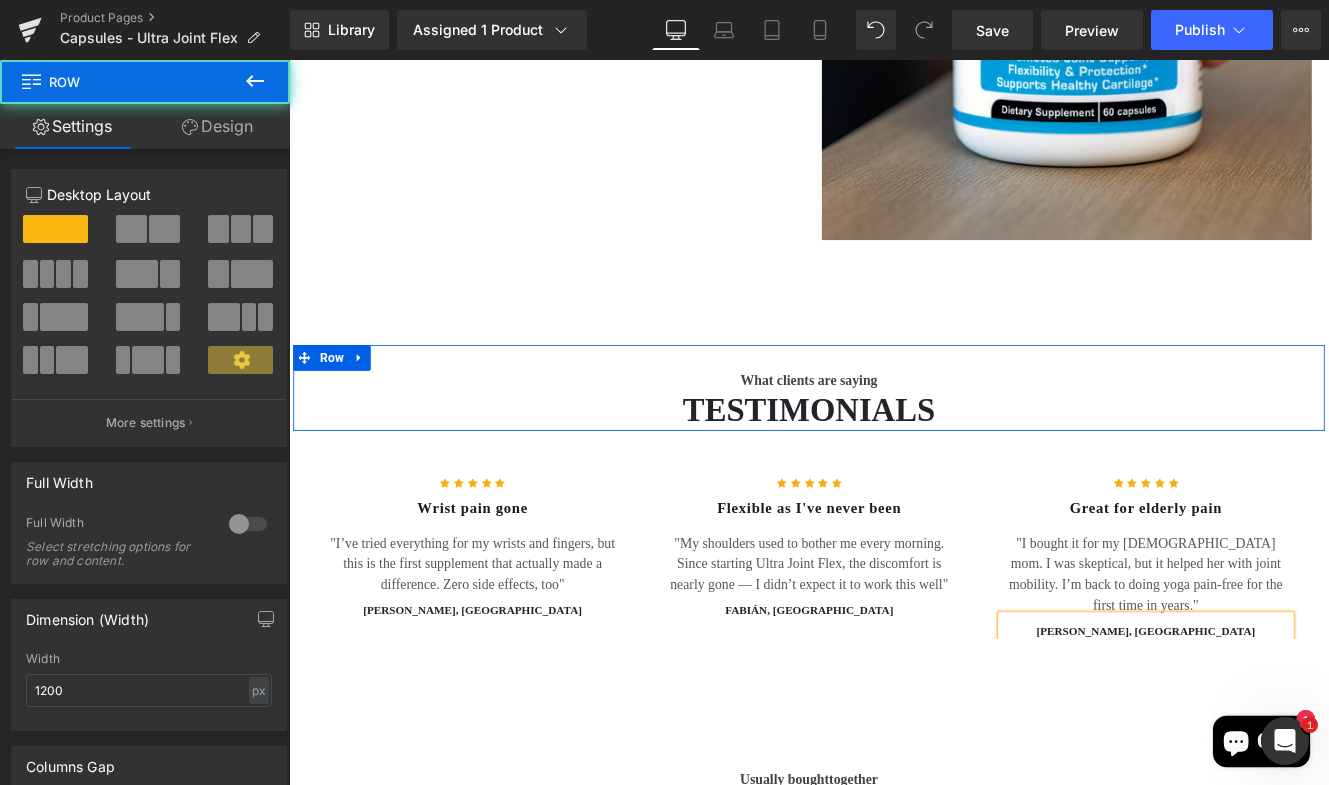 click on "What clients are saying Text Block         TESTIMONIALS Heading         Row" at bounding box center (894, 441) 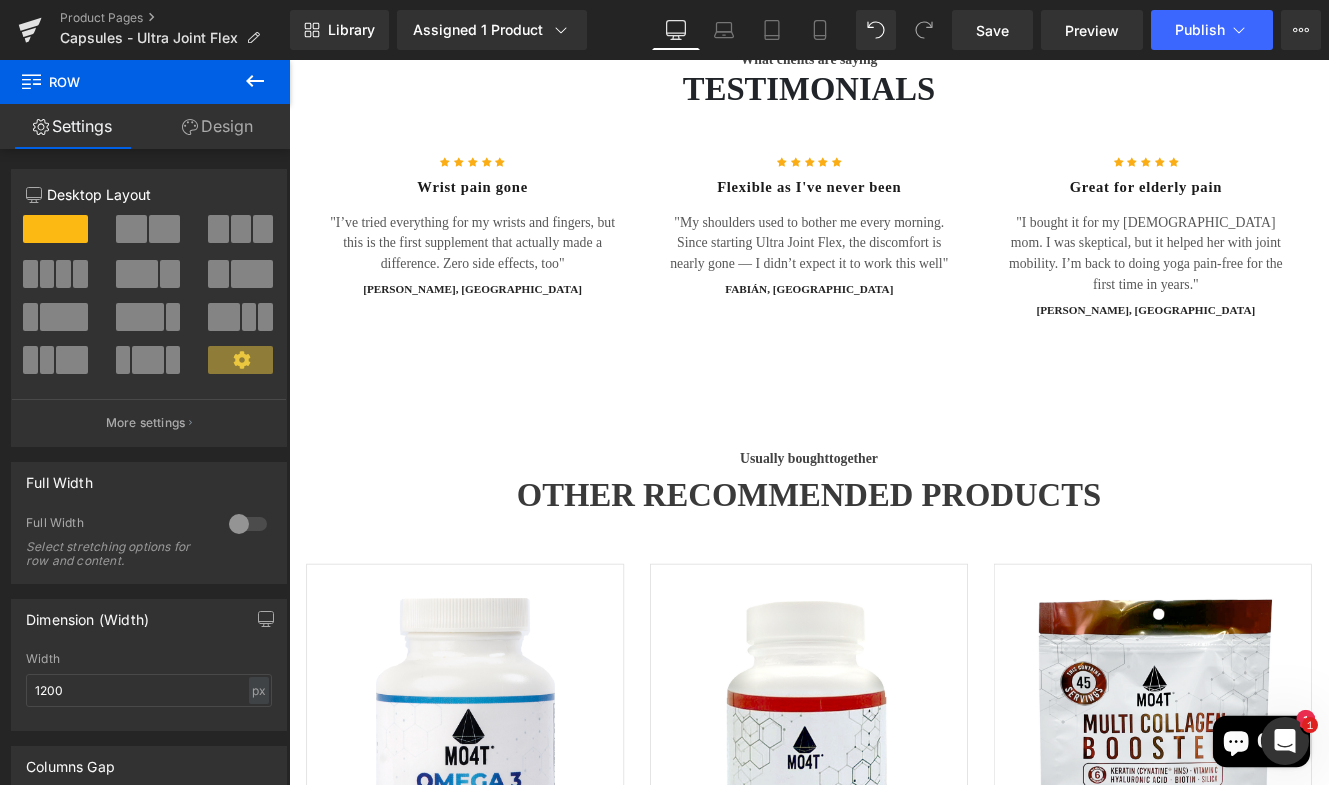 scroll, scrollTop: 4345, scrollLeft: 0, axis: vertical 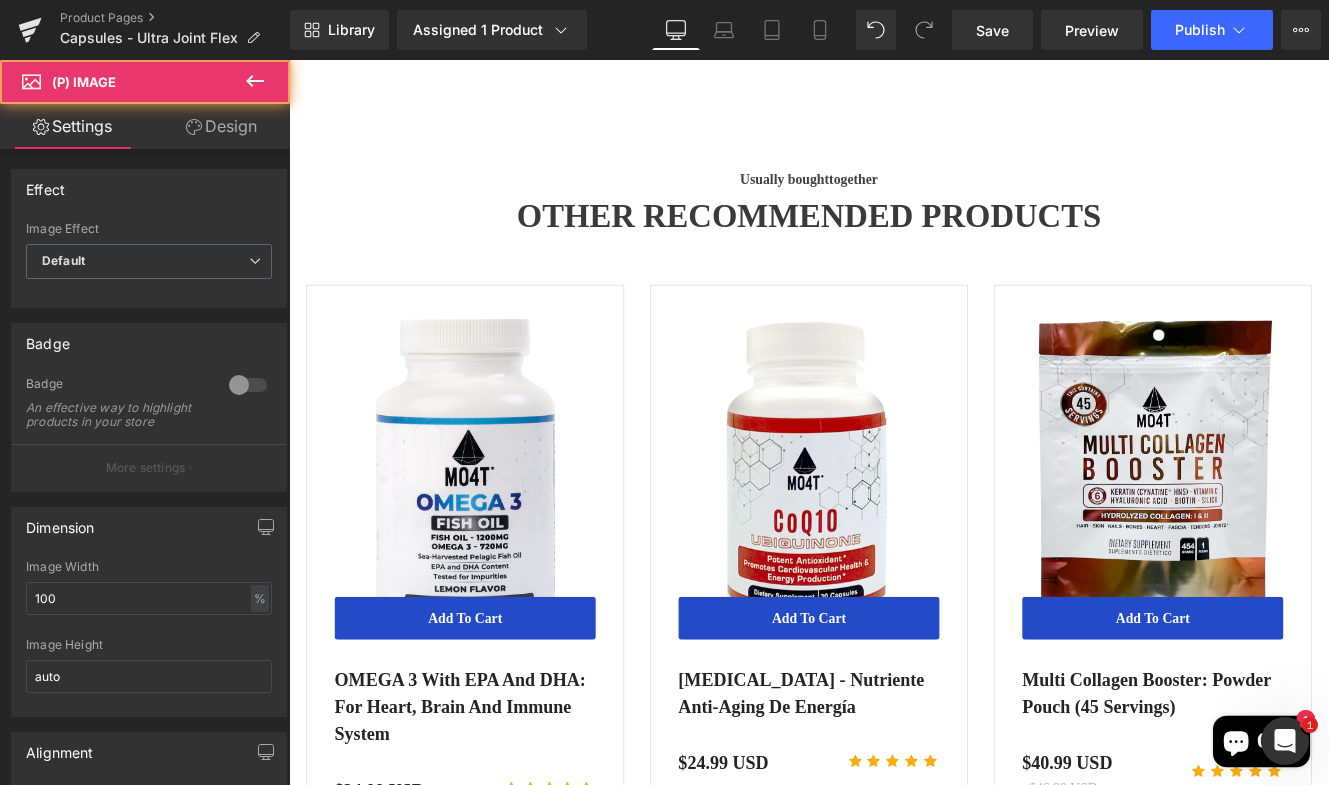 click at bounding box center [494, 545] 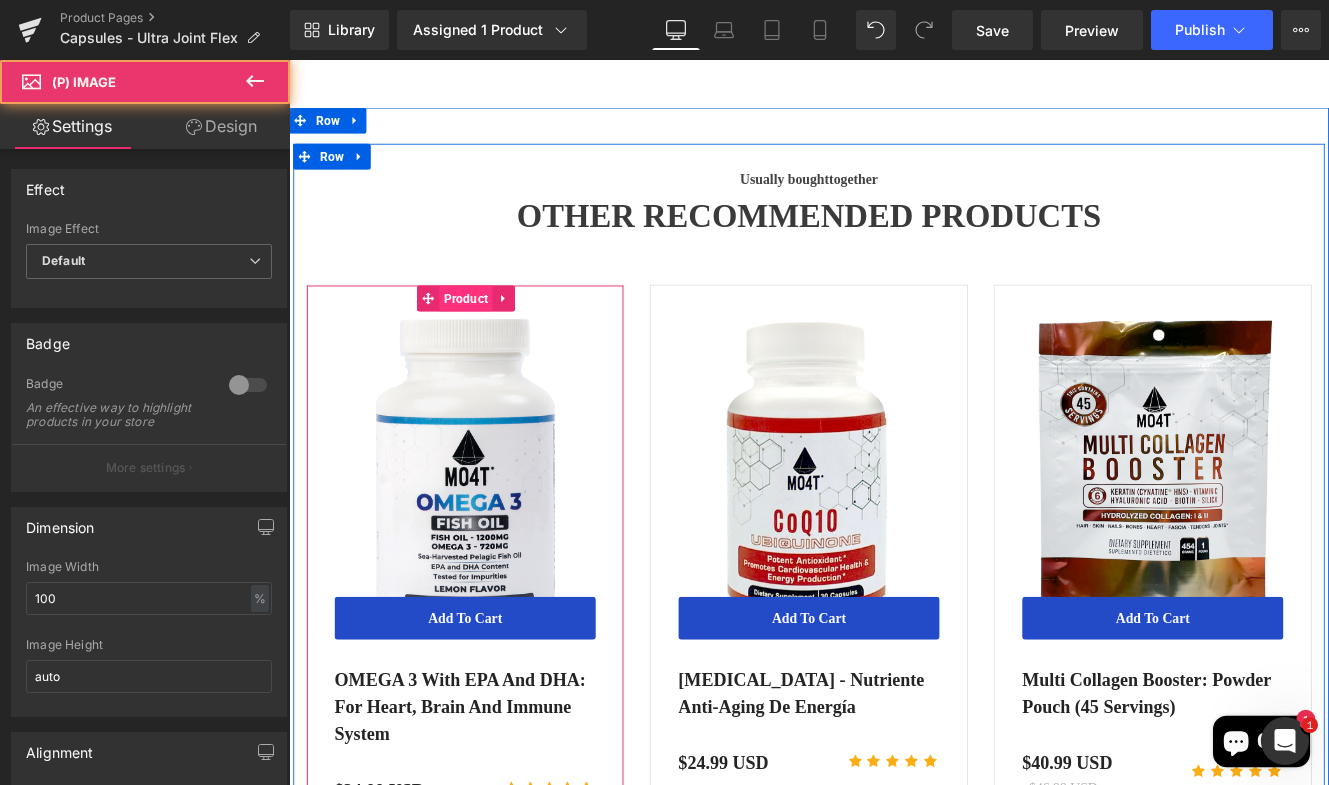 click on "Product" at bounding box center (495, 338) 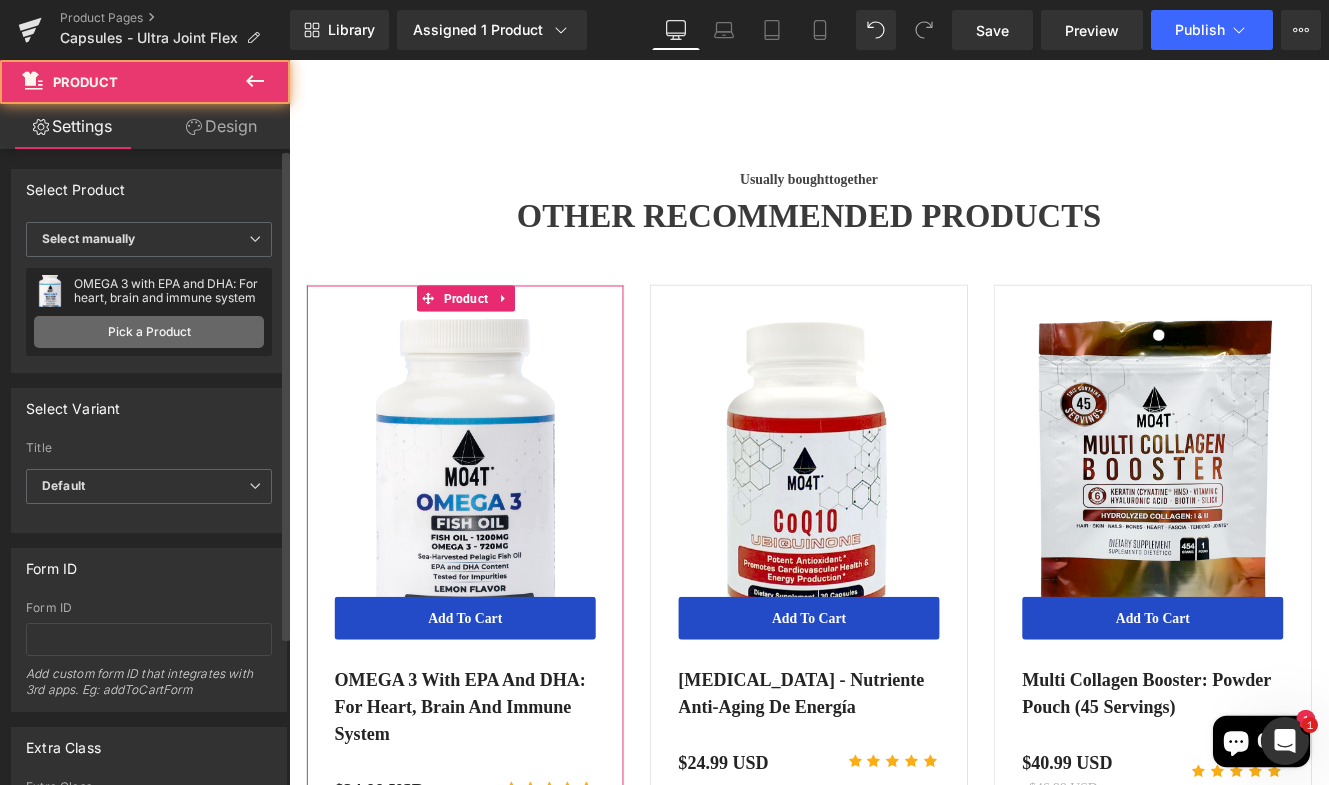 click on "Pick a Product" at bounding box center (149, 332) 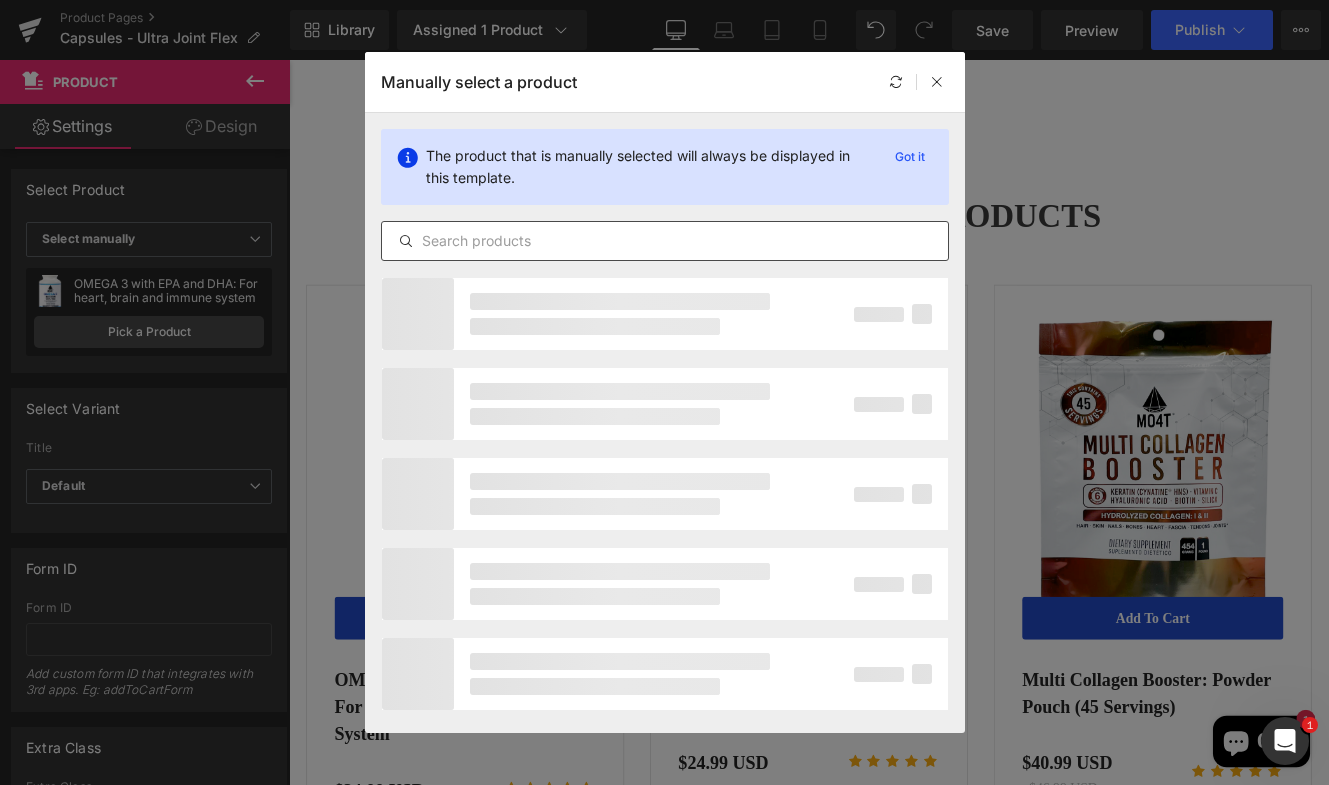 click at bounding box center [665, 241] 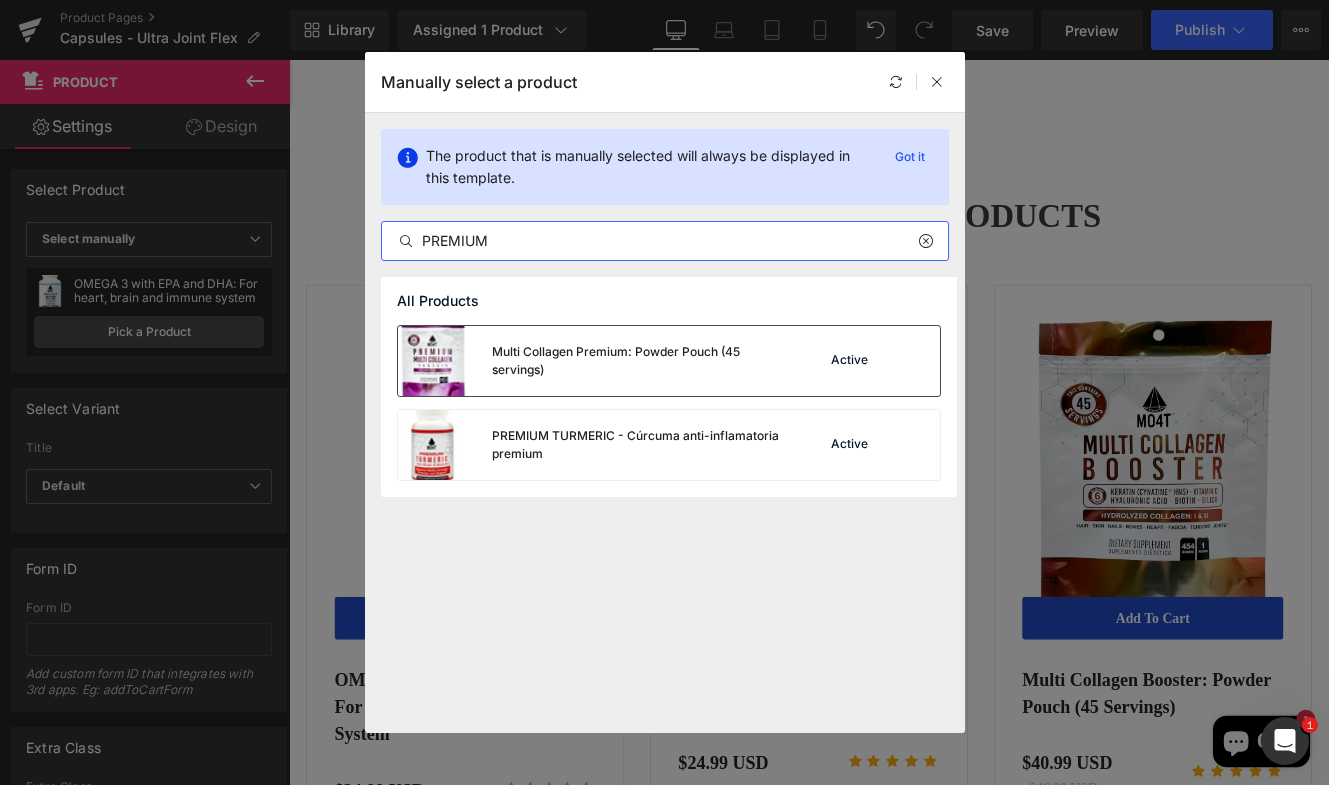 type on "PREMIUM" 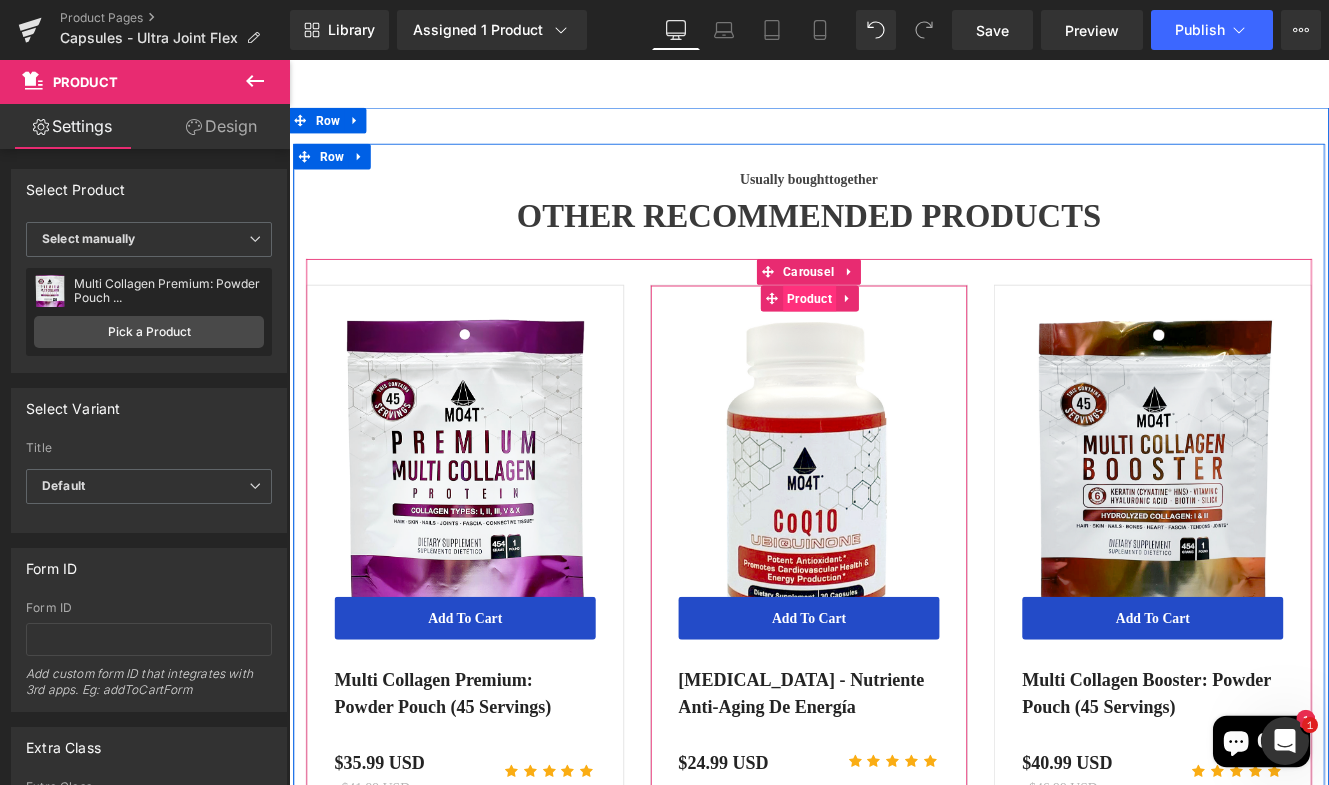 click on "Product" at bounding box center [895, 338] 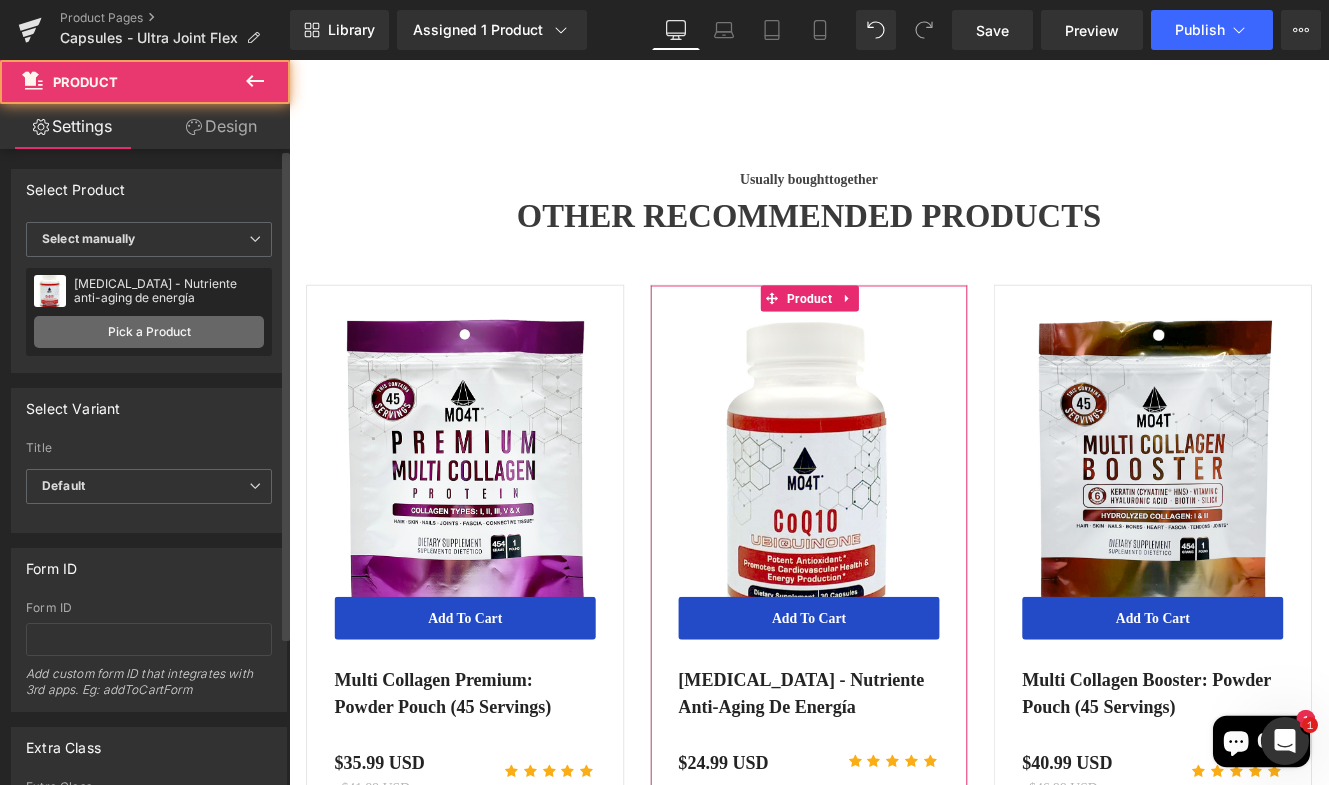 click on "Pick a Product" at bounding box center (149, 332) 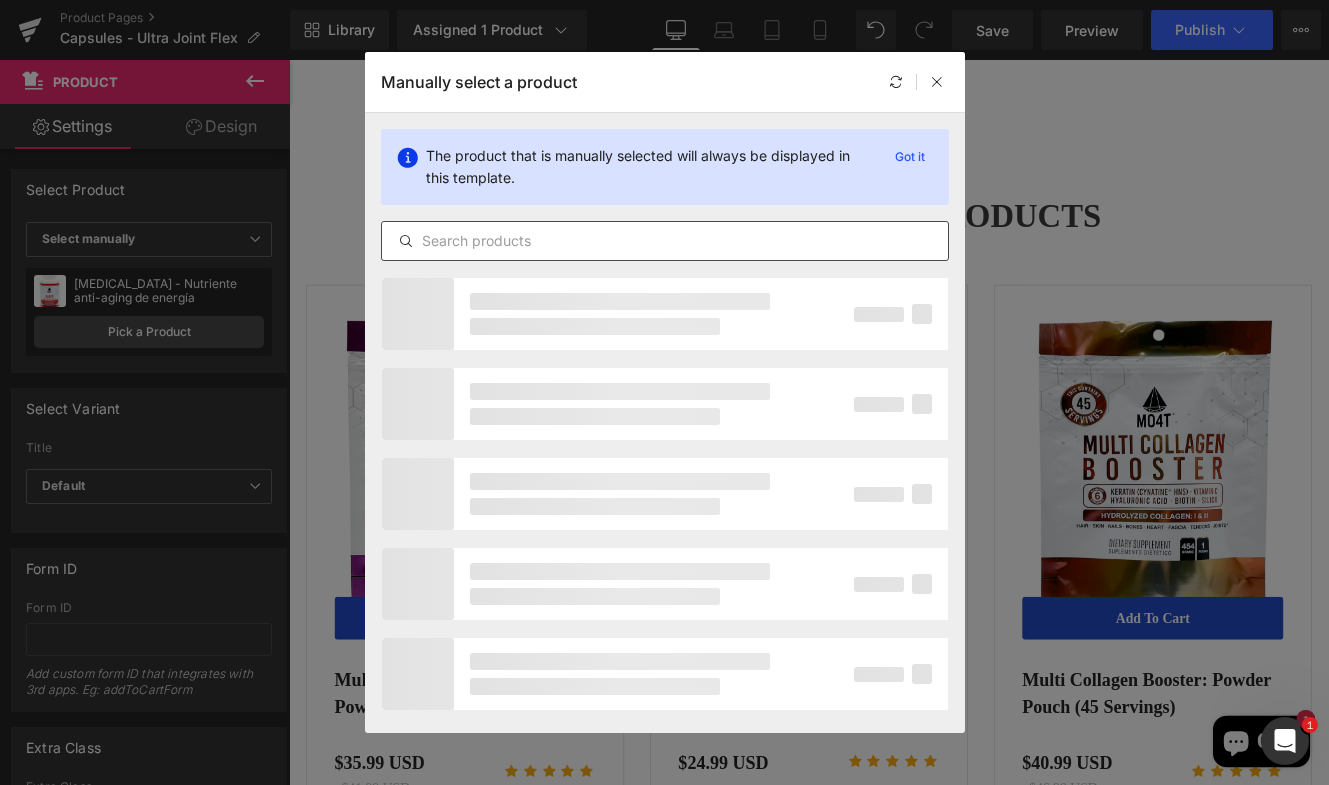 click at bounding box center [665, 241] 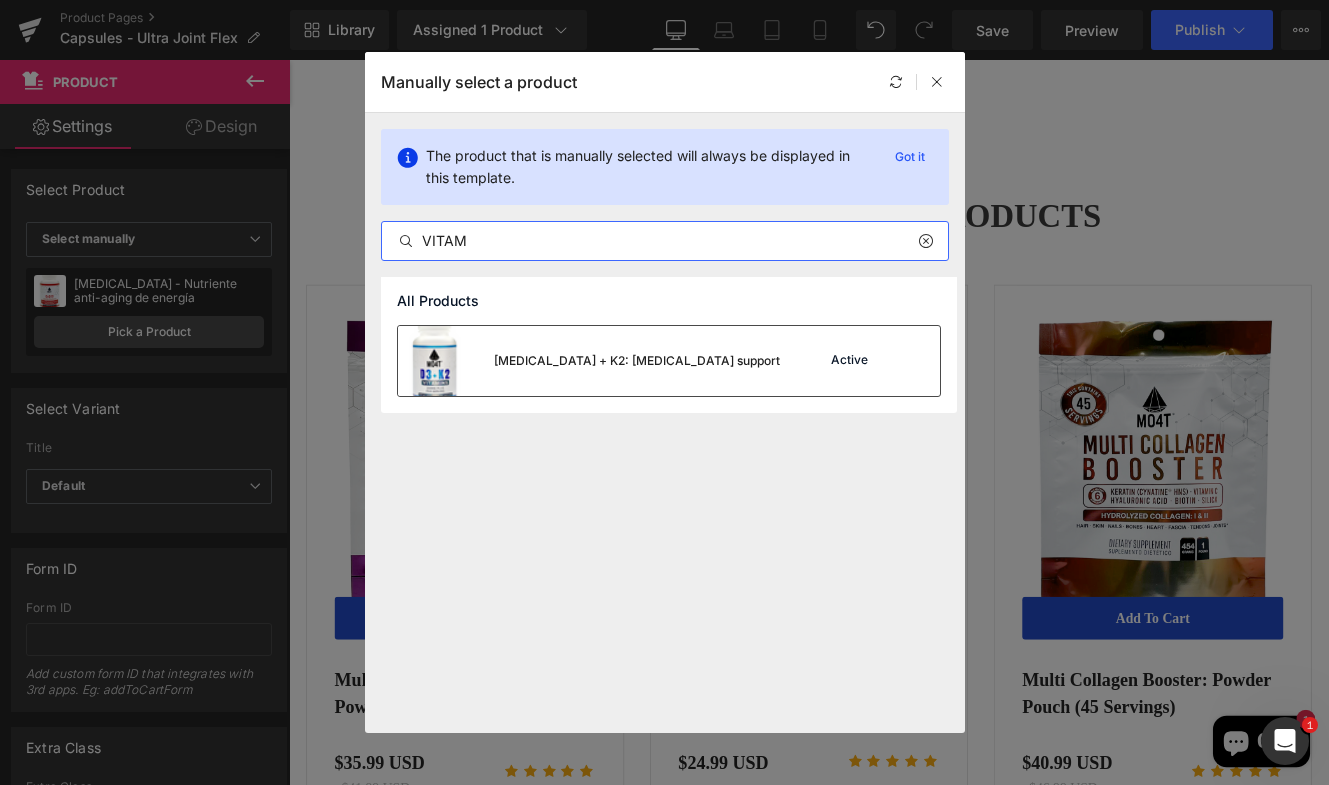 type on "VITAM" 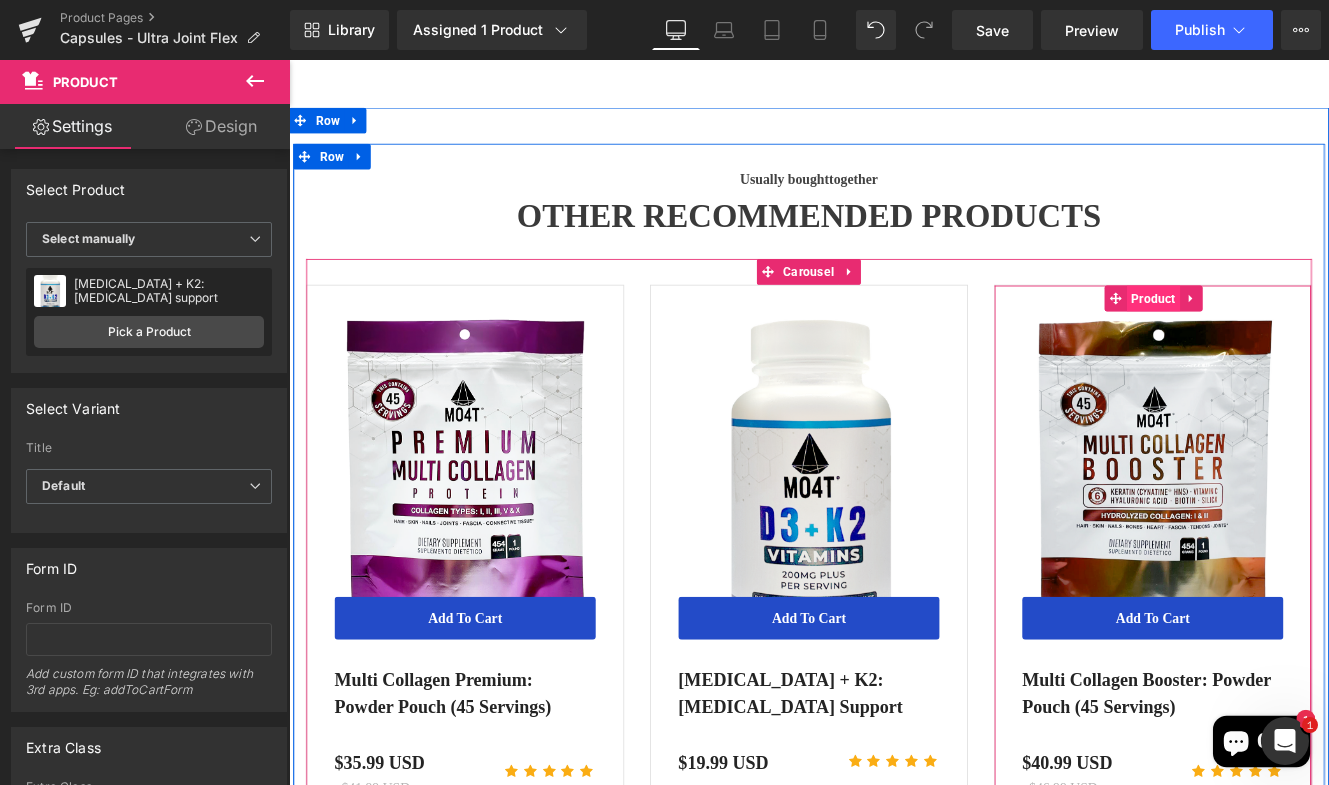 click on "Product" at bounding box center [1295, 338] 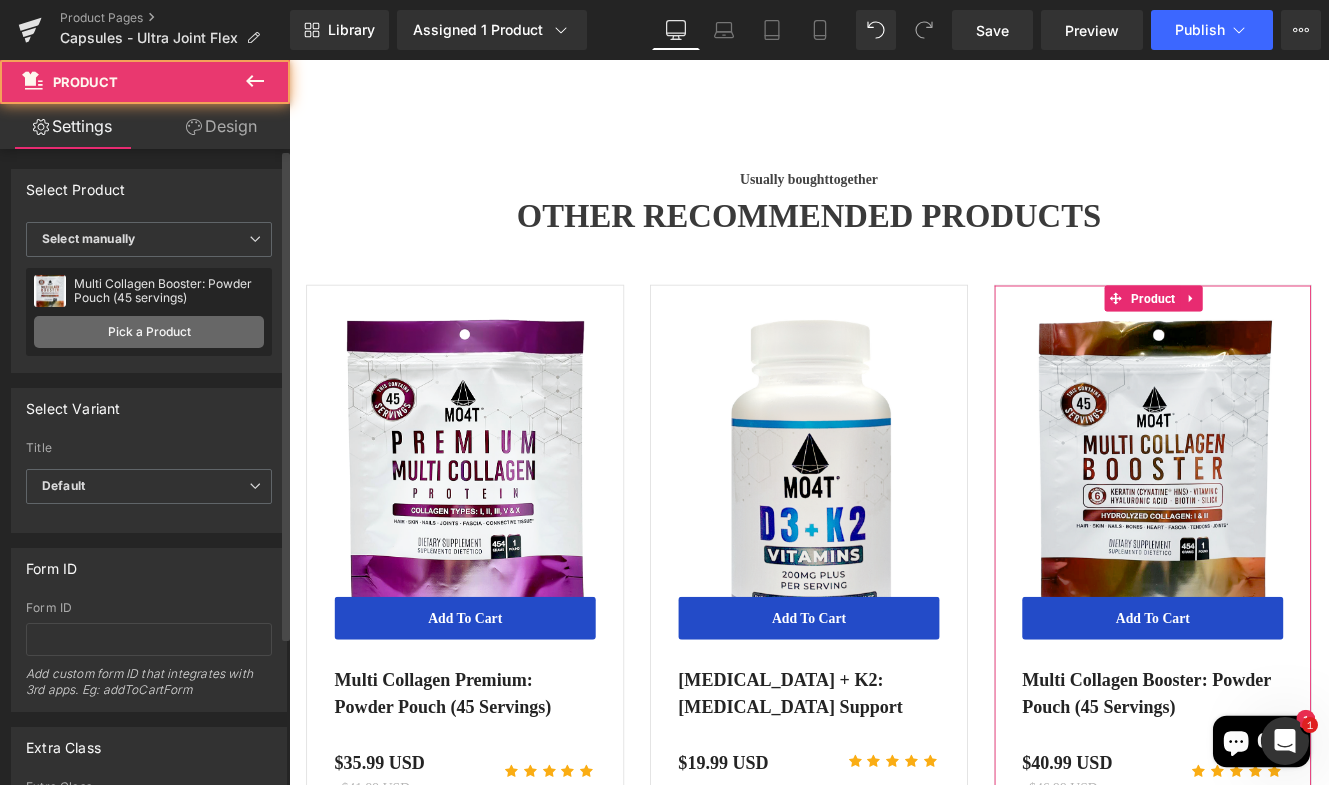 click on "Pick a Product" at bounding box center [149, 332] 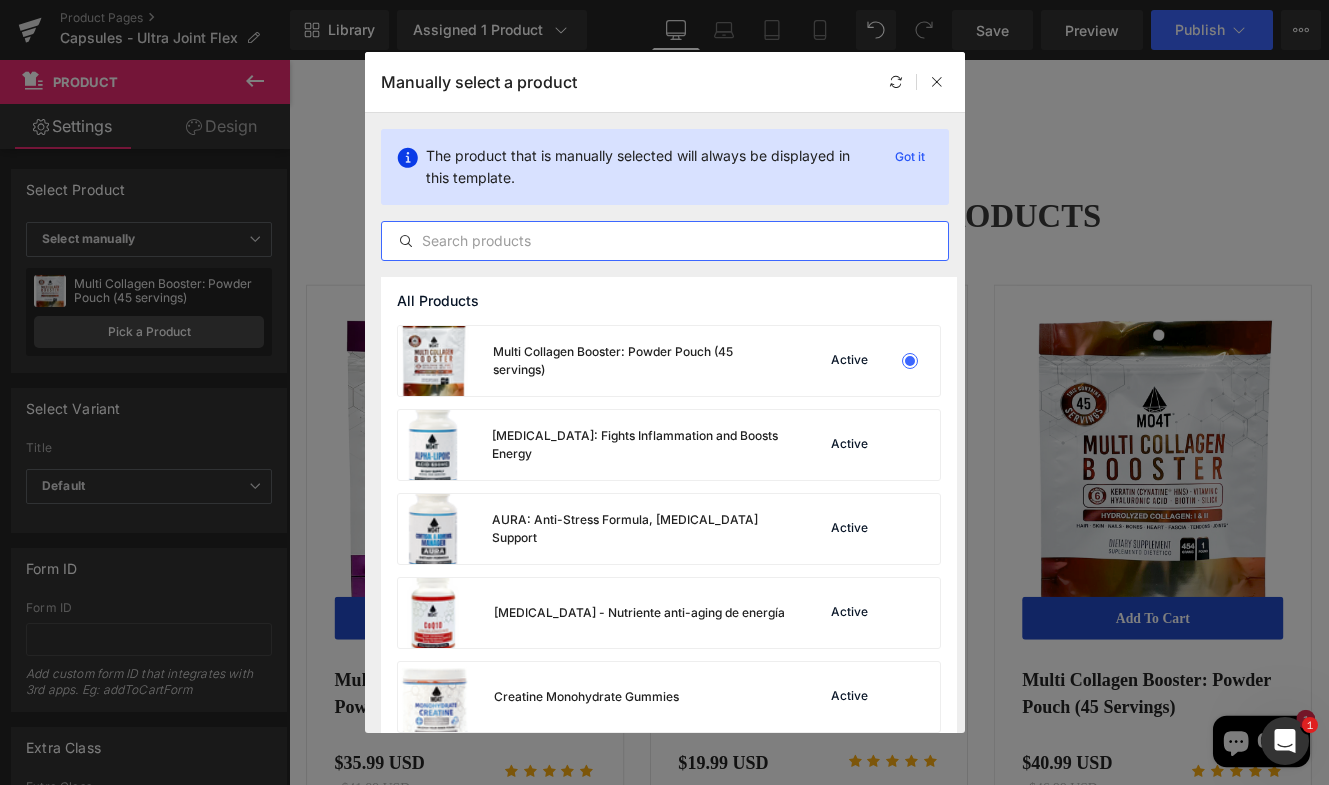 click at bounding box center (665, 241) 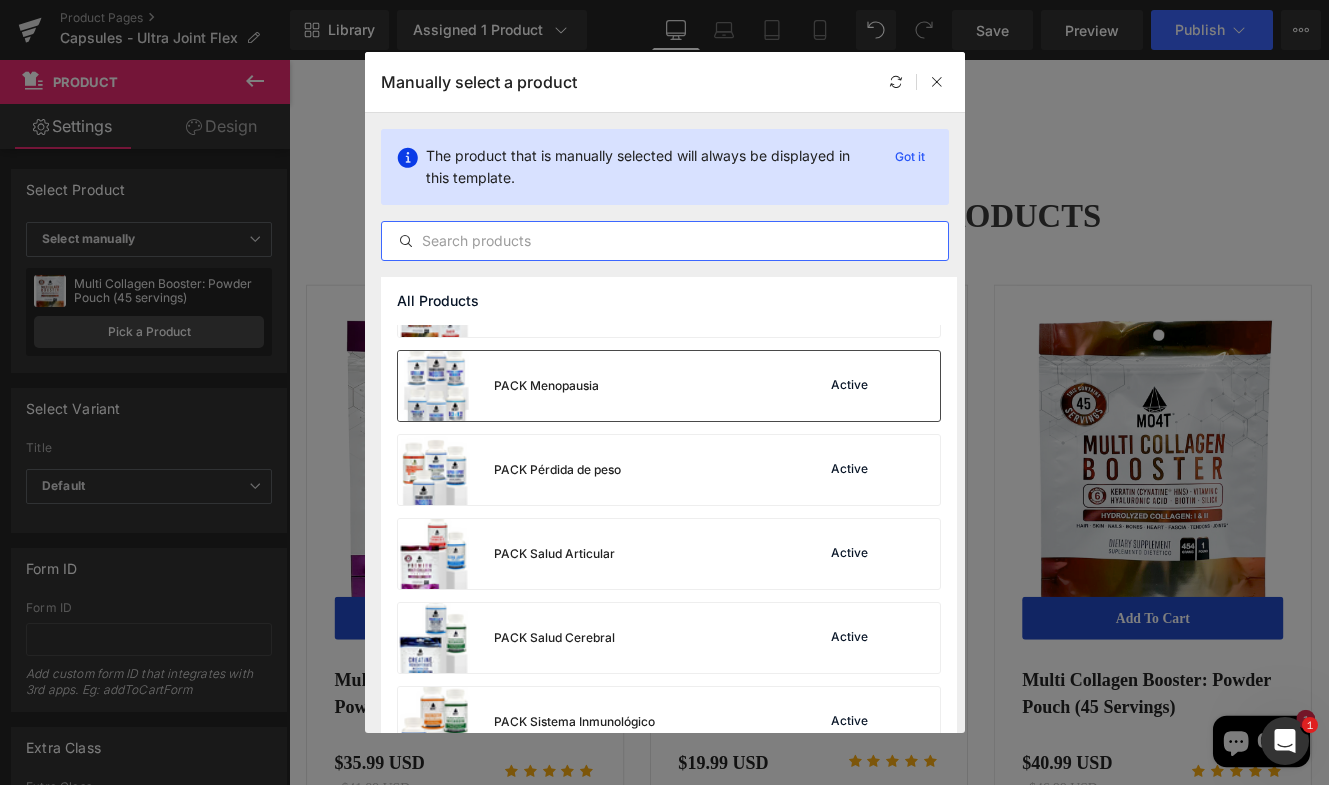 scroll, scrollTop: 3297, scrollLeft: 0, axis: vertical 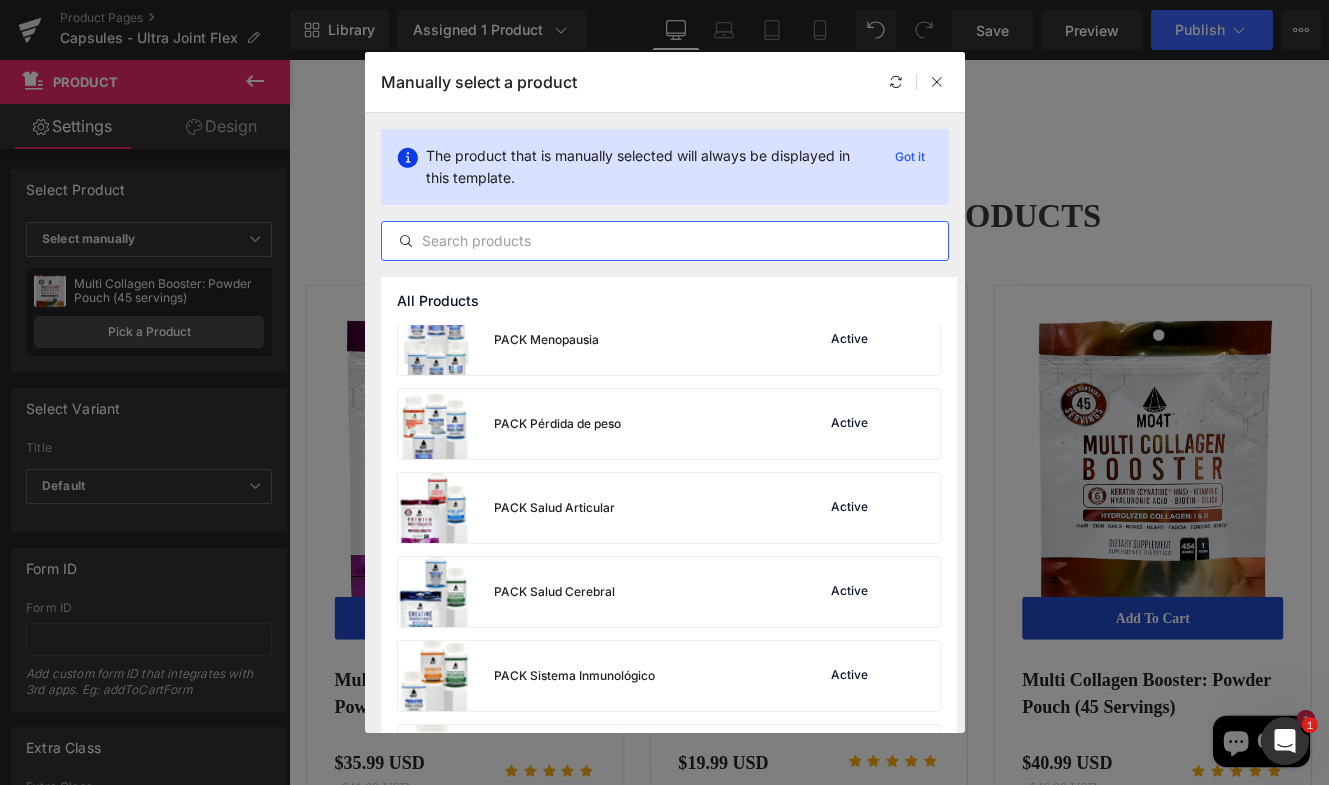 click at bounding box center (665, 241) 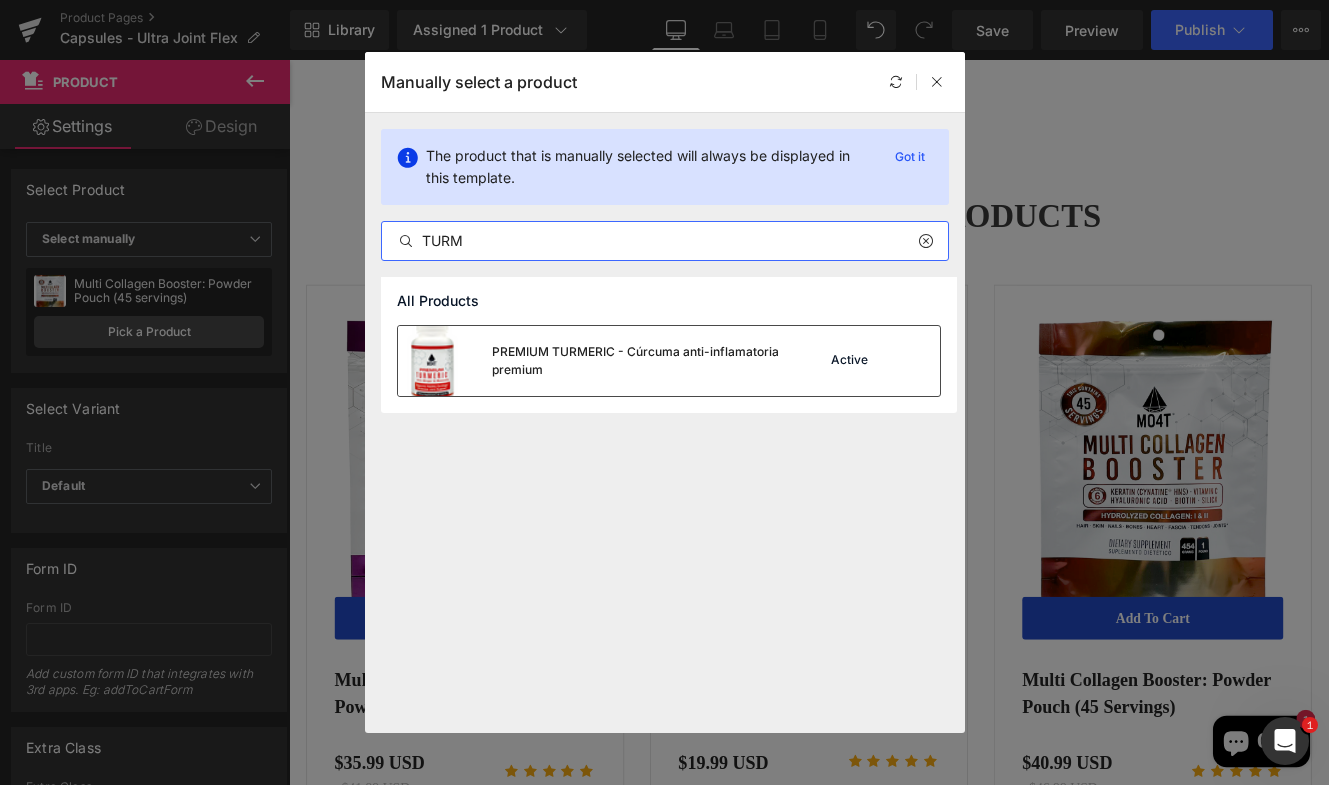 type on "TURM" 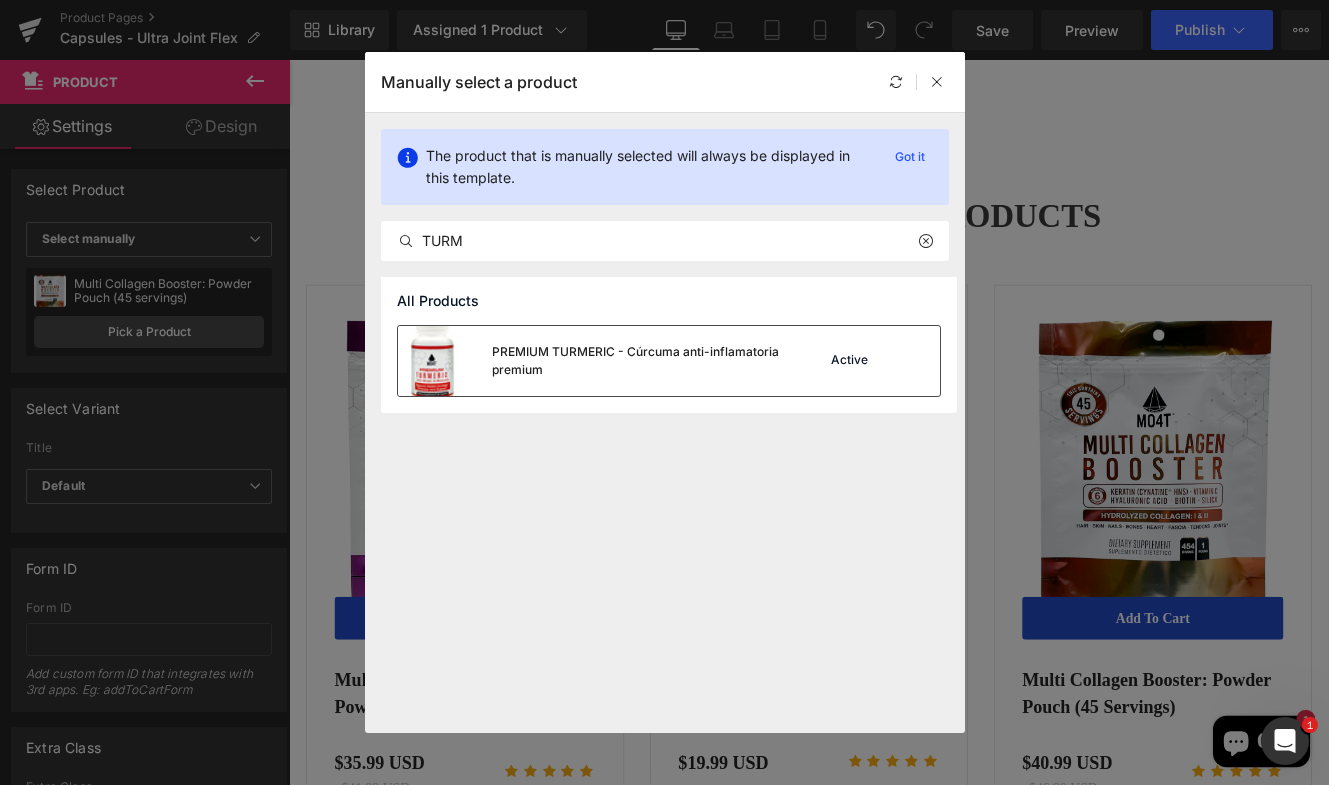 click on "PREMIUM TURMERIC - Cúrcuma anti-inflamatoria premium" at bounding box center (640, 361) 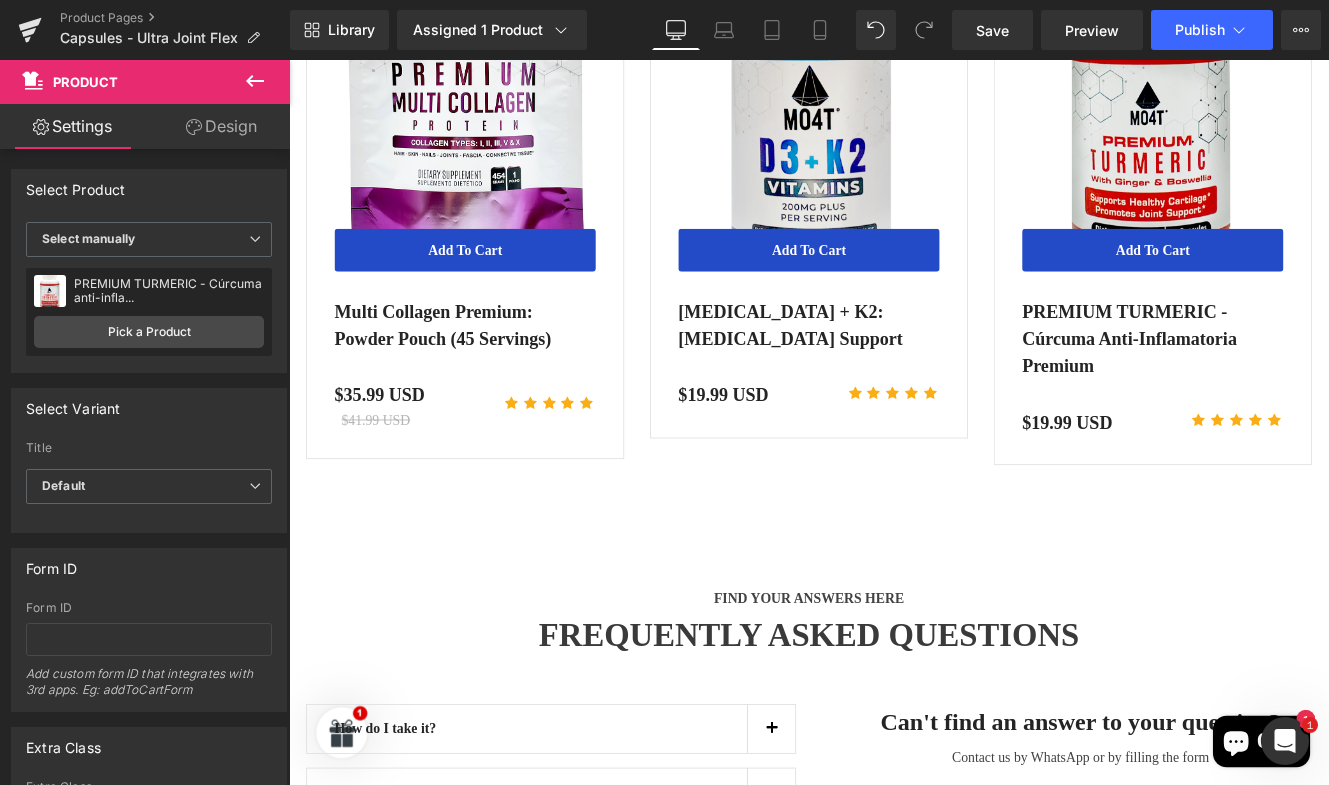 scroll, scrollTop: 5023, scrollLeft: 0, axis: vertical 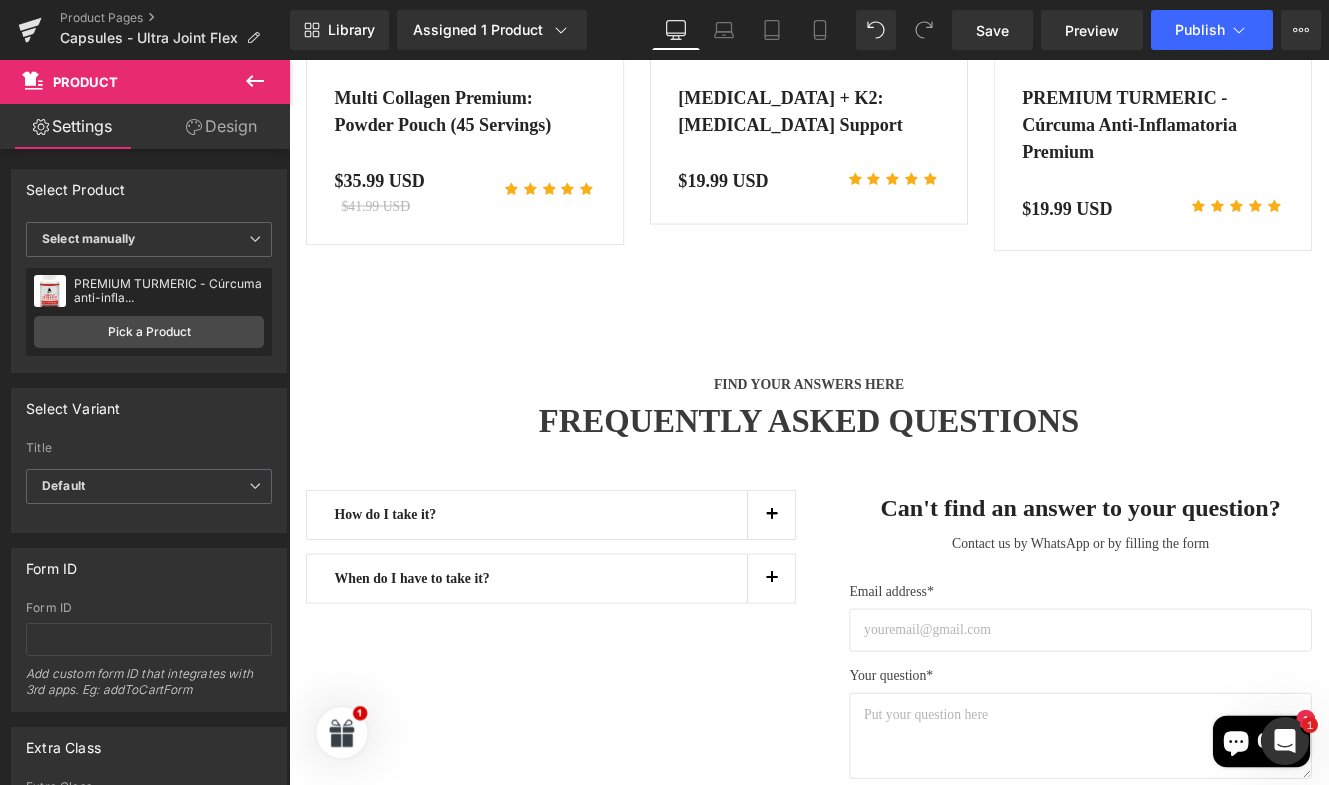 click at bounding box center [850, 589] 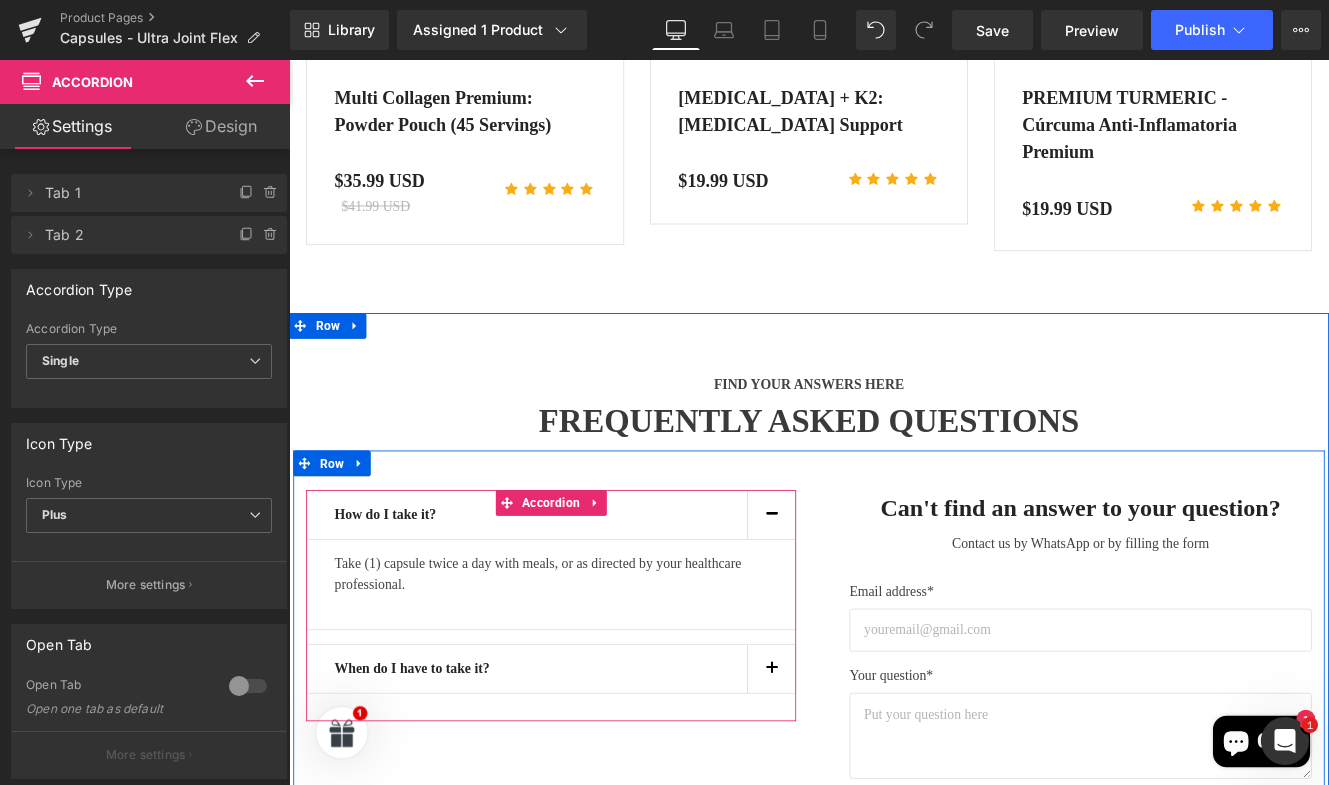 click on "Take (1) capsule twice a day with meals, or as directed by your healthcare professional." at bounding box center (594, 658) 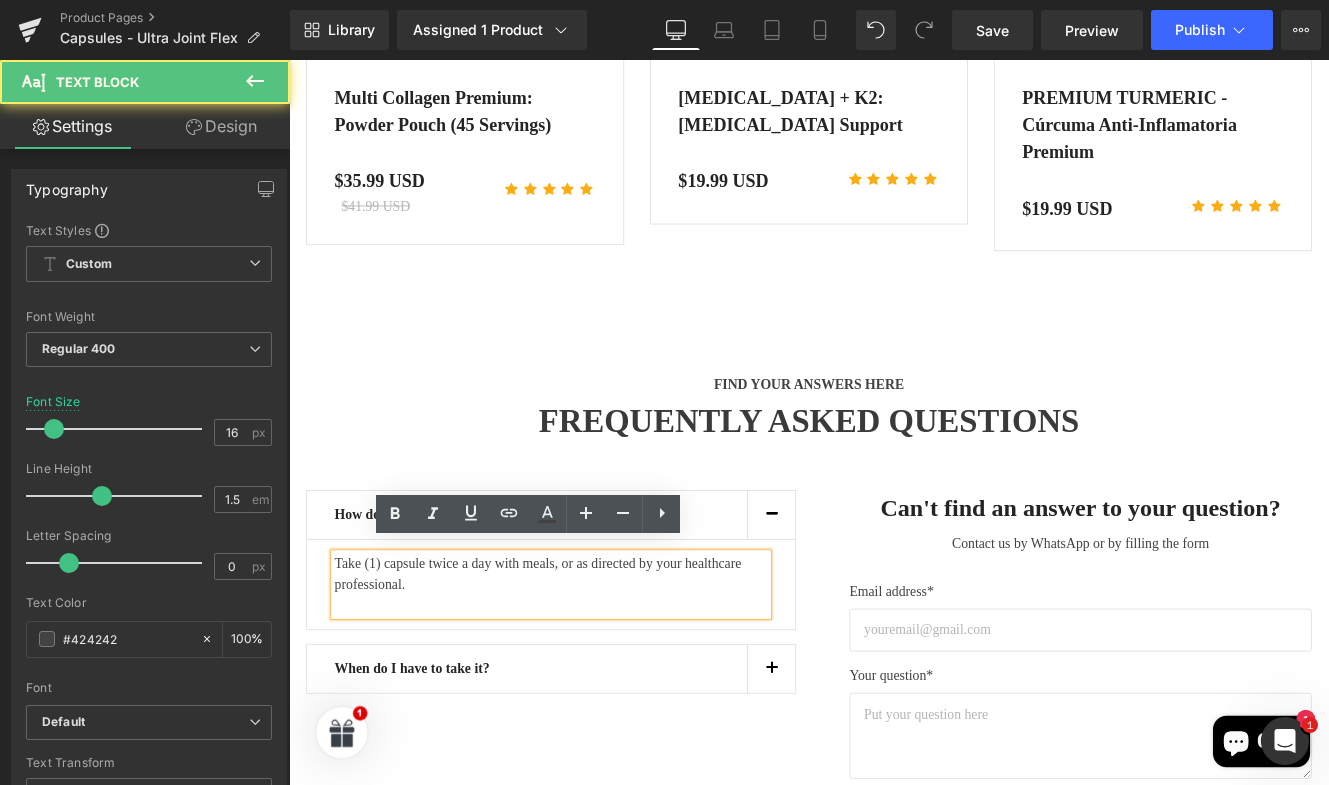 click on "Take (1) capsule twice a day with meals, or as directed by your healthcare professional." at bounding box center (594, 658) 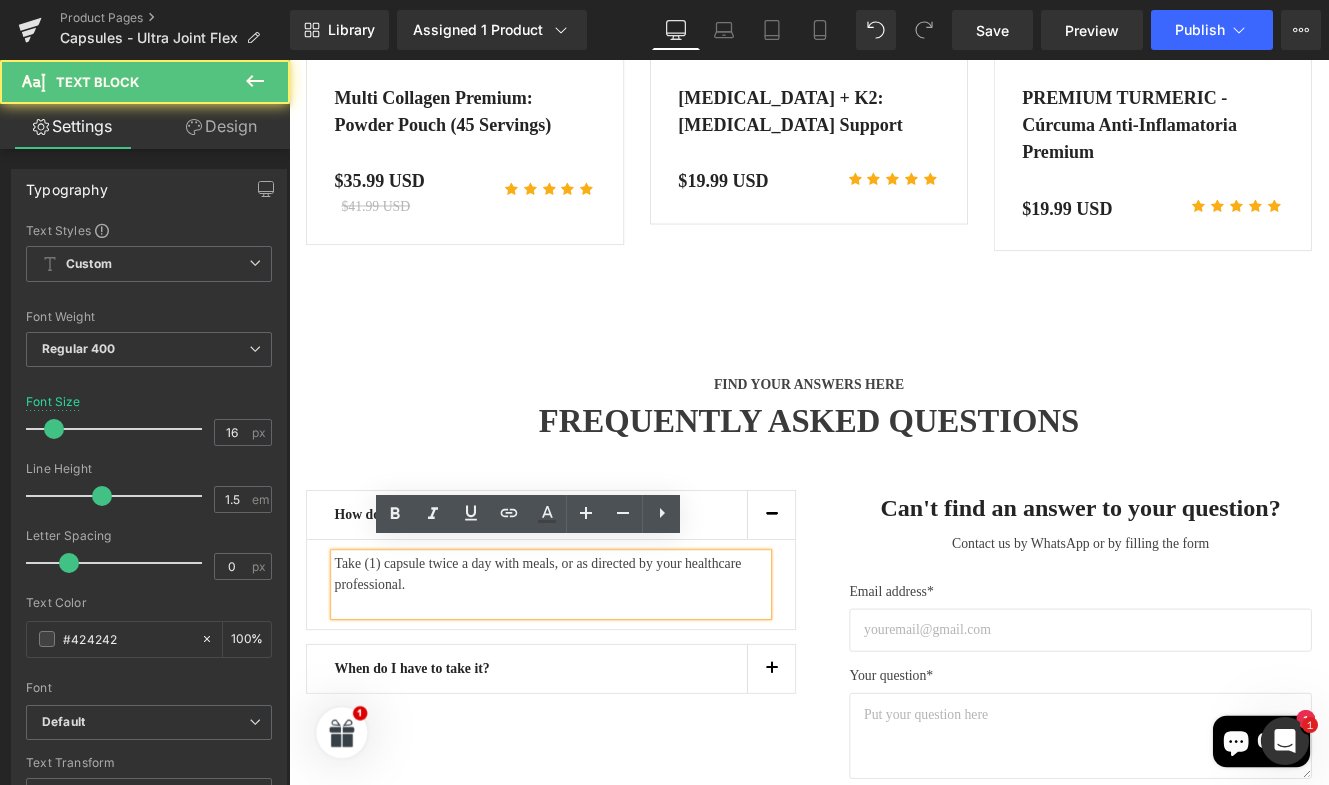drag, startPoint x: 484, startPoint y: 663, endPoint x: 338, endPoint y: 629, distance: 149.90663 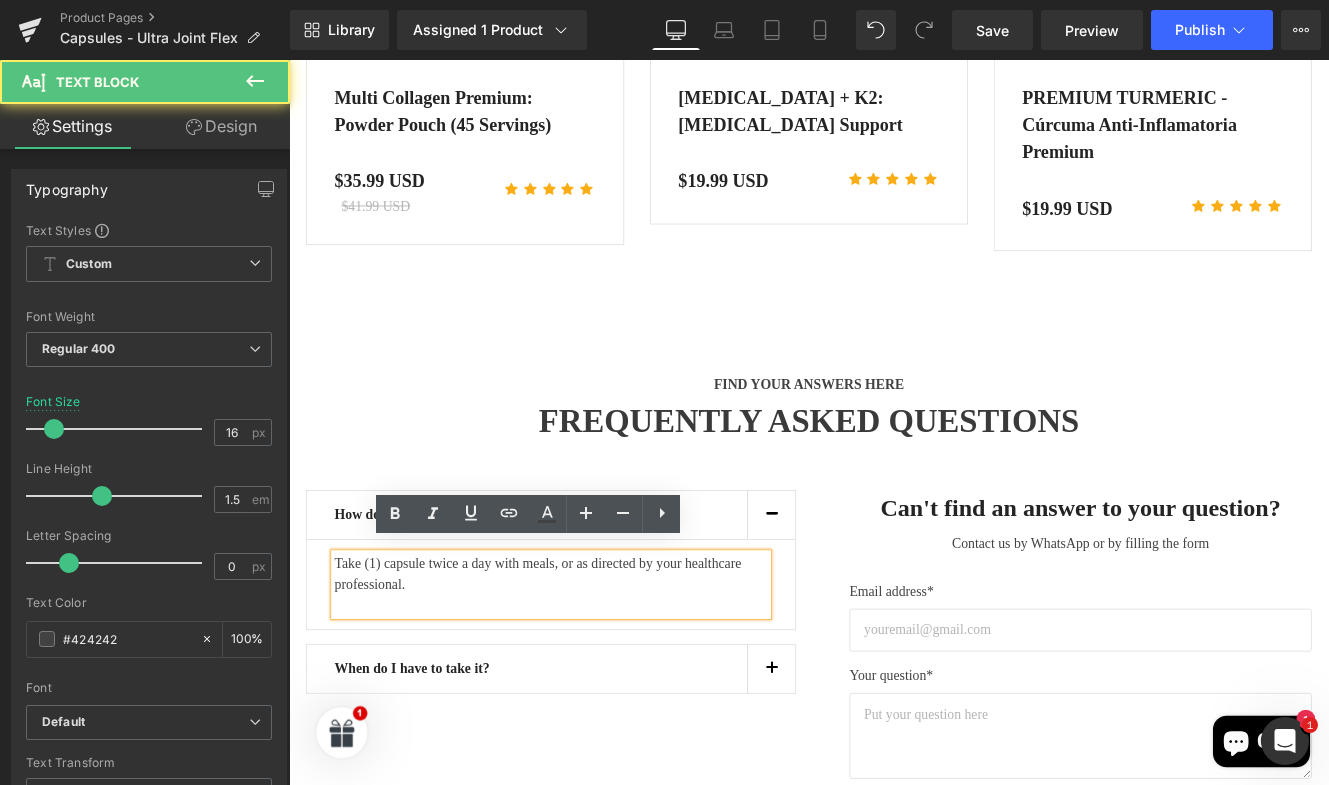 click on "Take (1) capsule twice a day with meals, or as directed by your healthcare professional." at bounding box center [594, 658] 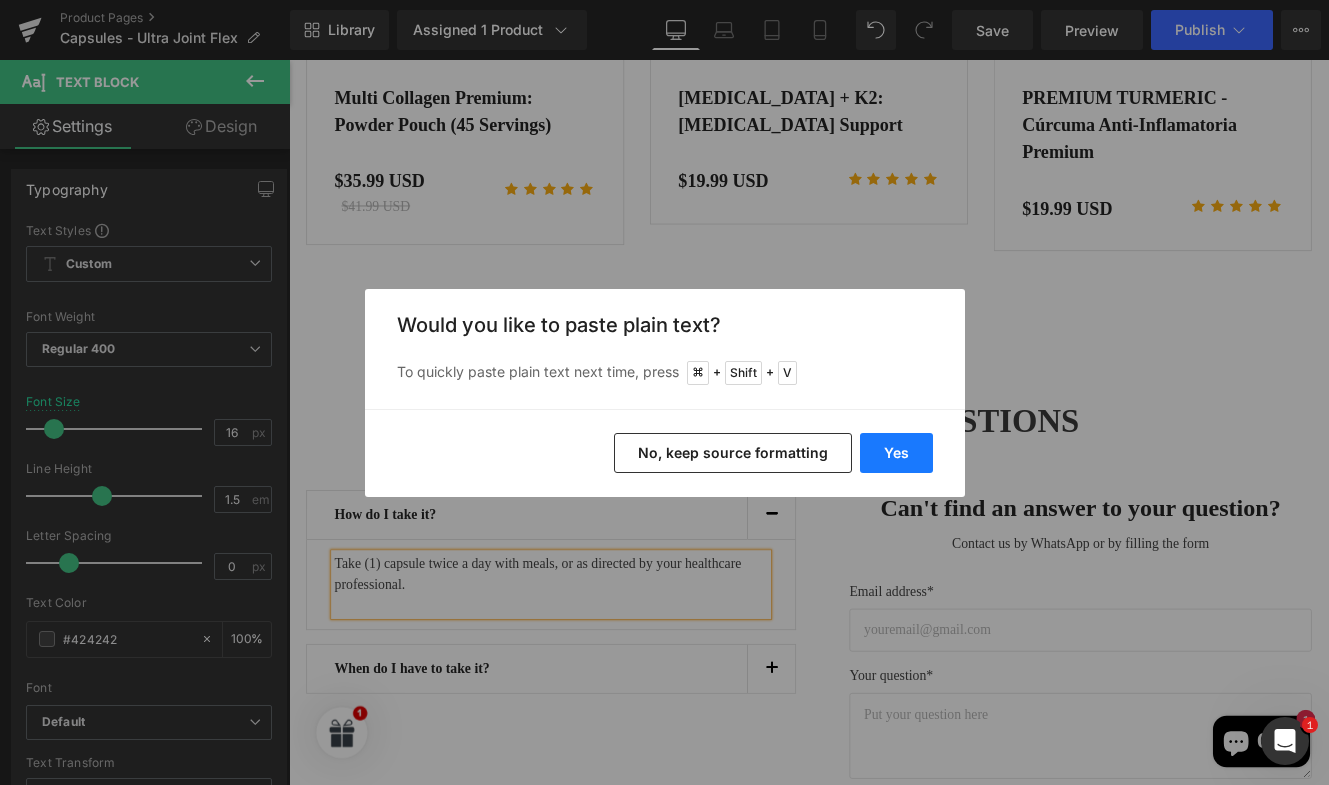 click on "Yes" at bounding box center (896, 453) 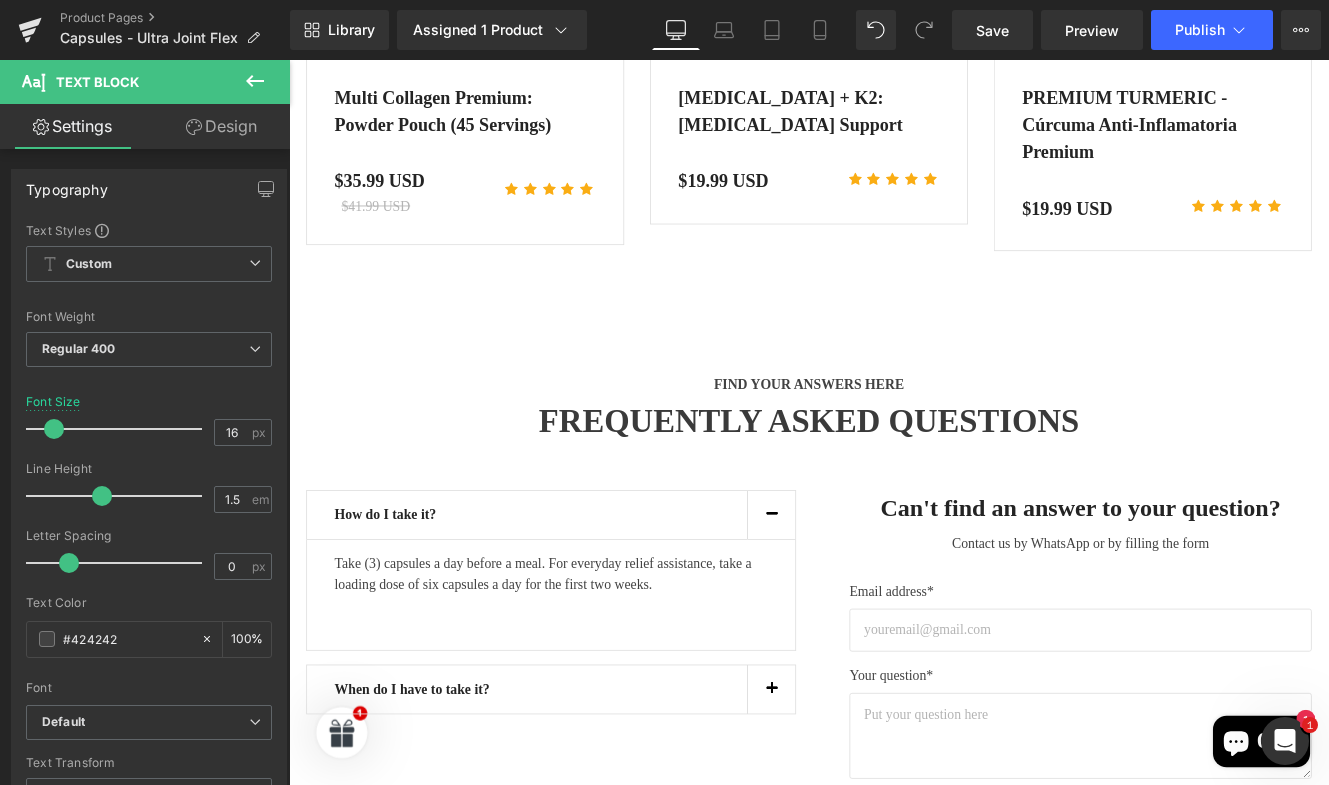 type 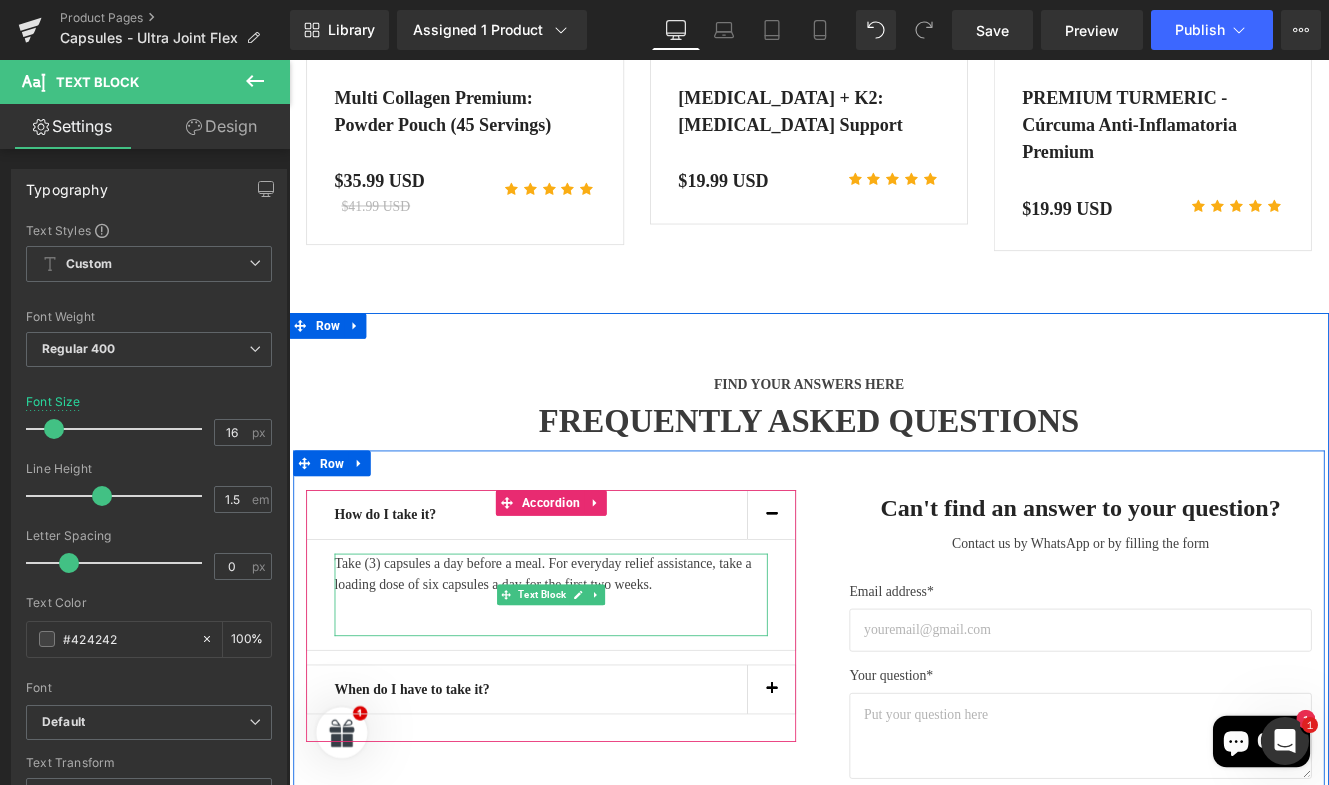 click on "Take (3) capsules a day before a meal. For everyday relief assistance, take a loading dose of six capsules a day for the first two weeks." at bounding box center (594, 658) 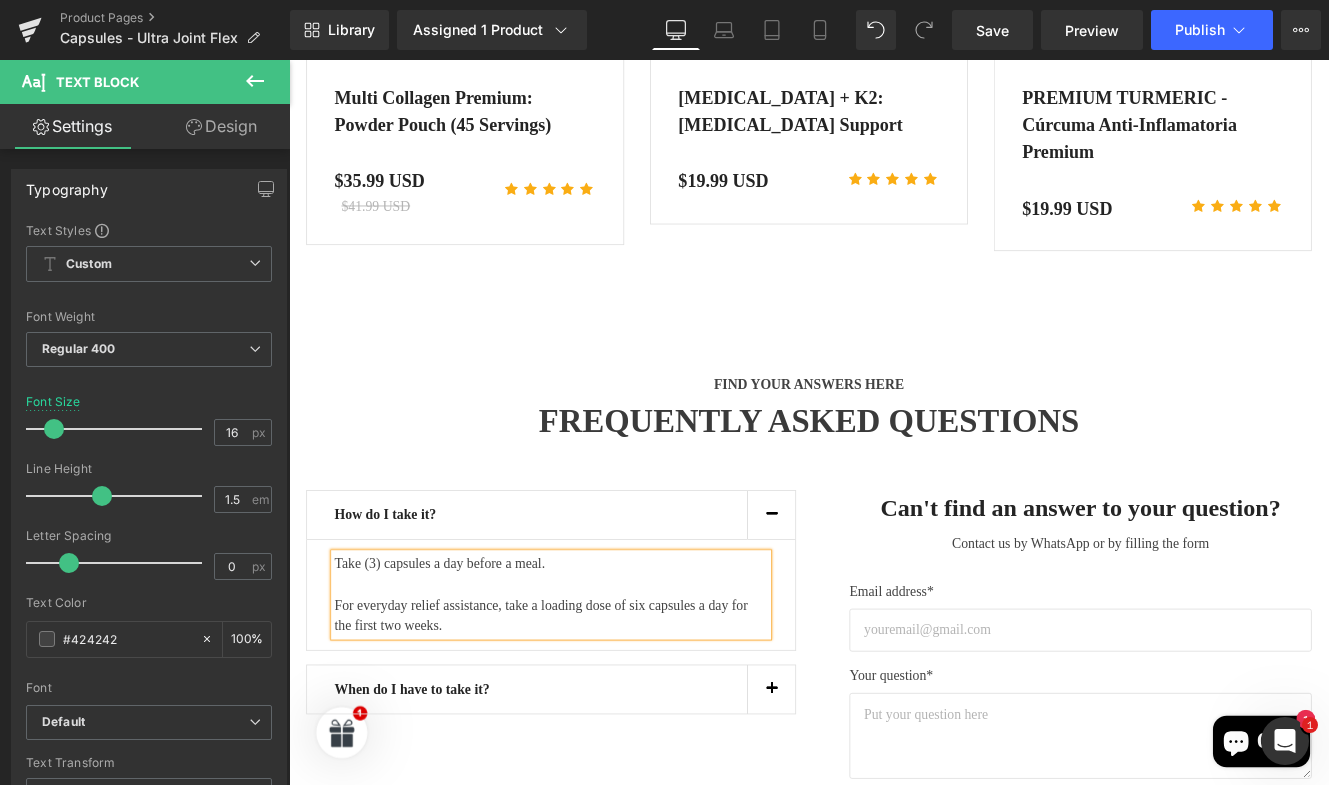 click at bounding box center (850, 792) 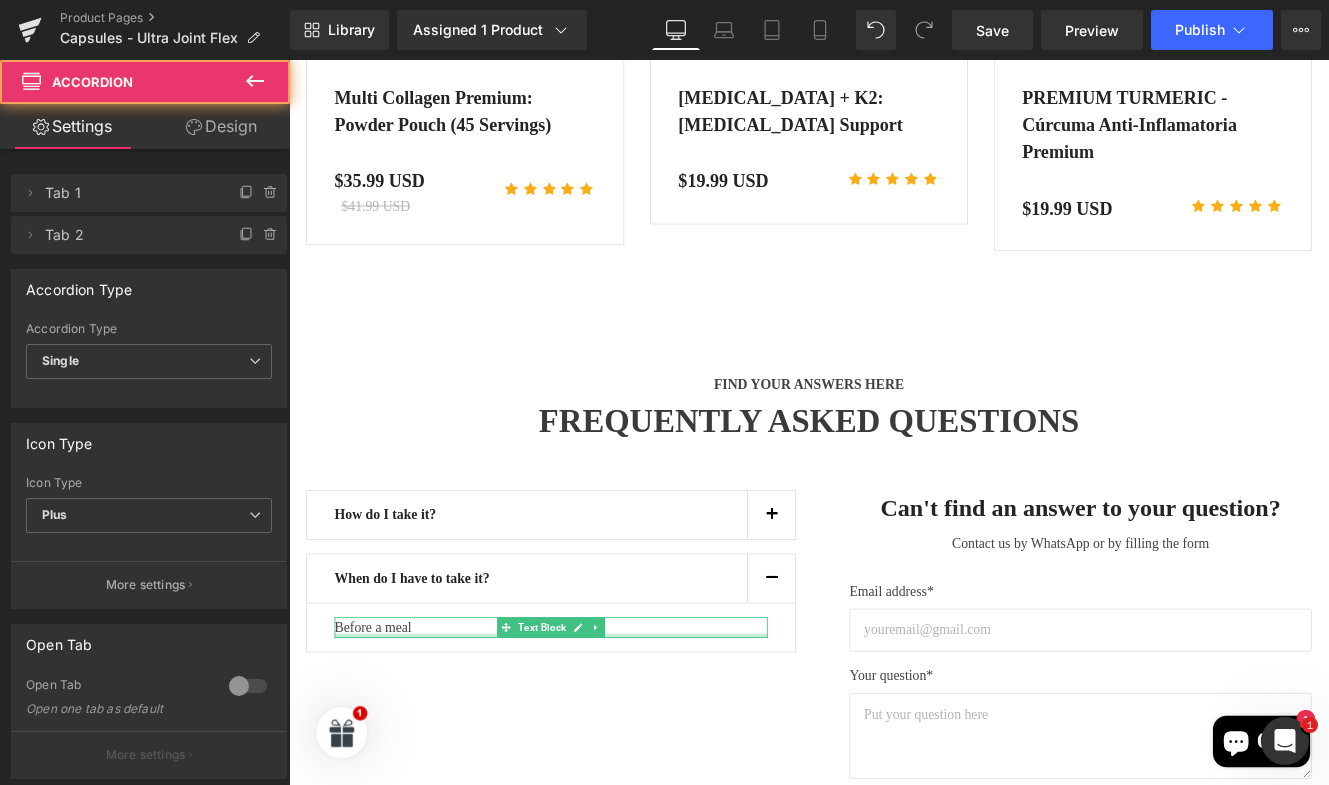 click at bounding box center (594, 729) 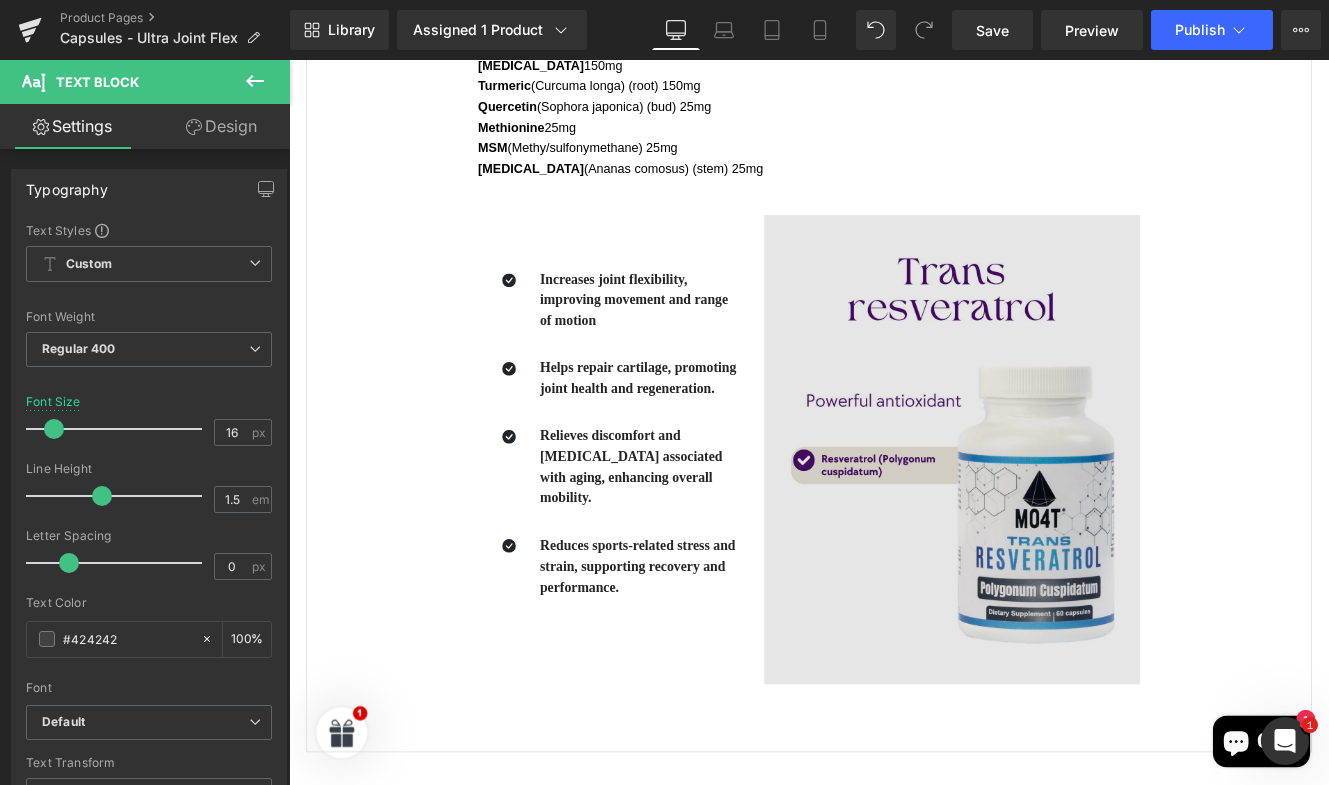 scroll, scrollTop: 1423, scrollLeft: 0, axis: vertical 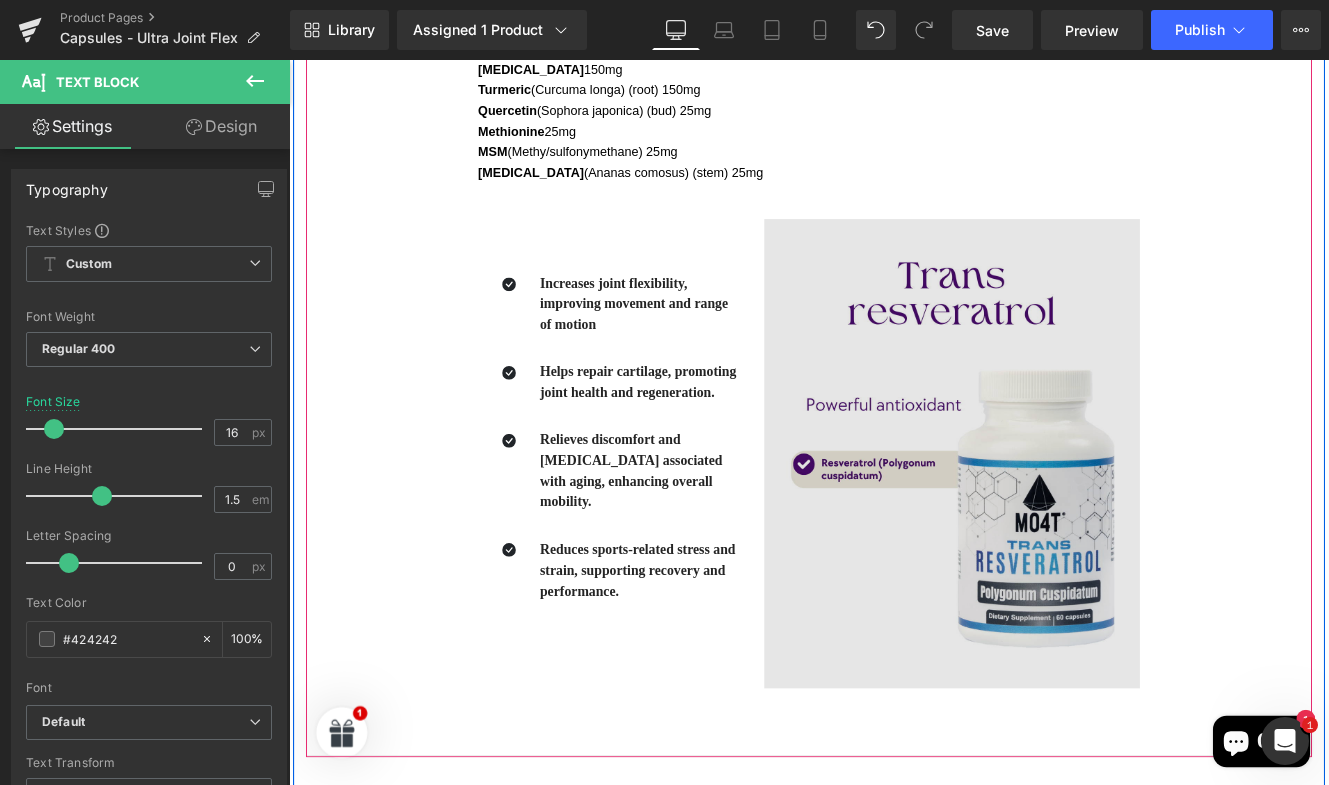 click at bounding box center (1060, 518) 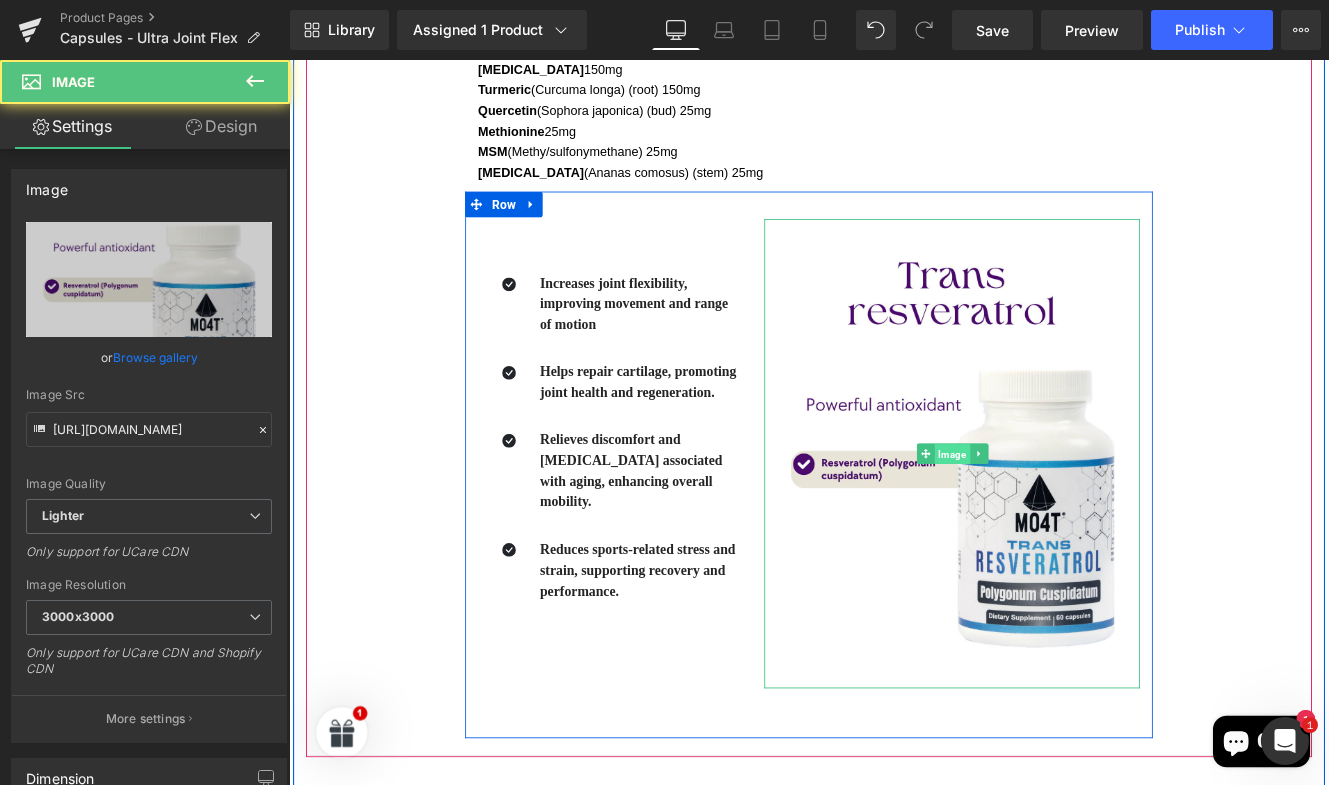 click on "Image" at bounding box center (1060, 519) 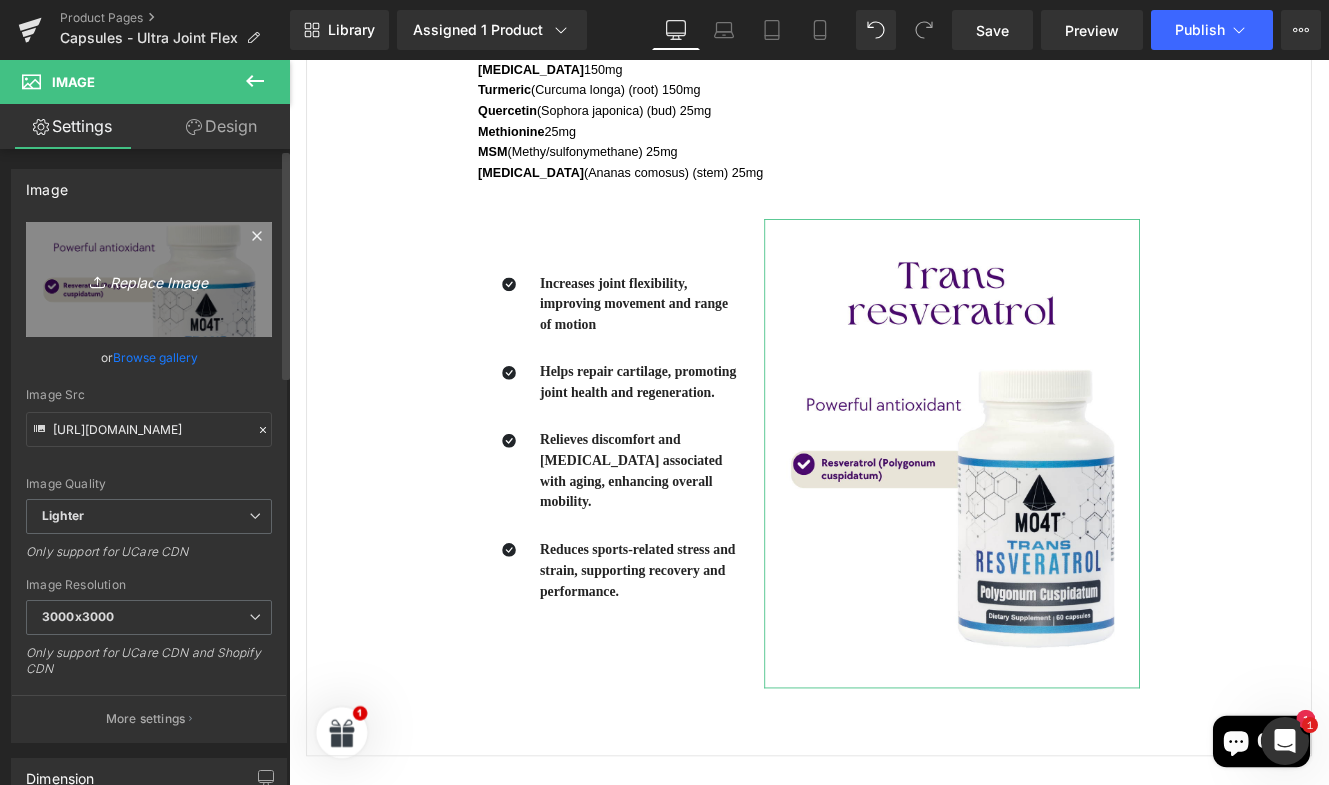 click on "Replace Image" at bounding box center [149, 279] 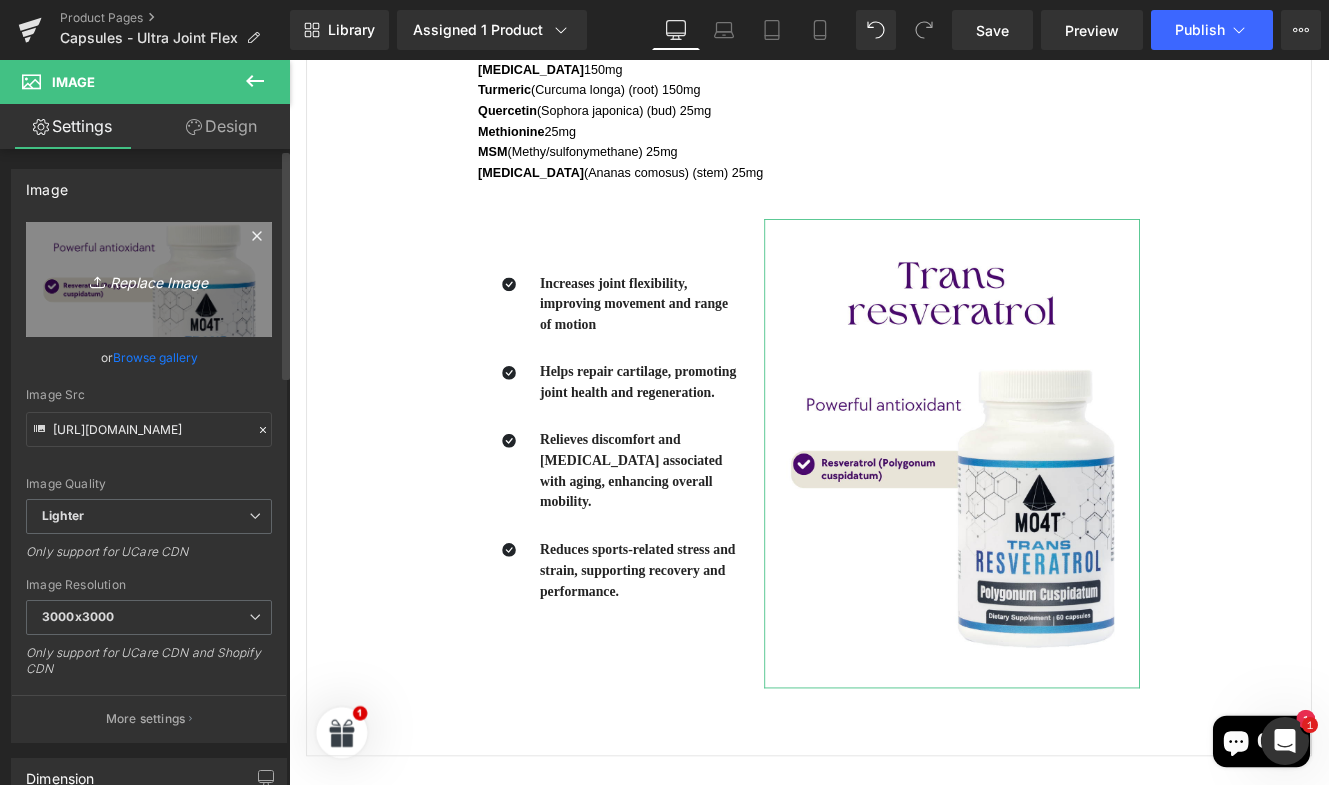type on "C:\fakepath\ultrajoint7.png" 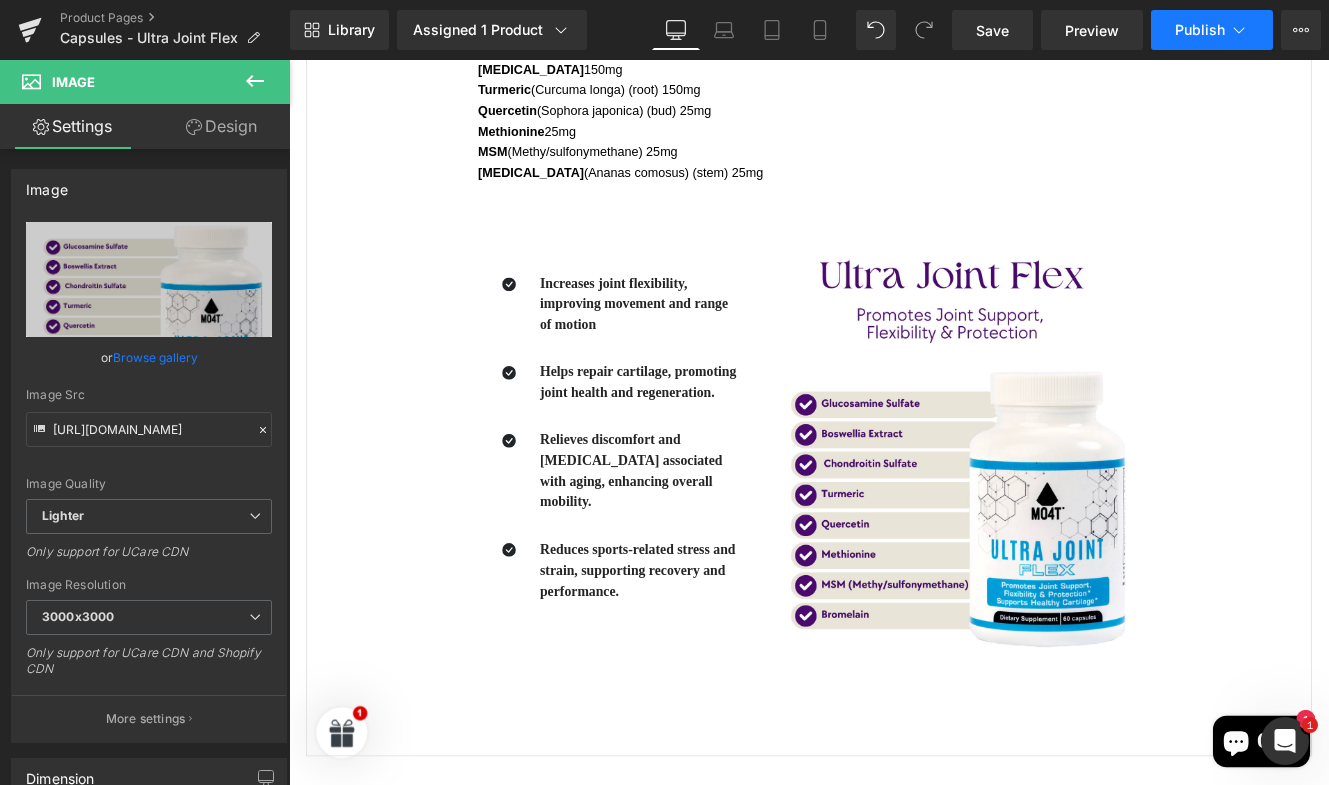 click 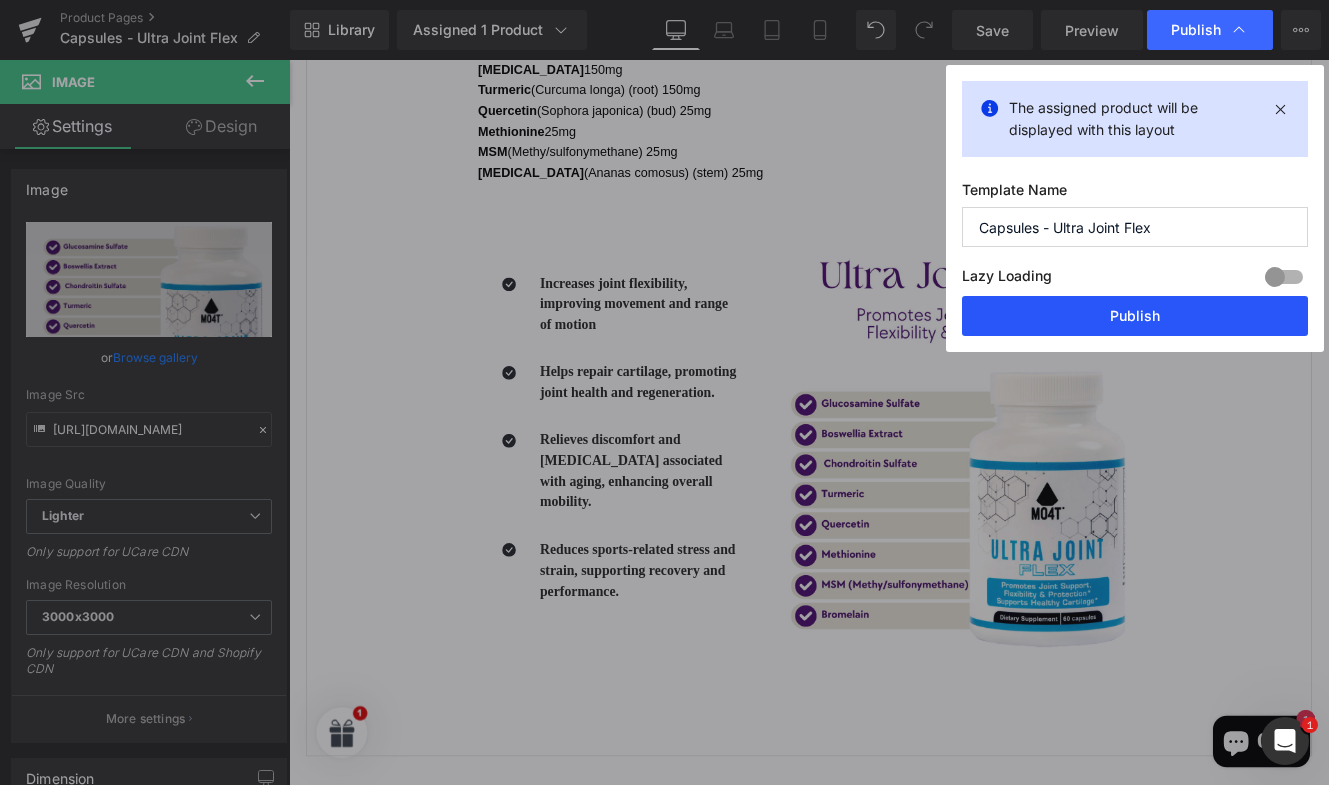 click on "Publish" at bounding box center (1135, 316) 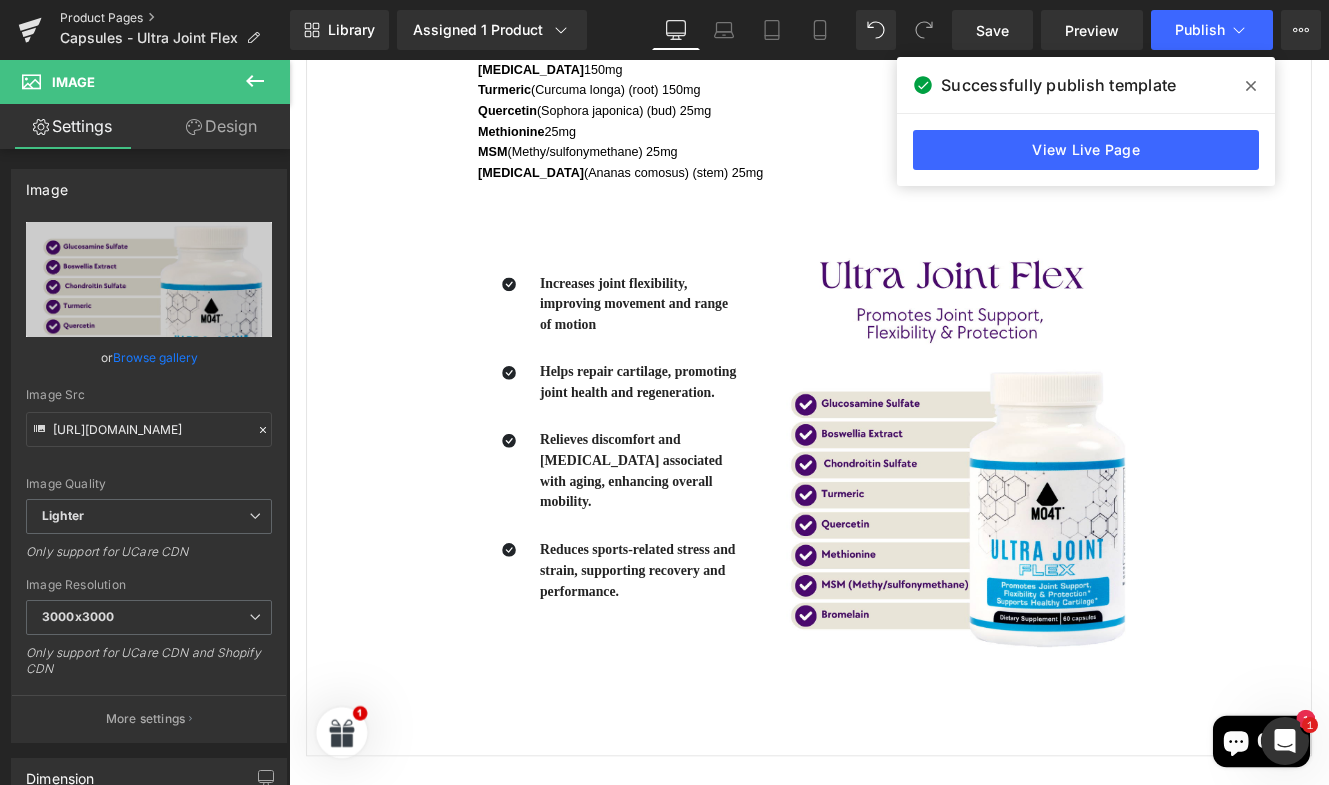 click on "Product Pages" at bounding box center (175, 18) 